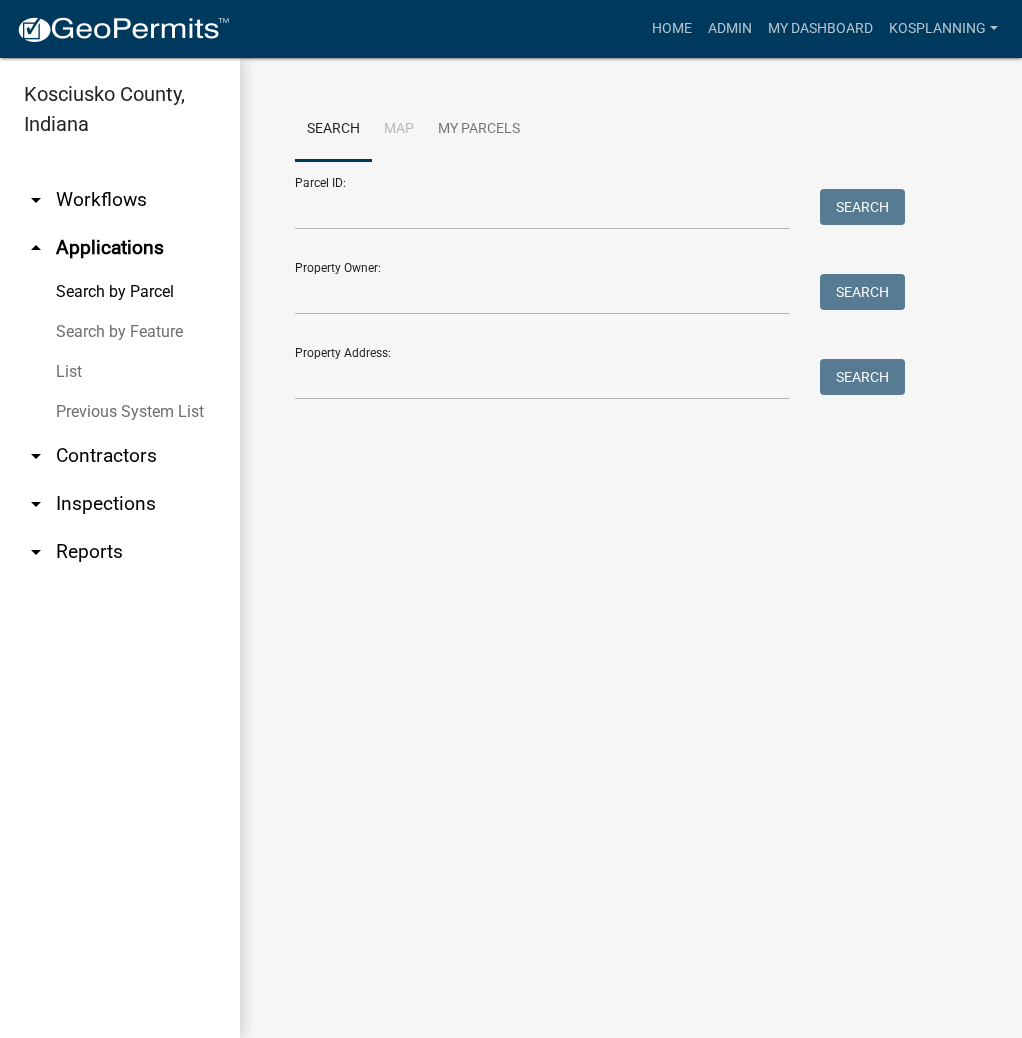 scroll, scrollTop: 0, scrollLeft: 0, axis: both 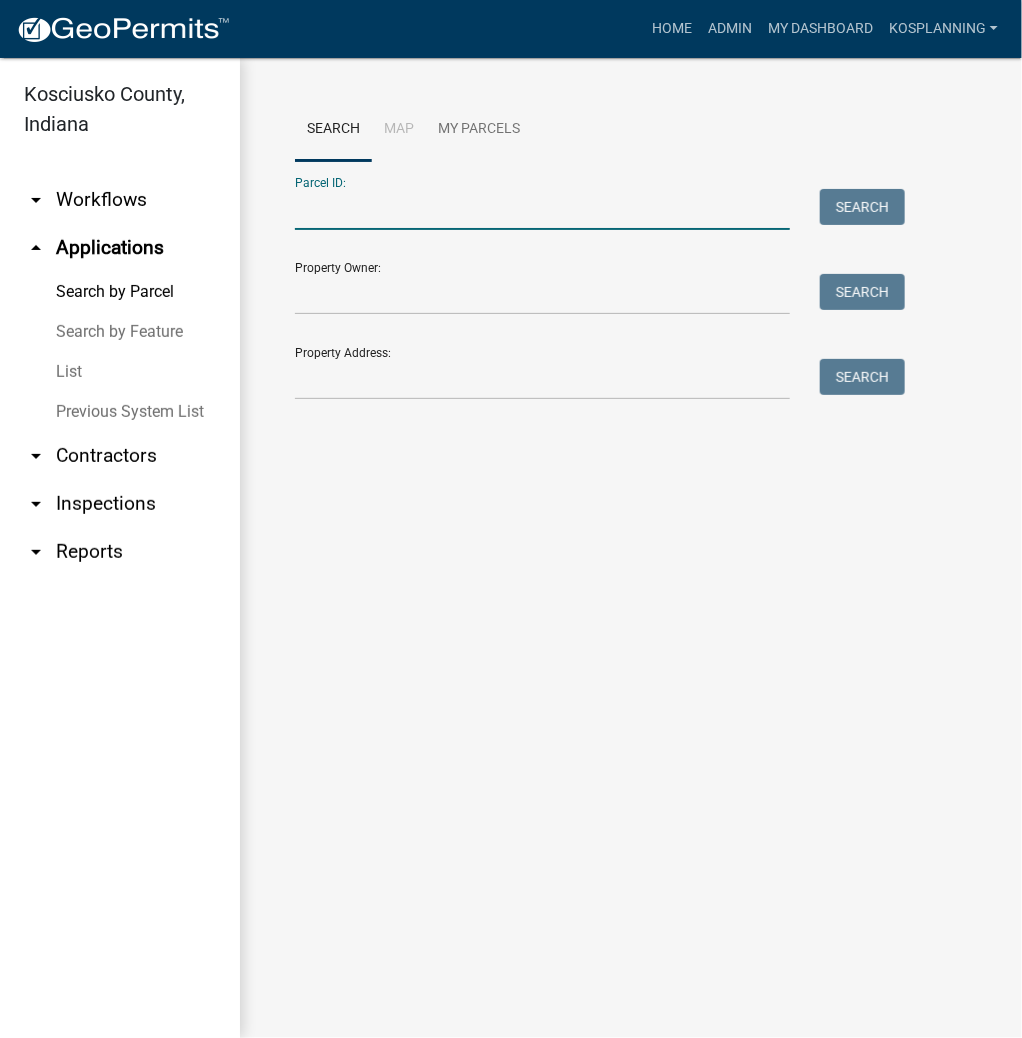 click on "Parcel ID:" at bounding box center [542, 209] 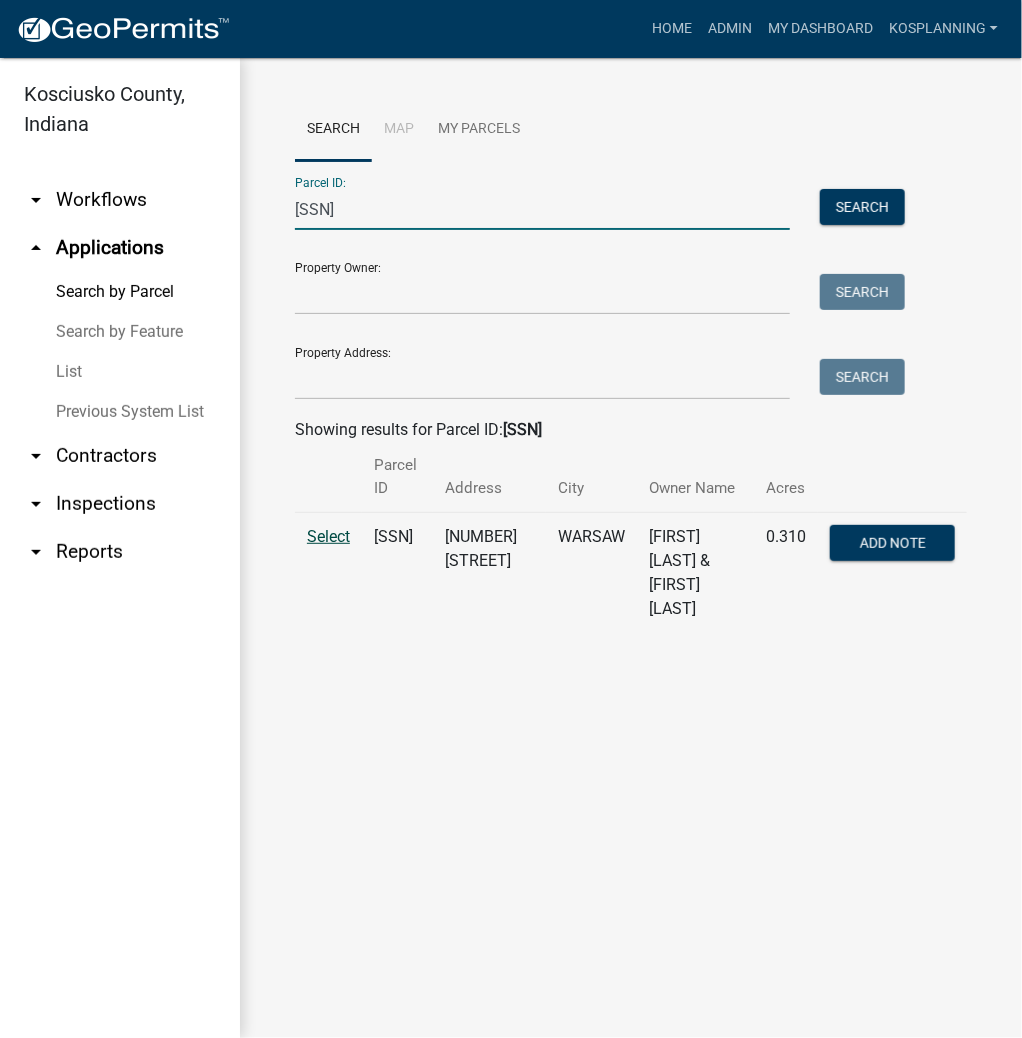 type on "[SSN]" 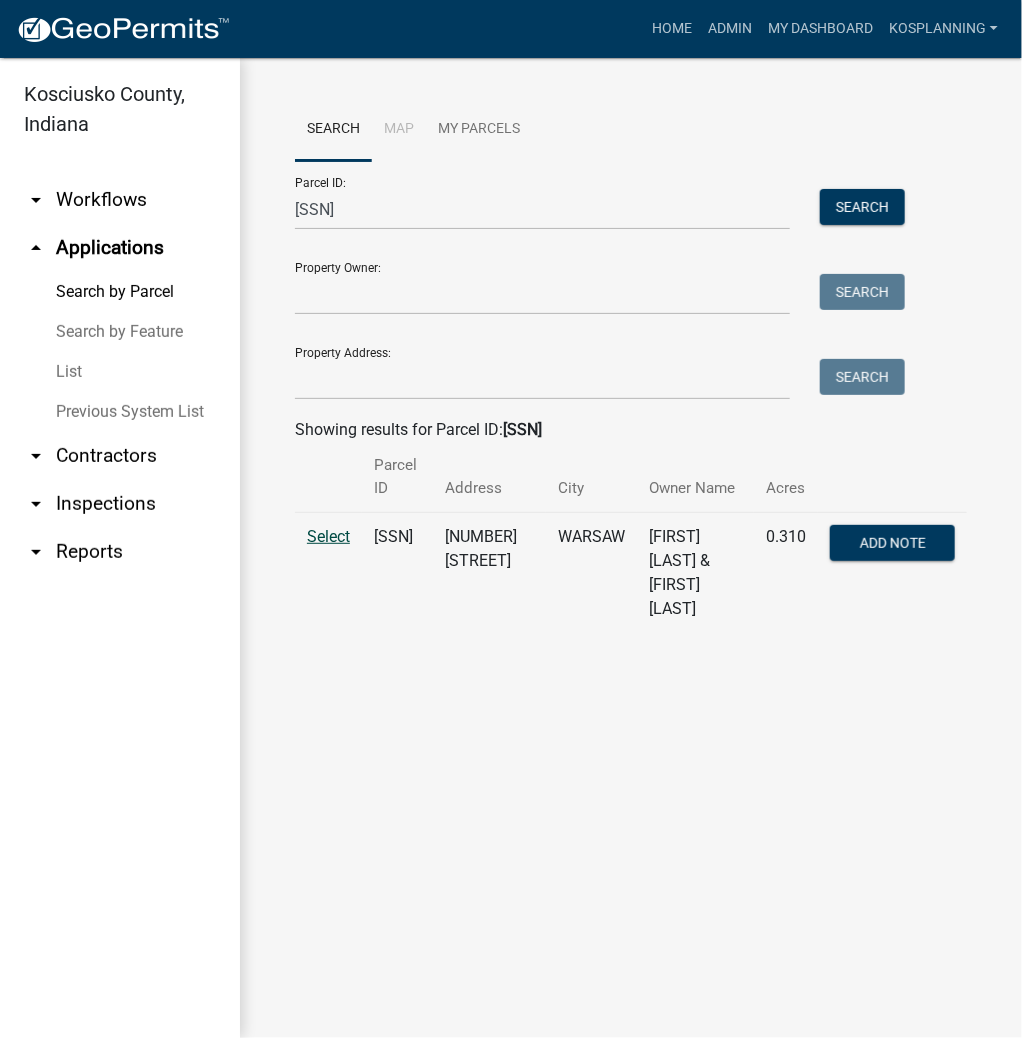 click on "Select" at bounding box center [328, 536] 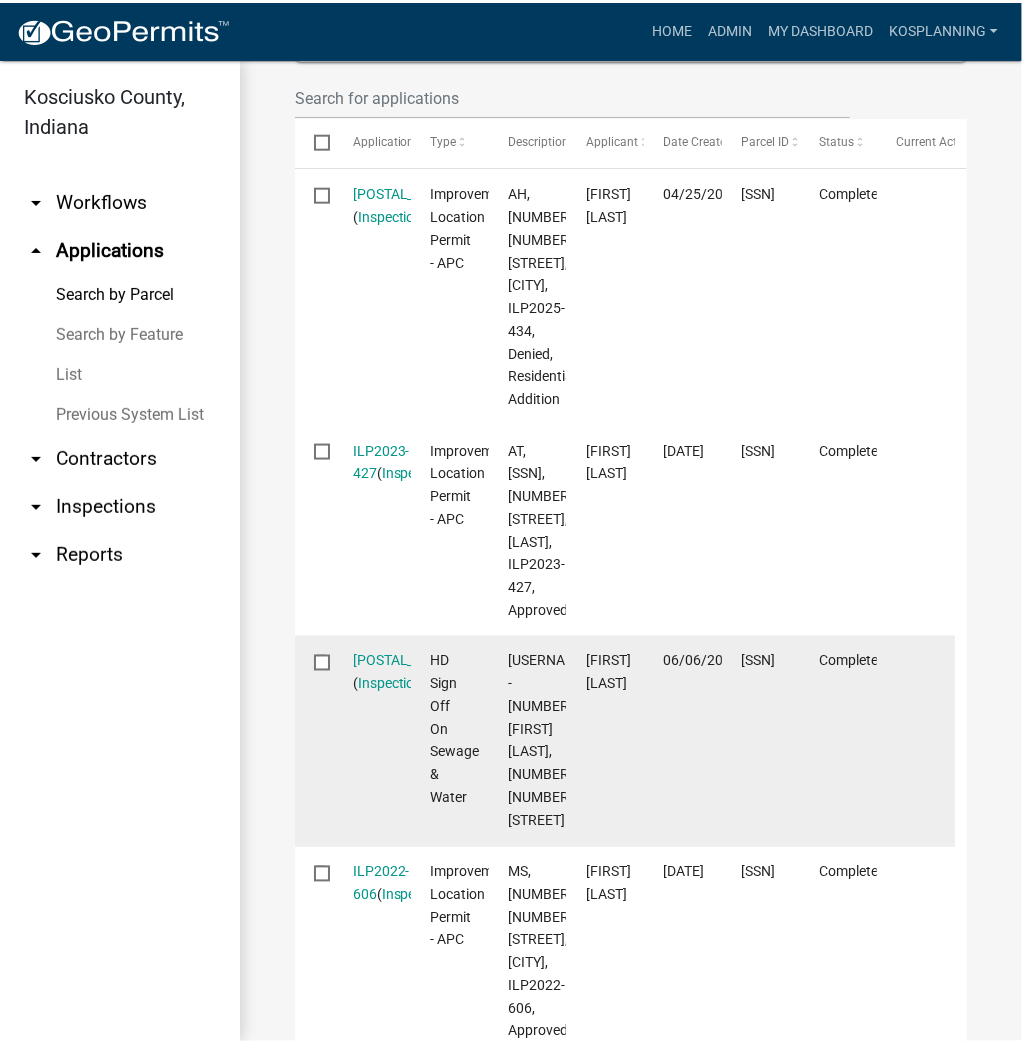 scroll, scrollTop: 480, scrollLeft: 0, axis: vertical 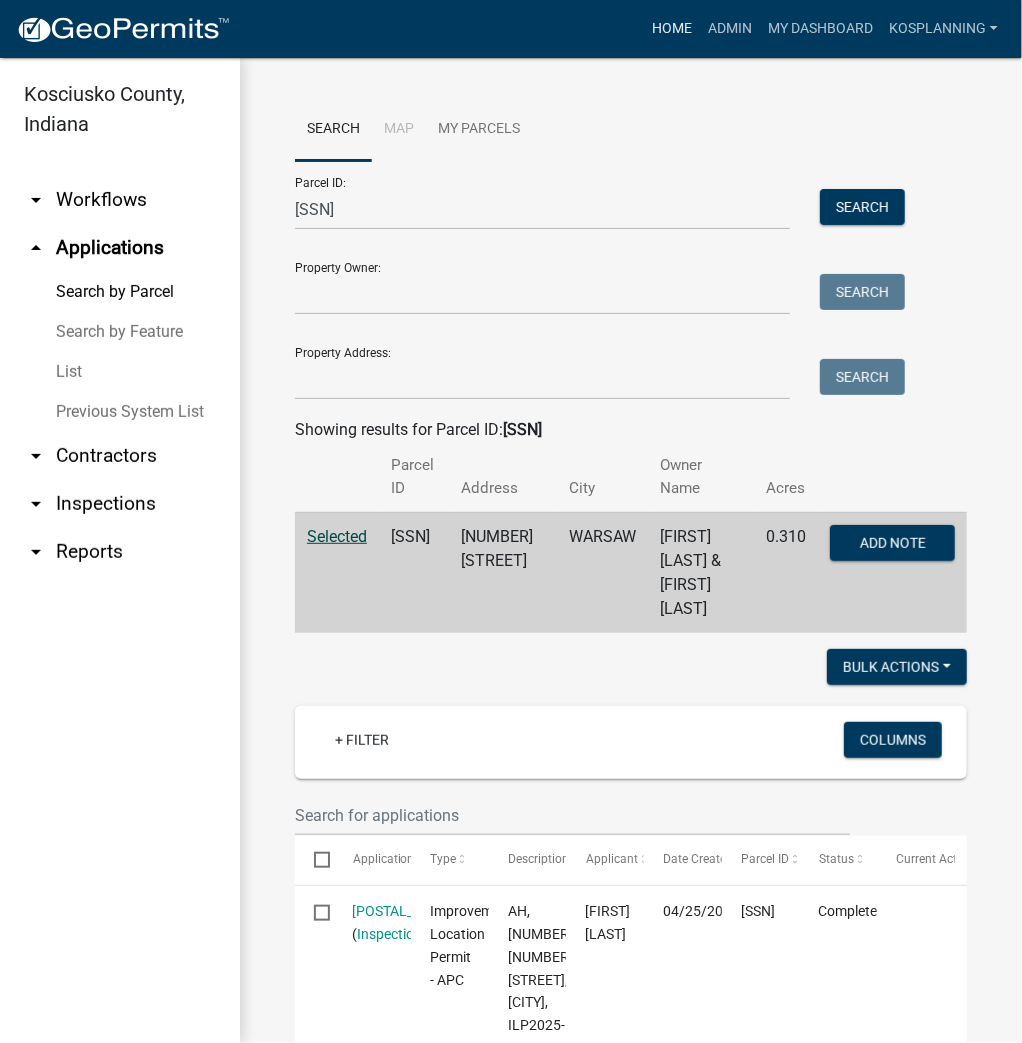 click on "Home" at bounding box center (672, 29) 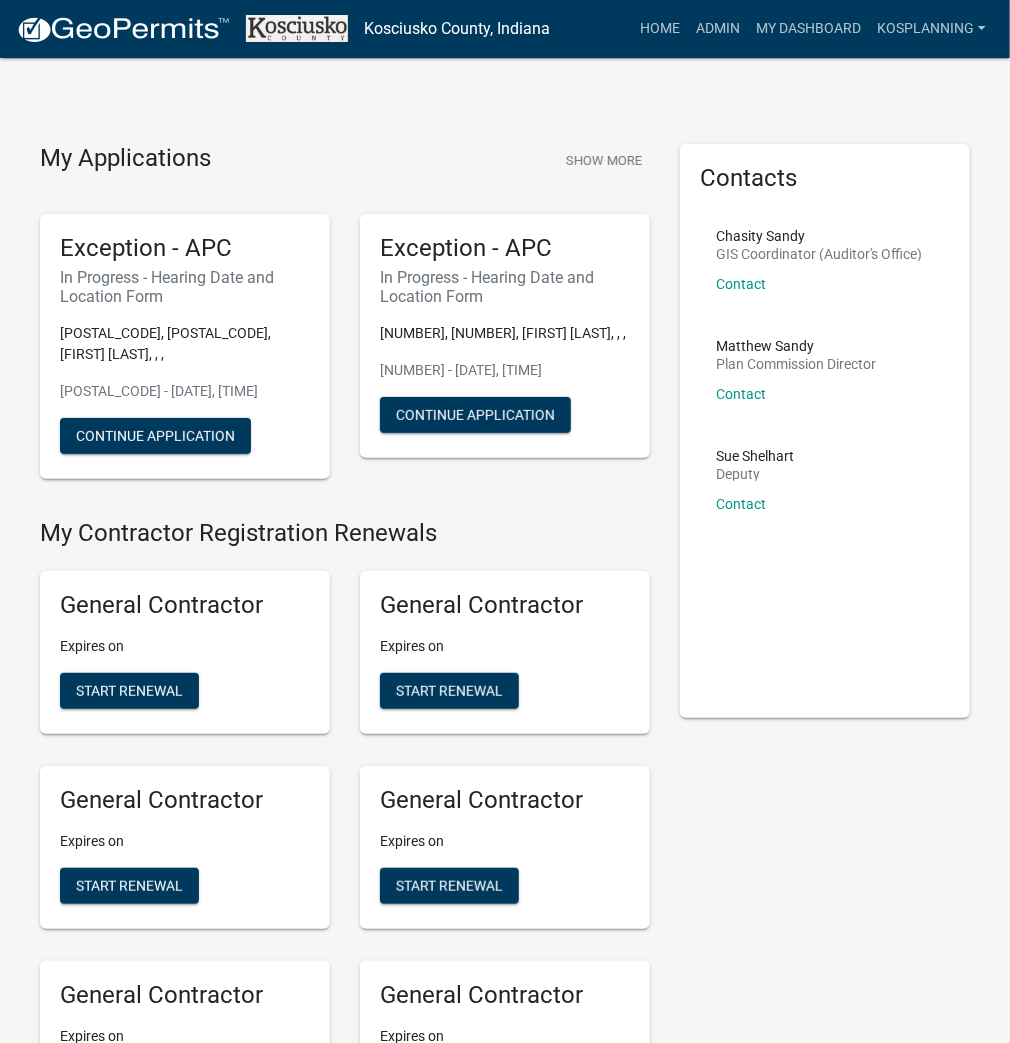 scroll, scrollTop: 1703, scrollLeft: 0, axis: vertical 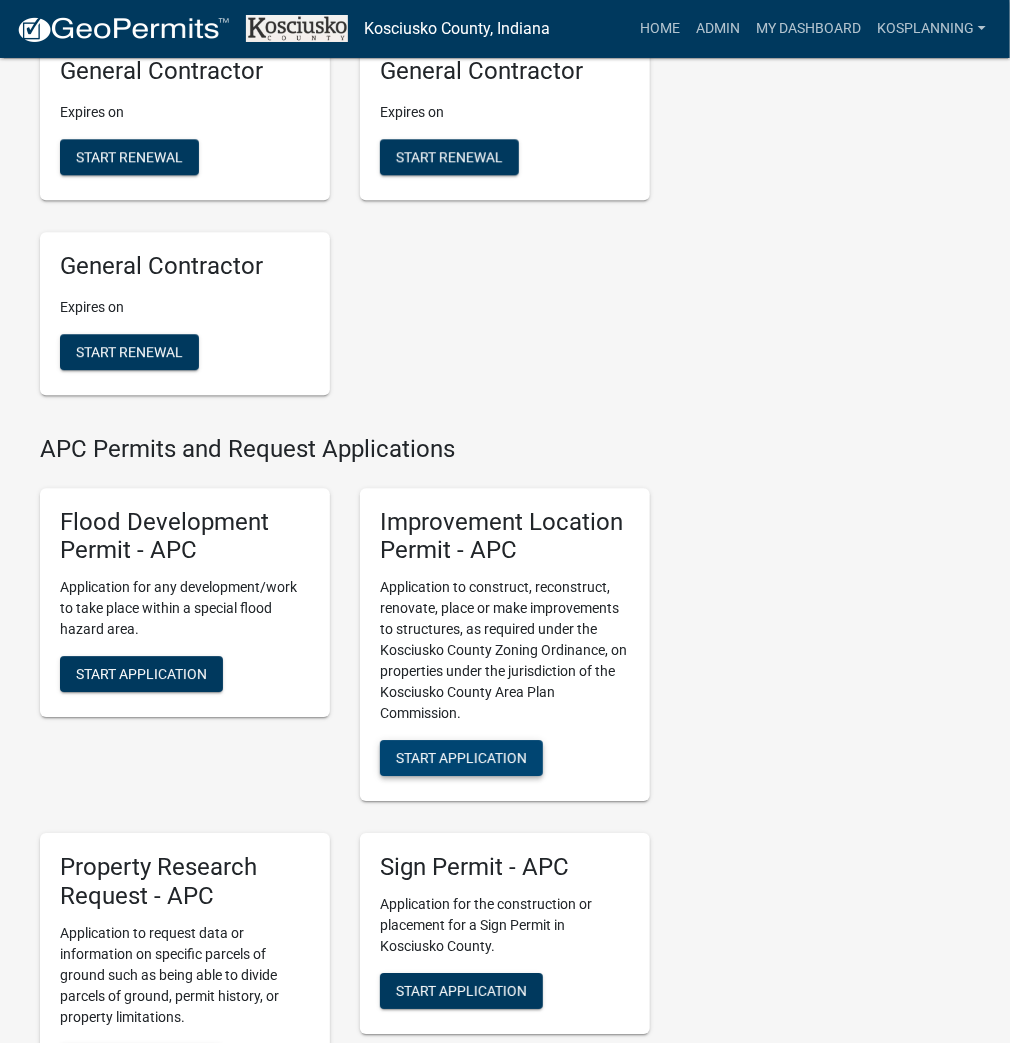 click on "Start Application" at bounding box center [461, 758] 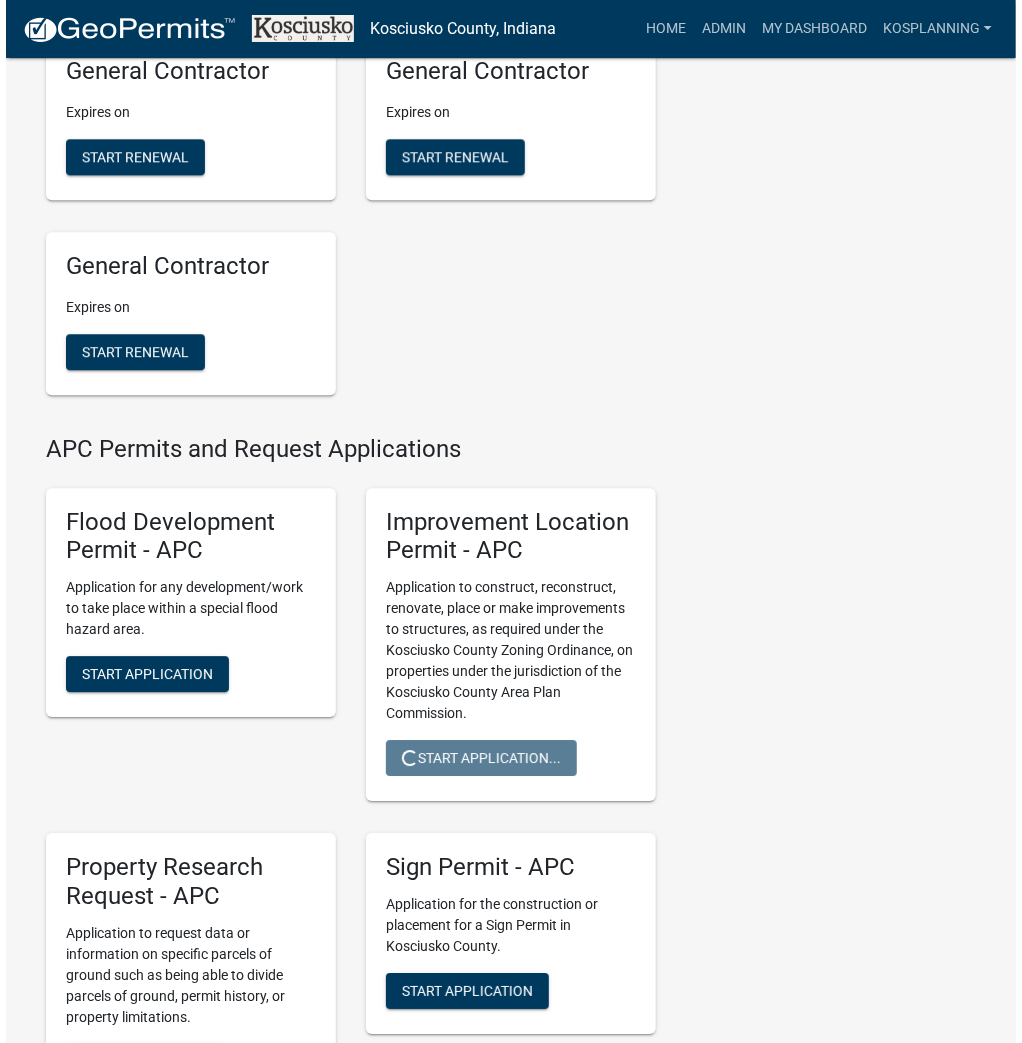 scroll, scrollTop: 0, scrollLeft: 0, axis: both 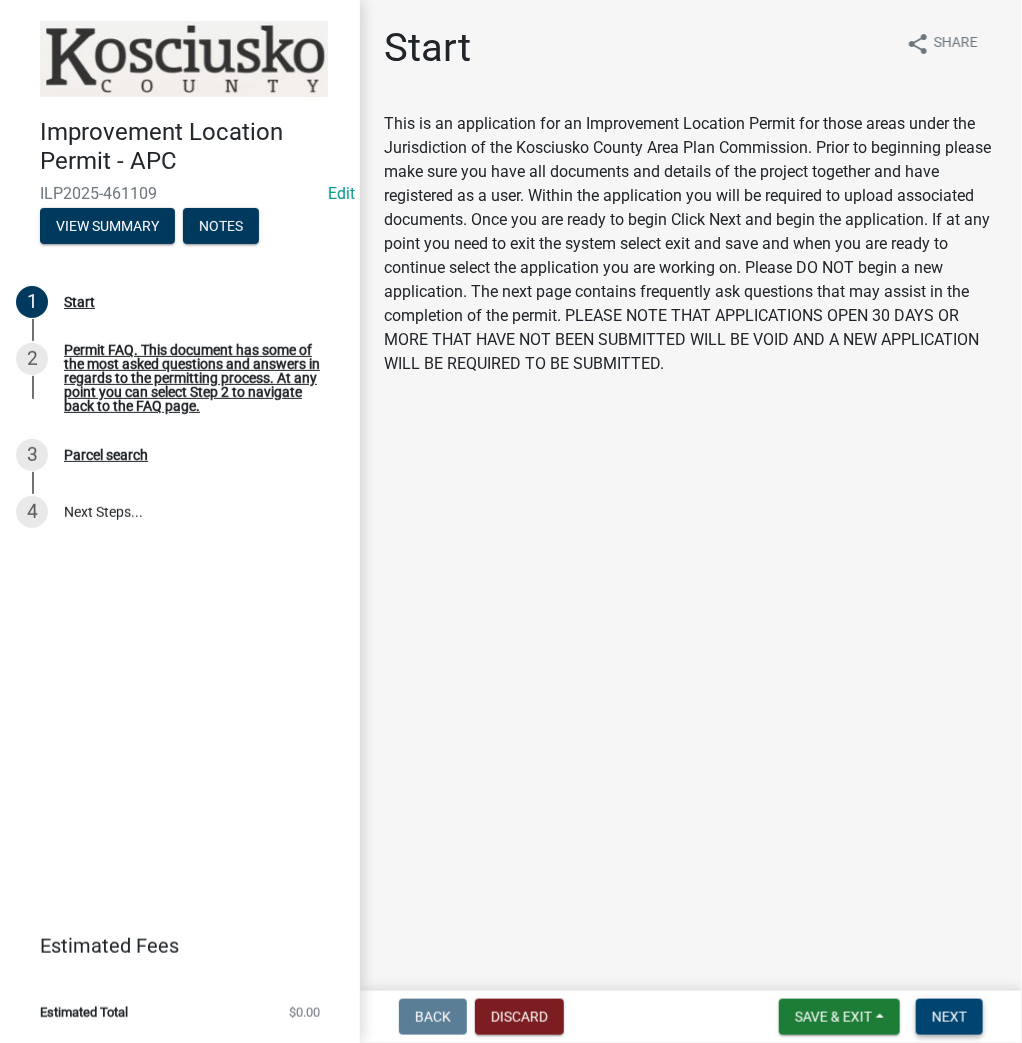 click on "Next" at bounding box center [949, 1017] 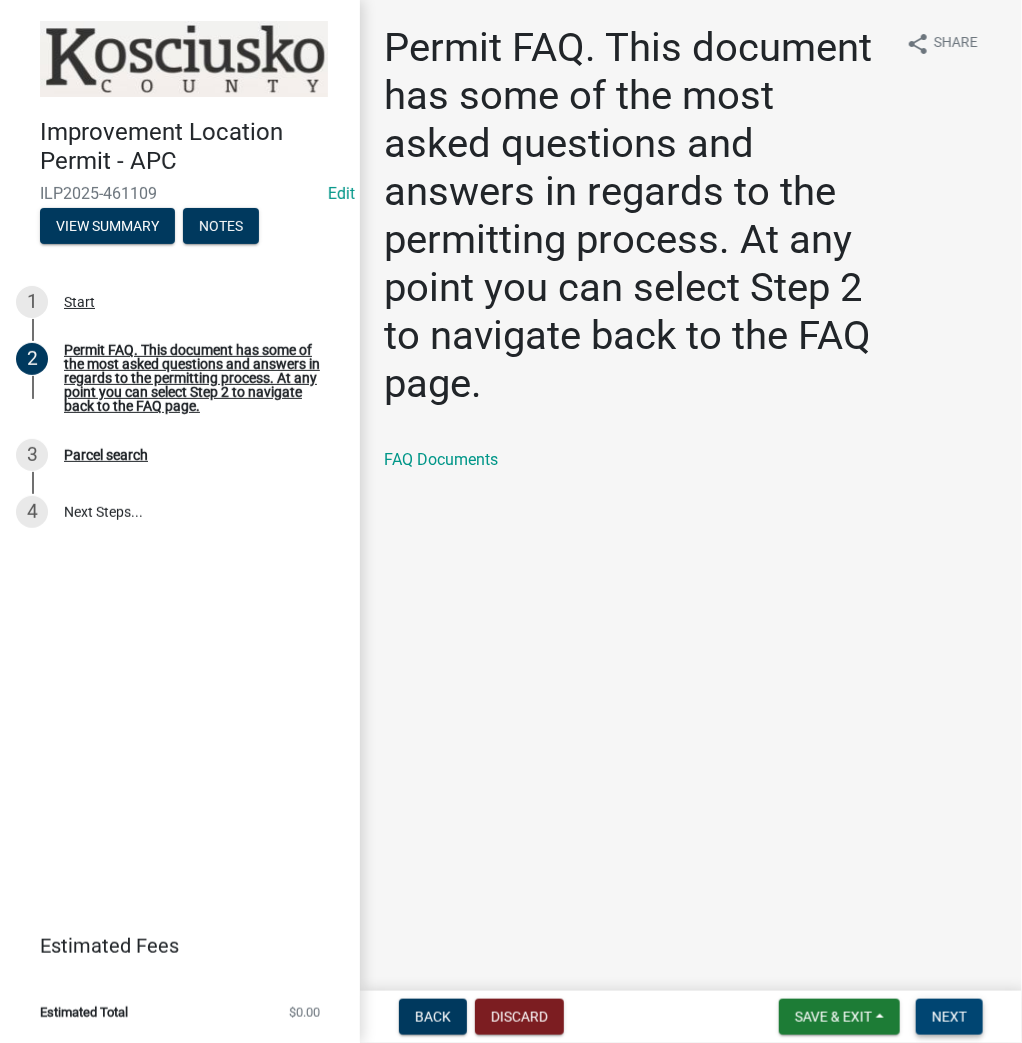 click on "Next" at bounding box center [949, 1017] 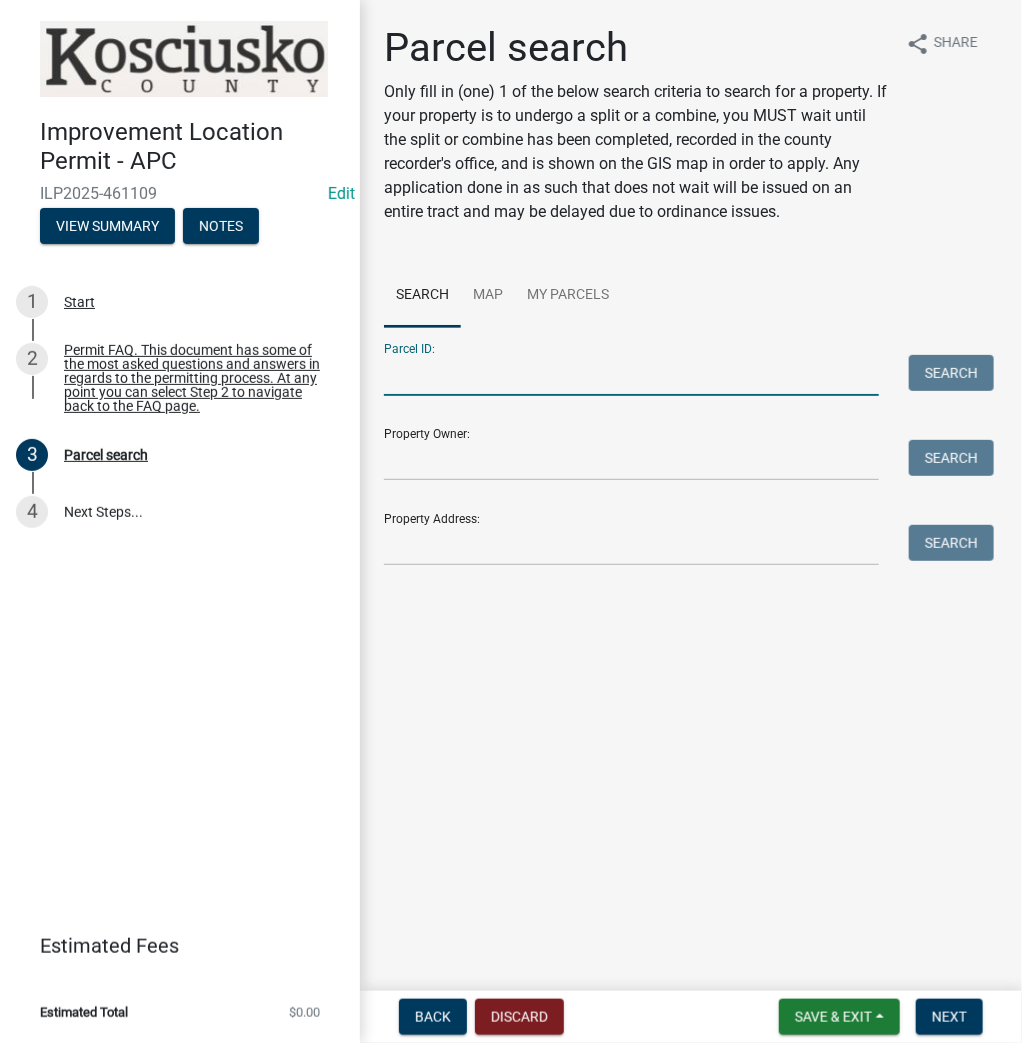 click on "Parcel ID:" at bounding box center (631, 375) 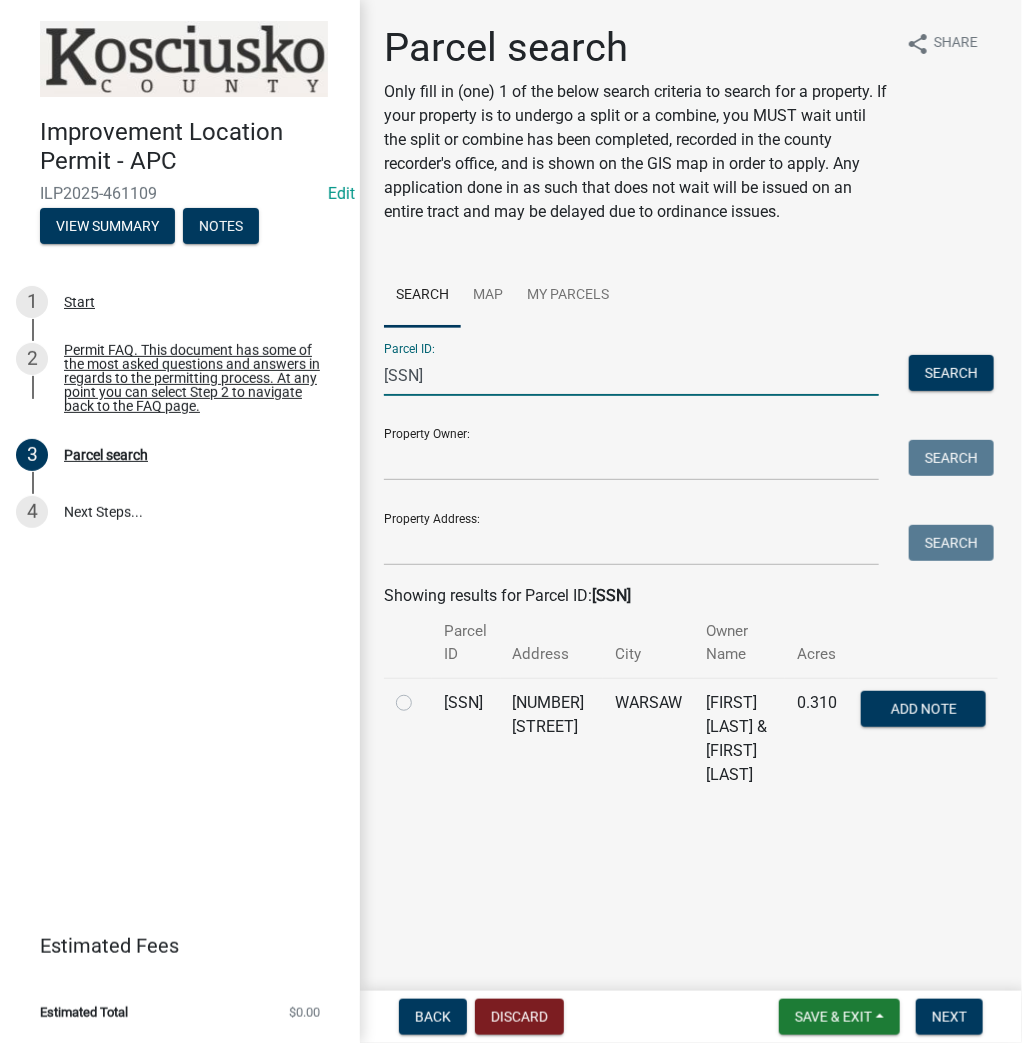 type on "[SSN]" 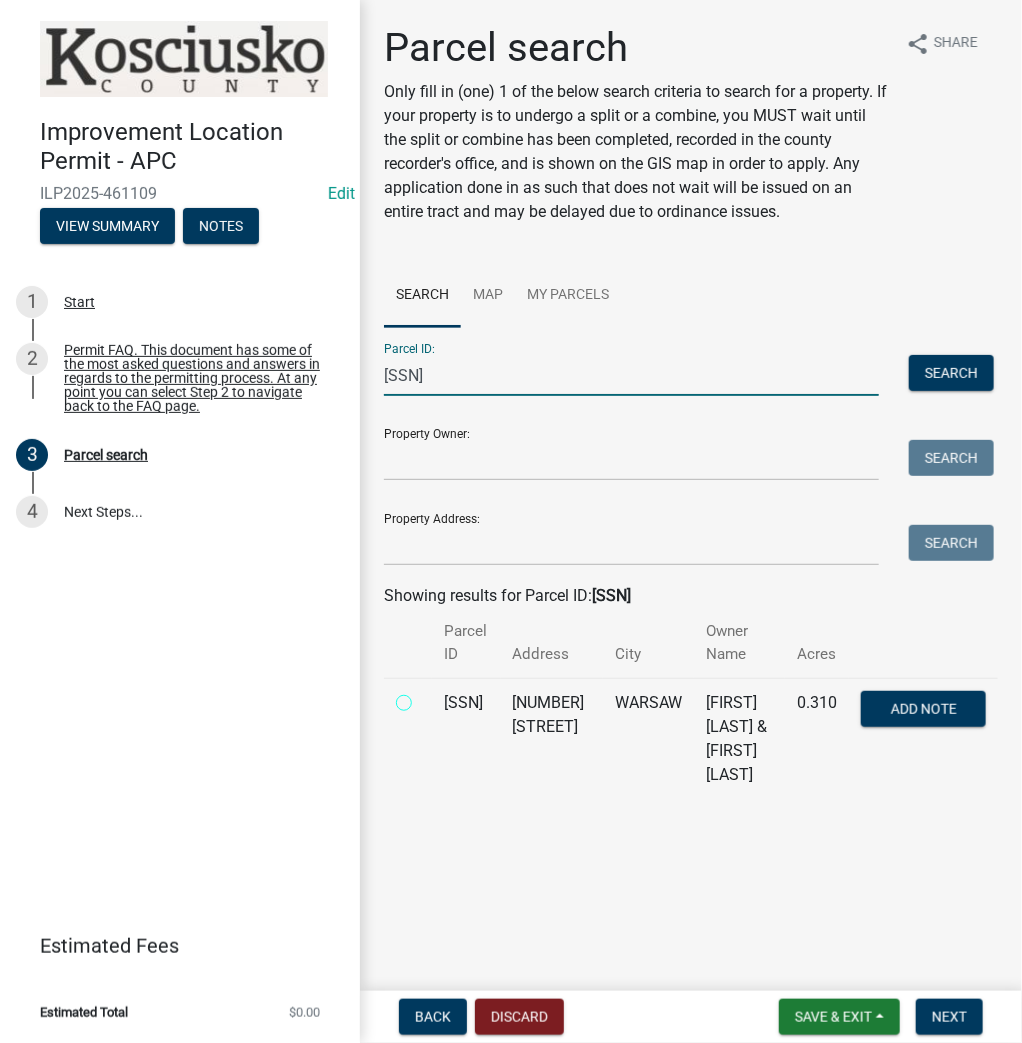 click at bounding box center [426, 697] 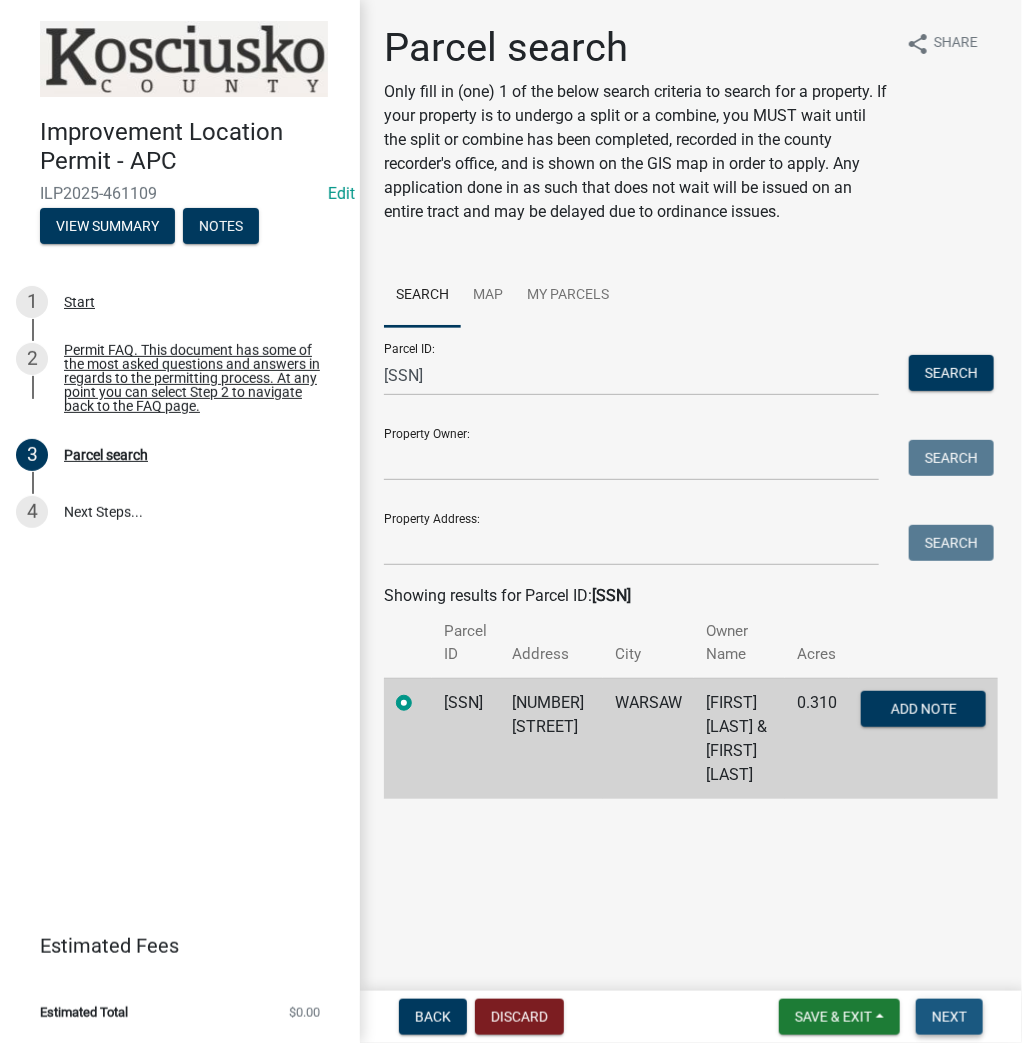 click on "Next" at bounding box center (949, 1017) 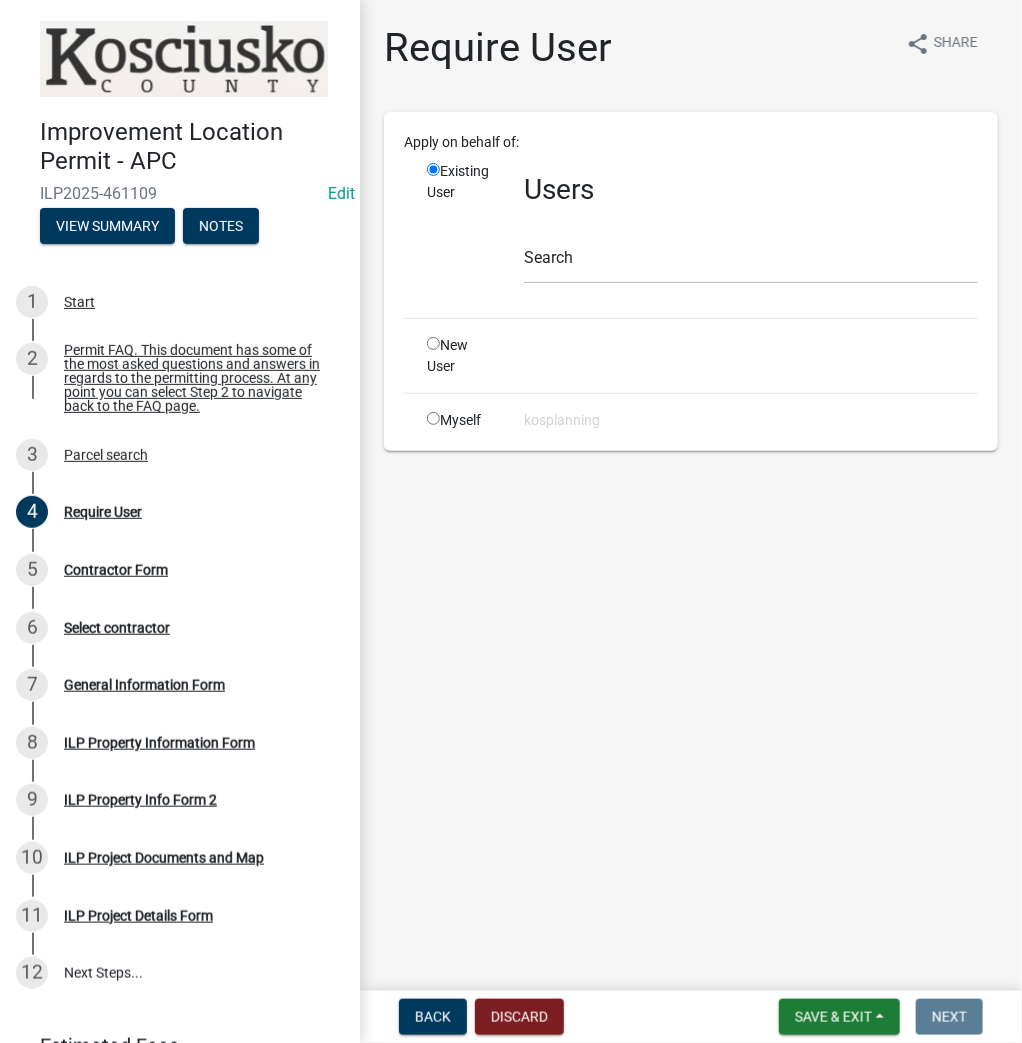 click on "Search" 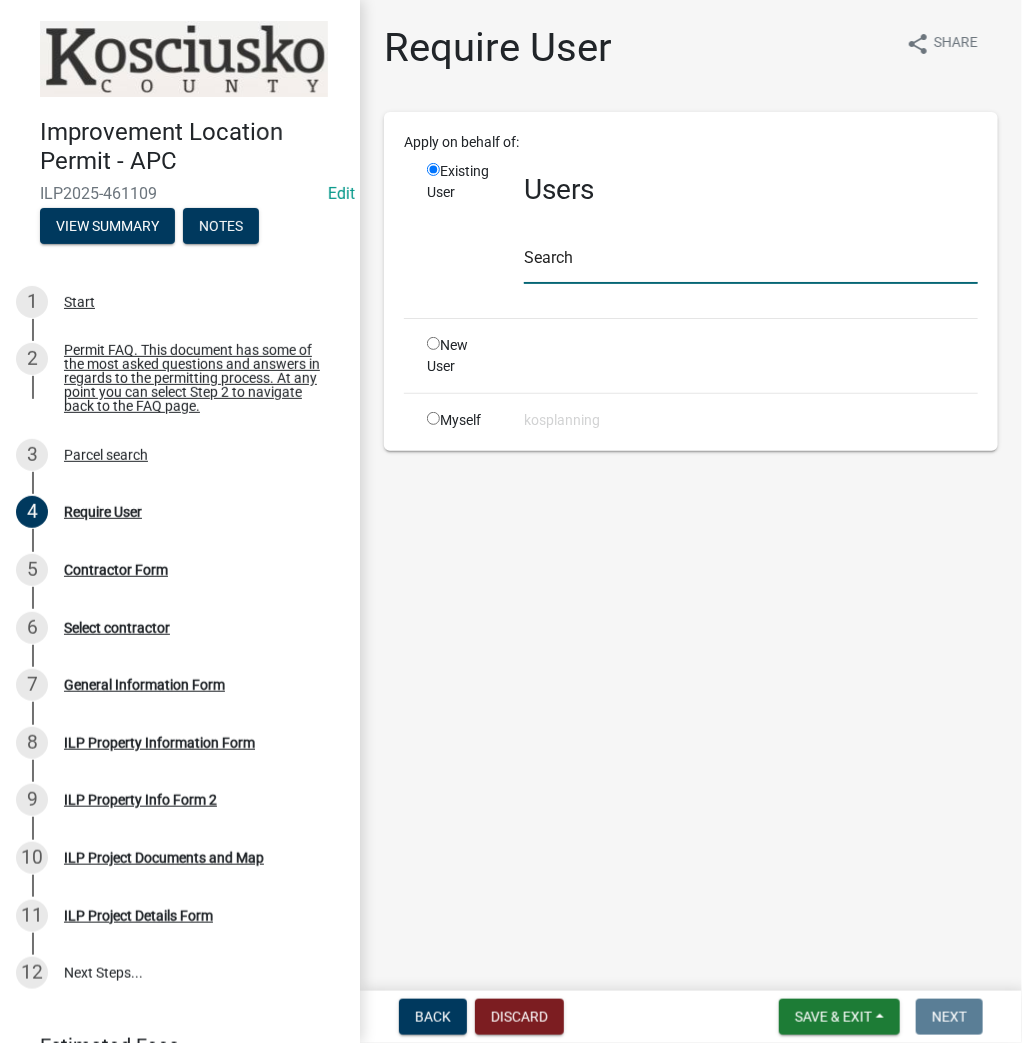 click 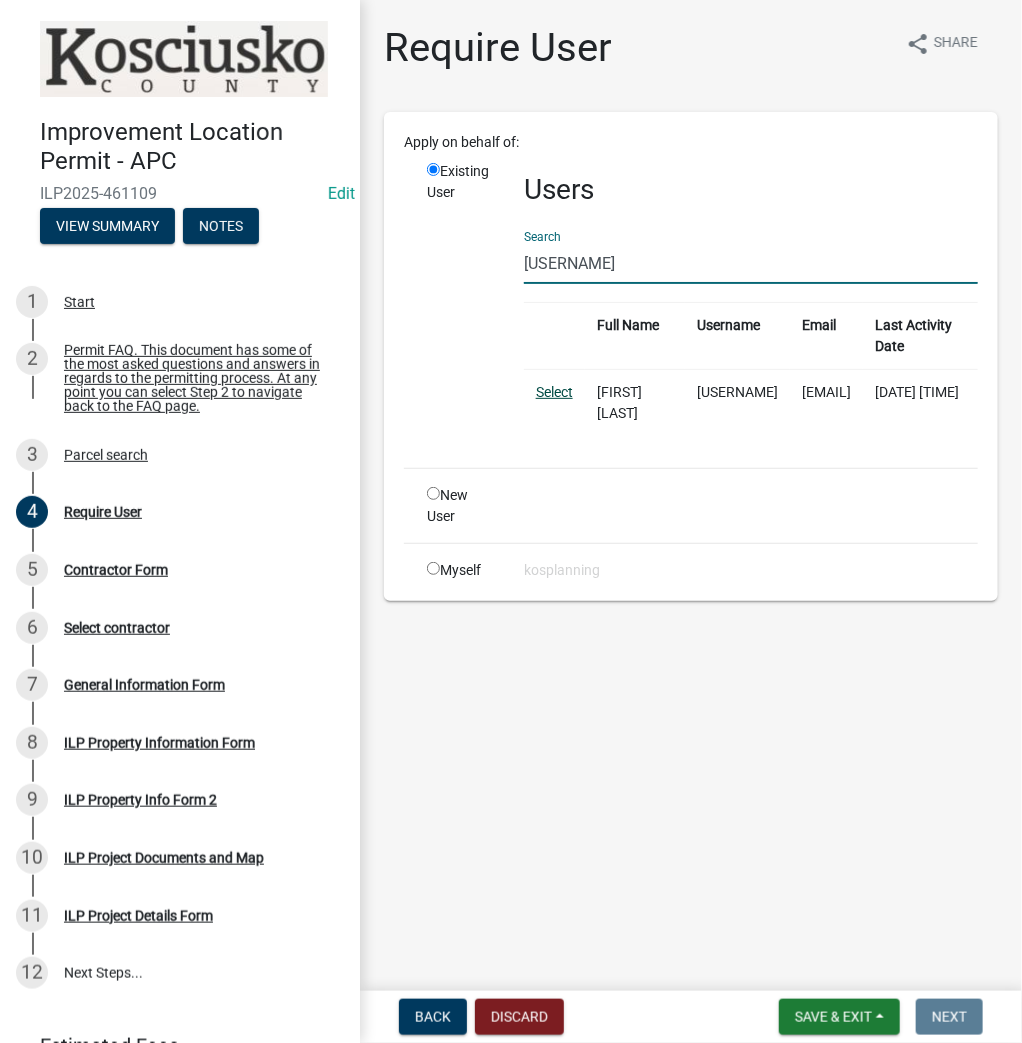 type on "[USERNAME]" 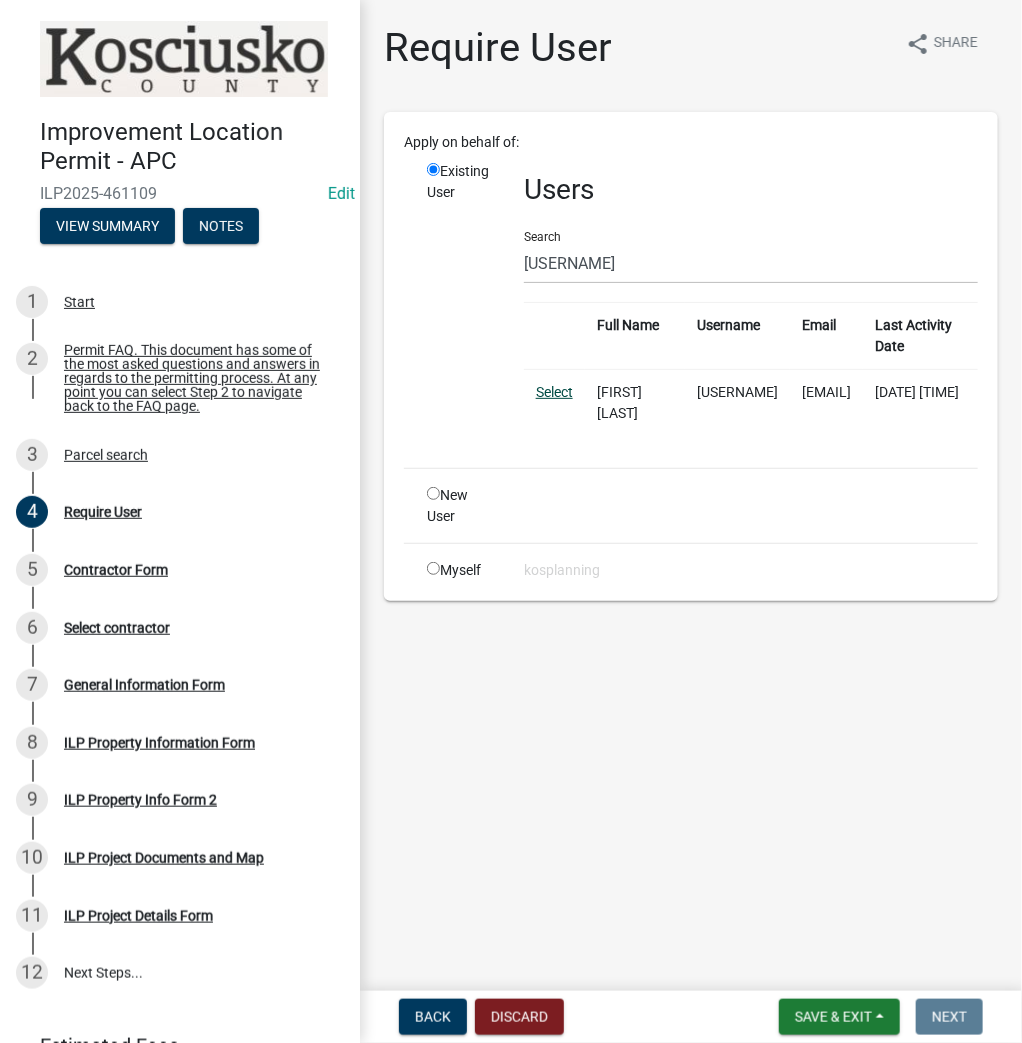 click on "Select" 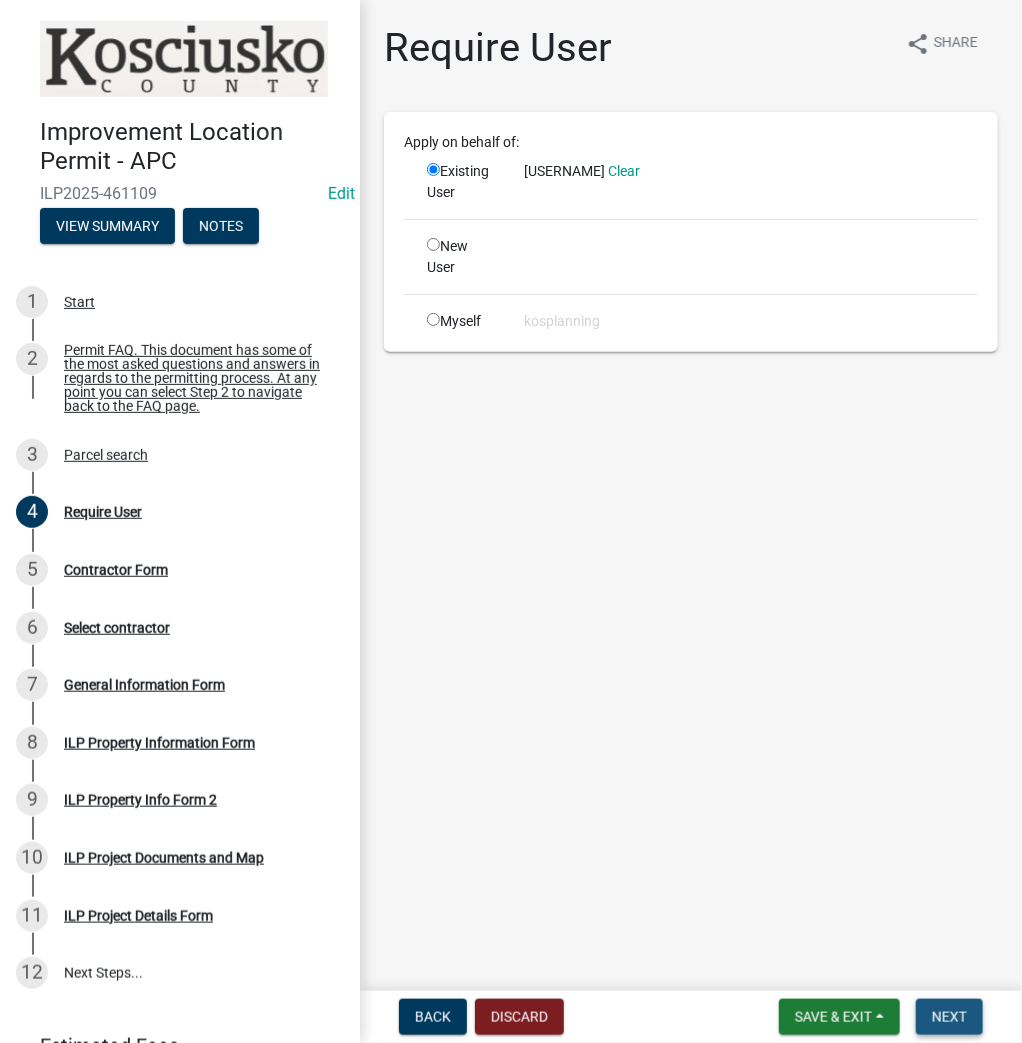 click on "Next" at bounding box center (949, 1017) 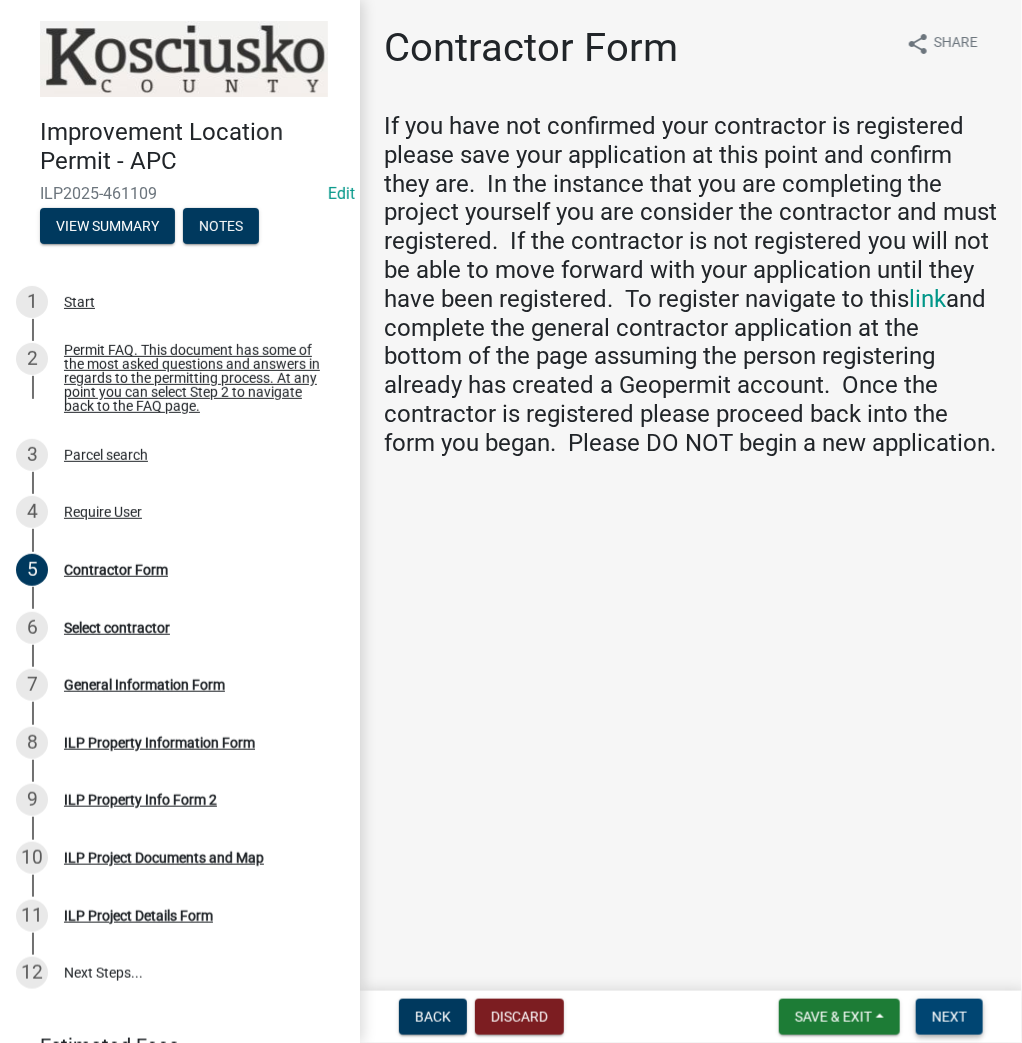 click on "Next" at bounding box center [949, 1017] 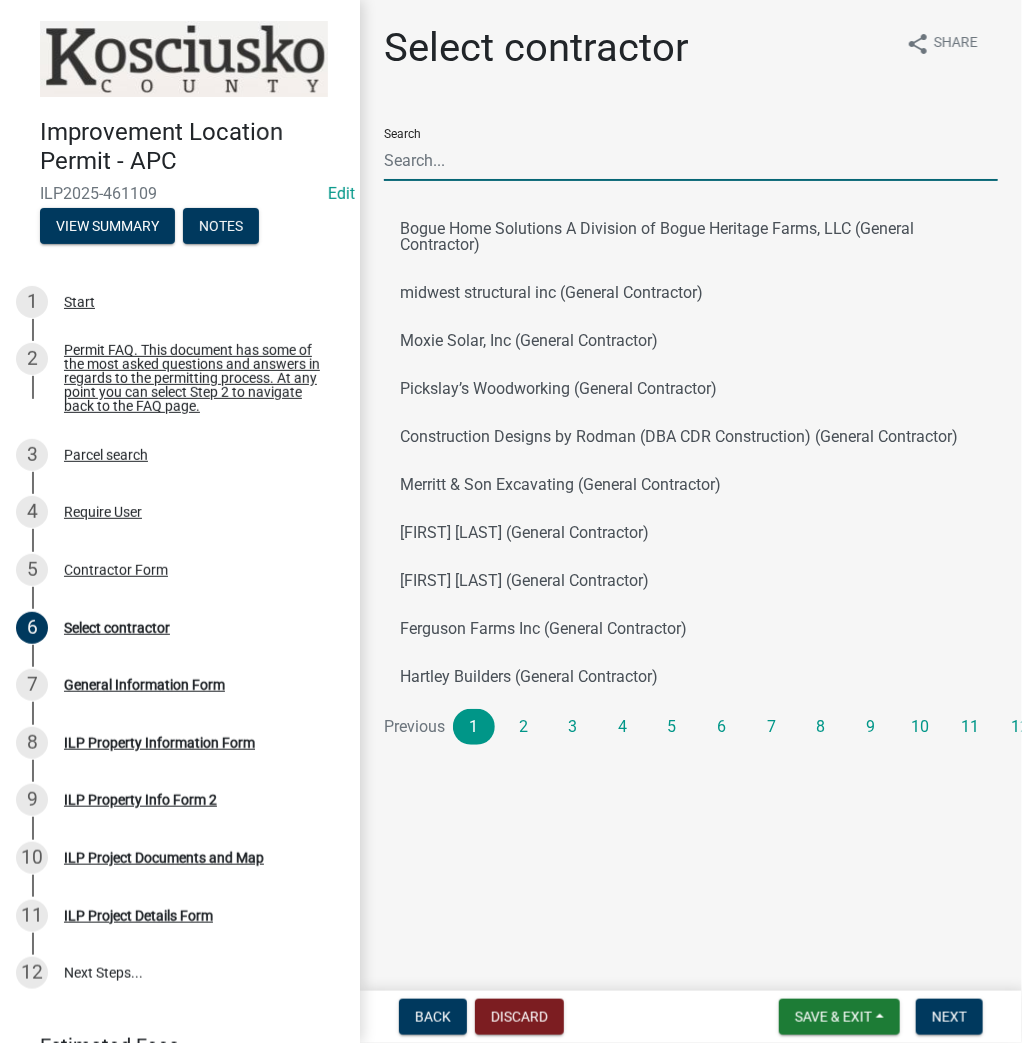 click on "Search" at bounding box center (691, 160) 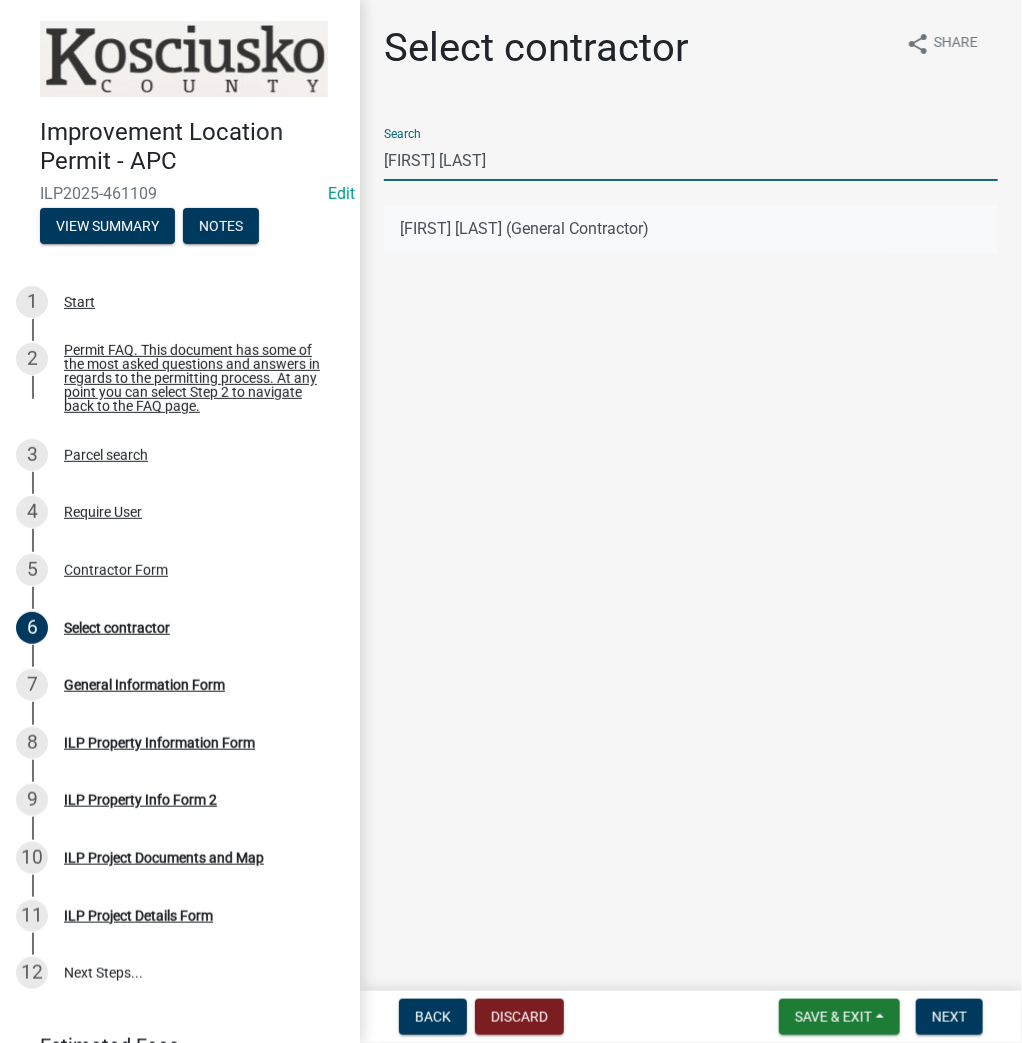 type on "[FIRST] [LAST]" 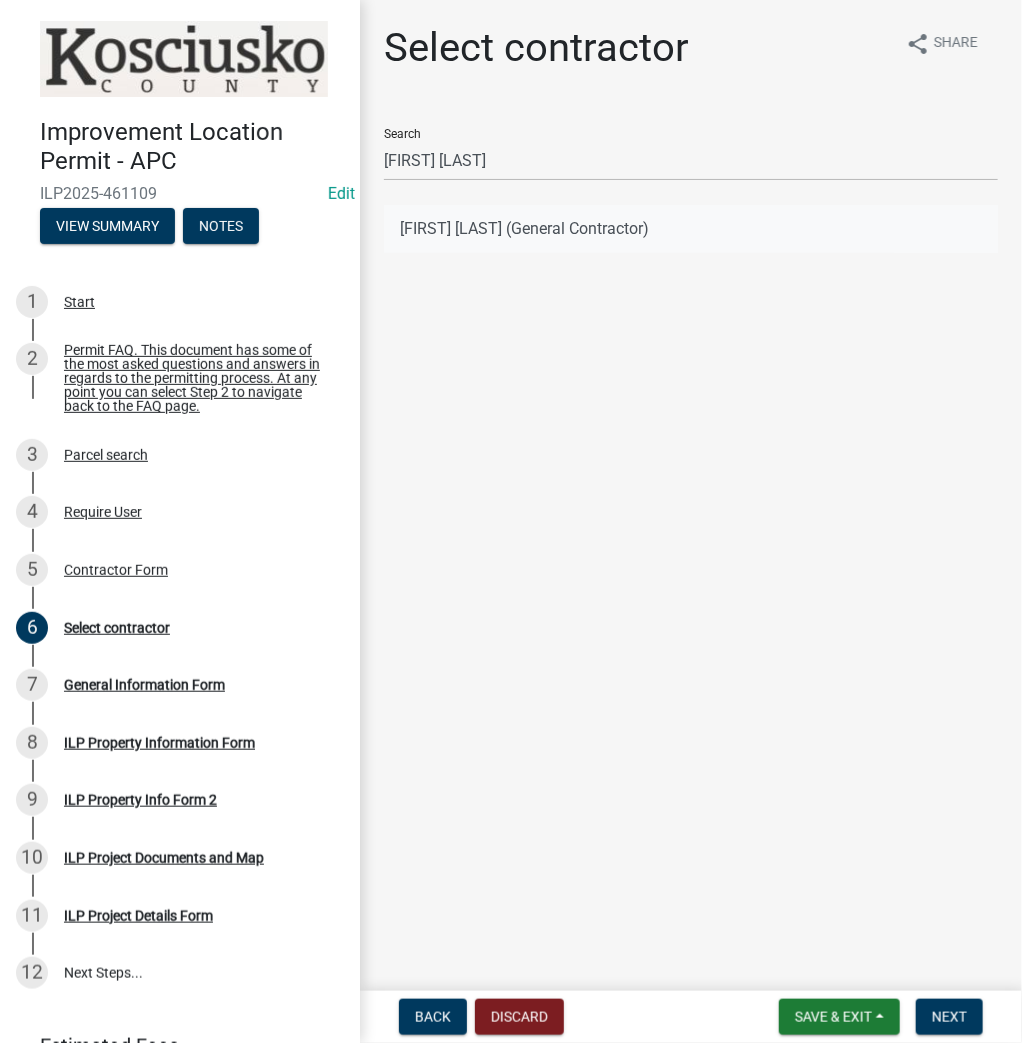click on "[FIRST] [LAST] (General Contractor)" 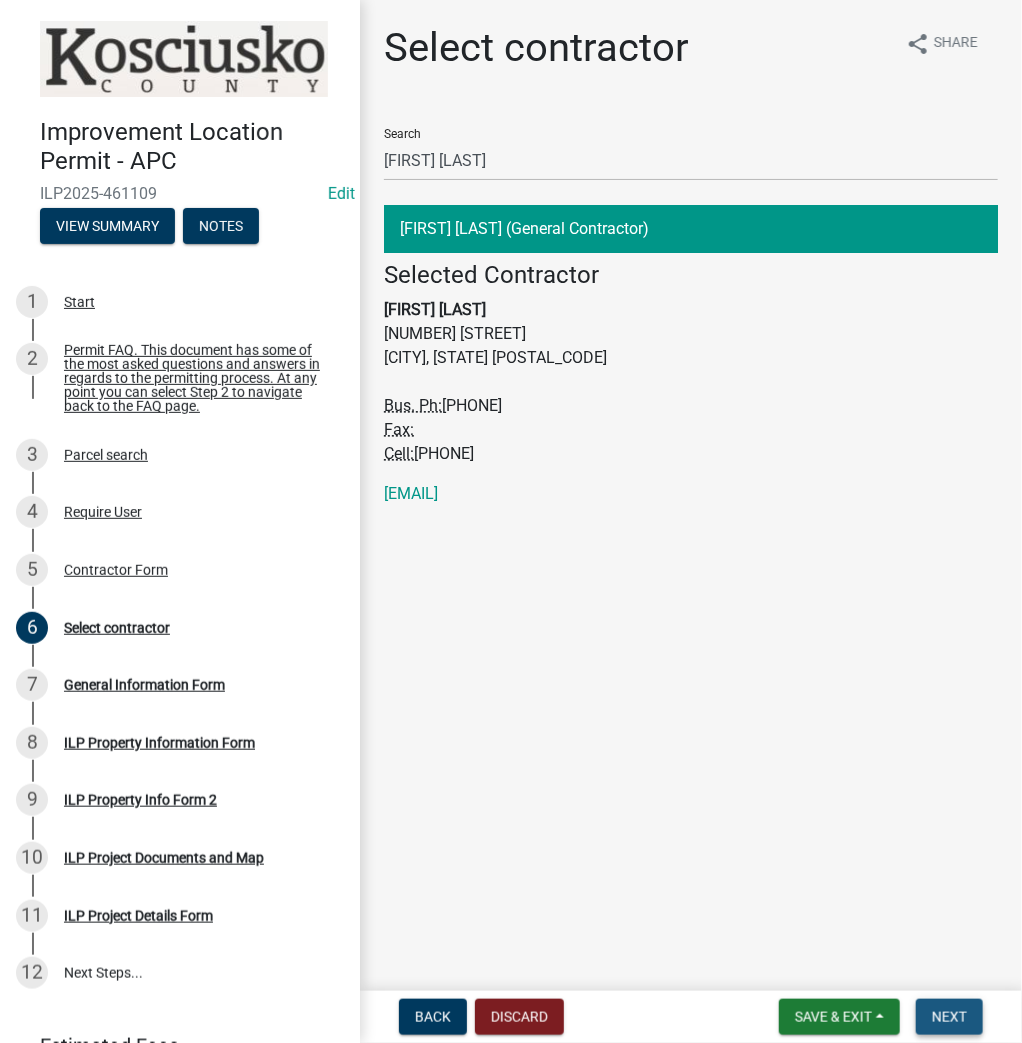 click on "Next" at bounding box center (949, 1017) 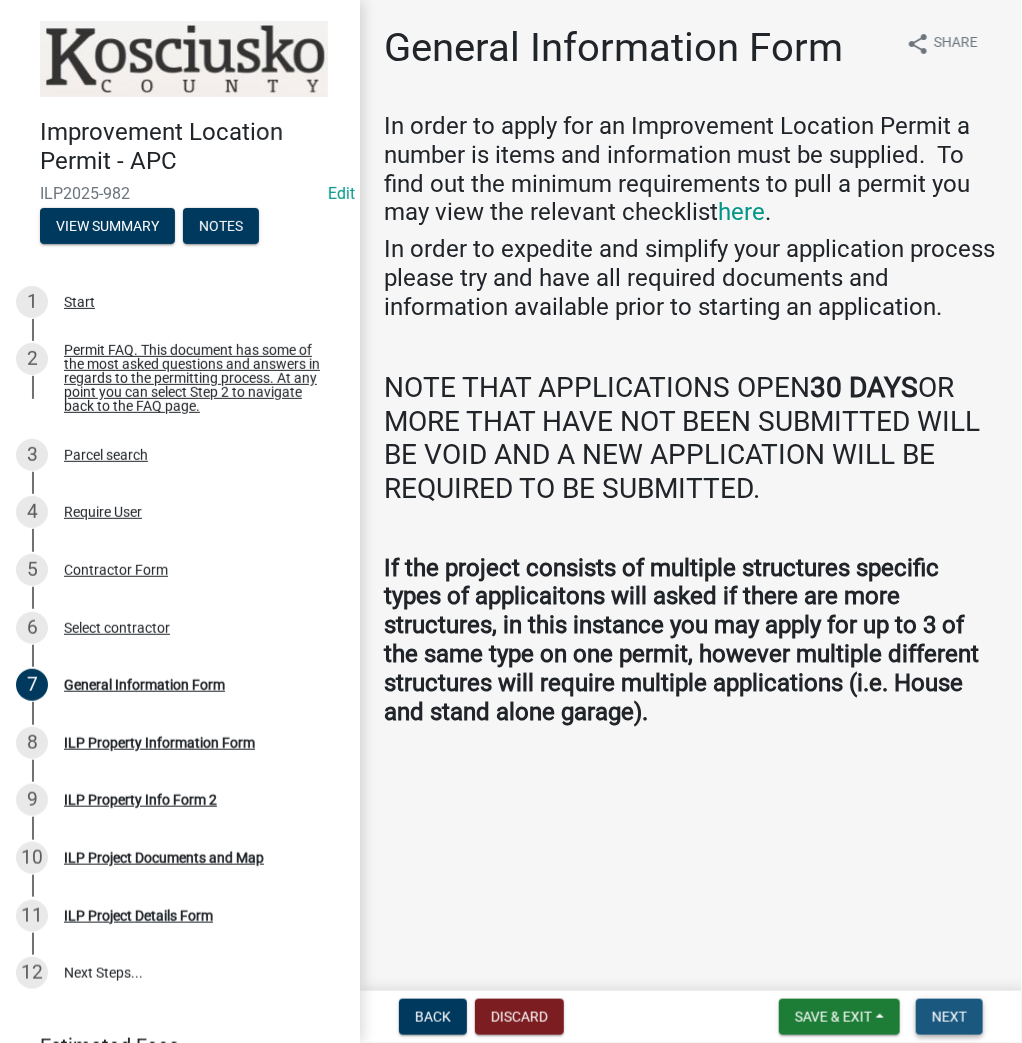 click on "Next" at bounding box center (949, 1017) 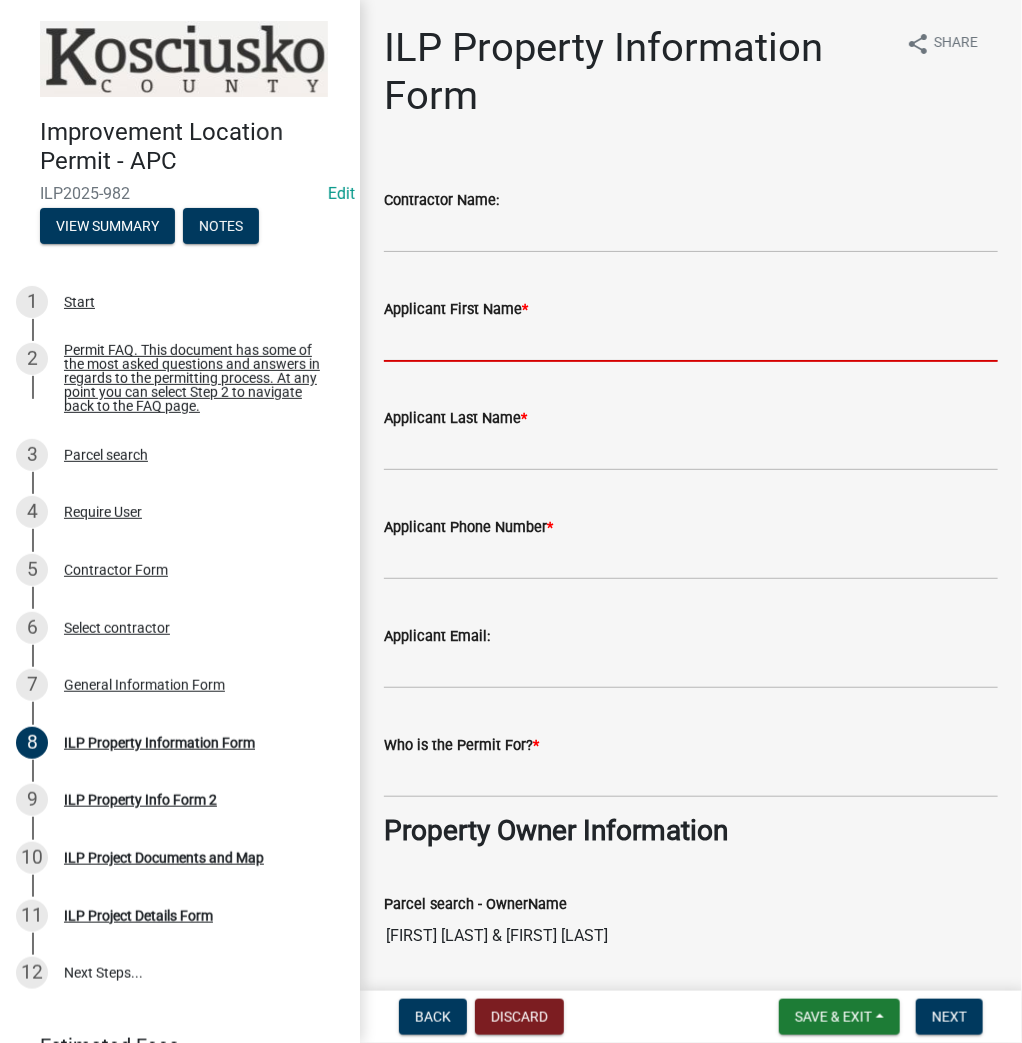 click on "Applicant First Name  *" at bounding box center [691, 341] 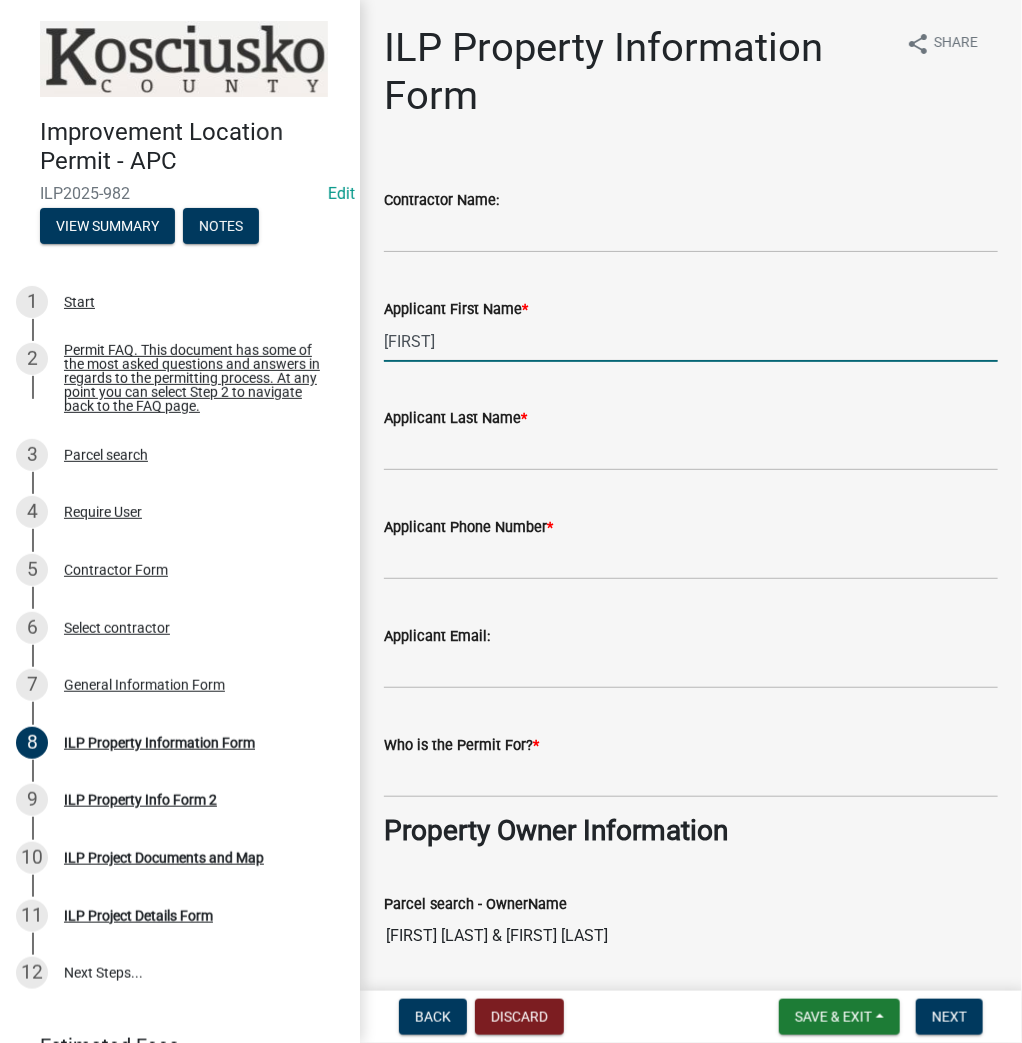 type on "[FIRST]" 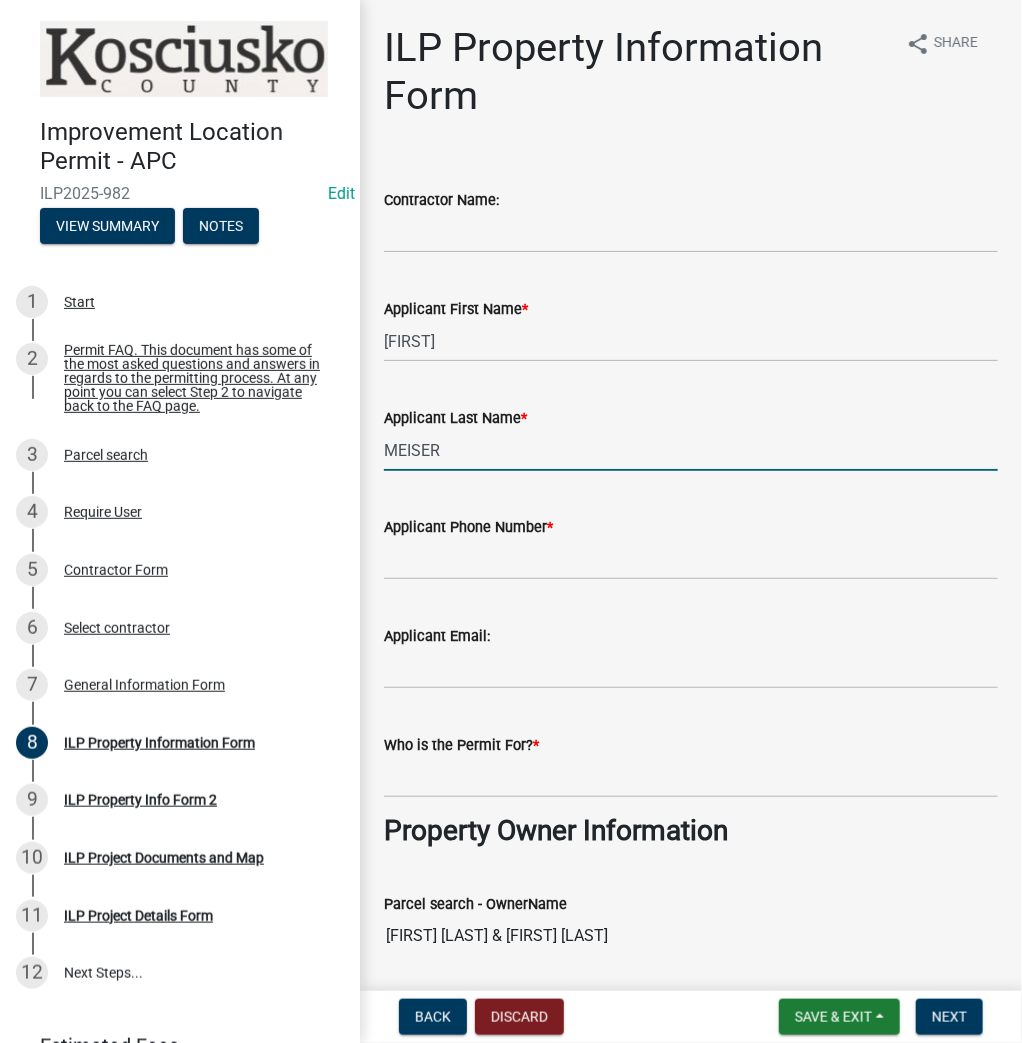 type on "MEISER" 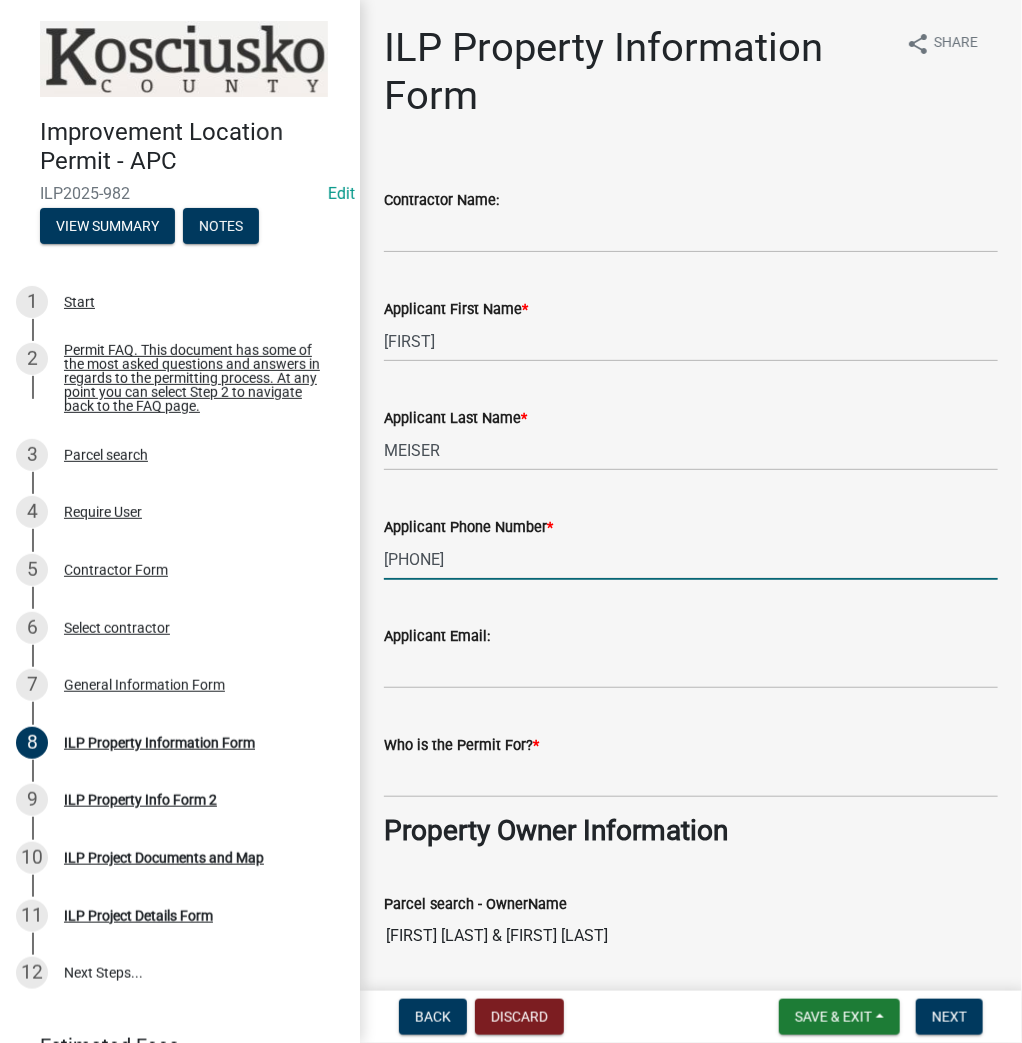 type on "[PHONE]" 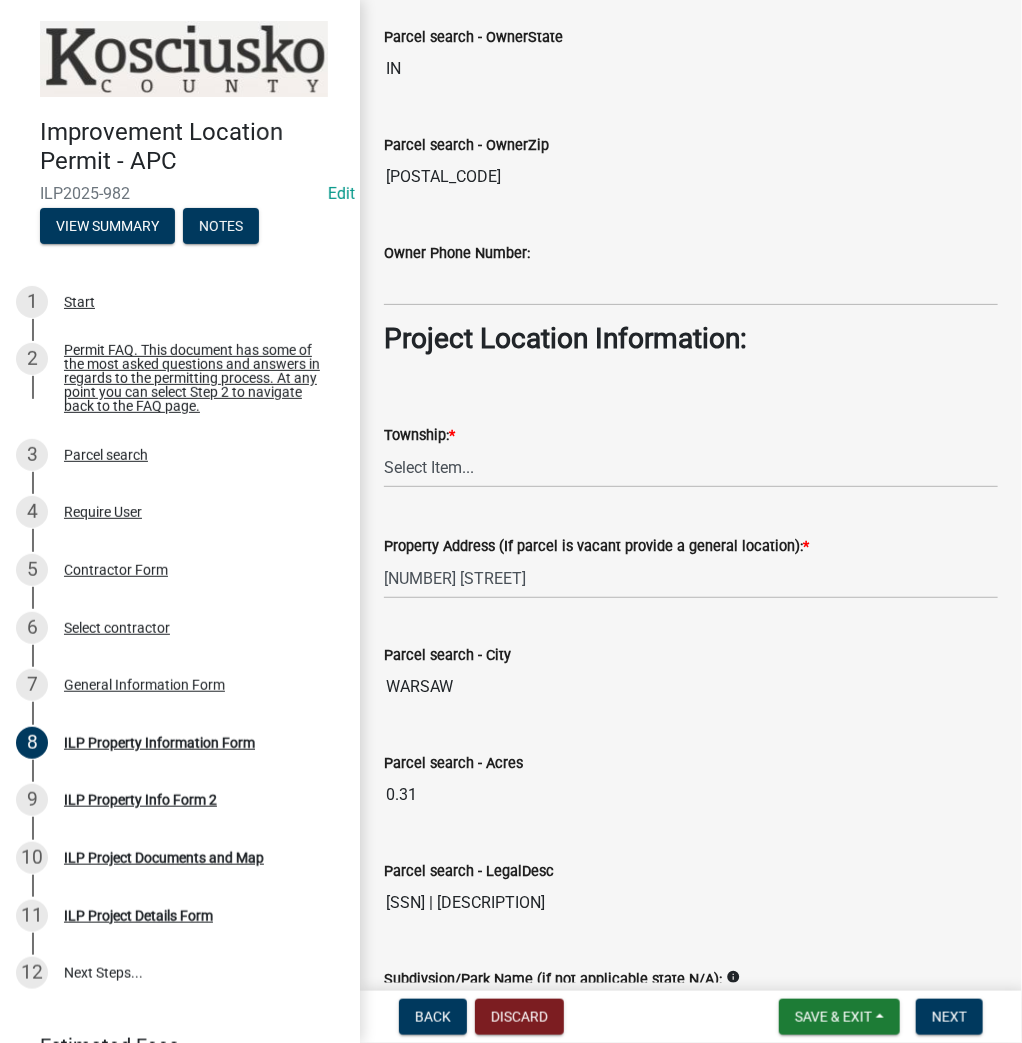 scroll, scrollTop: 1200, scrollLeft: 0, axis: vertical 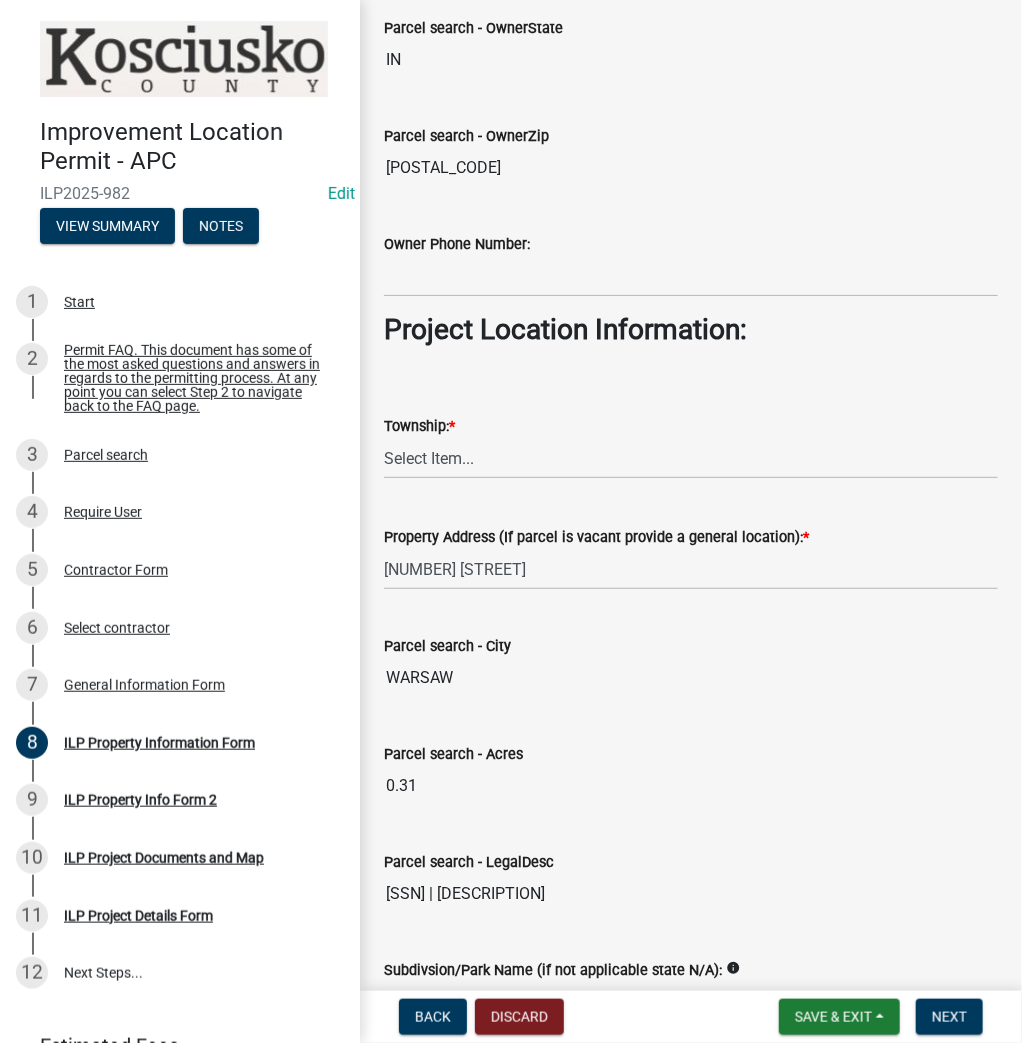type on "[FIRST] [LAST]" 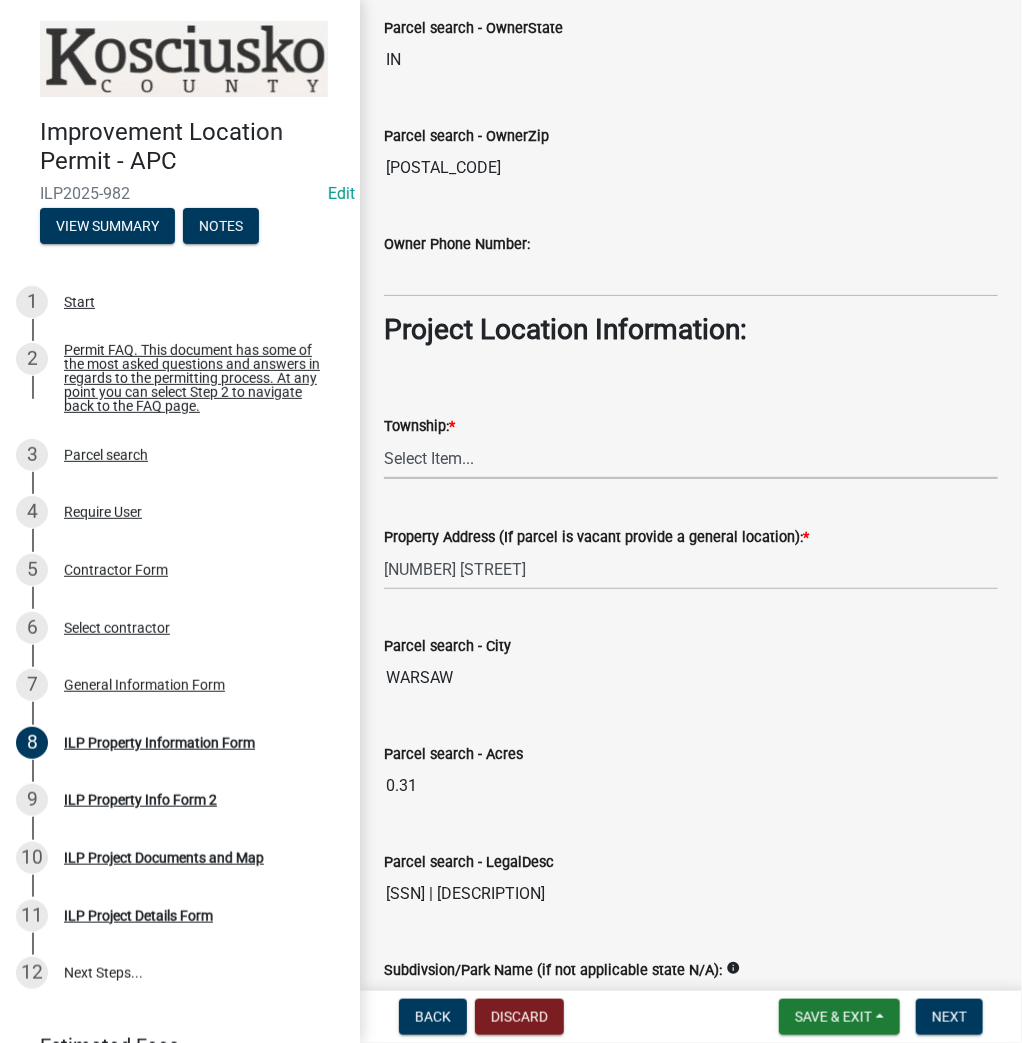 click on "Select Item...   Benton - Elkhart Co   Clay   Etna   Franklin   Harrison   Jackson   Jefferson   Lake   Monroe   Plain   Prairie   Scott   Seward   Tippecanoe   Turkey Creek   Van Buren   Washington   Wayne" at bounding box center [691, 458] 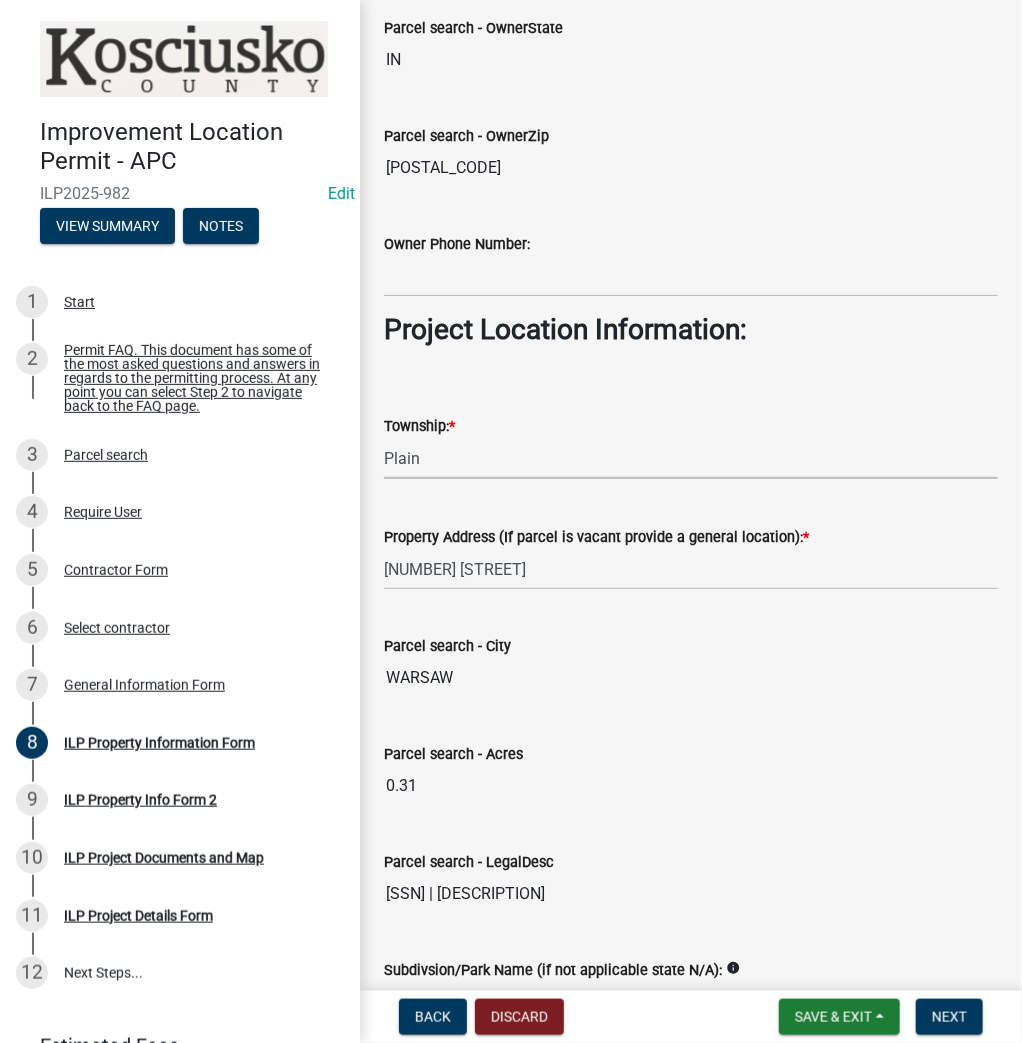 click on "Select Item...   Benton - Elkhart Co   Clay   Etna   Franklin   Harrison   Jackson   Jefferson   Lake   Monroe   Plain   Prairie   Scott   Seward   Tippecanoe   Turkey Creek   Van Buren   Washington   Wayne" at bounding box center (691, 458) 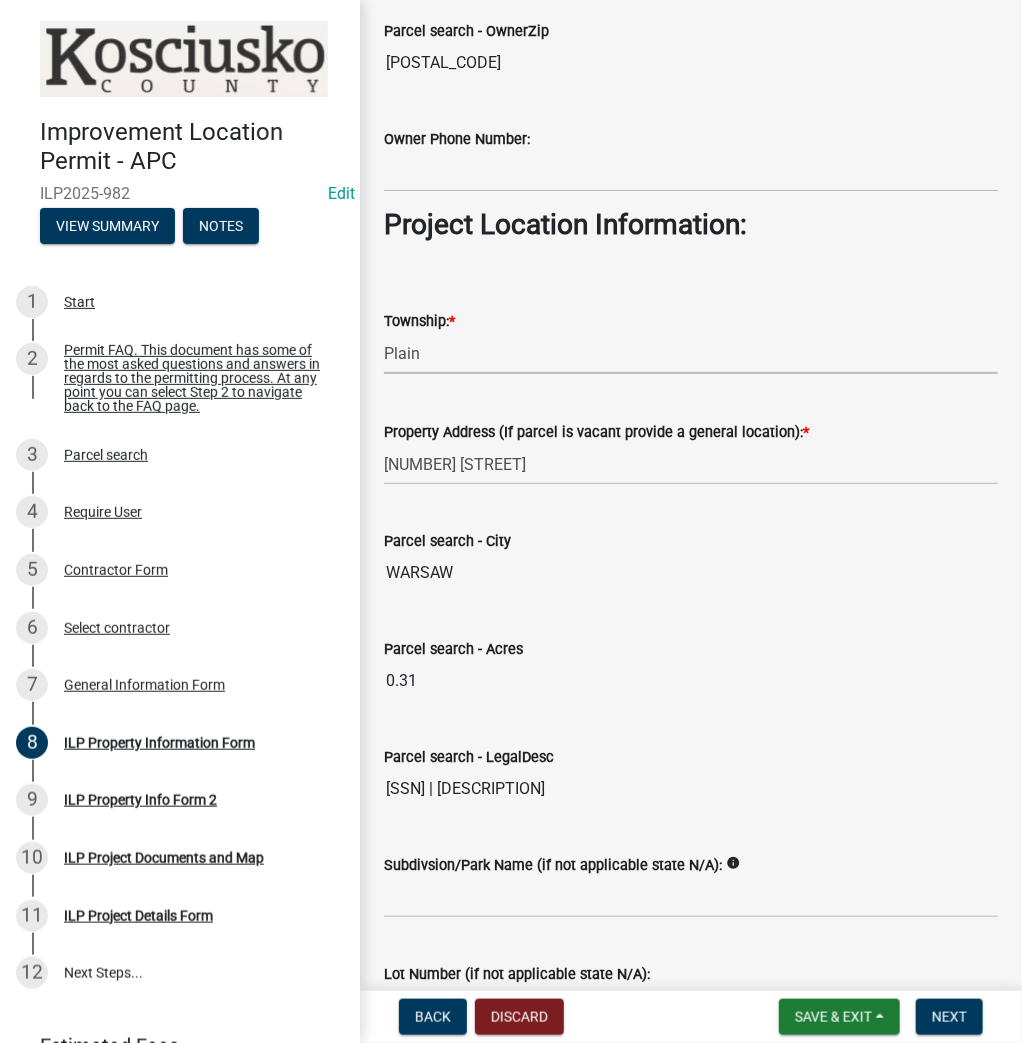 scroll, scrollTop: 1440, scrollLeft: 0, axis: vertical 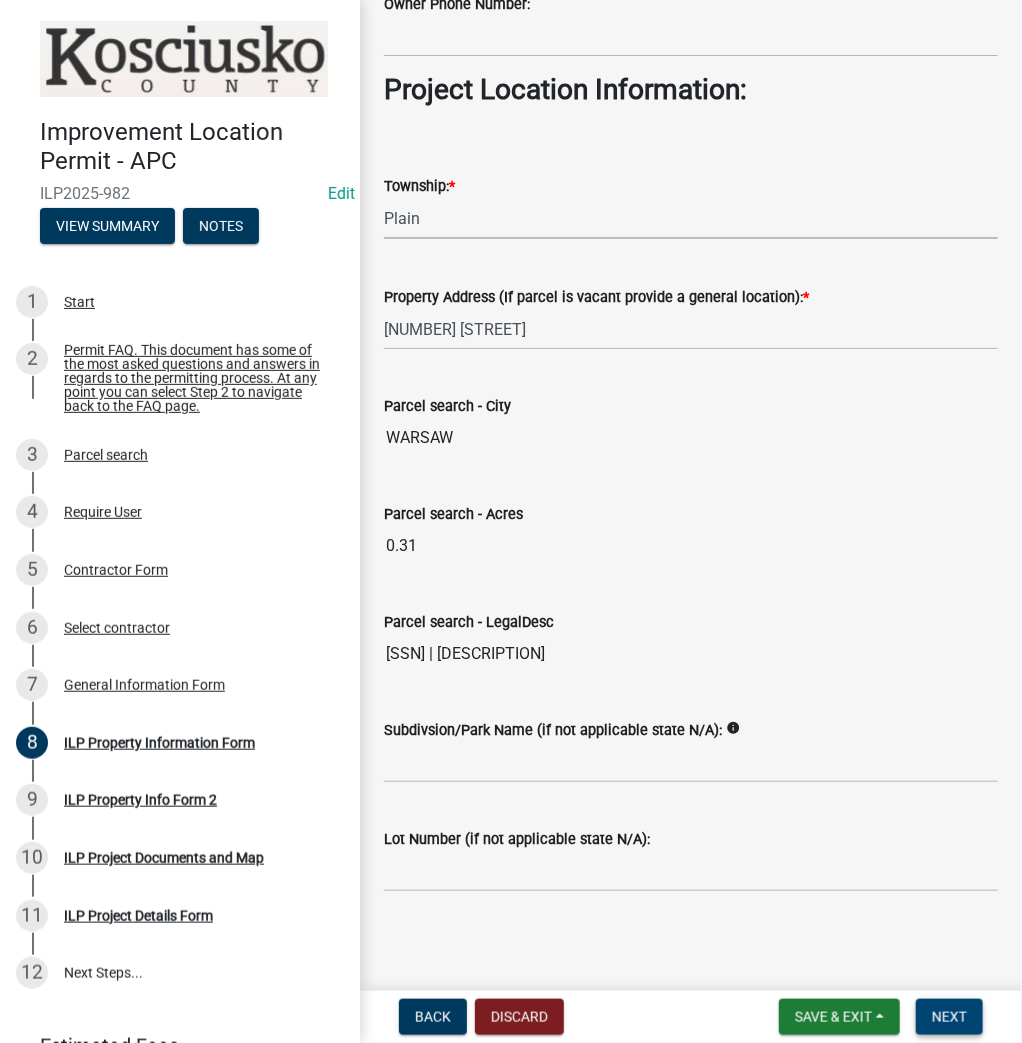 click on "Next" at bounding box center (949, 1017) 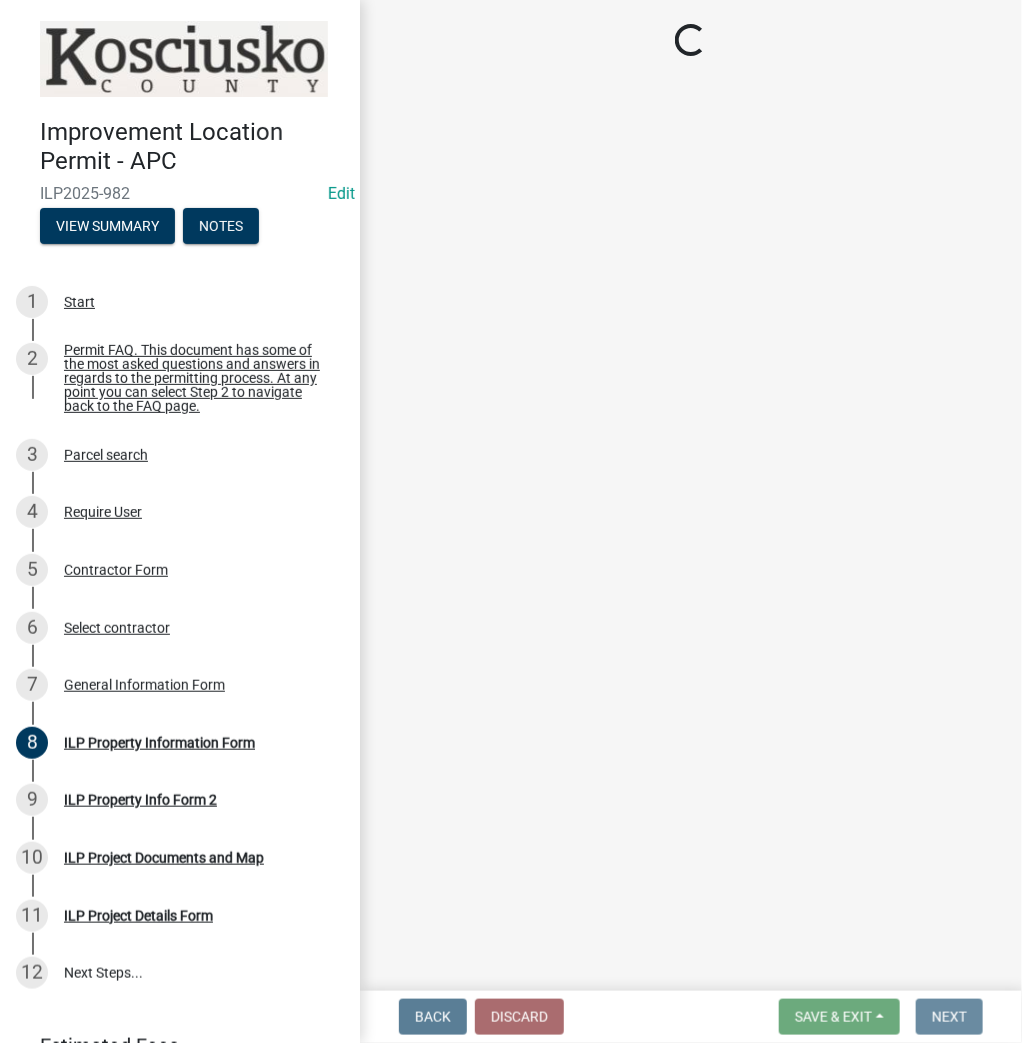 scroll, scrollTop: 0, scrollLeft: 0, axis: both 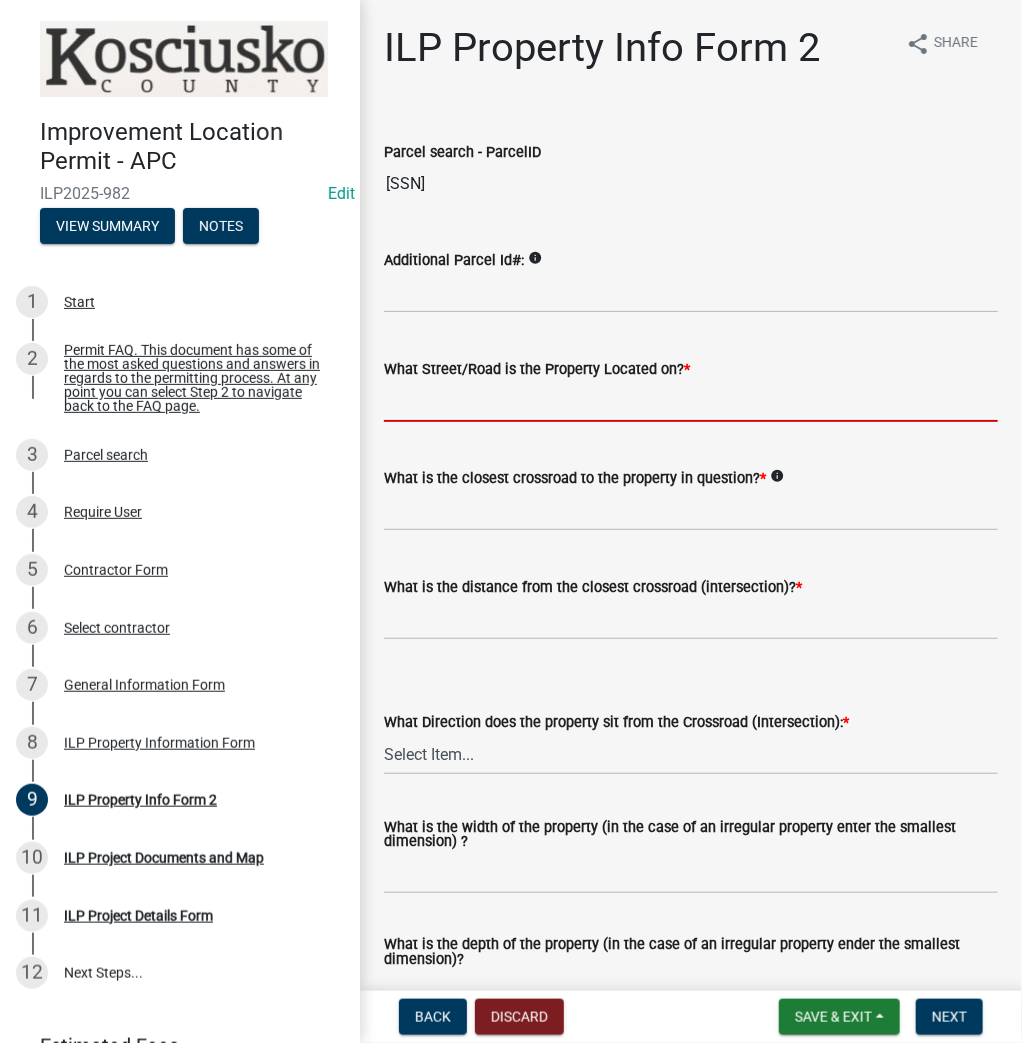 click on "What Street/Road is the Property Located on?  *" at bounding box center [691, 401] 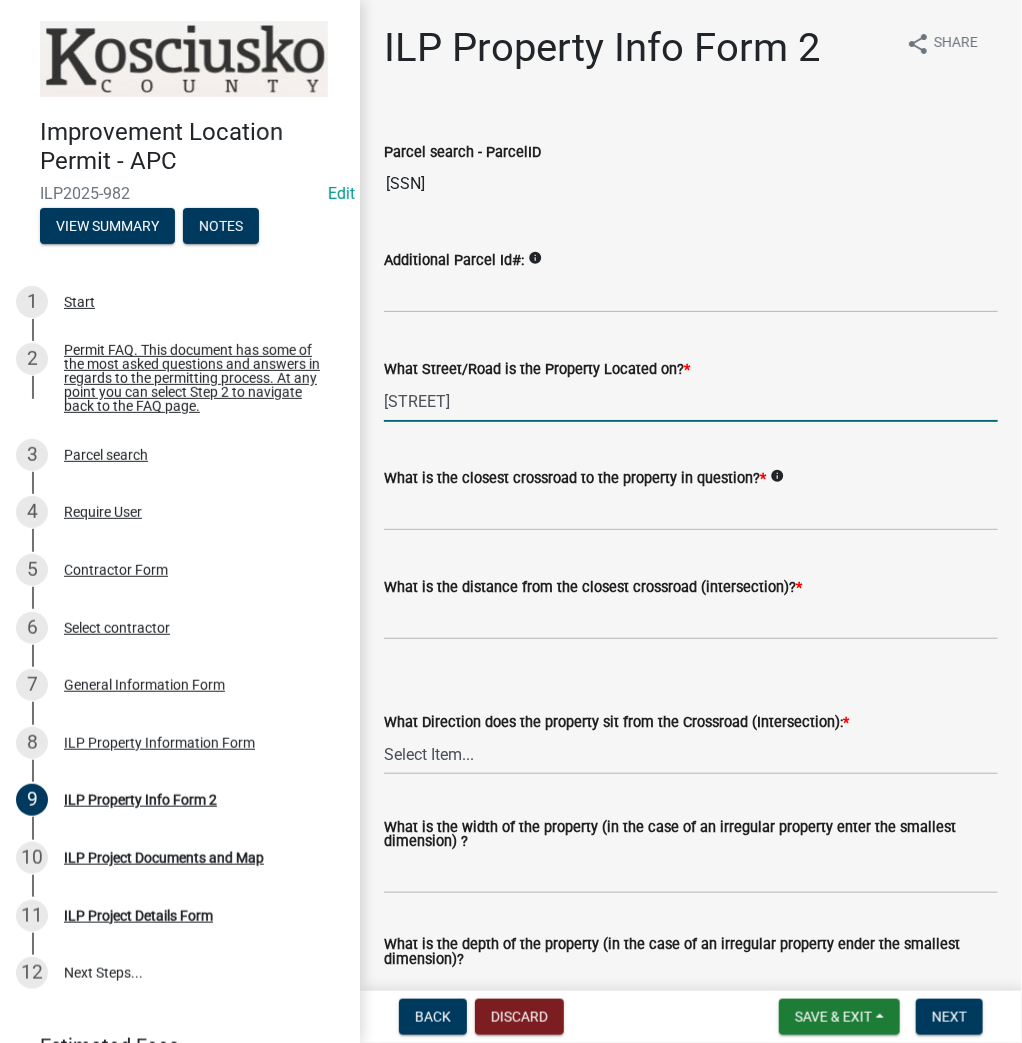 type on "[STREET]" 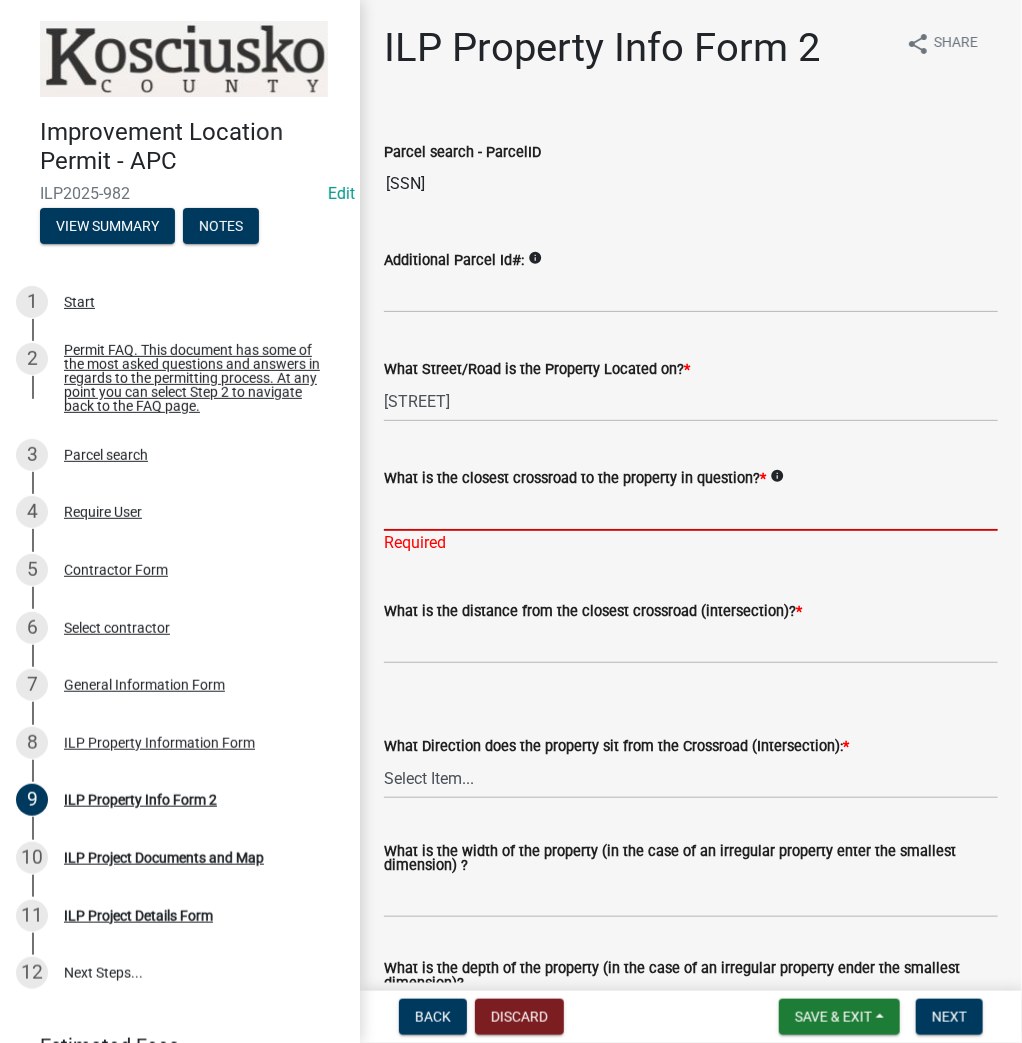 click on "What is the closest crossroad to the property in question?  *" at bounding box center (691, 510) 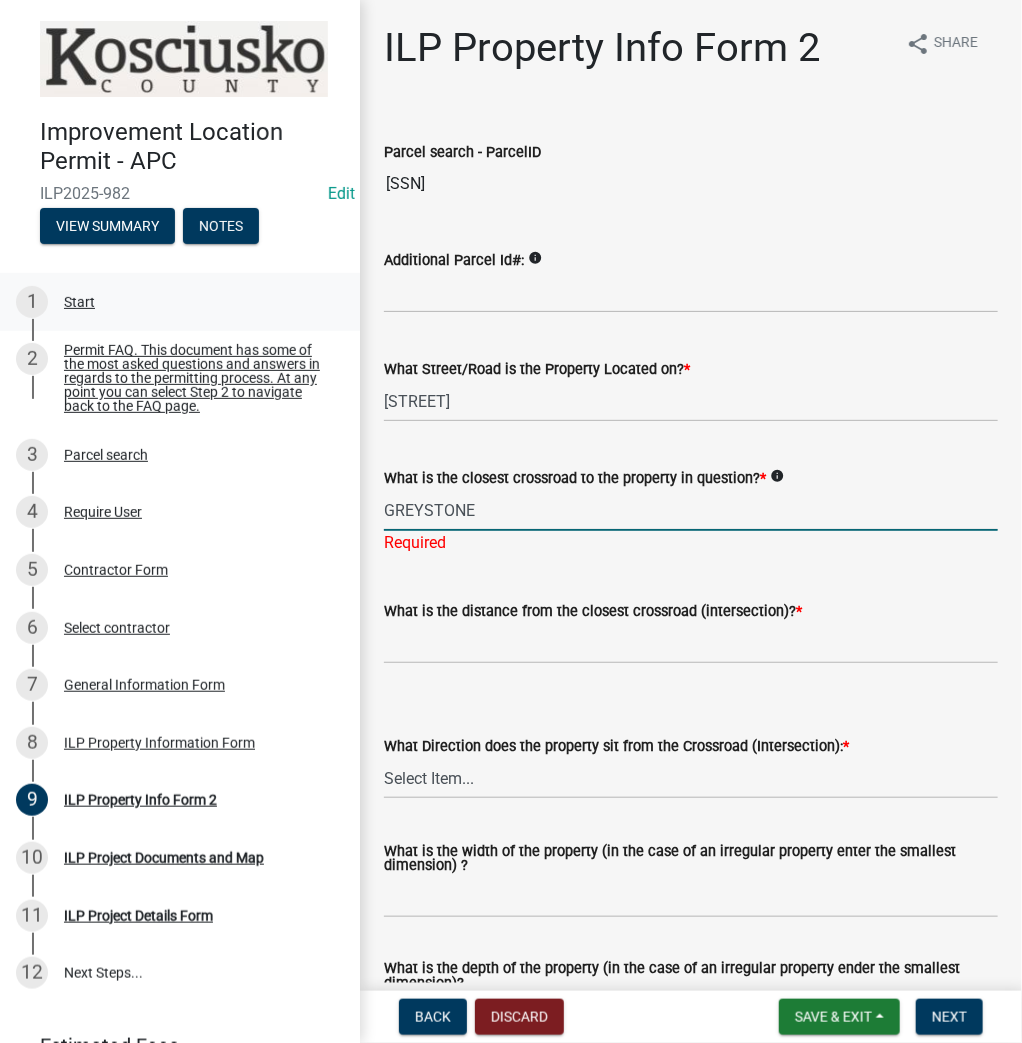 type on "GREYSTONE" 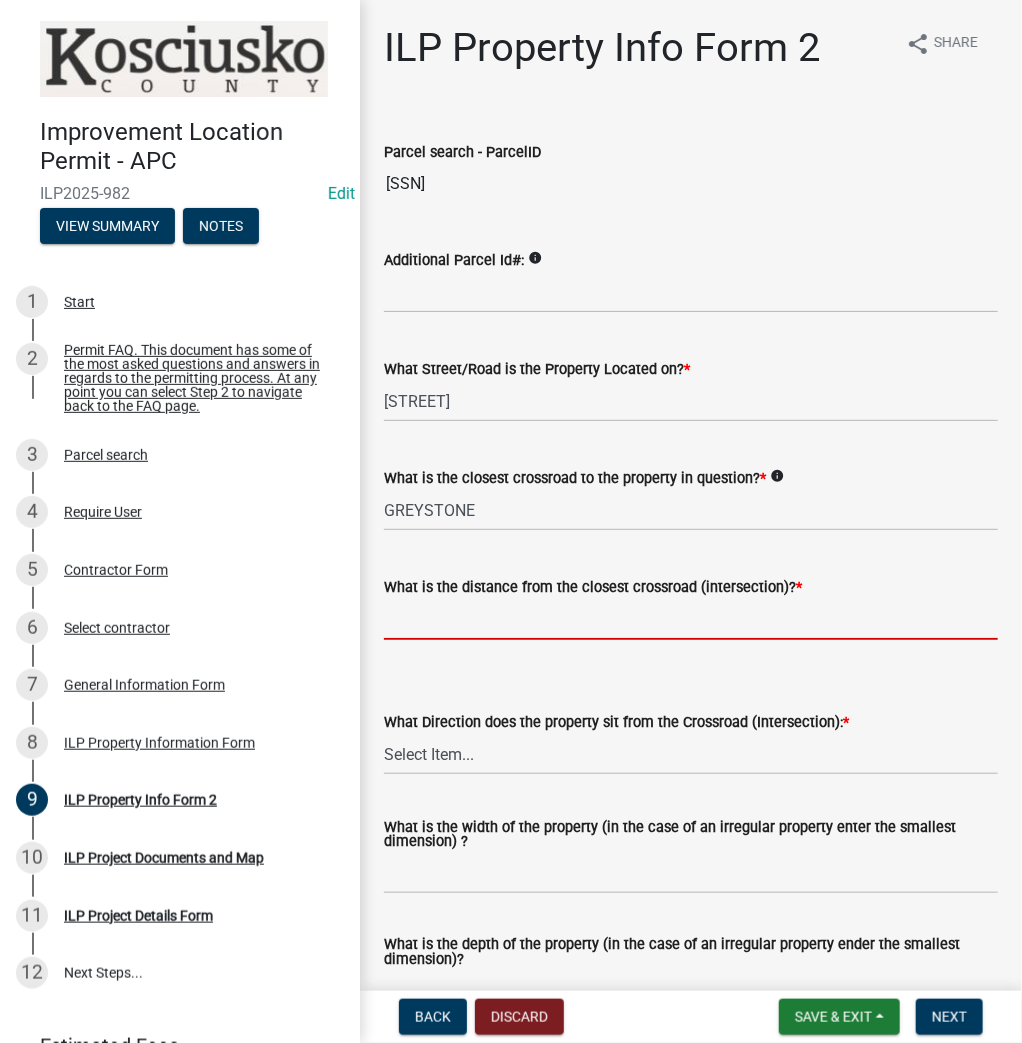 click 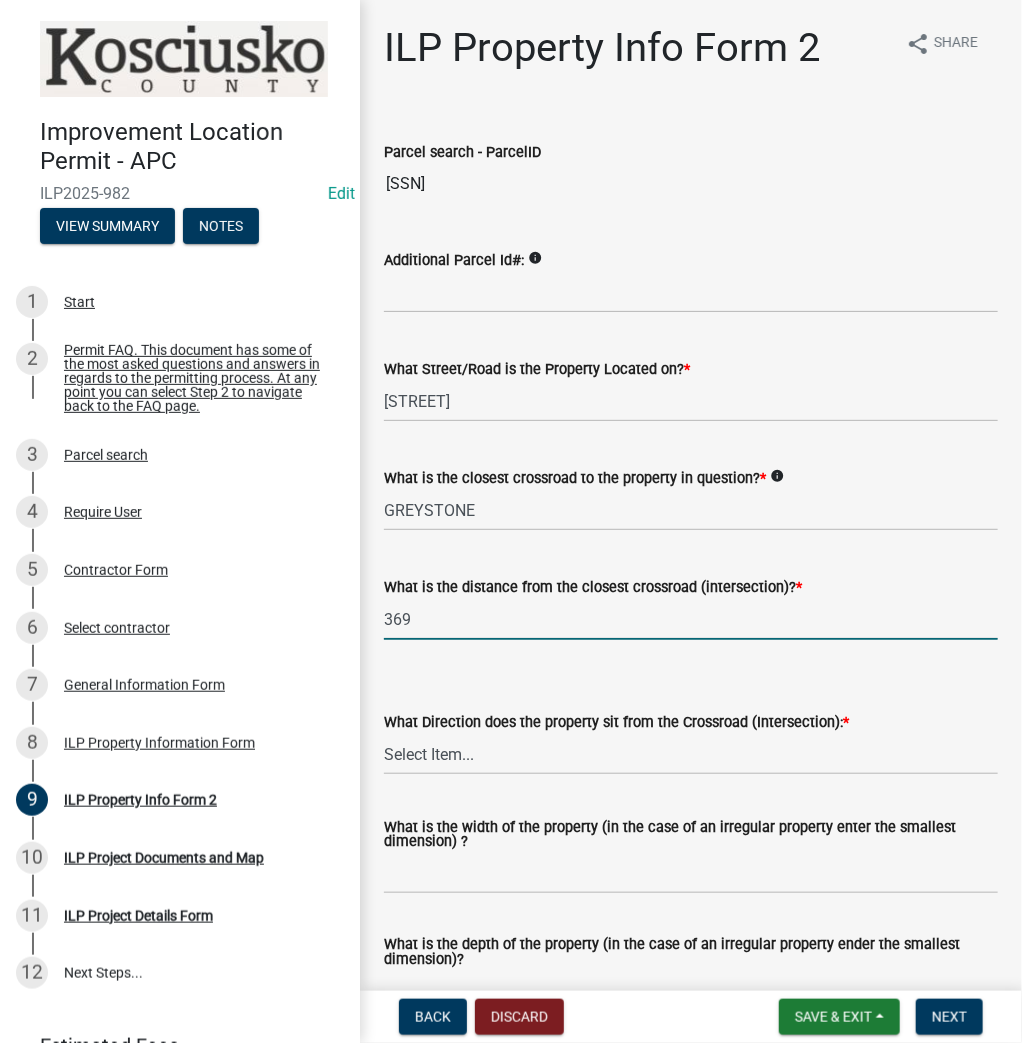 type on "369" 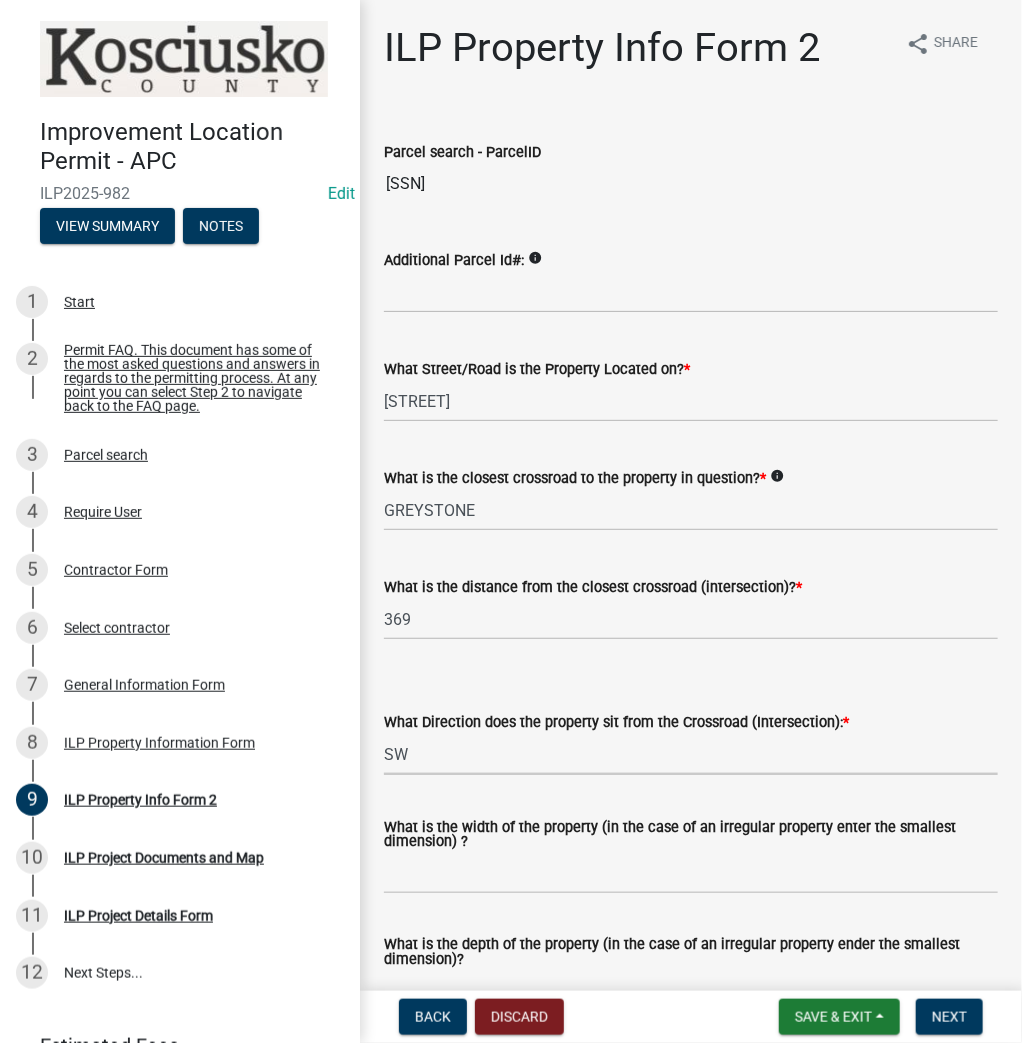 select on "d1e29b26-5d4c-45d9-9a17-32724f9b6679" 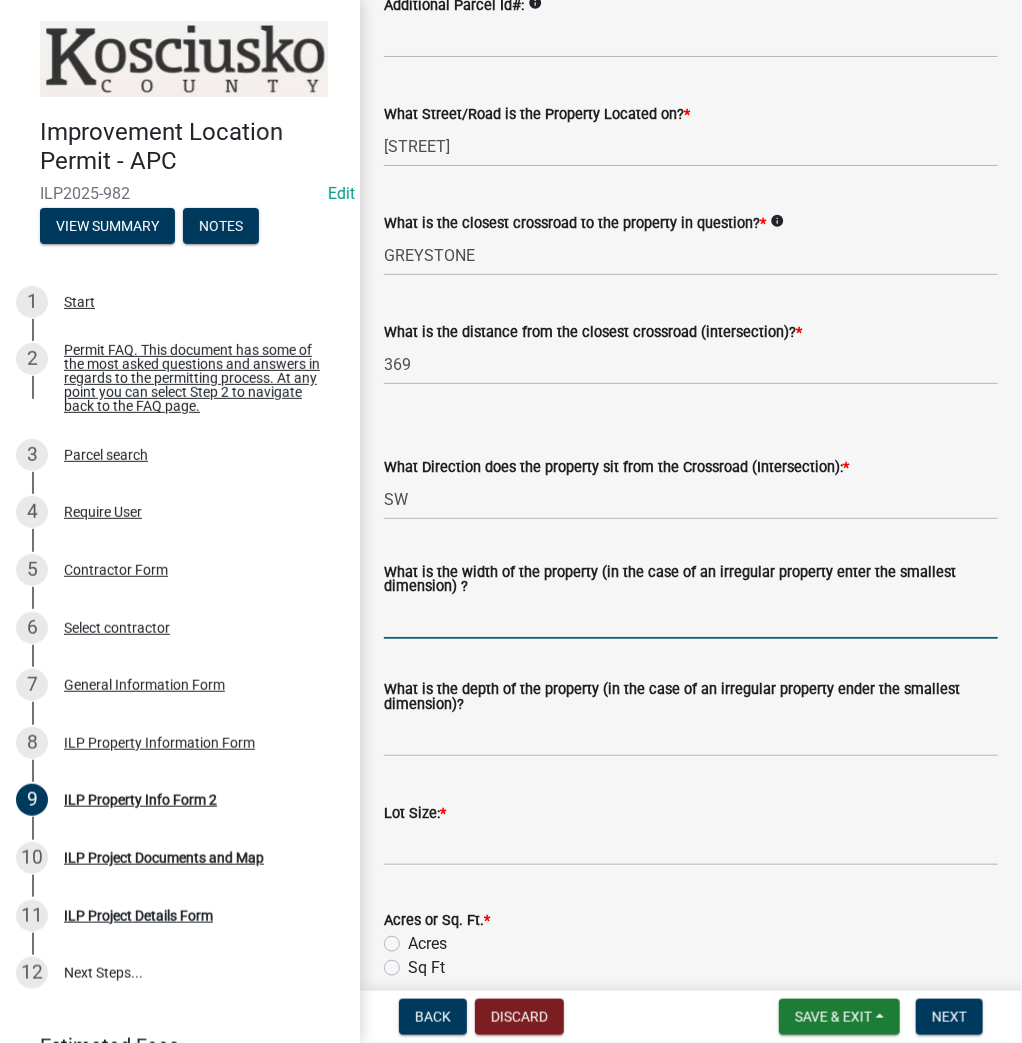 scroll, scrollTop: 320, scrollLeft: 0, axis: vertical 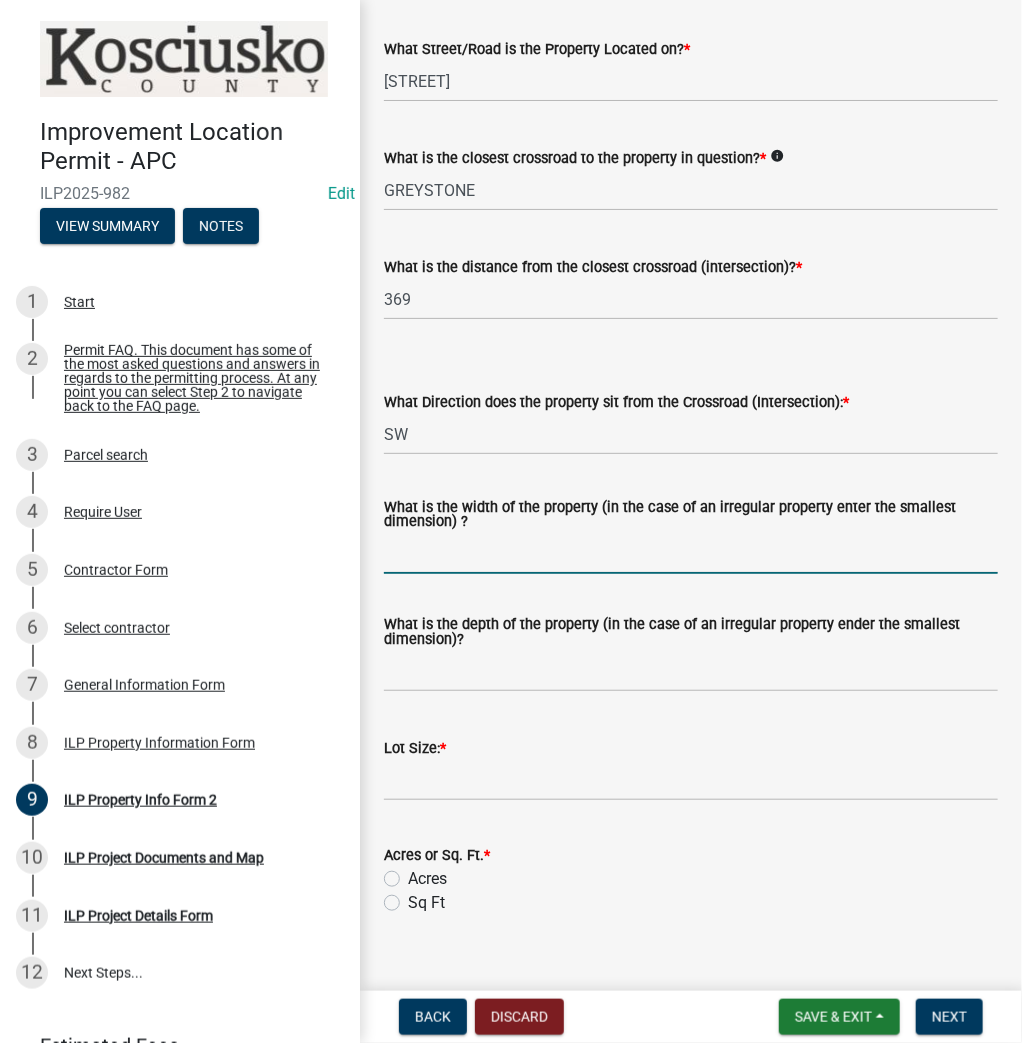 click on "What is the width of the property (in the case of an irregular property enter the smallest dimension) ?" at bounding box center [691, 553] 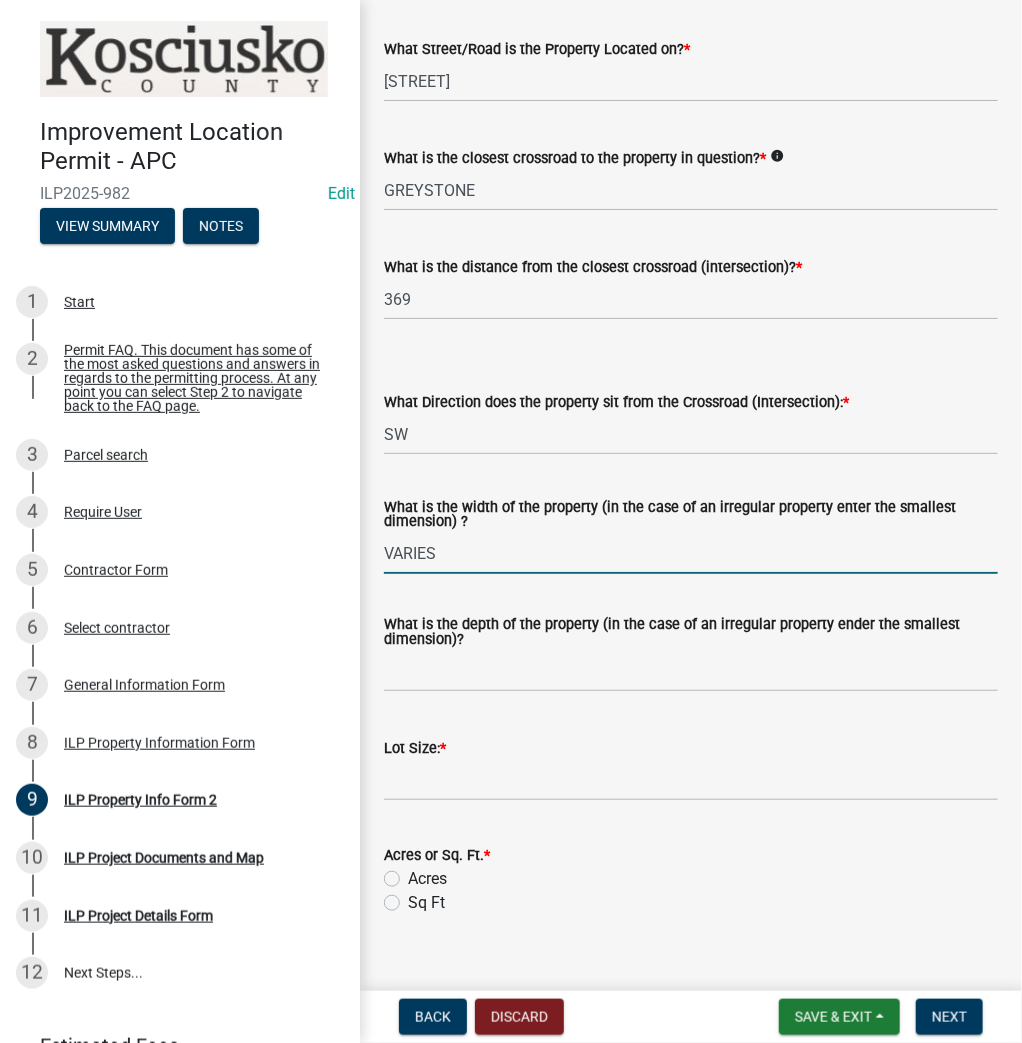 type on "VARIES" 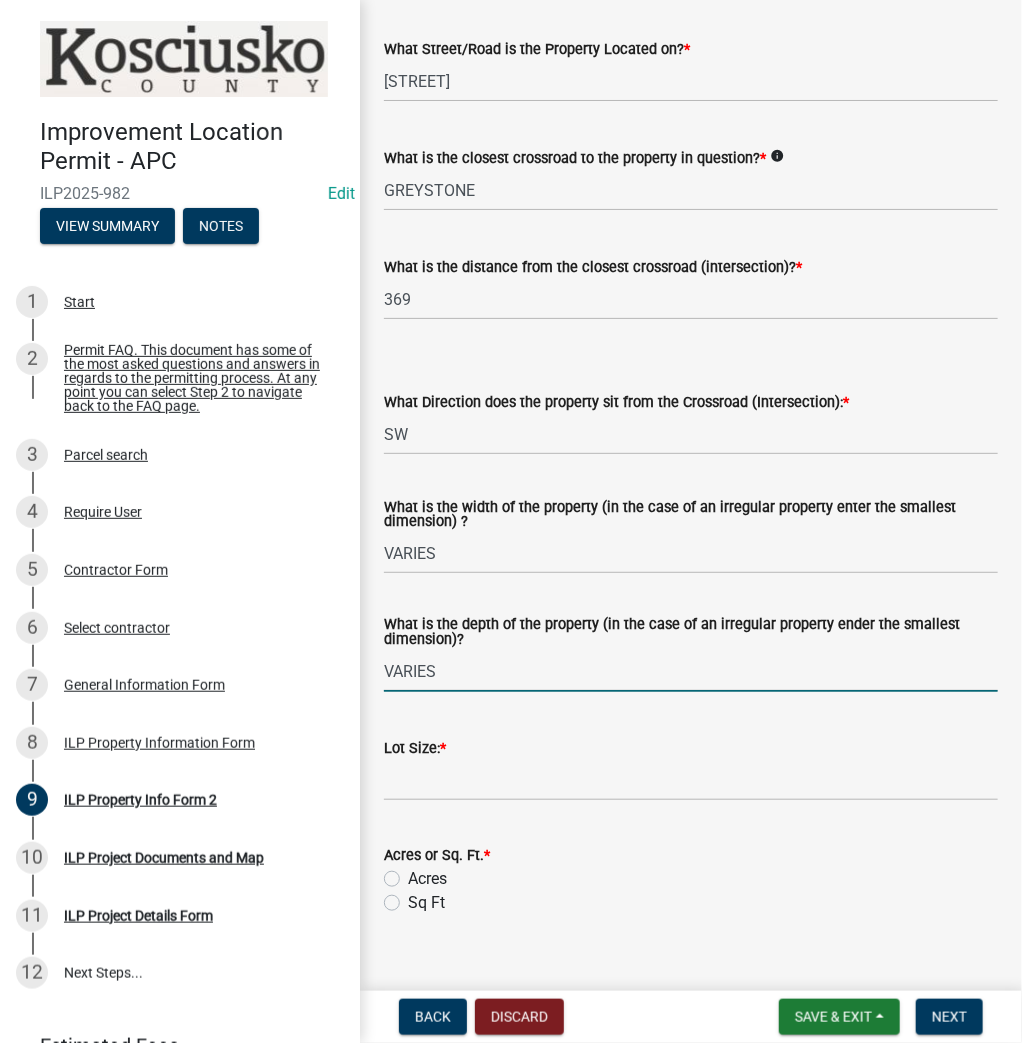 type on "VARIES" 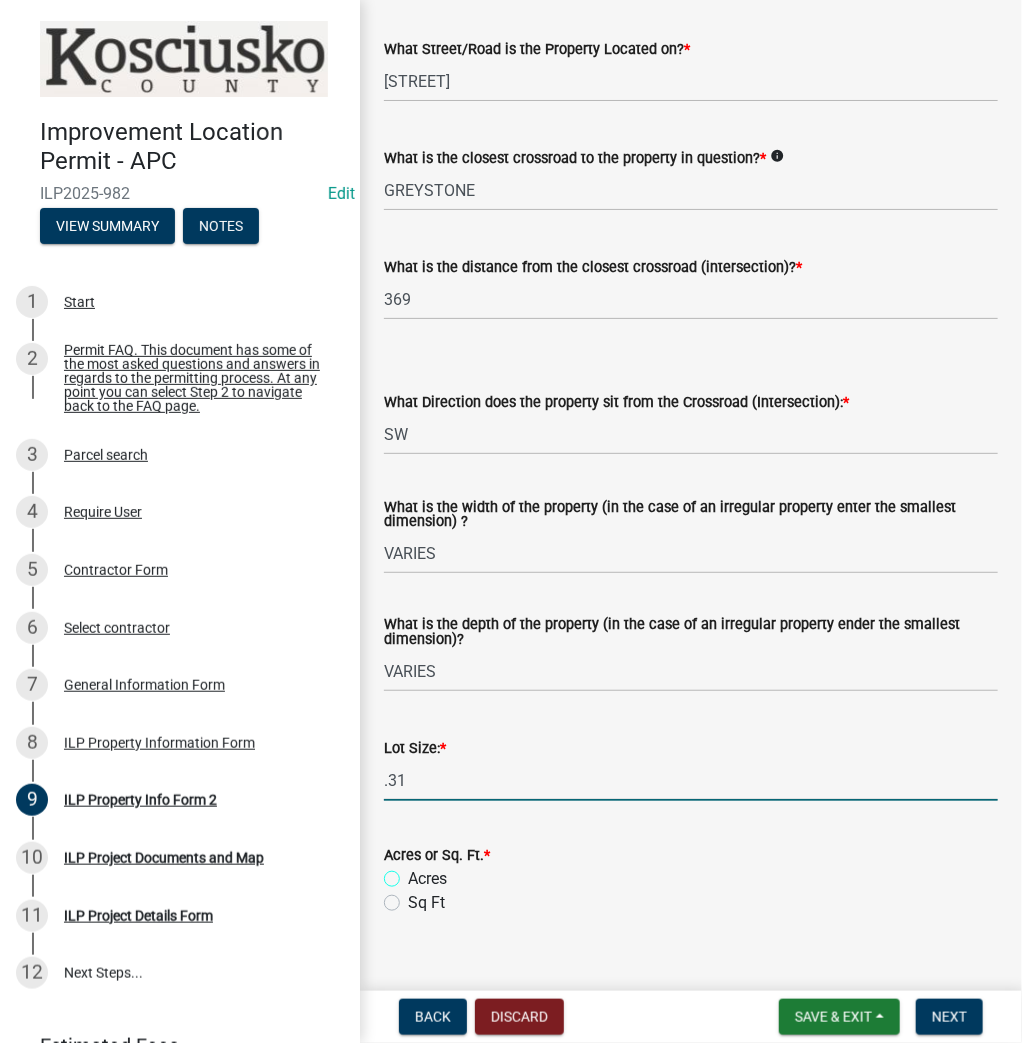 type on "0.31" 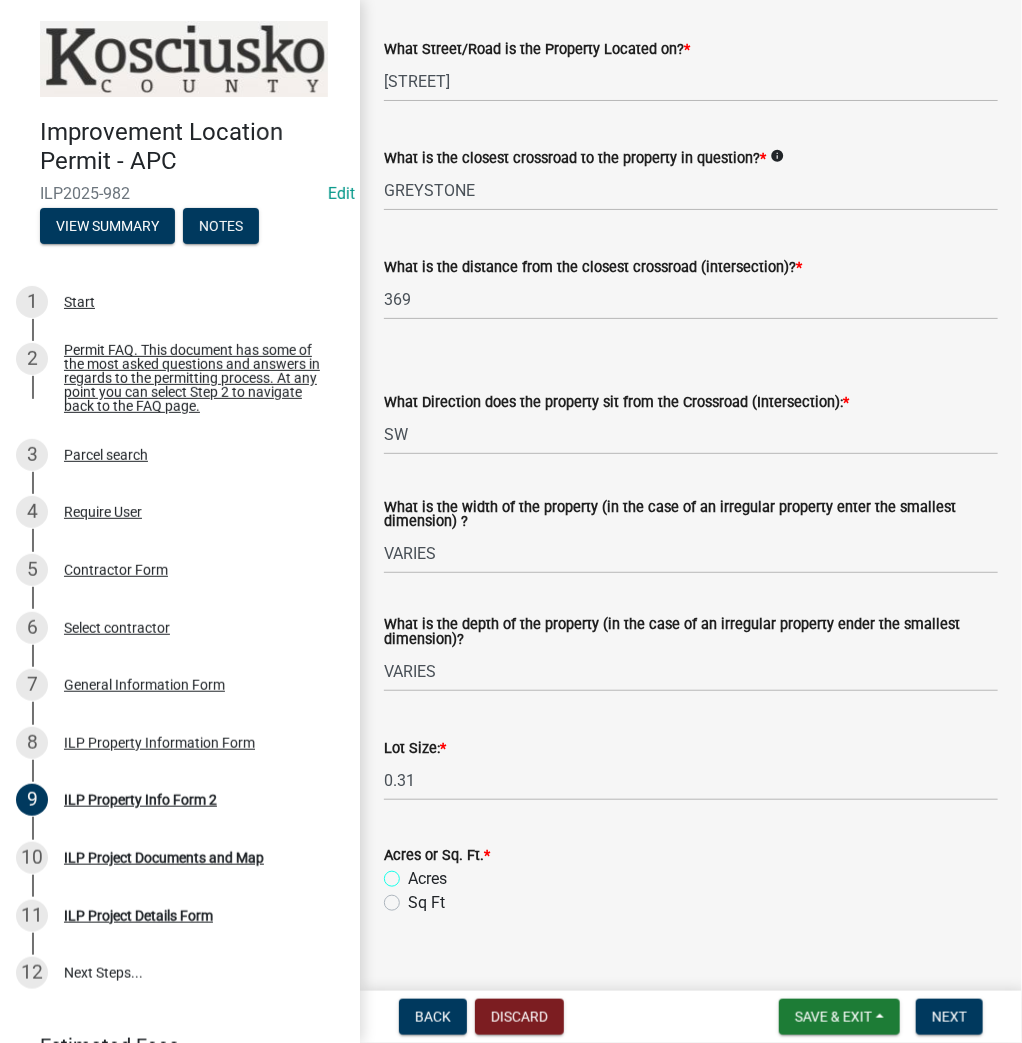 click on "Acres" at bounding box center [414, 873] 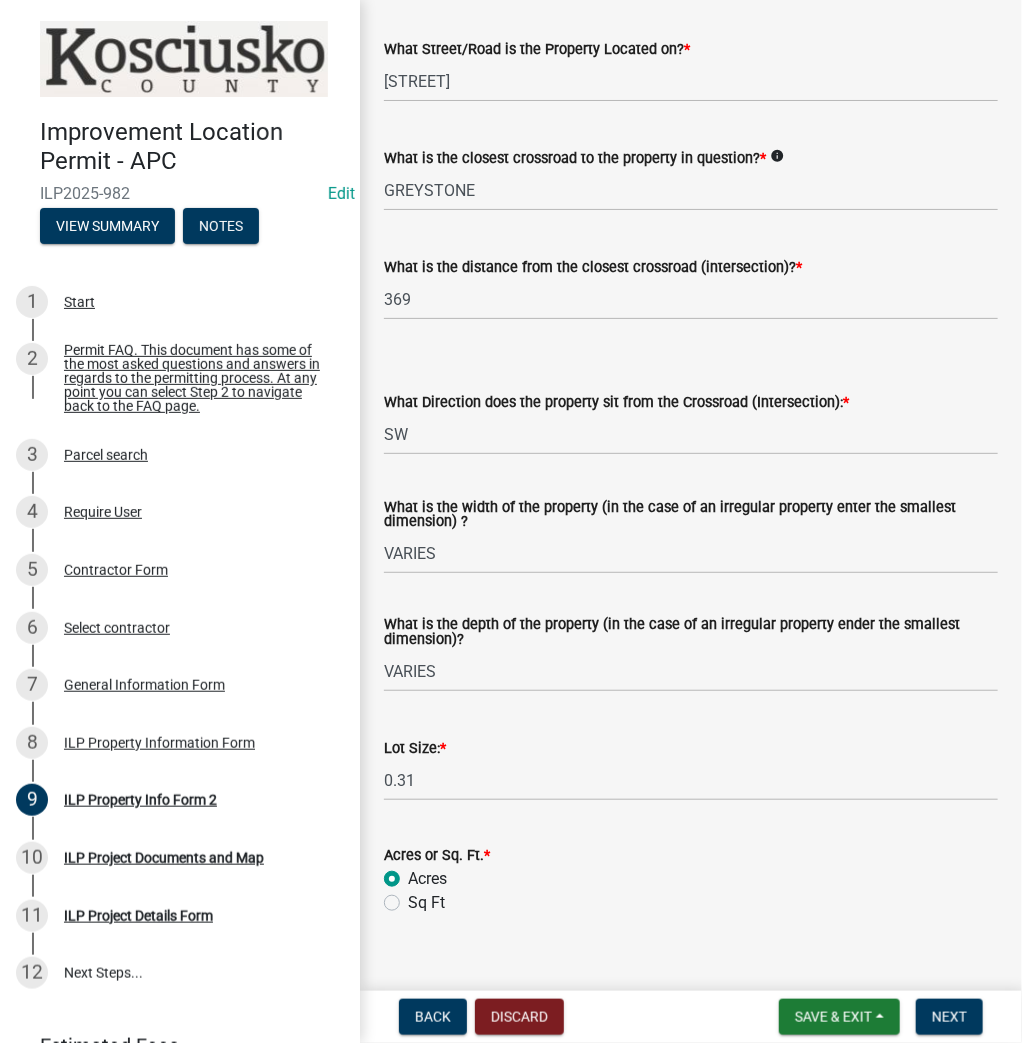radio on "true" 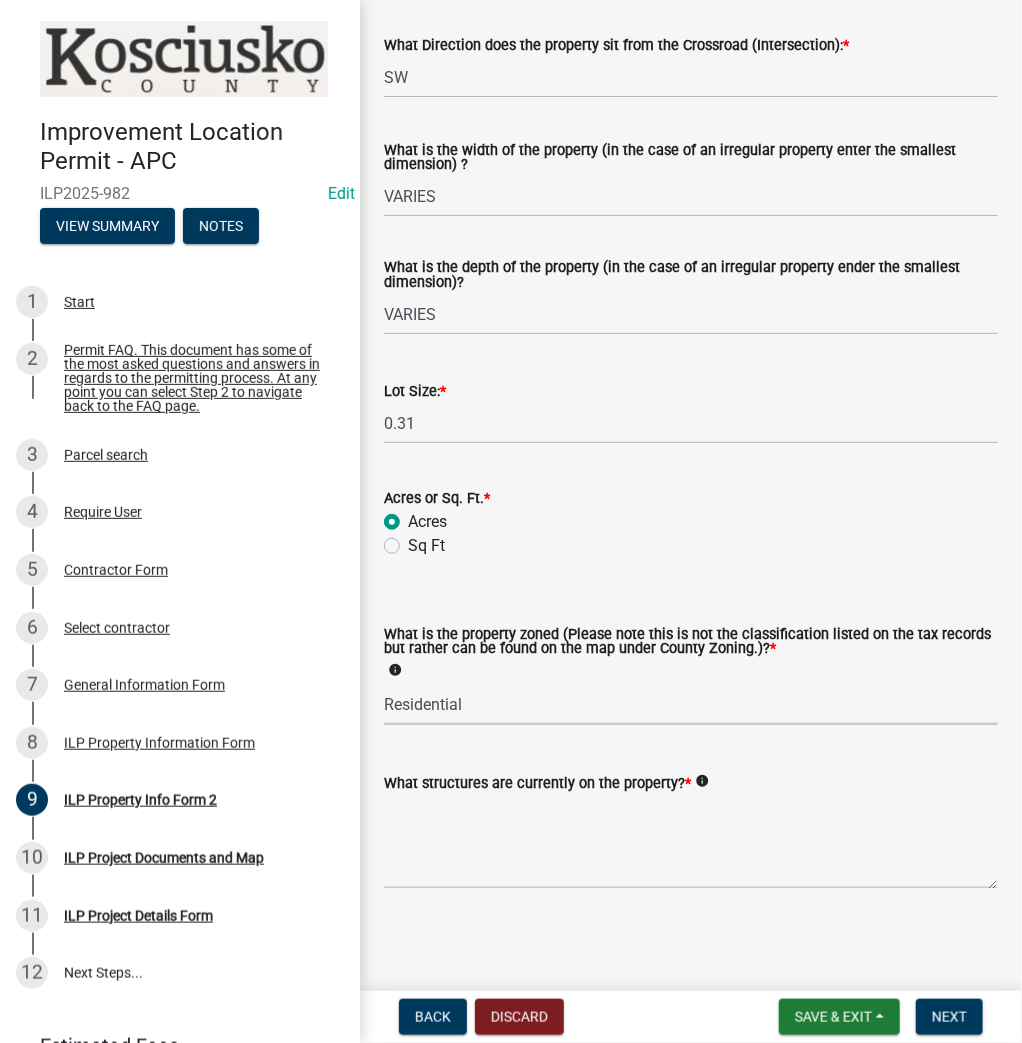 select on "1146270b-2111-4e23-bf7f-74ce85cf7041" 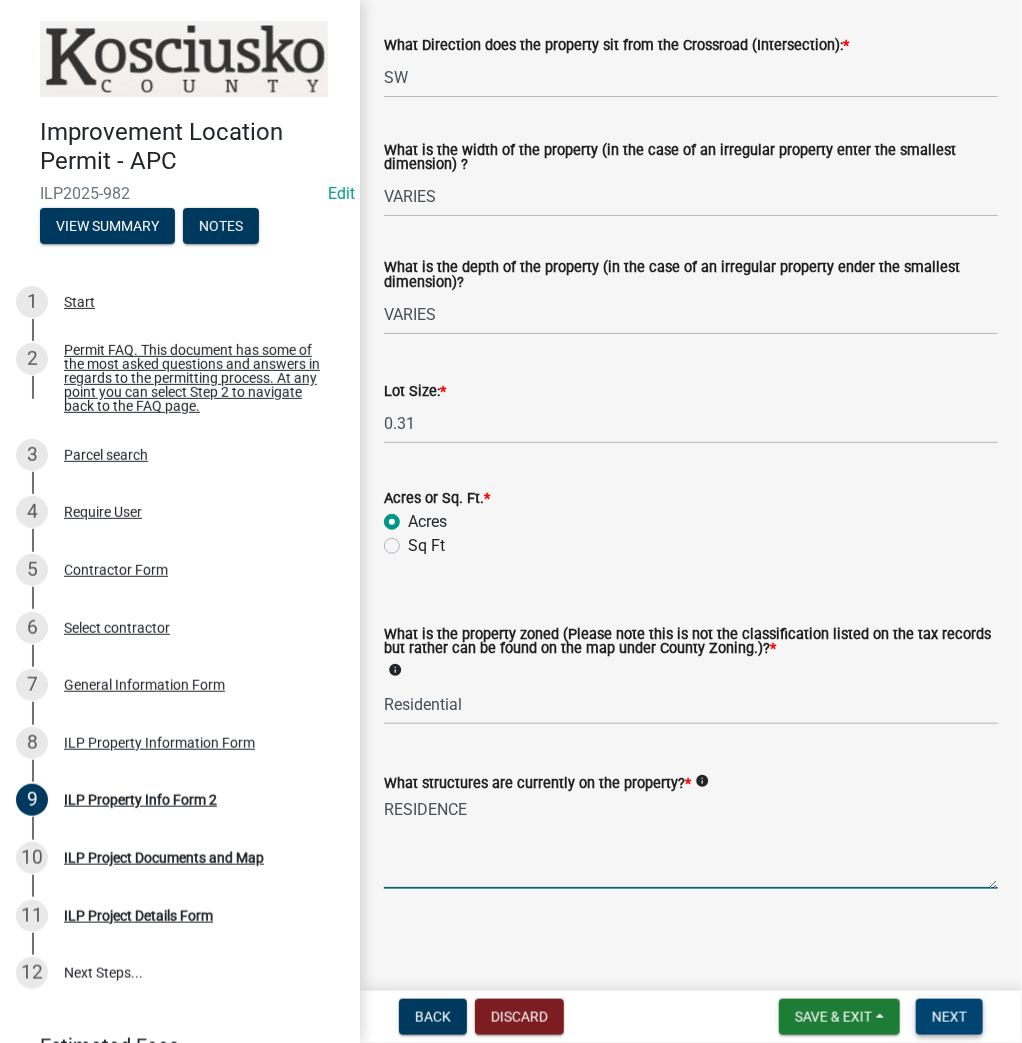 type on "RESIDENCE" 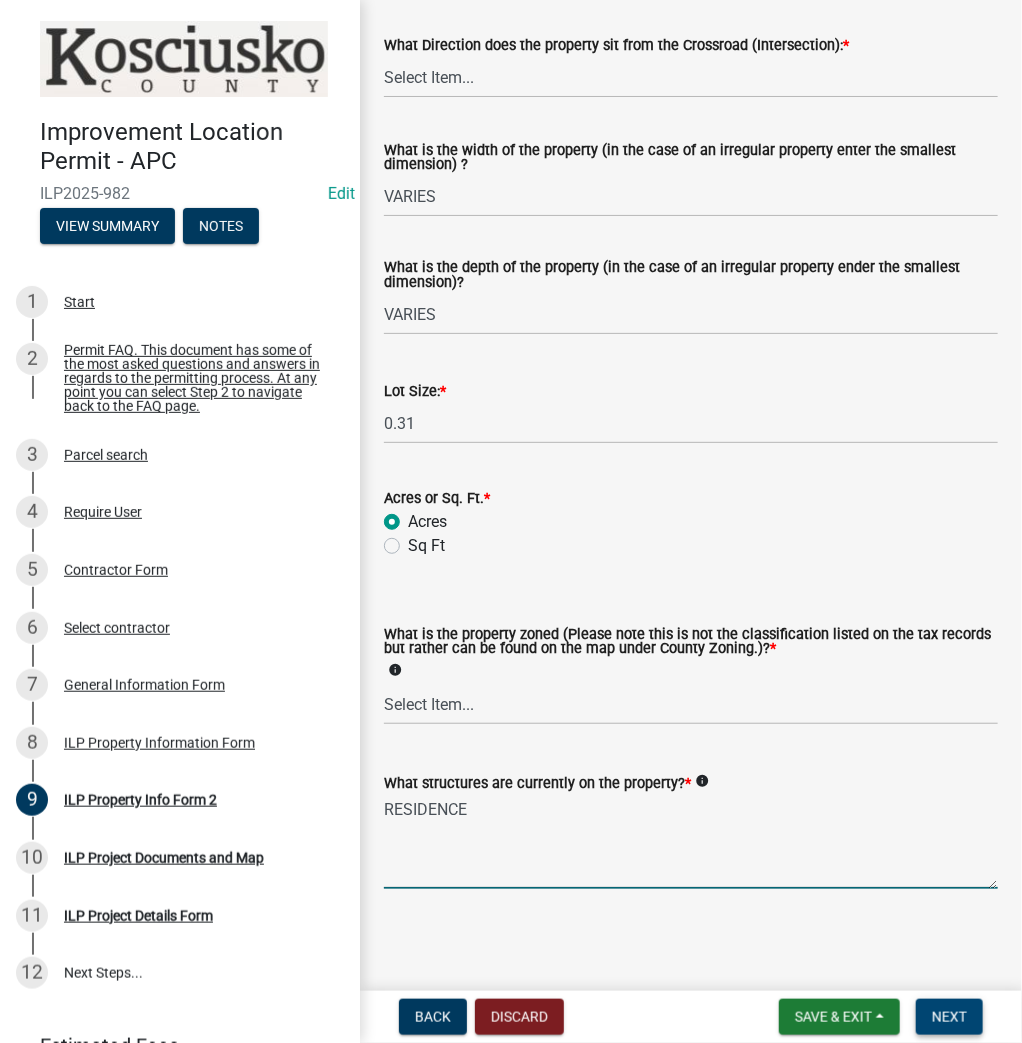 scroll, scrollTop: 0, scrollLeft: 0, axis: both 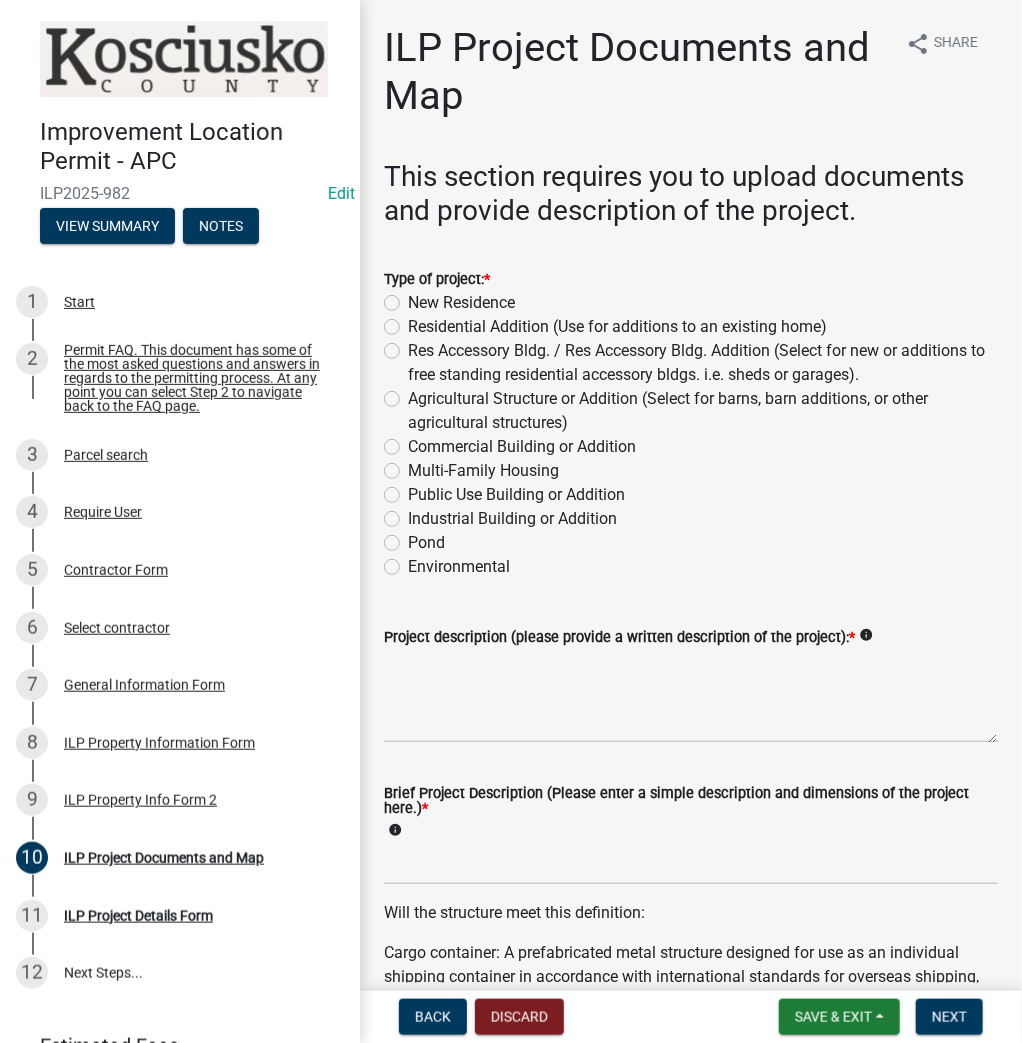 click on "Residential Addition (Use for additions to an existing home)" 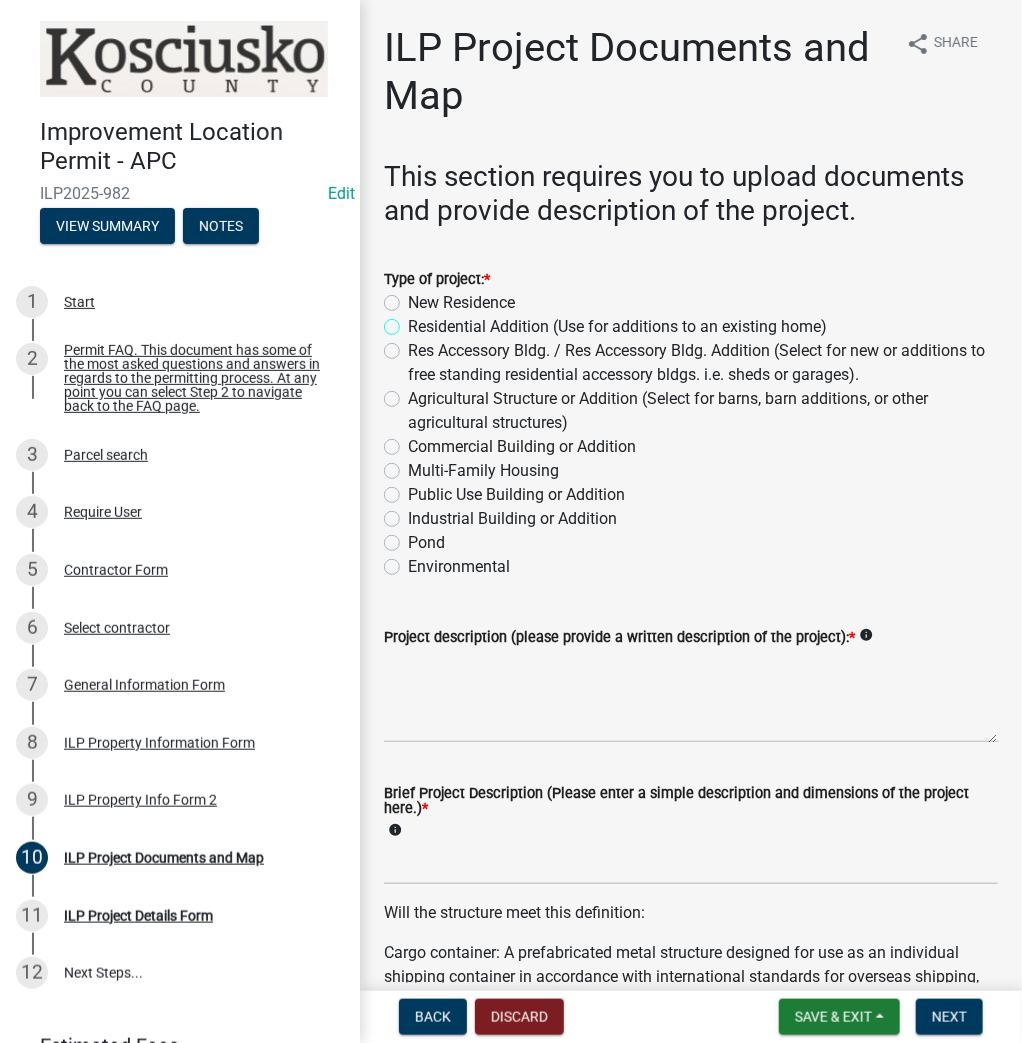 click on "Residential Addition (Use for additions to an existing home)" at bounding box center [414, 321] 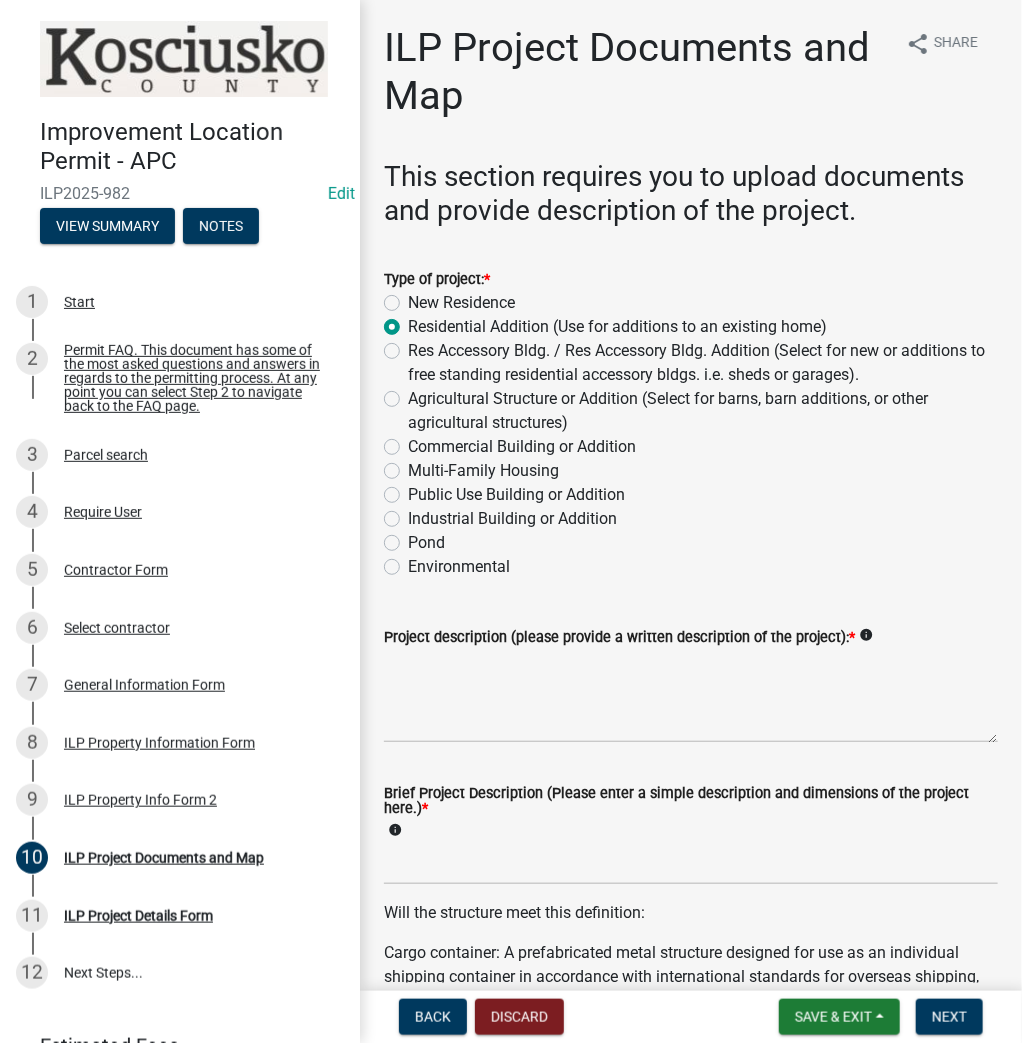 radio on "true" 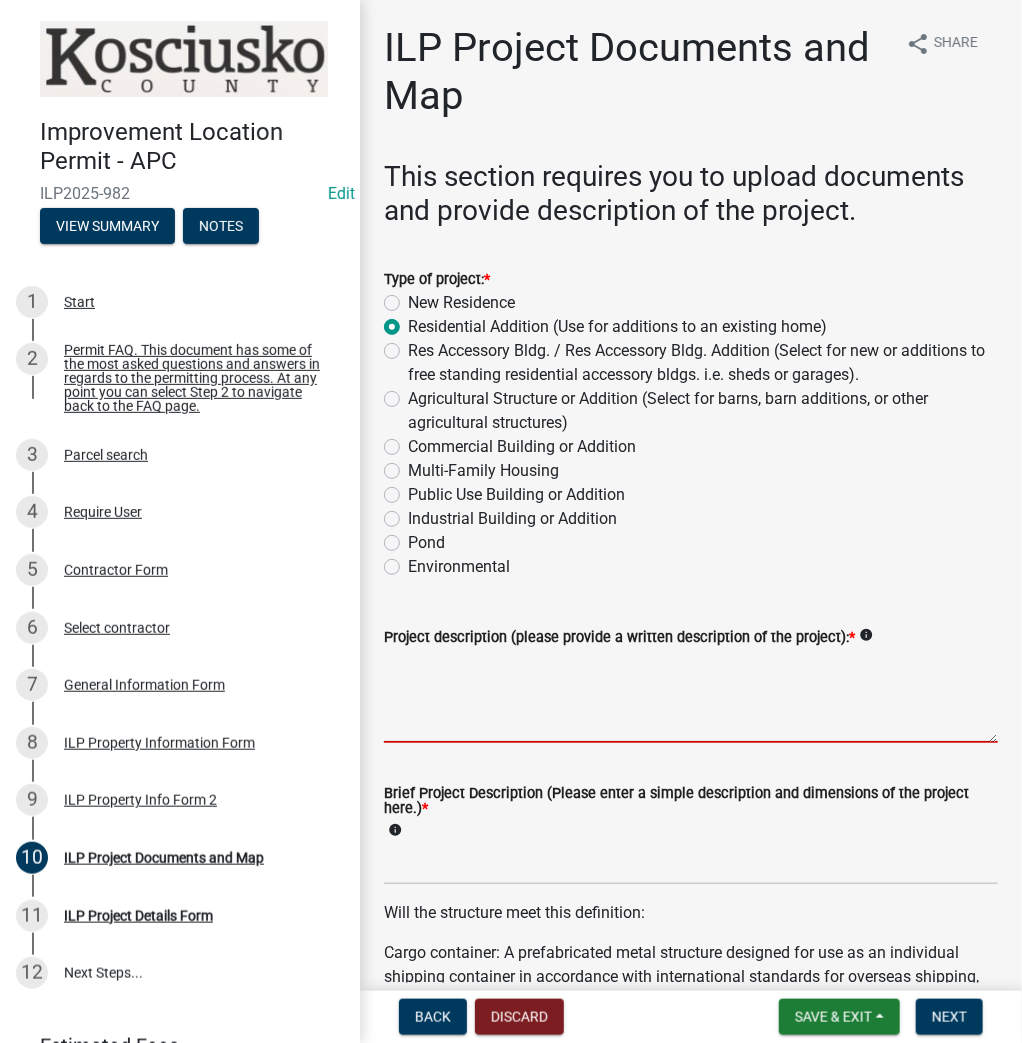 click on "Project description (please provide a written description of the project):  *" at bounding box center (691, 696) 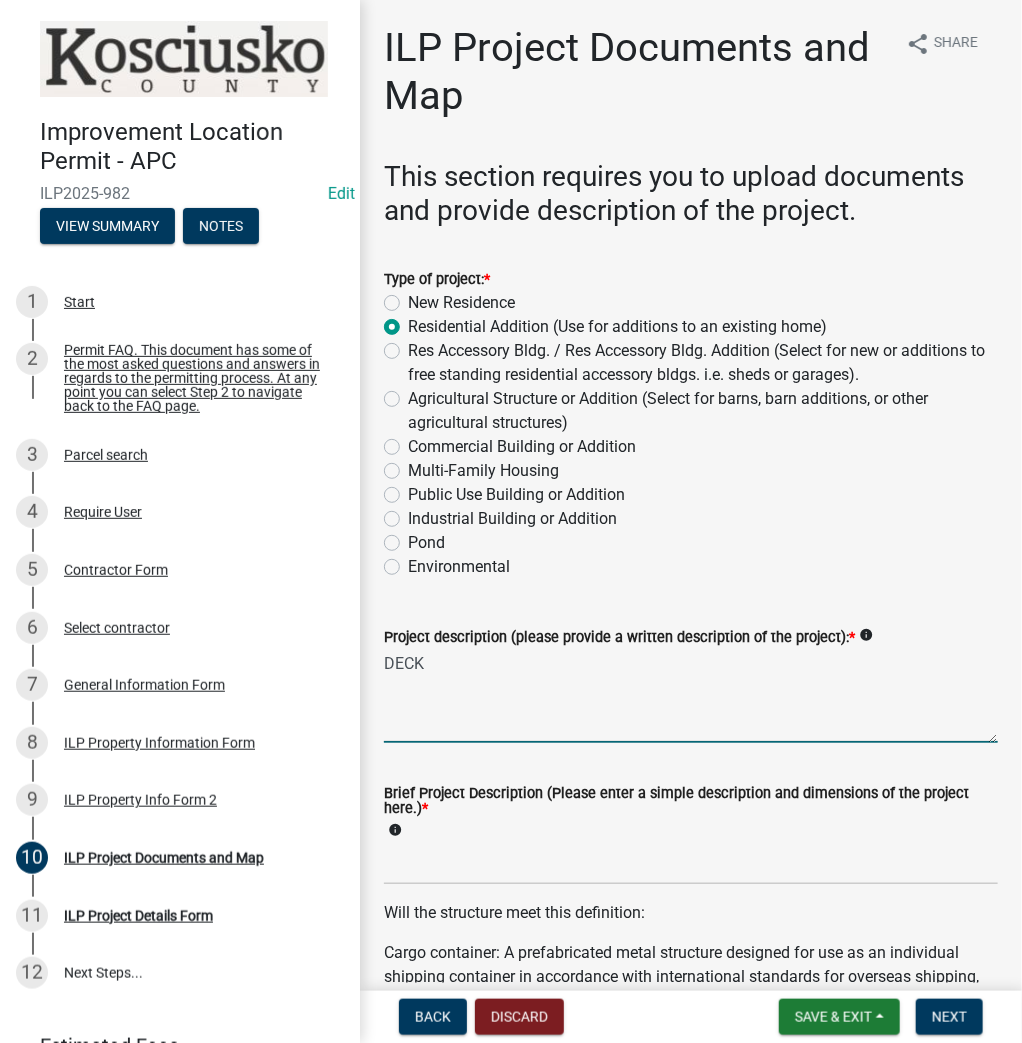 type on "DECK" 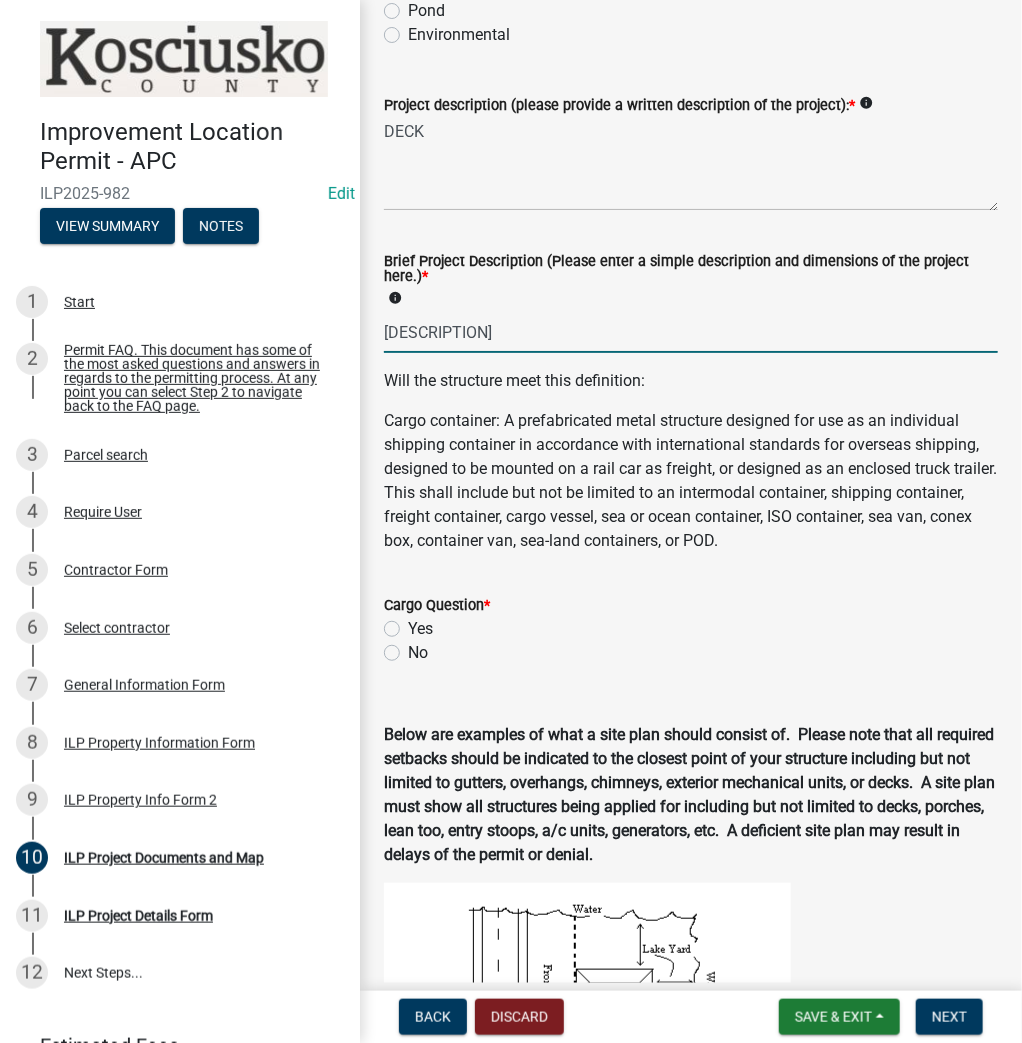 scroll, scrollTop: 560, scrollLeft: 0, axis: vertical 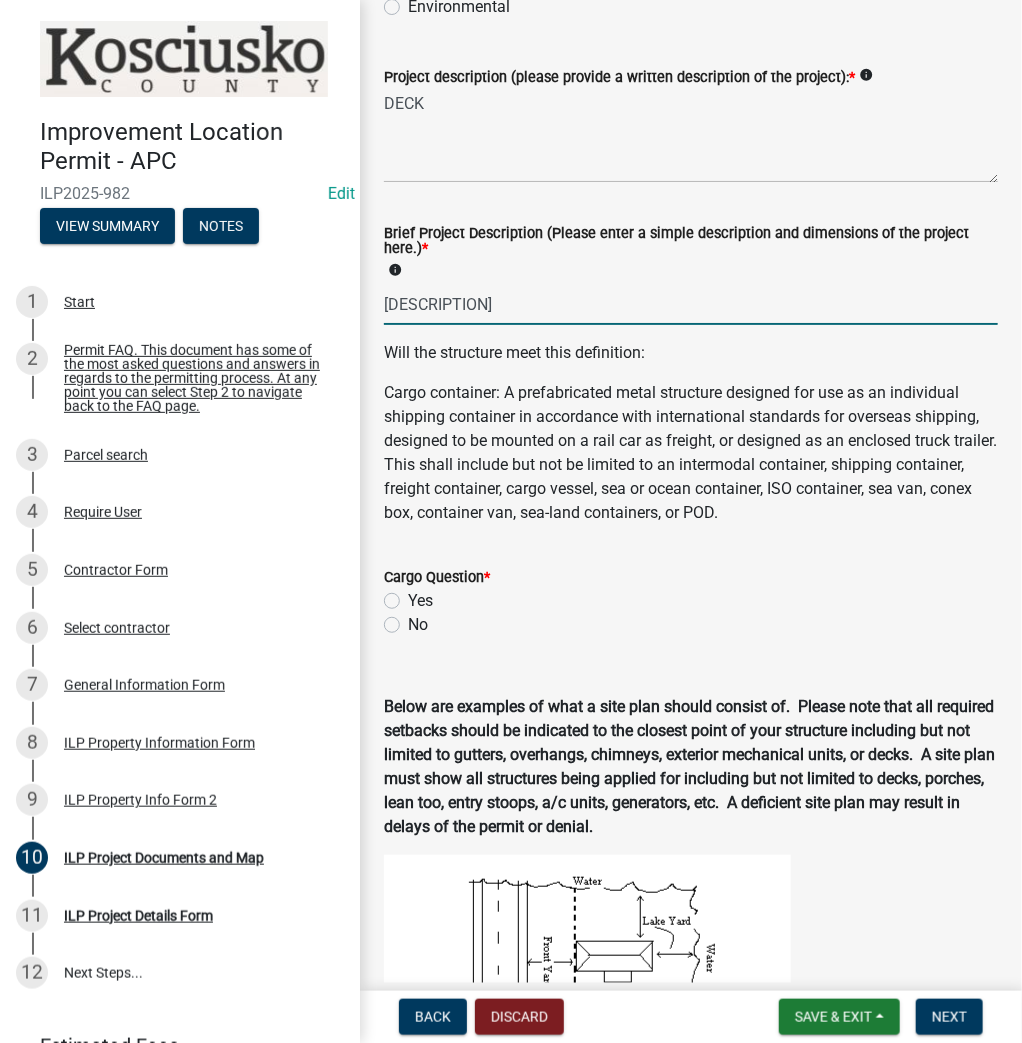 type on "[DESCRIPTION]" 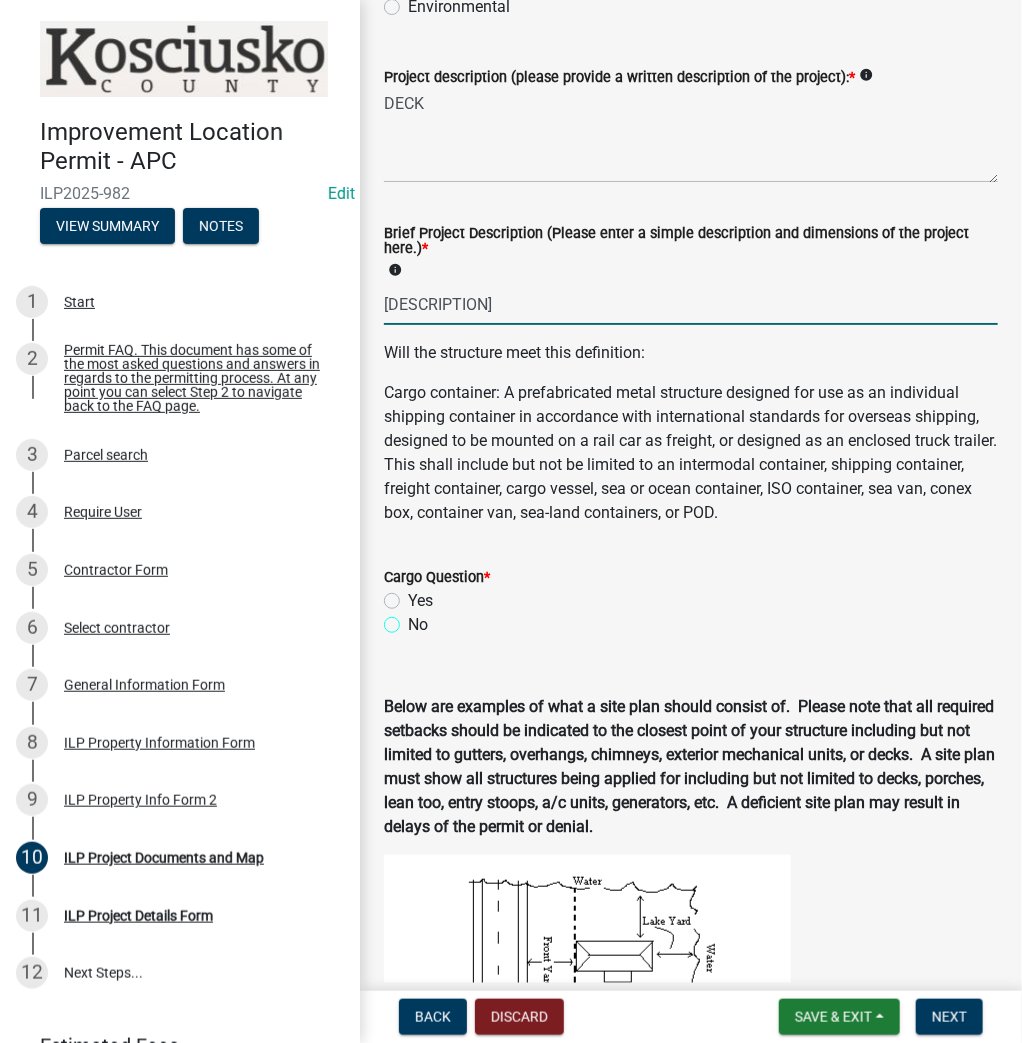 click on "No" at bounding box center (414, 619) 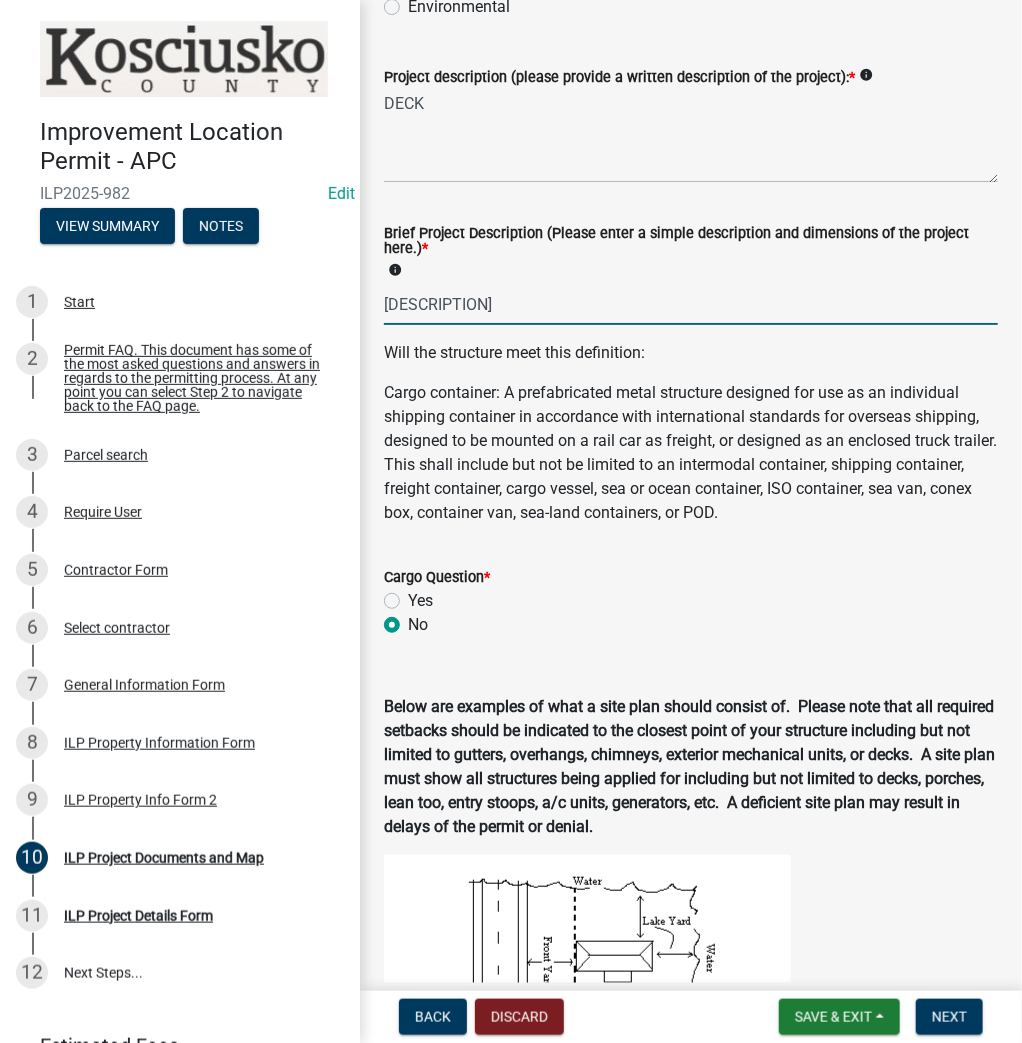 radio on "true" 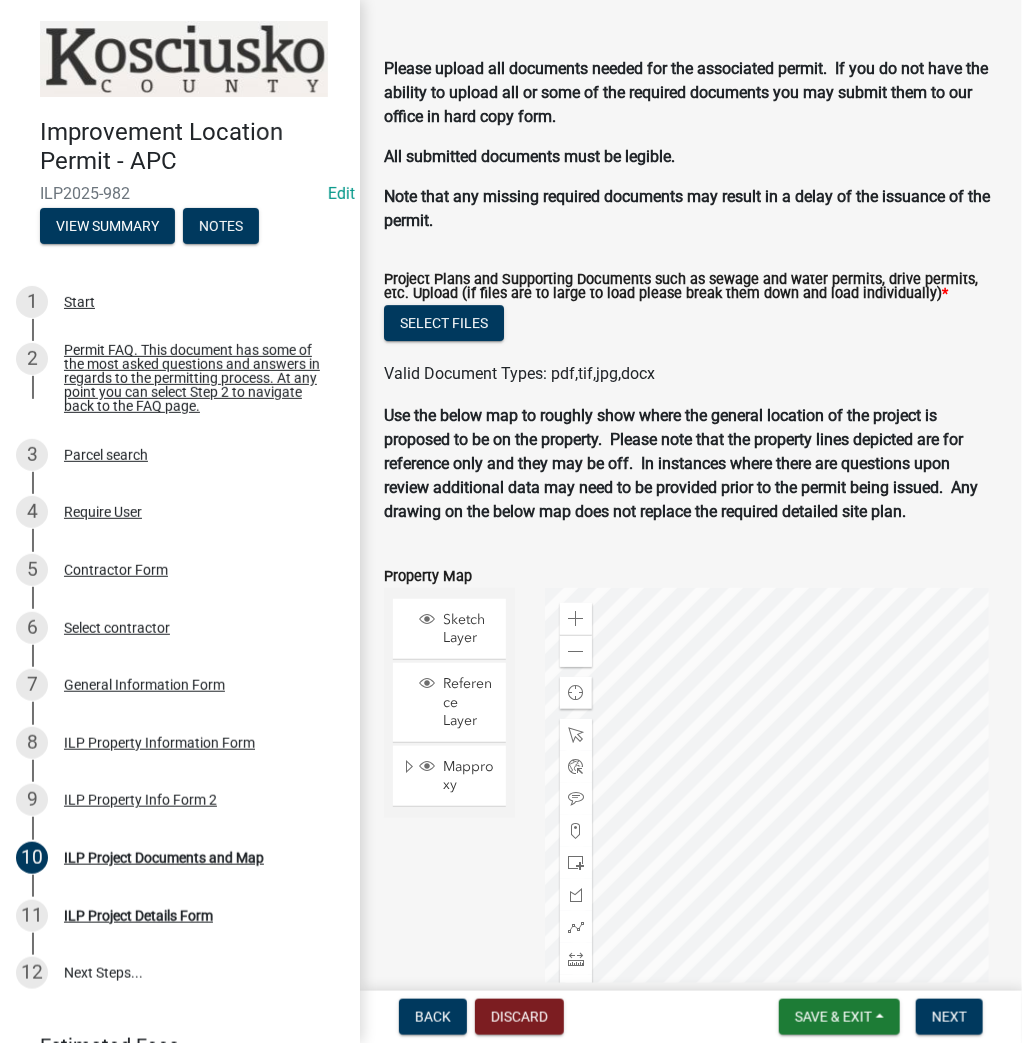 scroll, scrollTop: 2080, scrollLeft: 0, axis: vertical 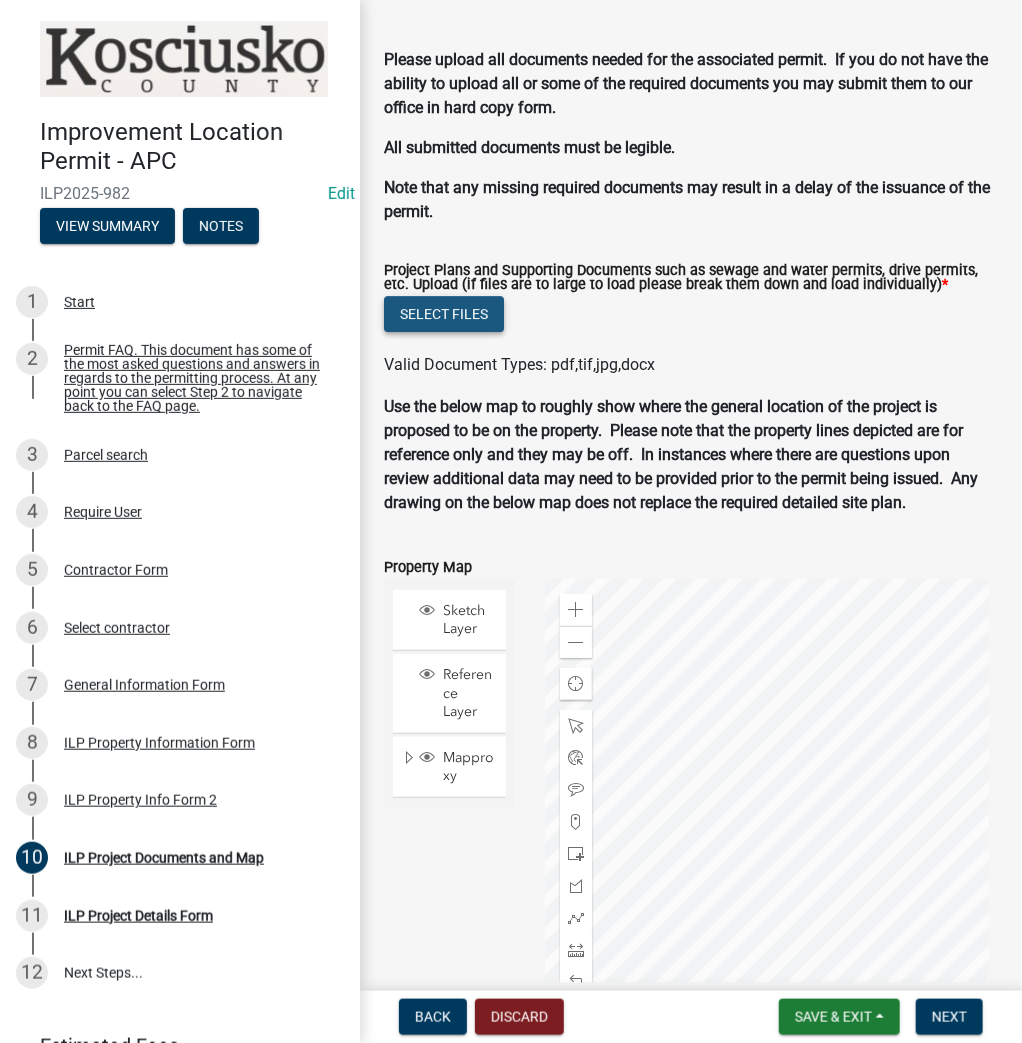 click on "Select files" 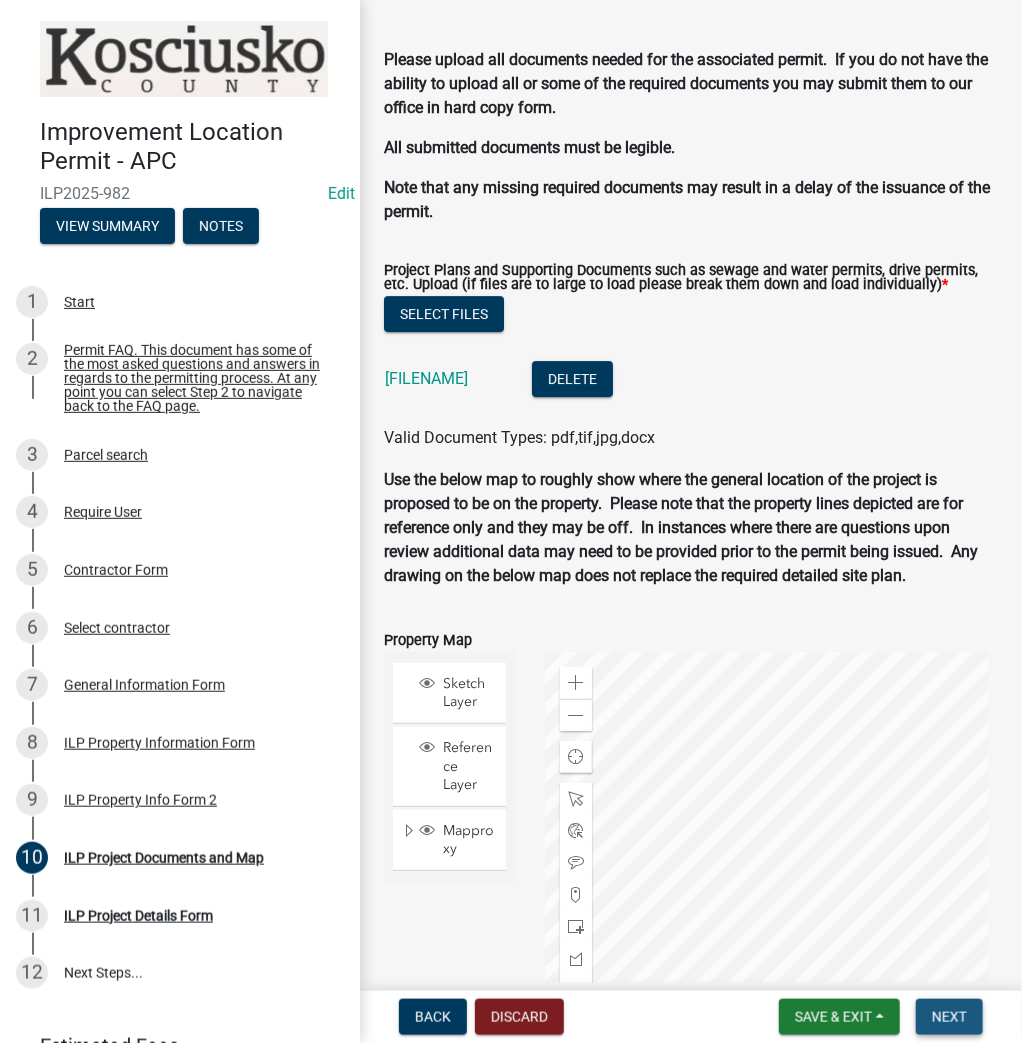 click on "Next" at bounding box center [949, 1017] 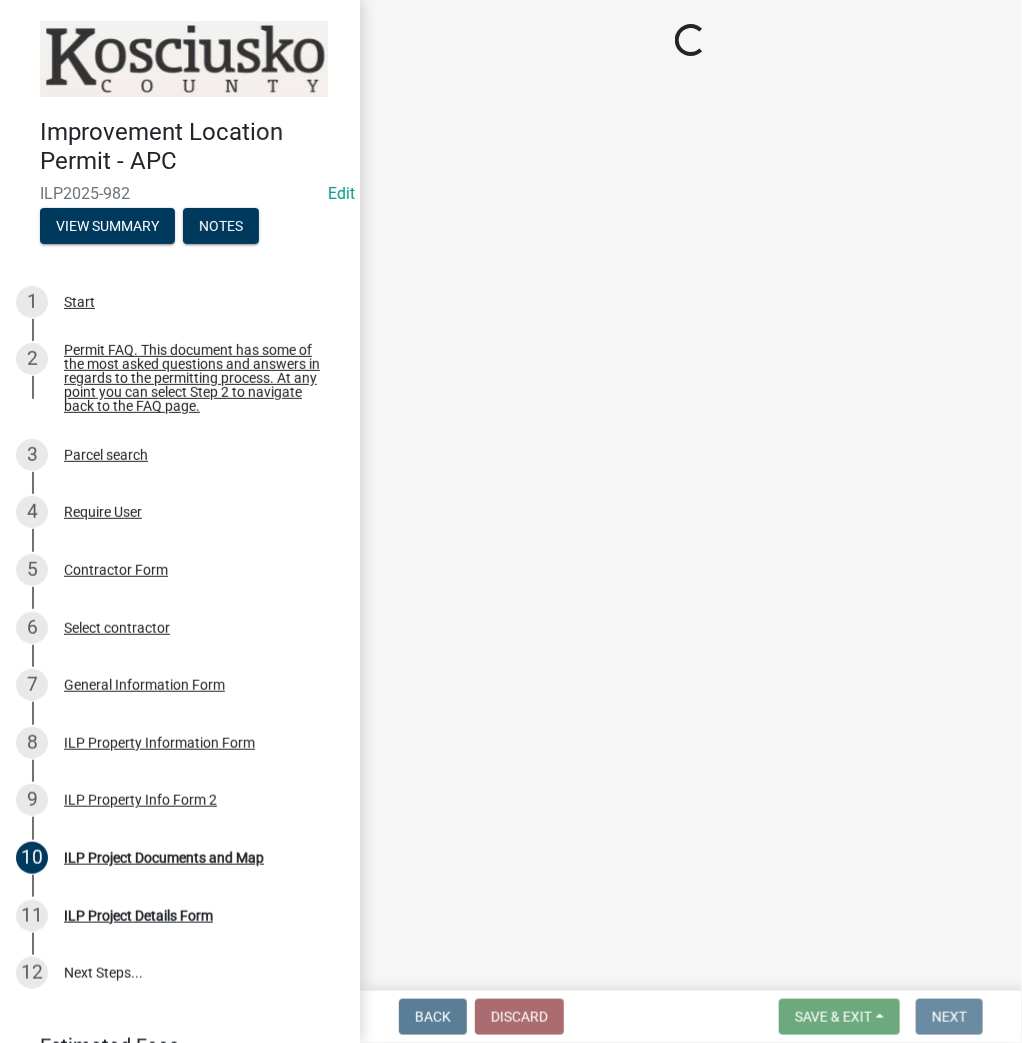 scroll, scrollTop: 0, scrollLeft: 0, axis: both 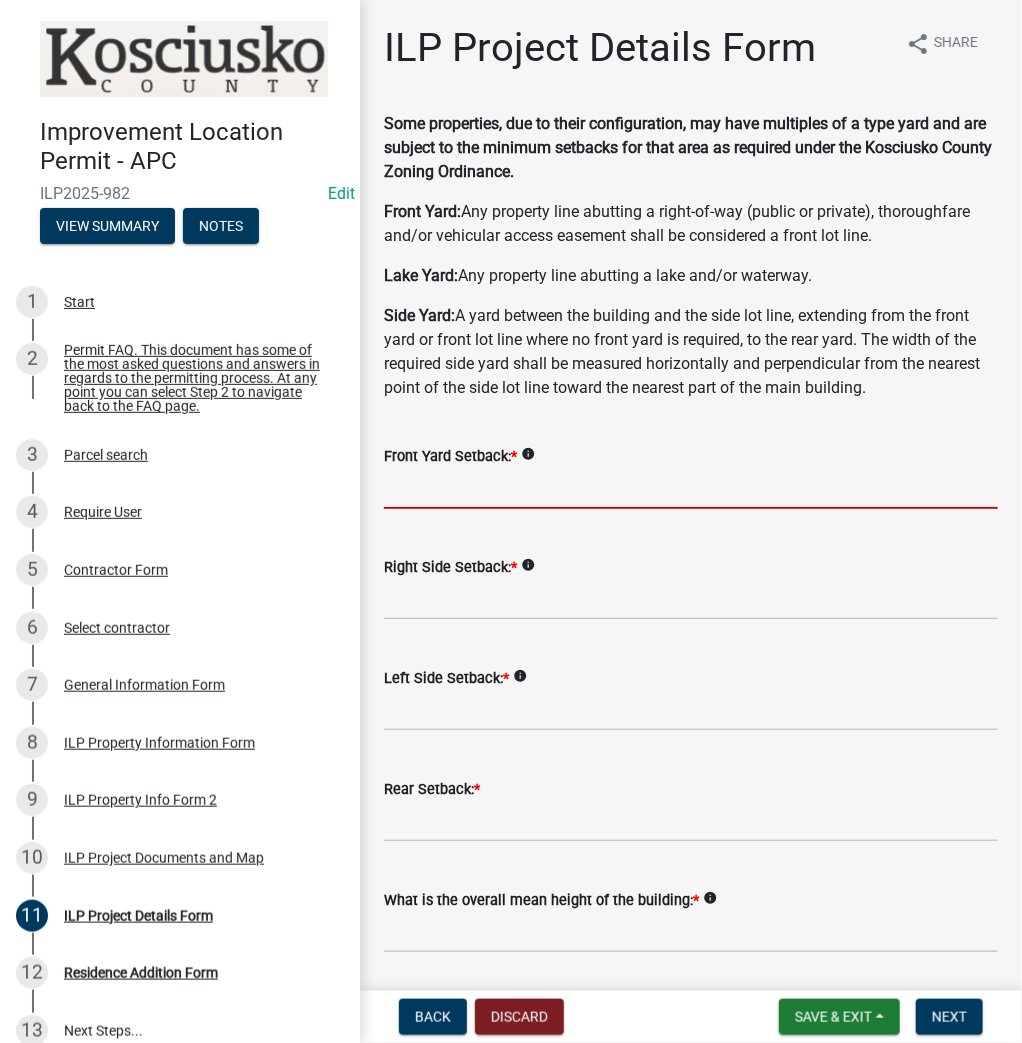 click 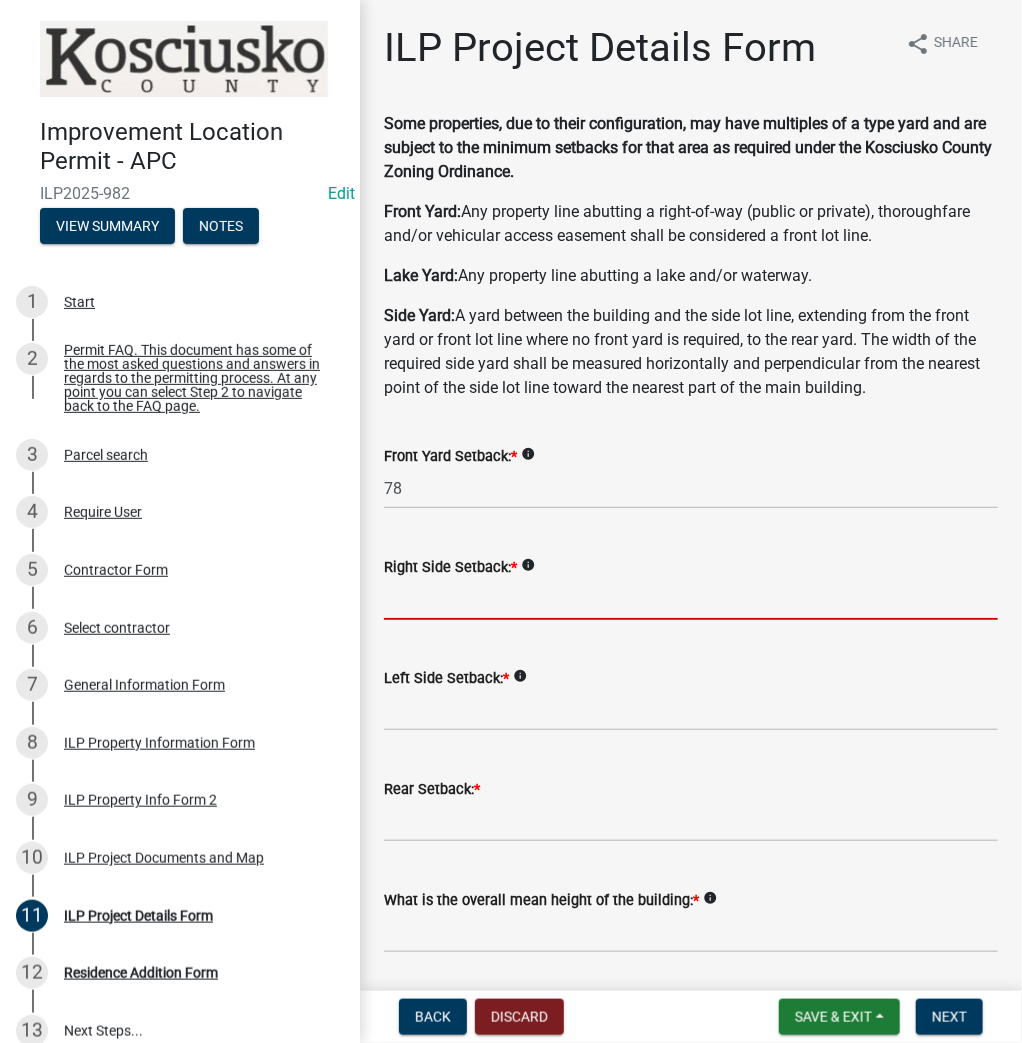 type on "78.0" 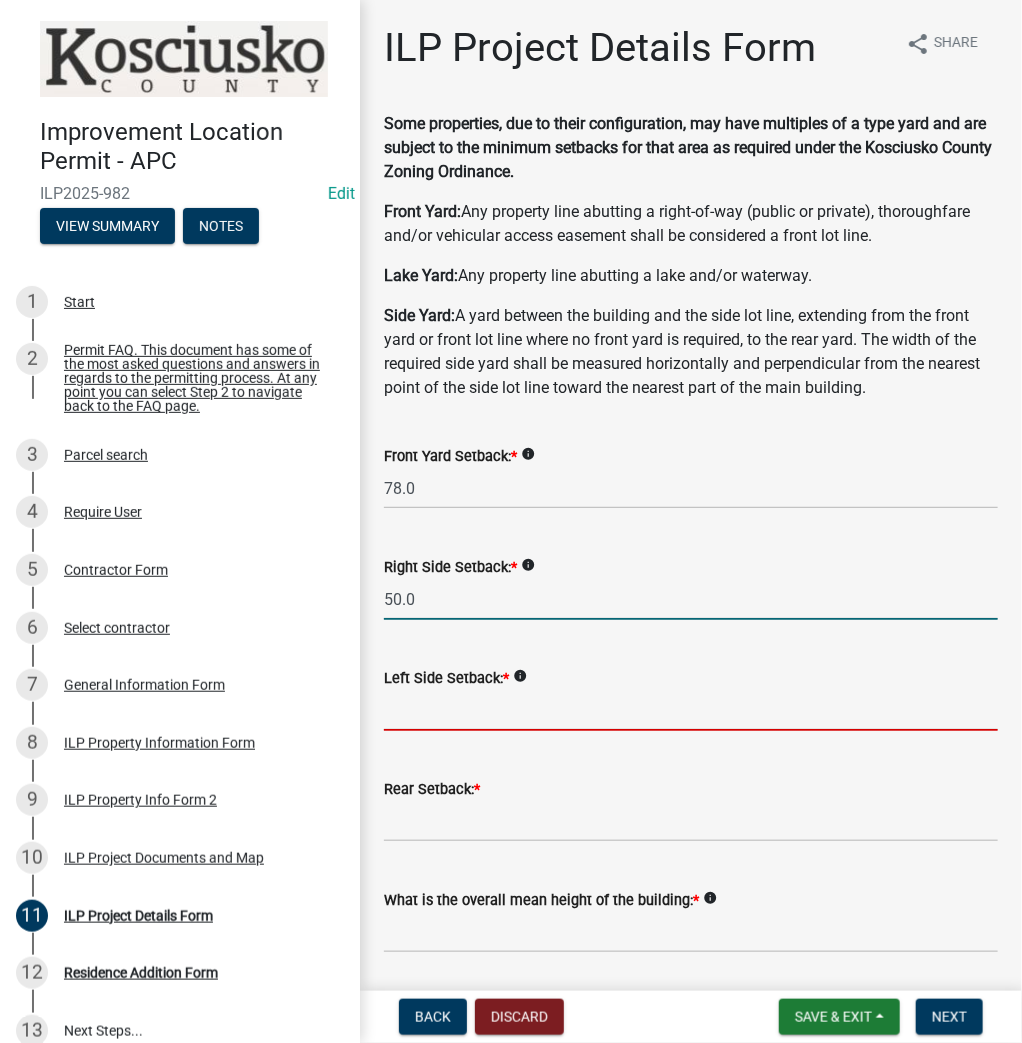 click on "50.0" 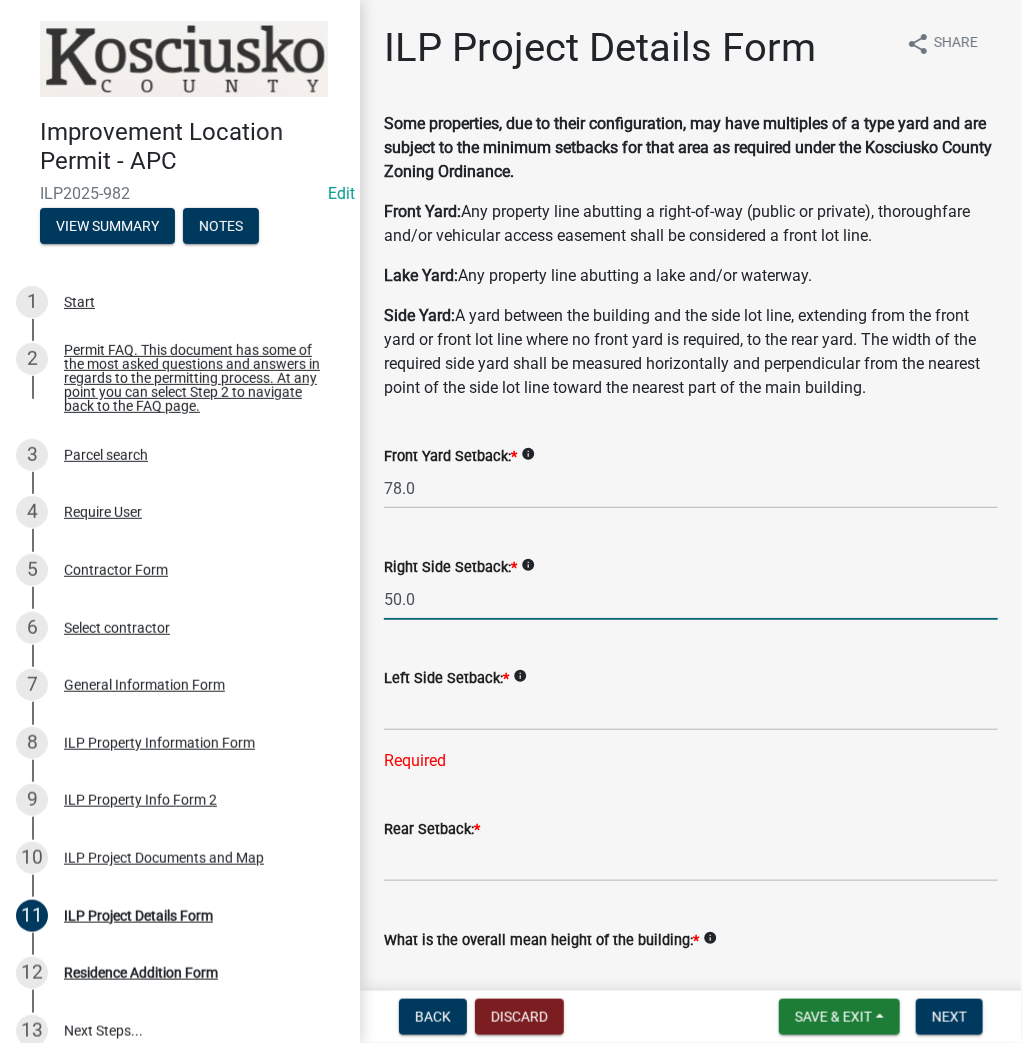 click on "50.0" 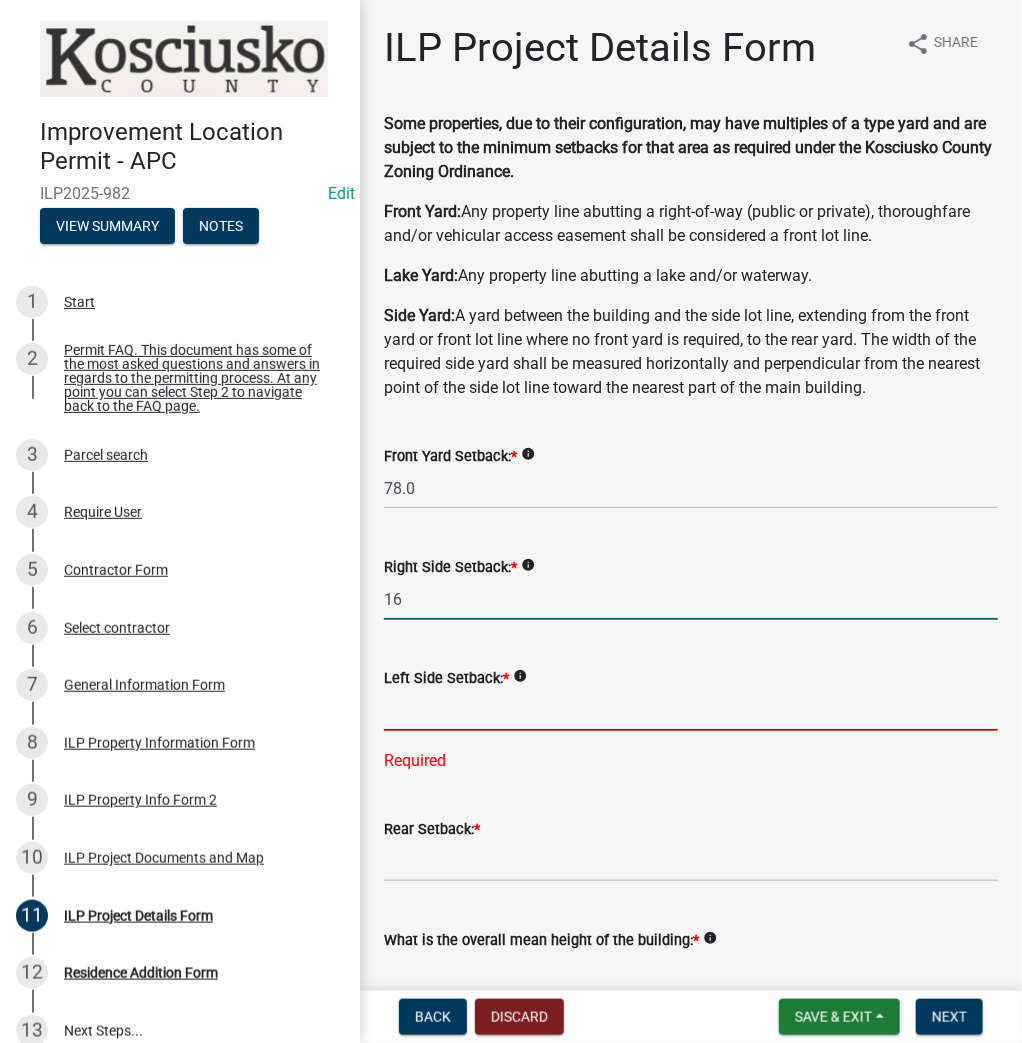 type on "16.0" 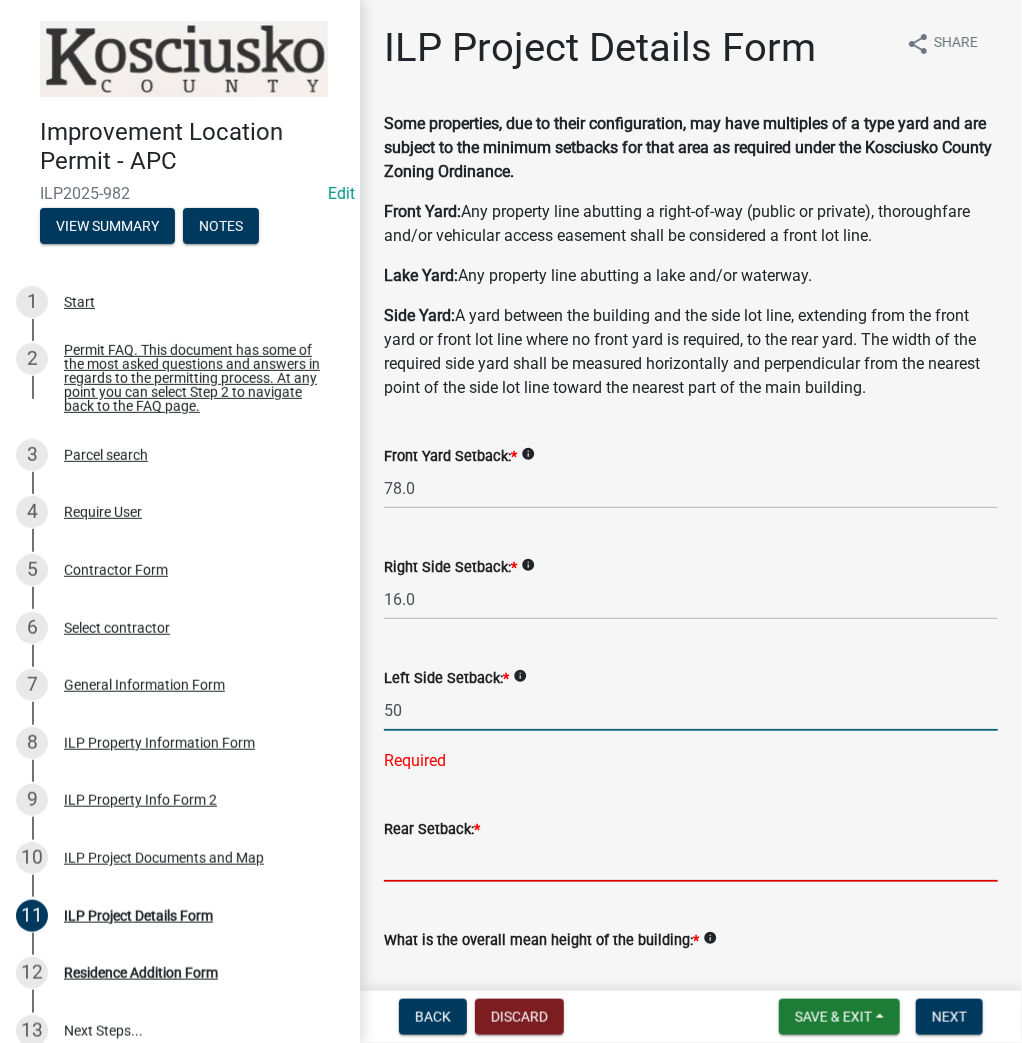 type on "50.0" 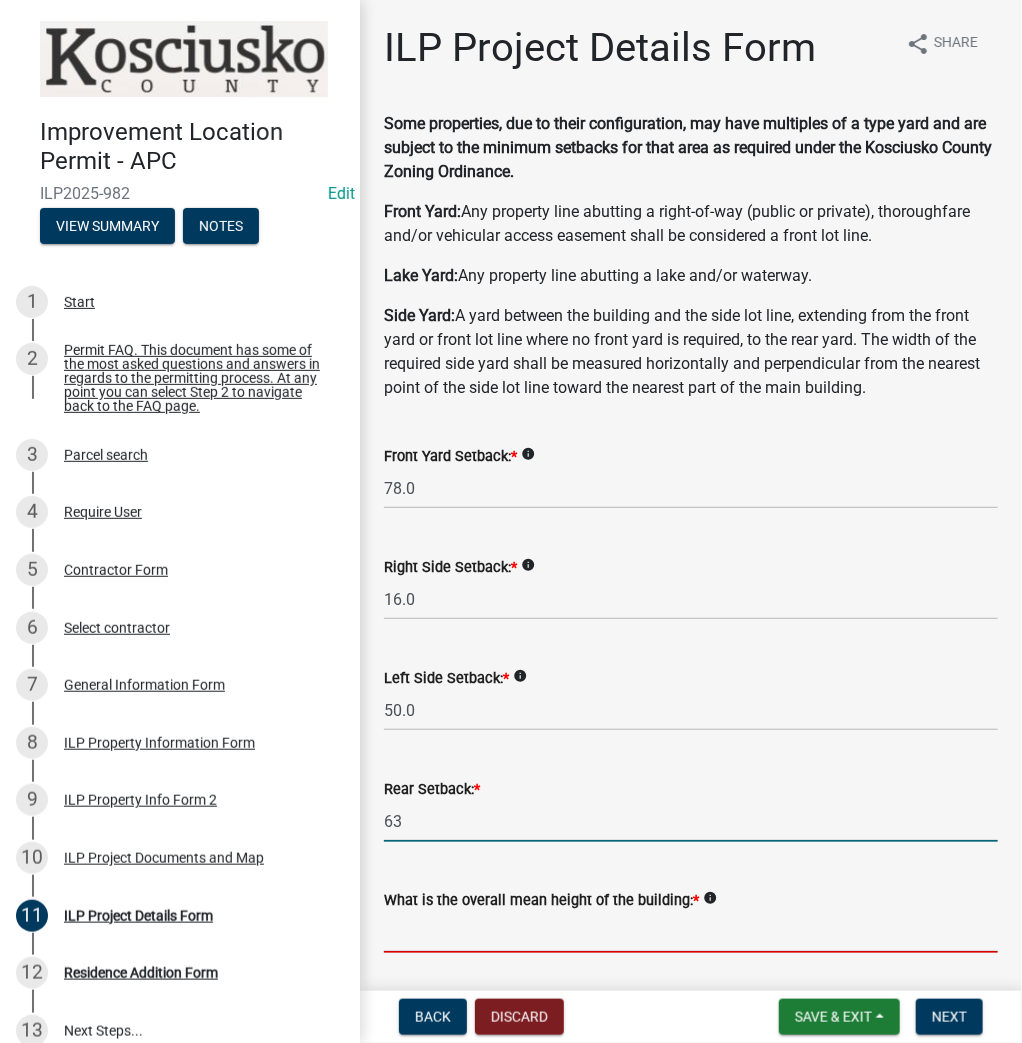 type on "[NUMBER]" 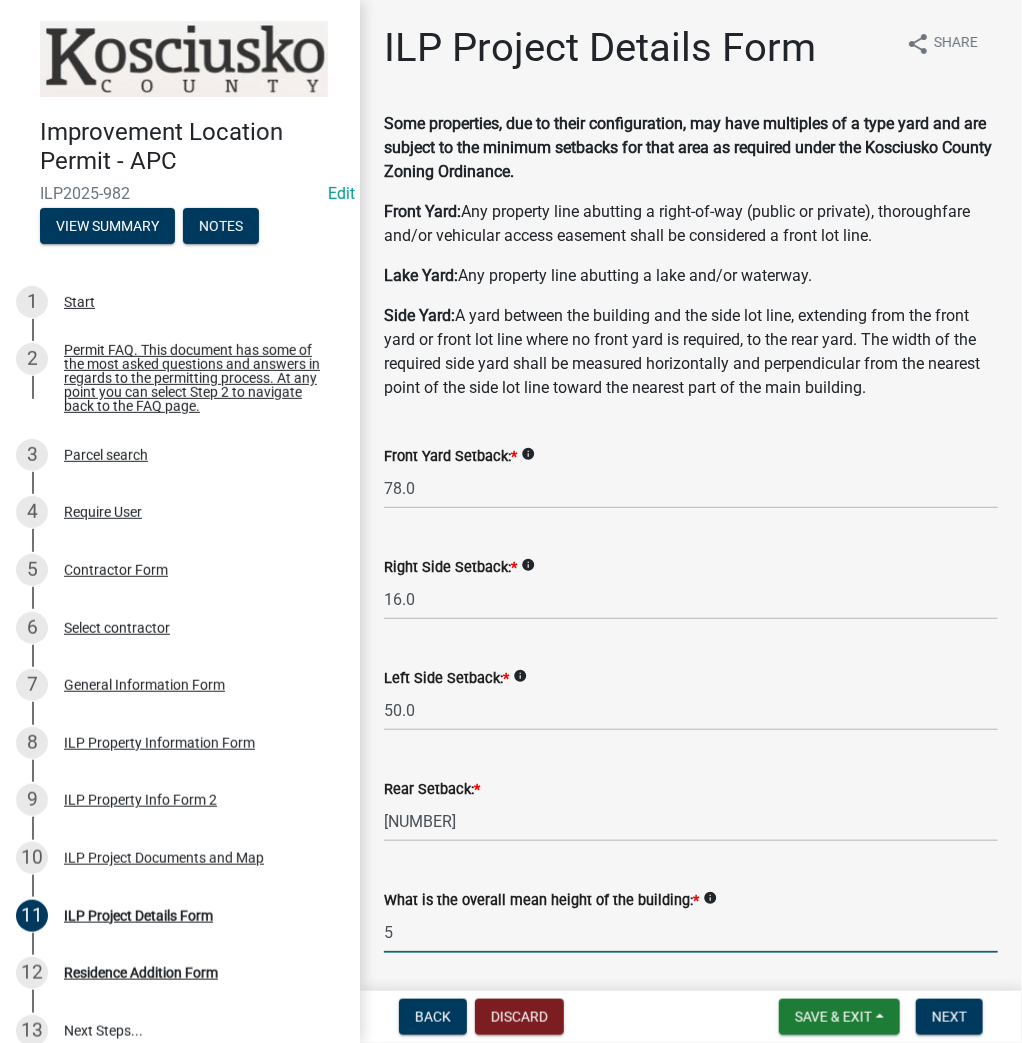 type on "5.0" 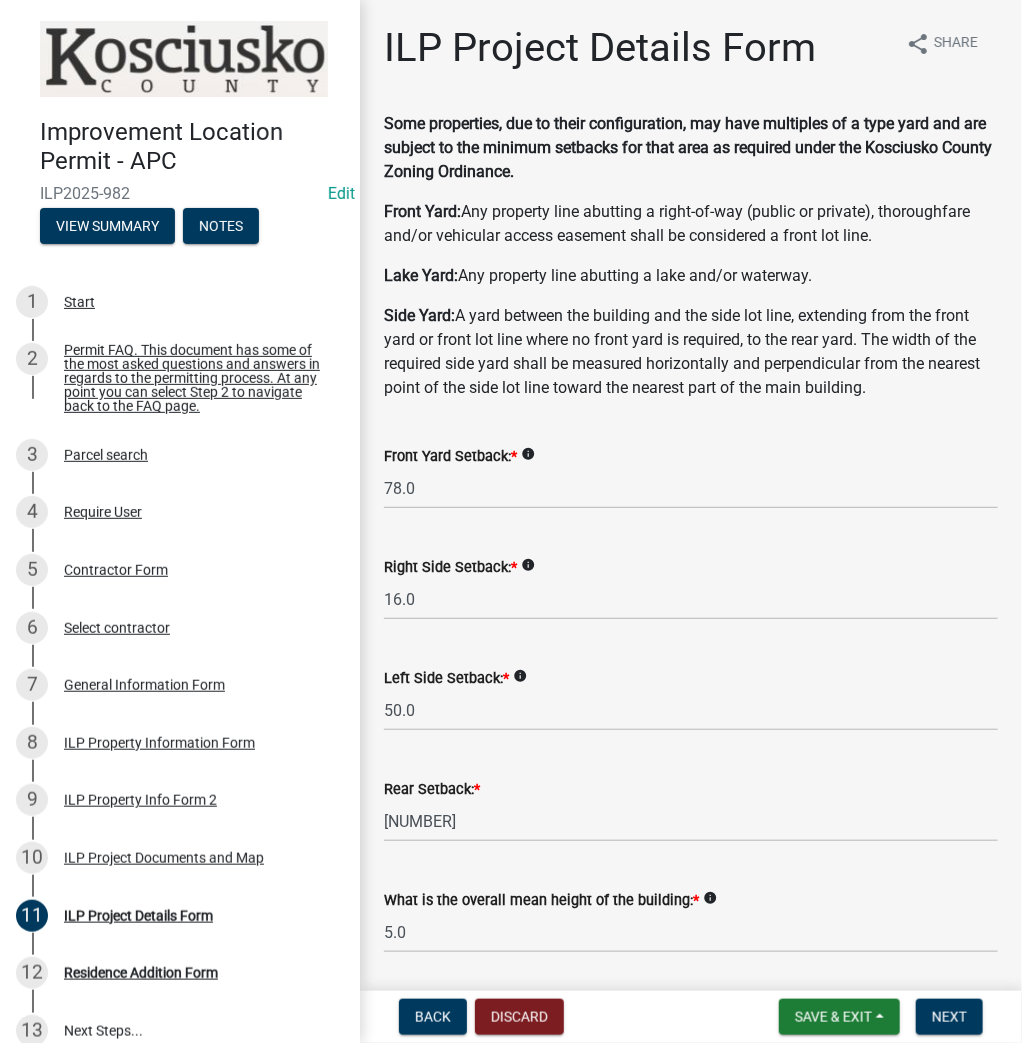 scroll, scrollTop: 552, scrollLeft: 0, axis: vertical 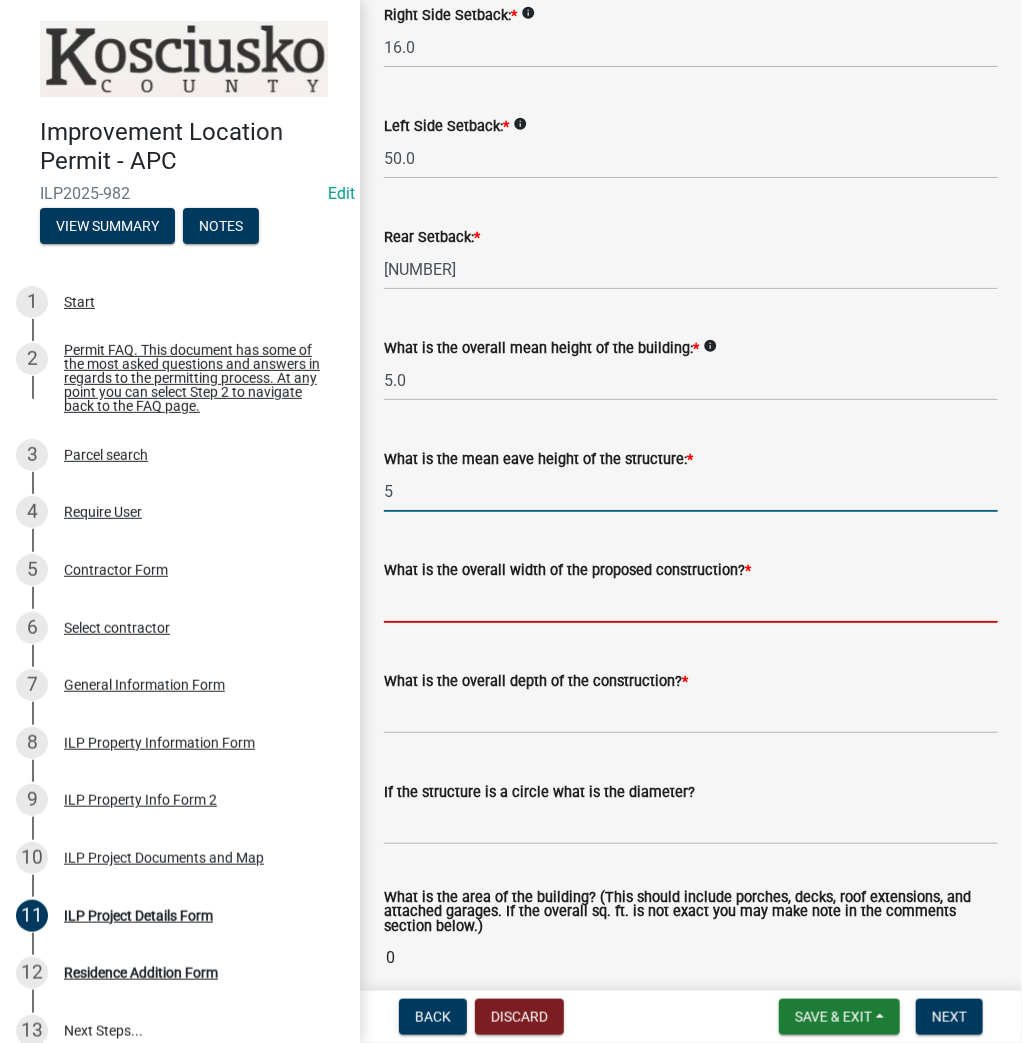 type on "5.0" 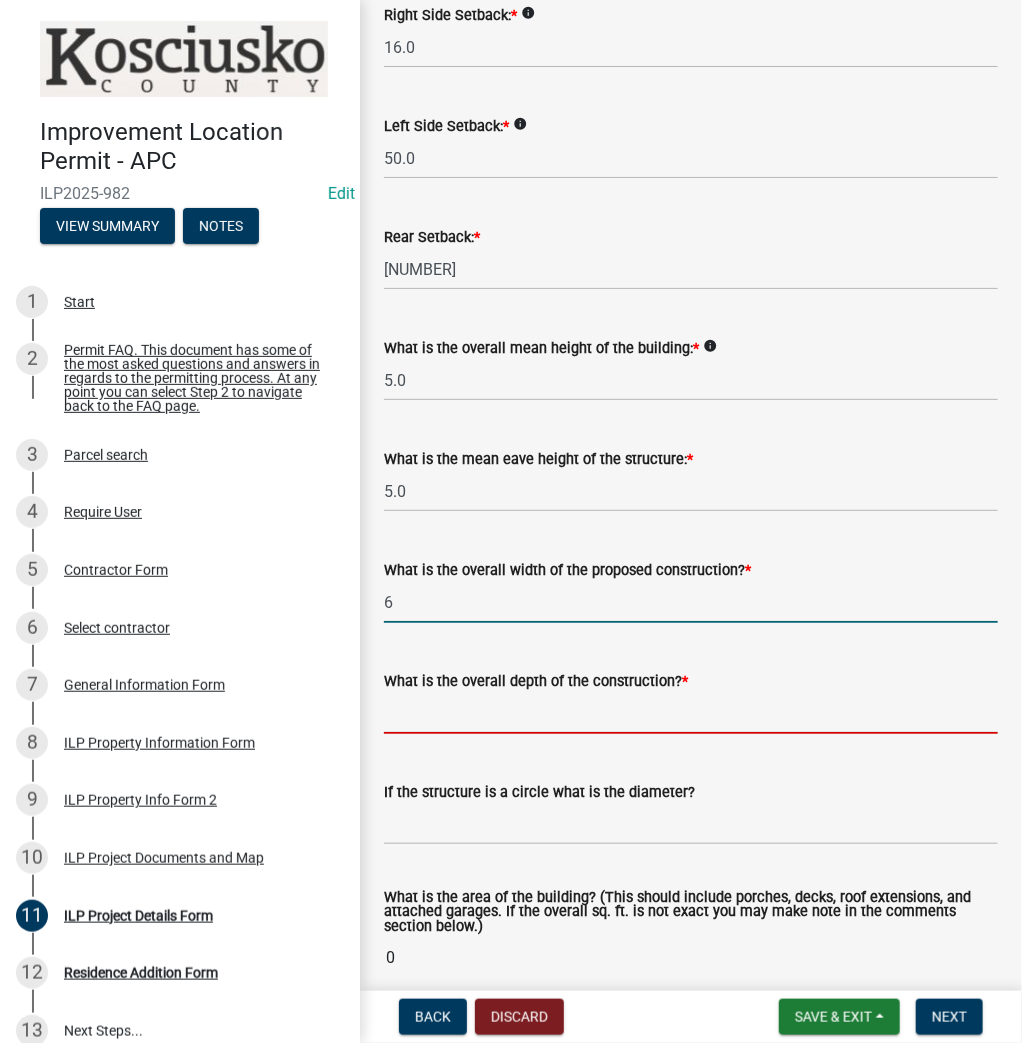 type on "6.00" 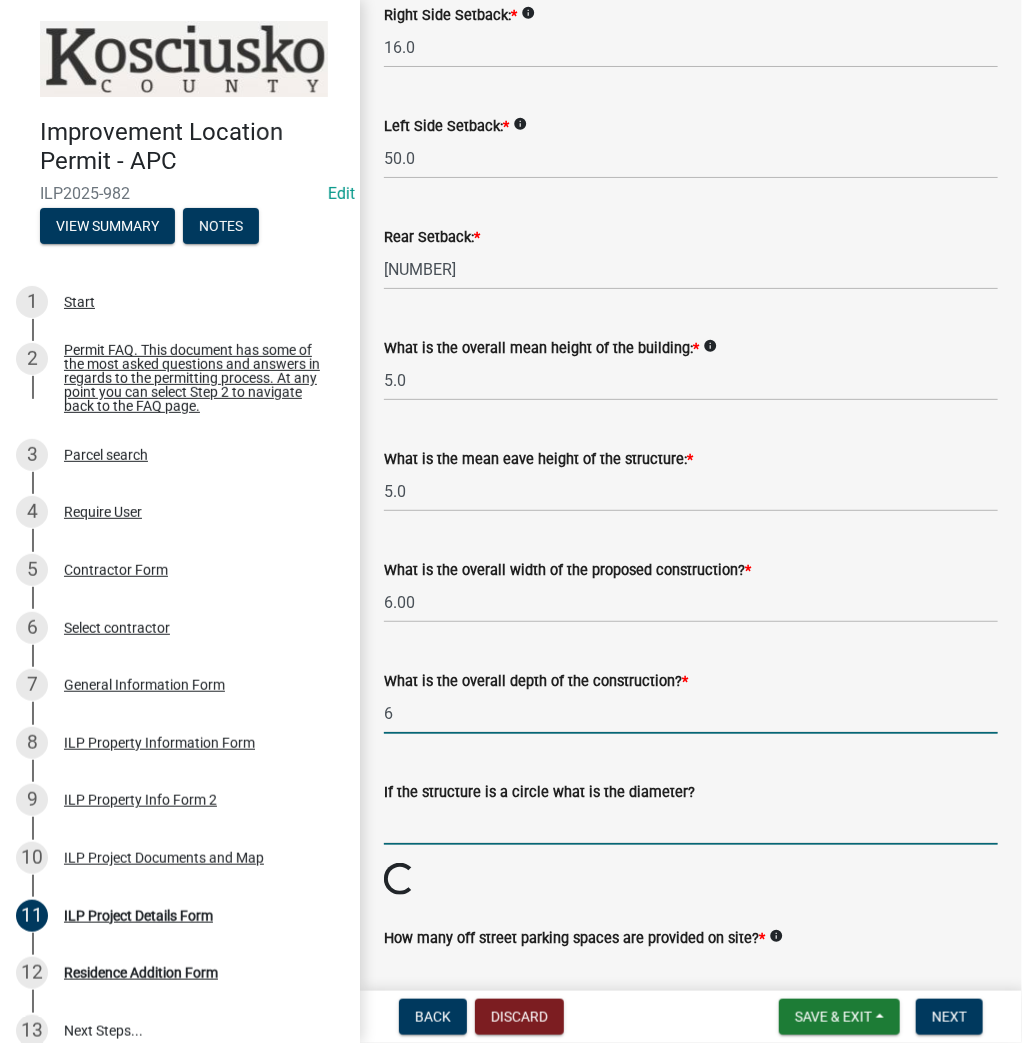 type on "6.00" 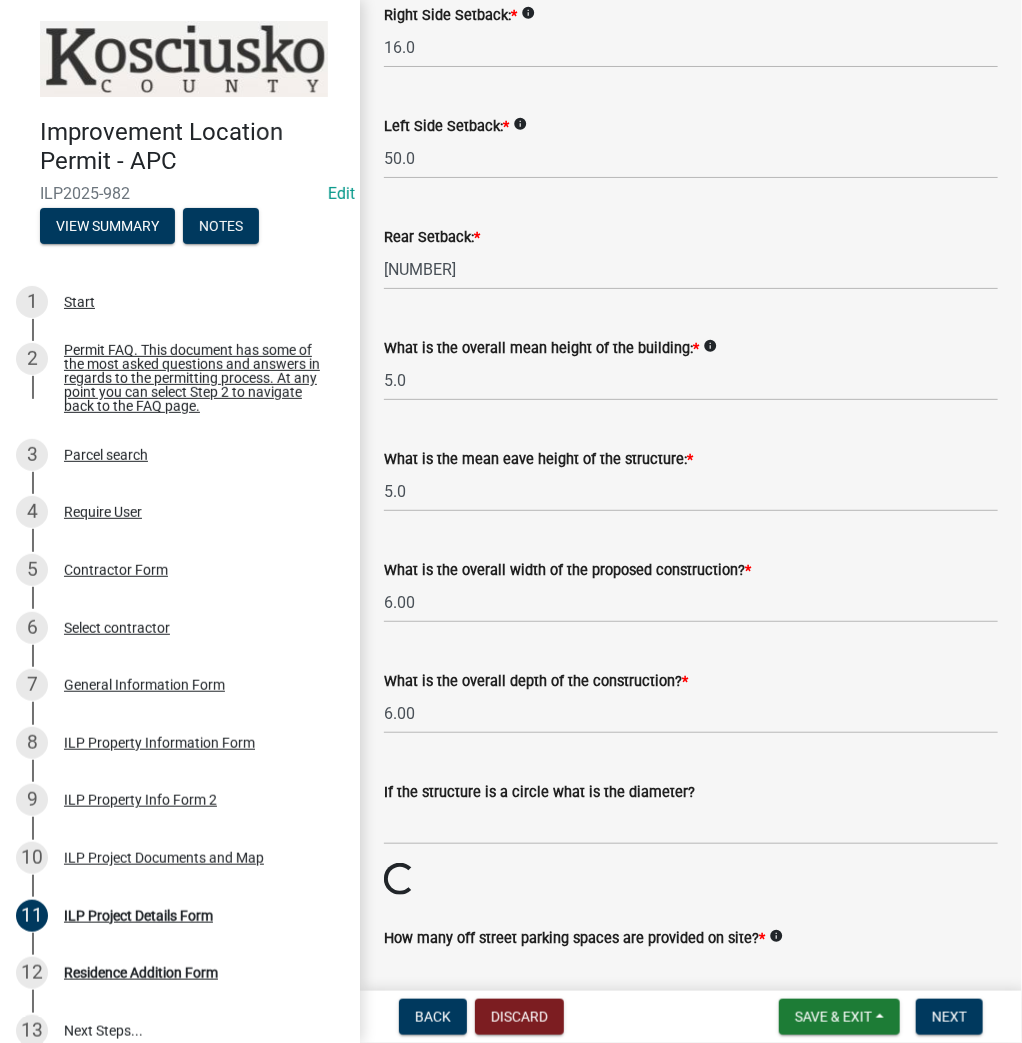 scroll, scrollTop: 559, scrollLeft: 0, axis: vertical 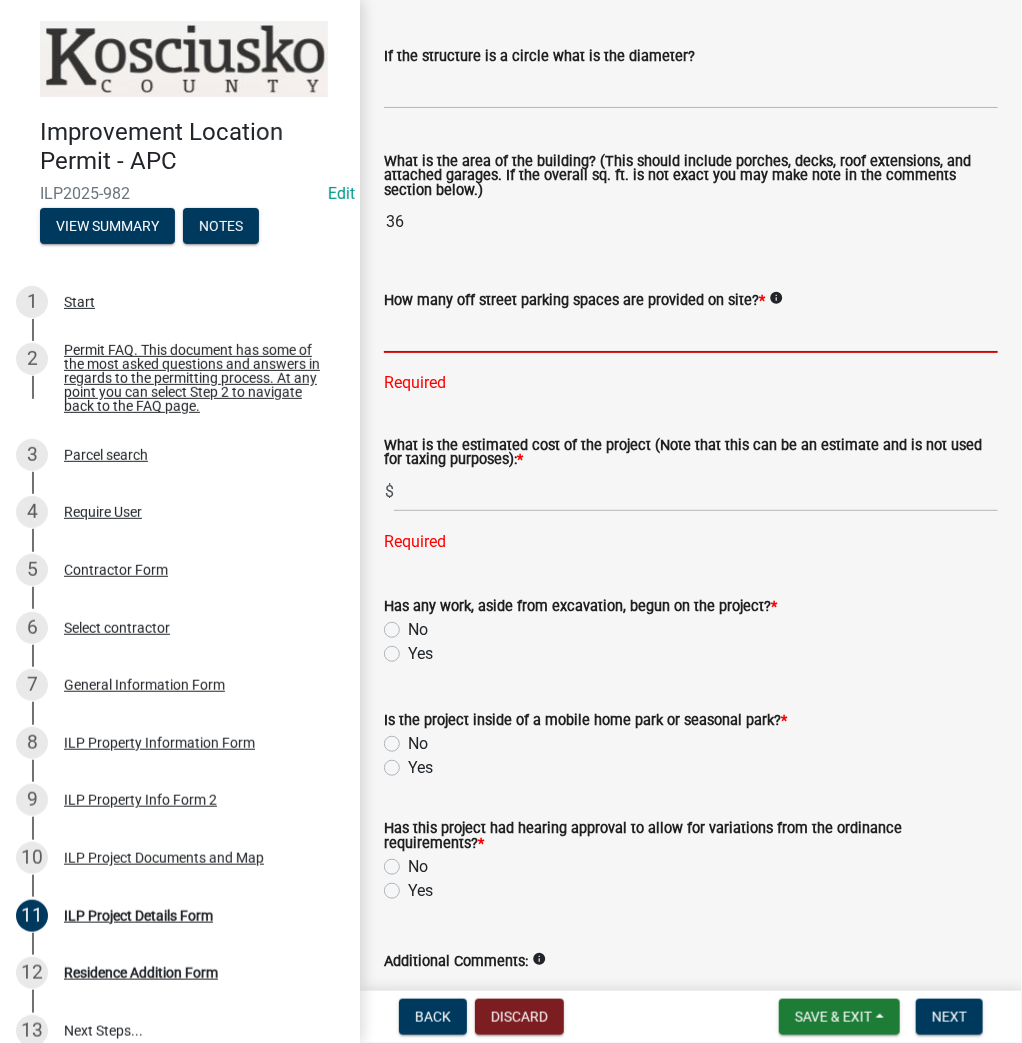 click 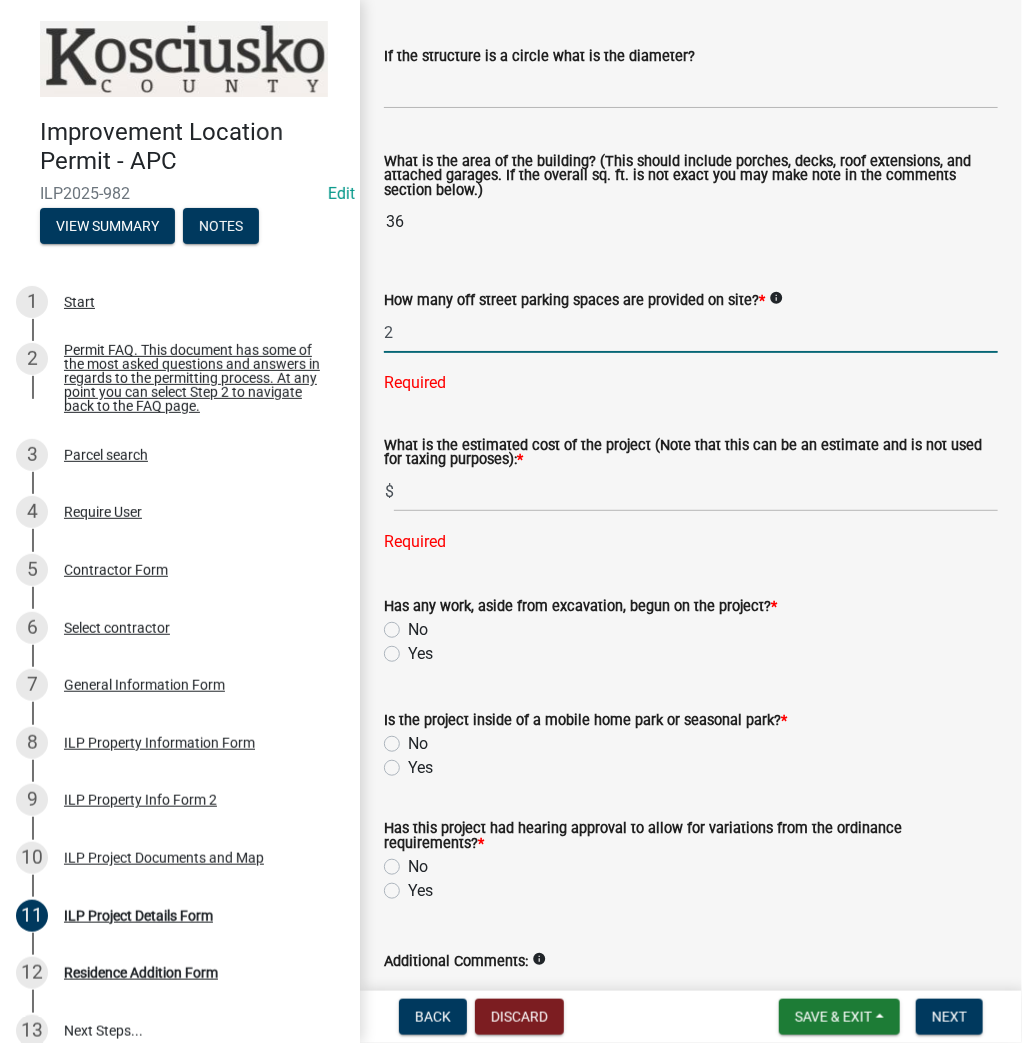 type on "2" 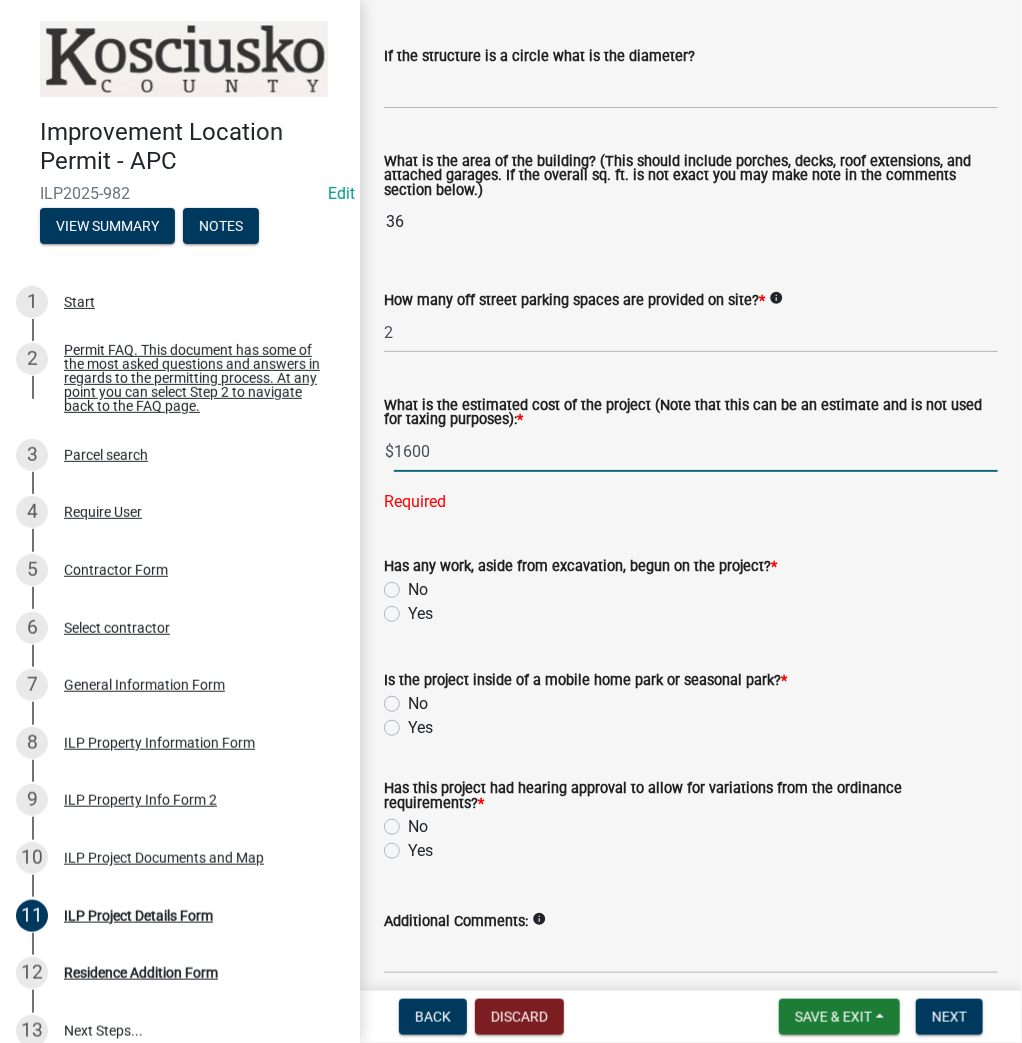 type on "1600" 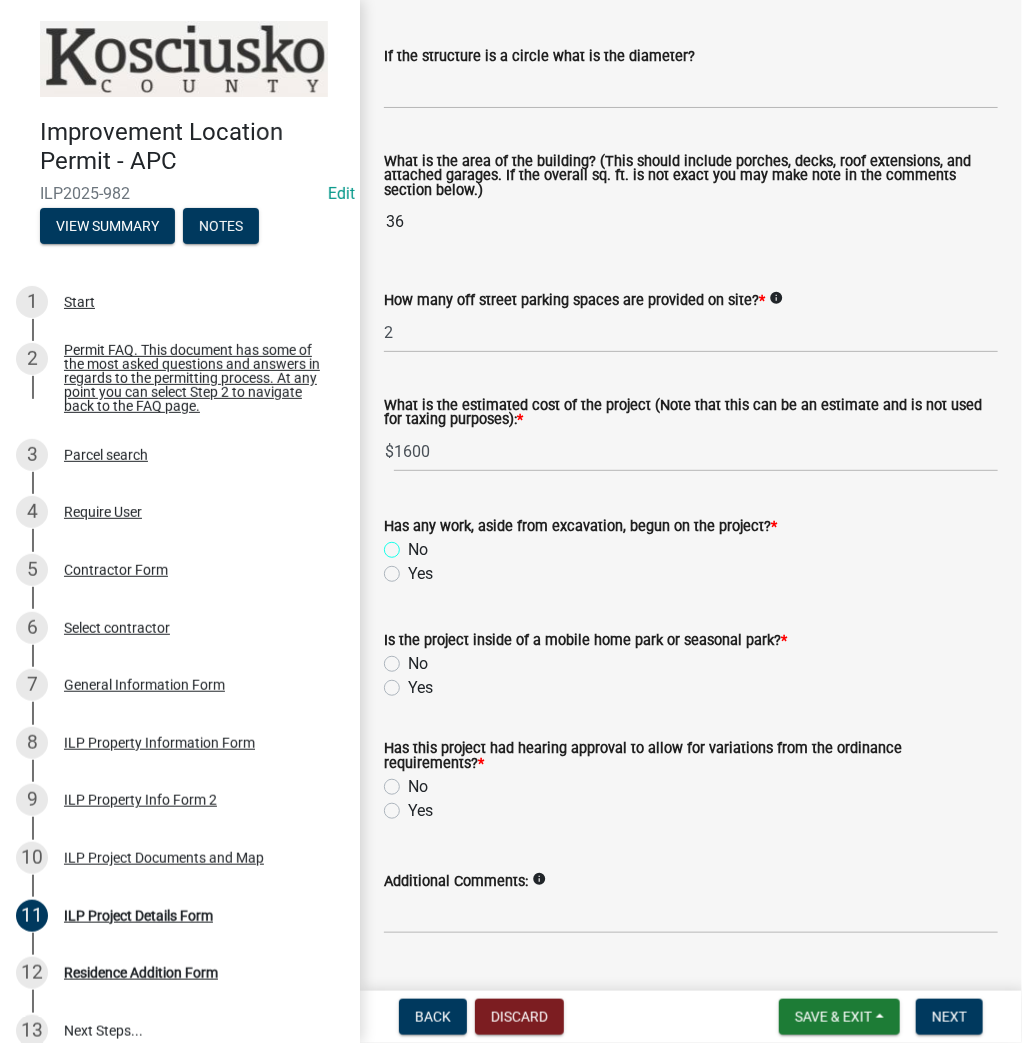 click on "No" at bounding box center (414, 544) 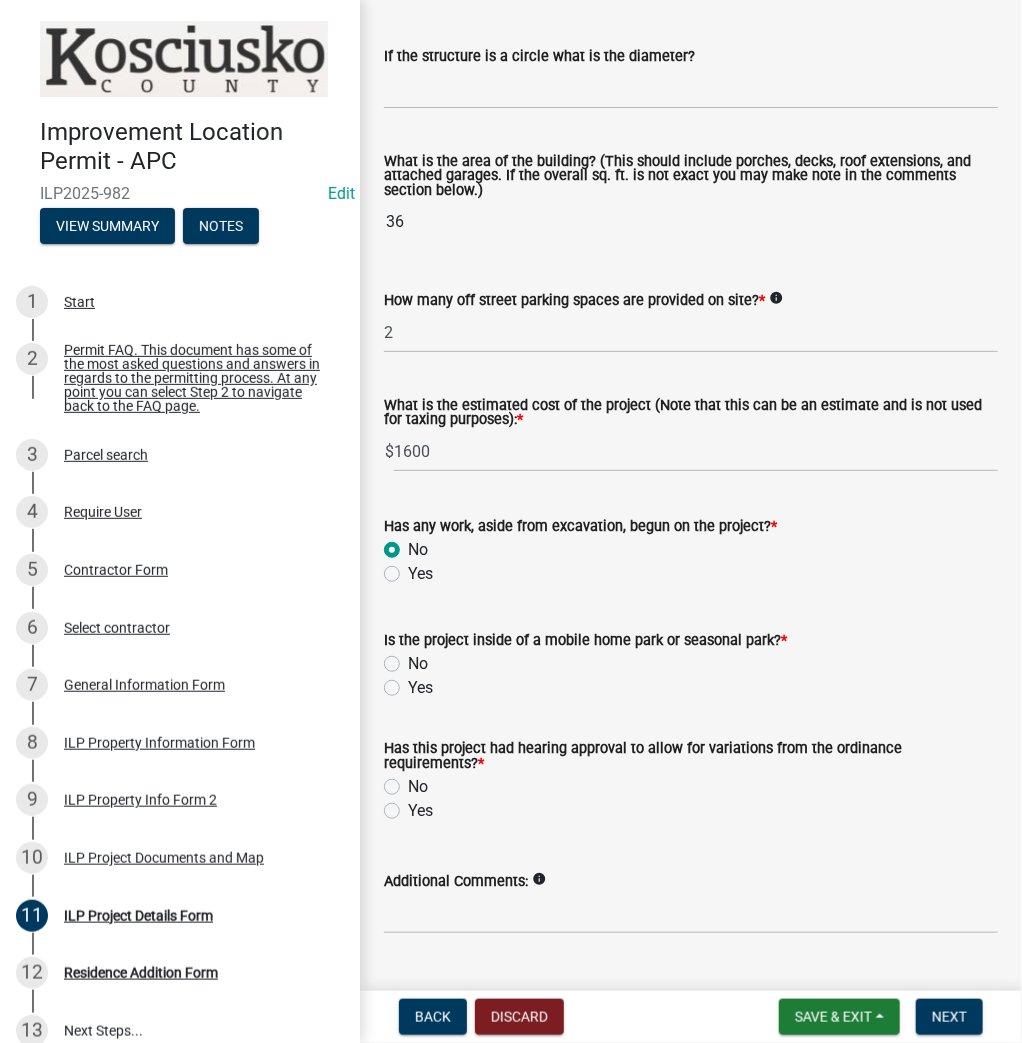 radio on "true" 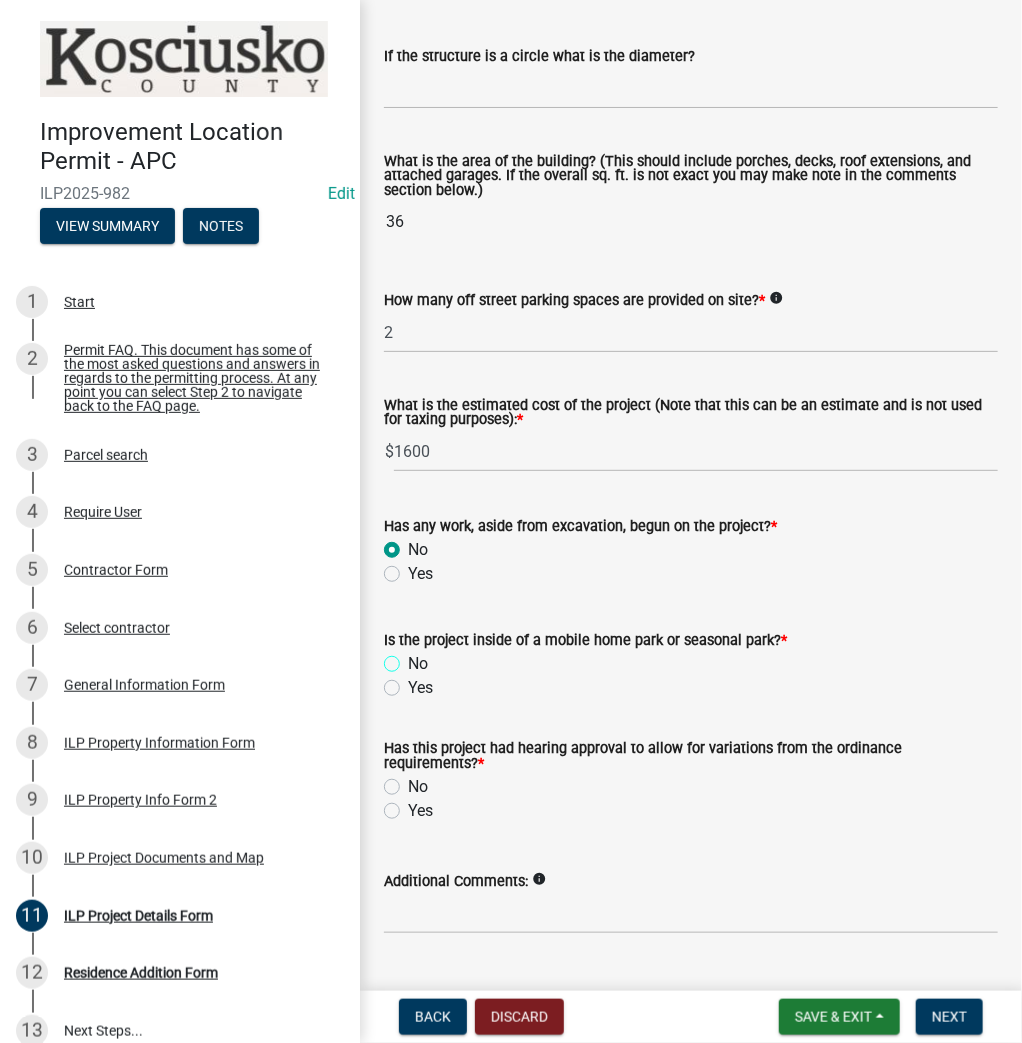 click on "No" at bounding box center (414, 658) 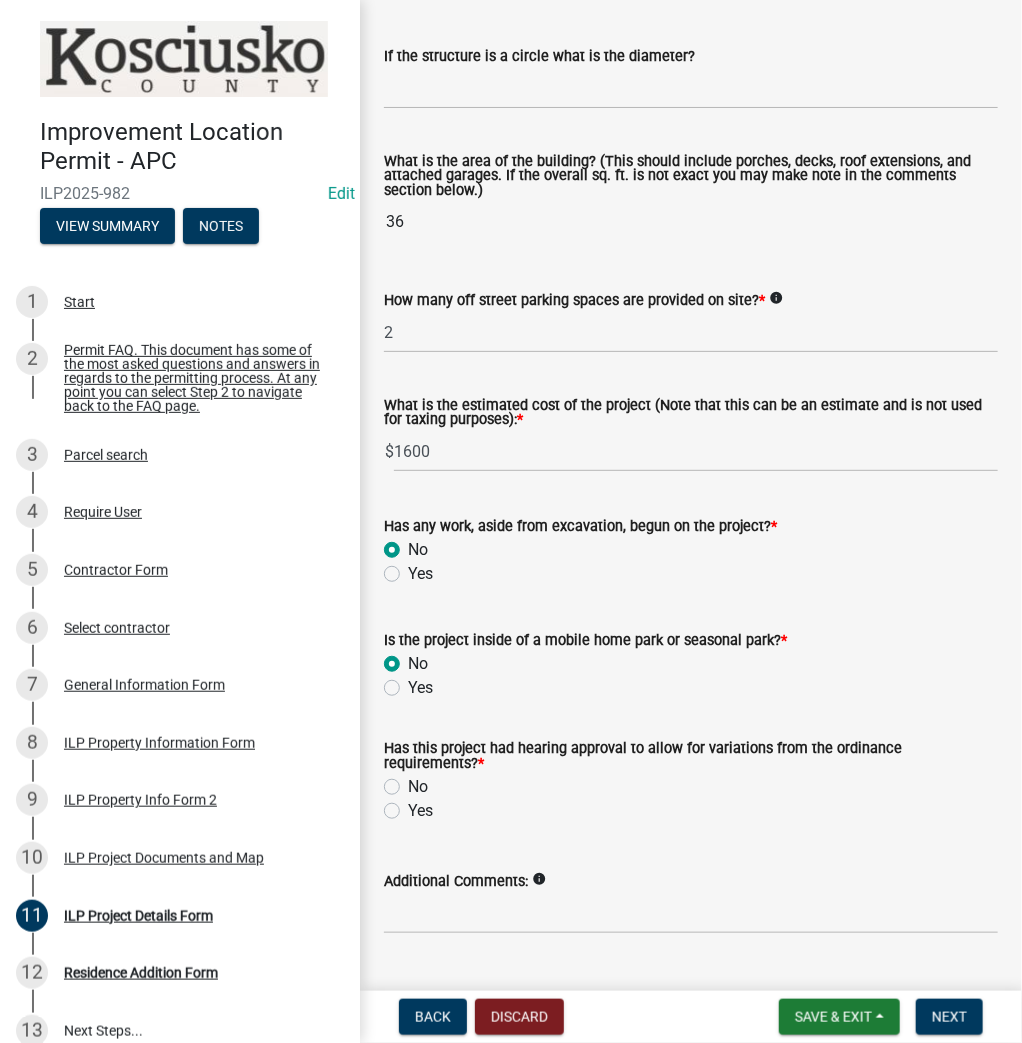 radio on "true" 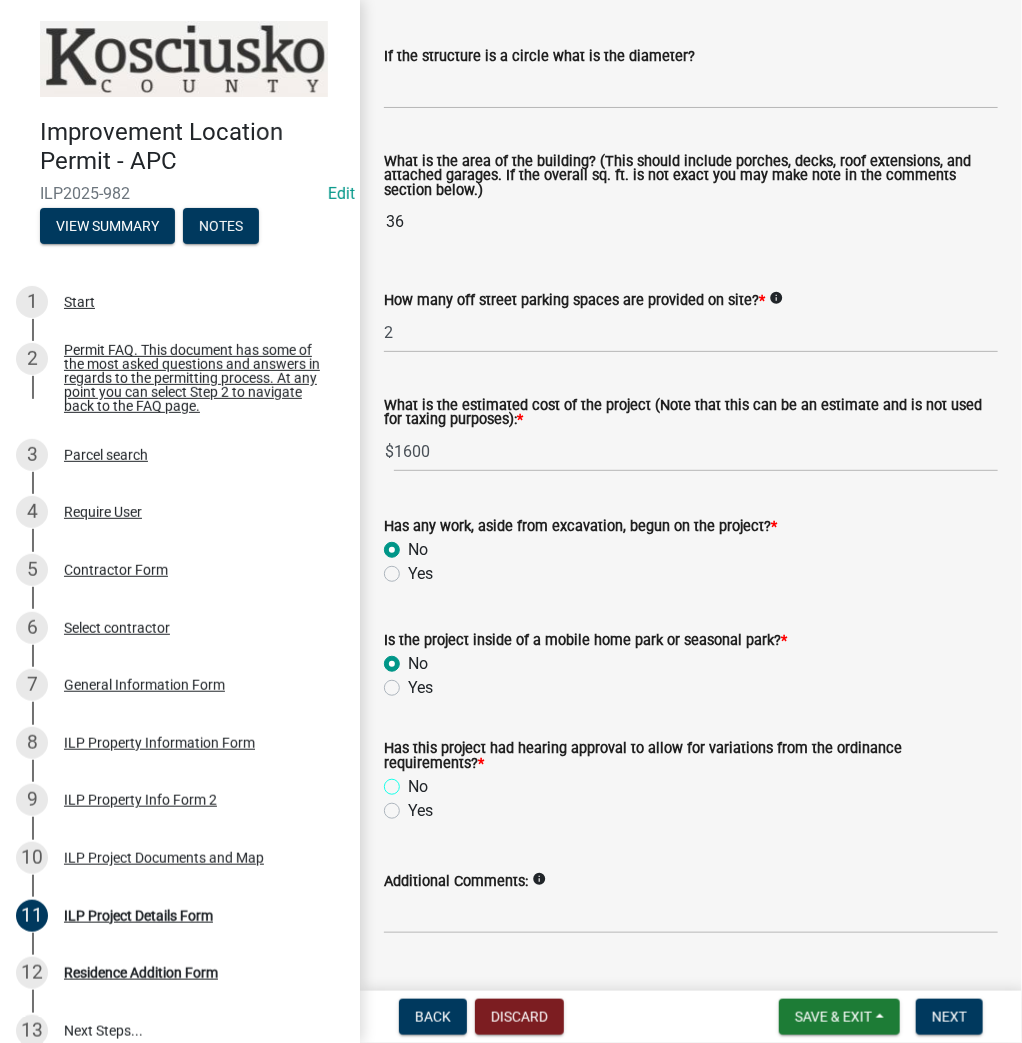 click on "No" at bounding box center (414, 781) 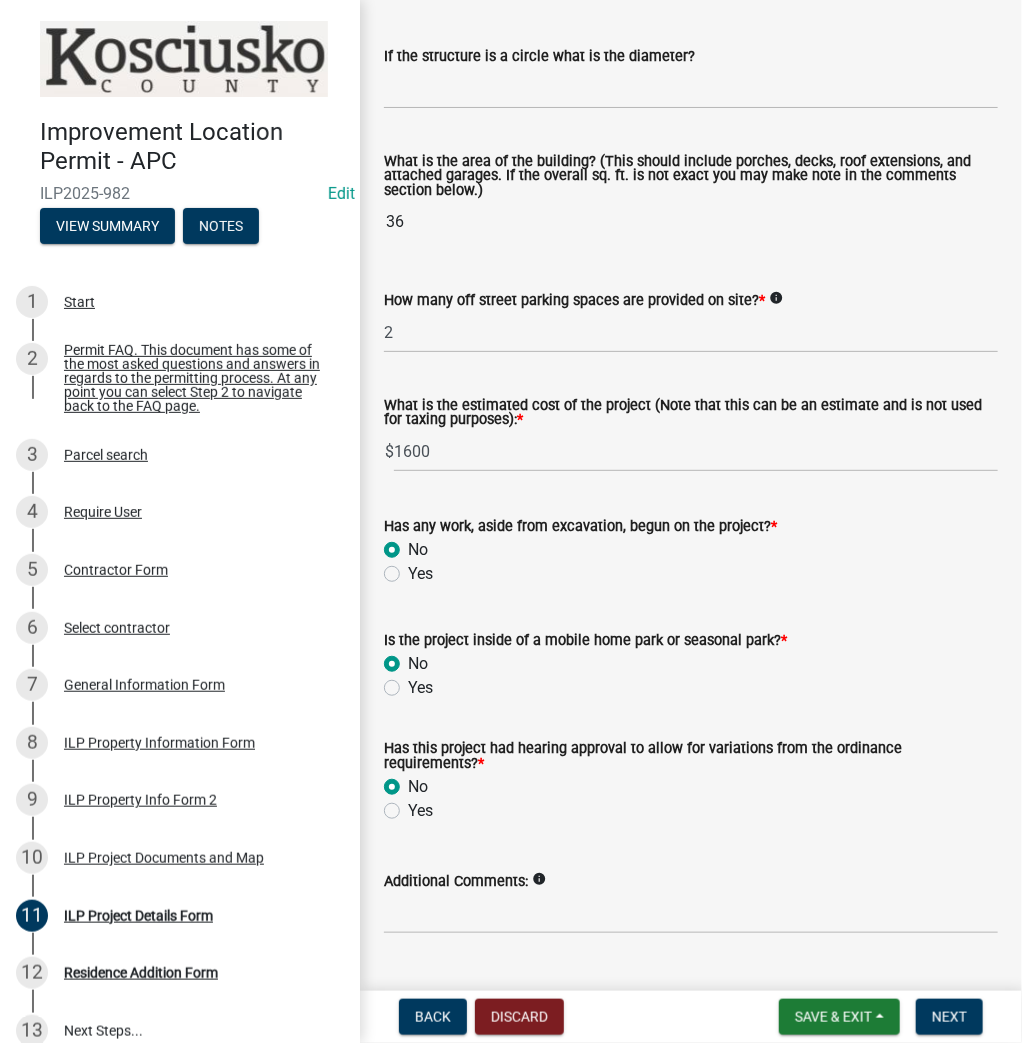 radio on "true" 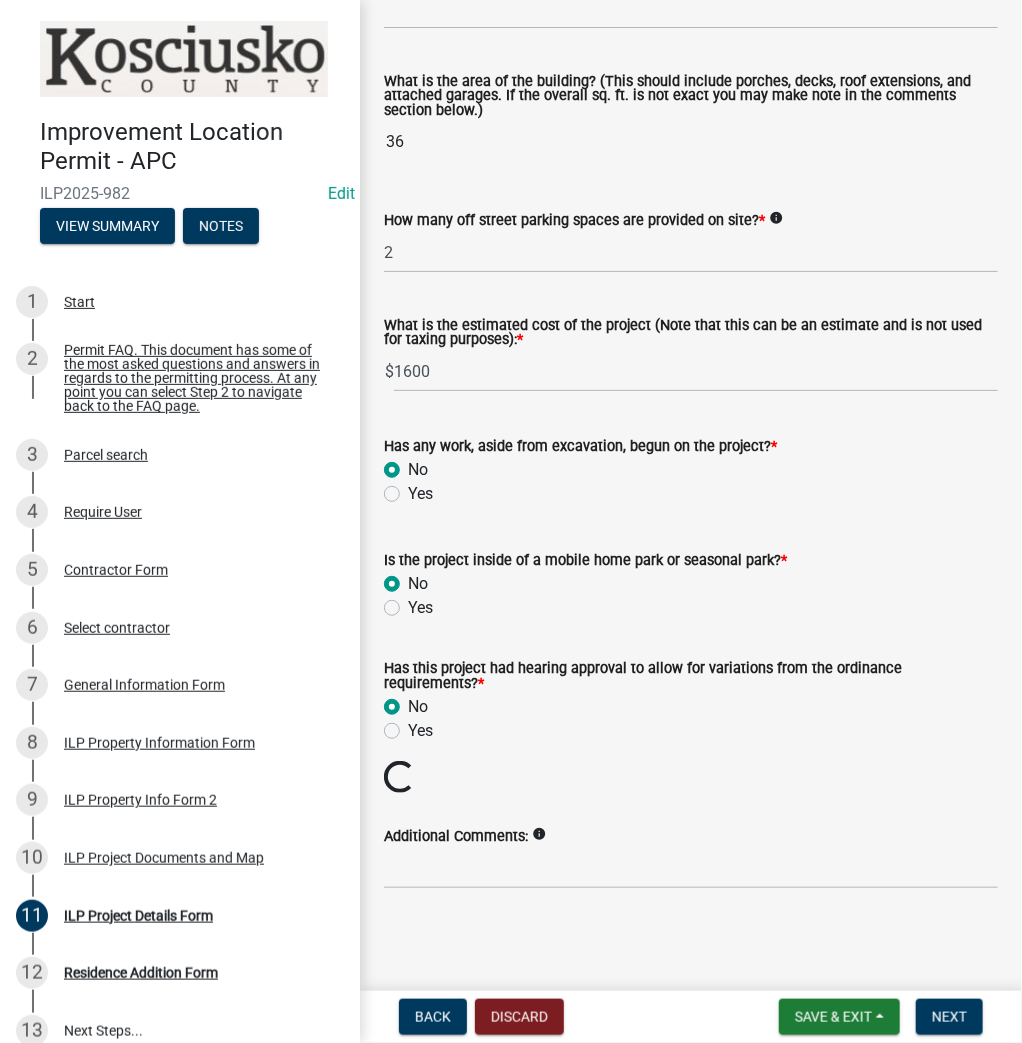 scroll, scrollTop: 1333, scrollLeft: 0, axis: vertical 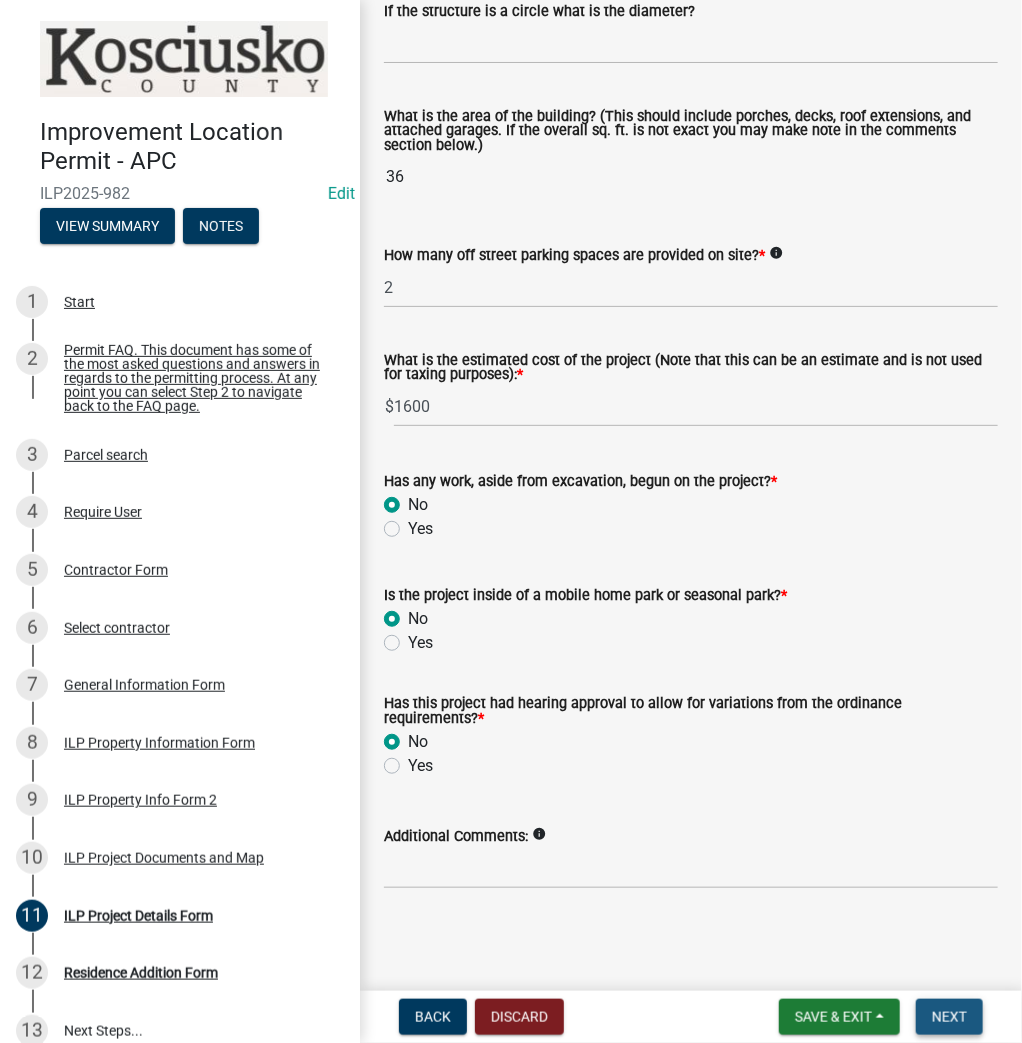 click on "Next" at bounding box center [949, 1017] 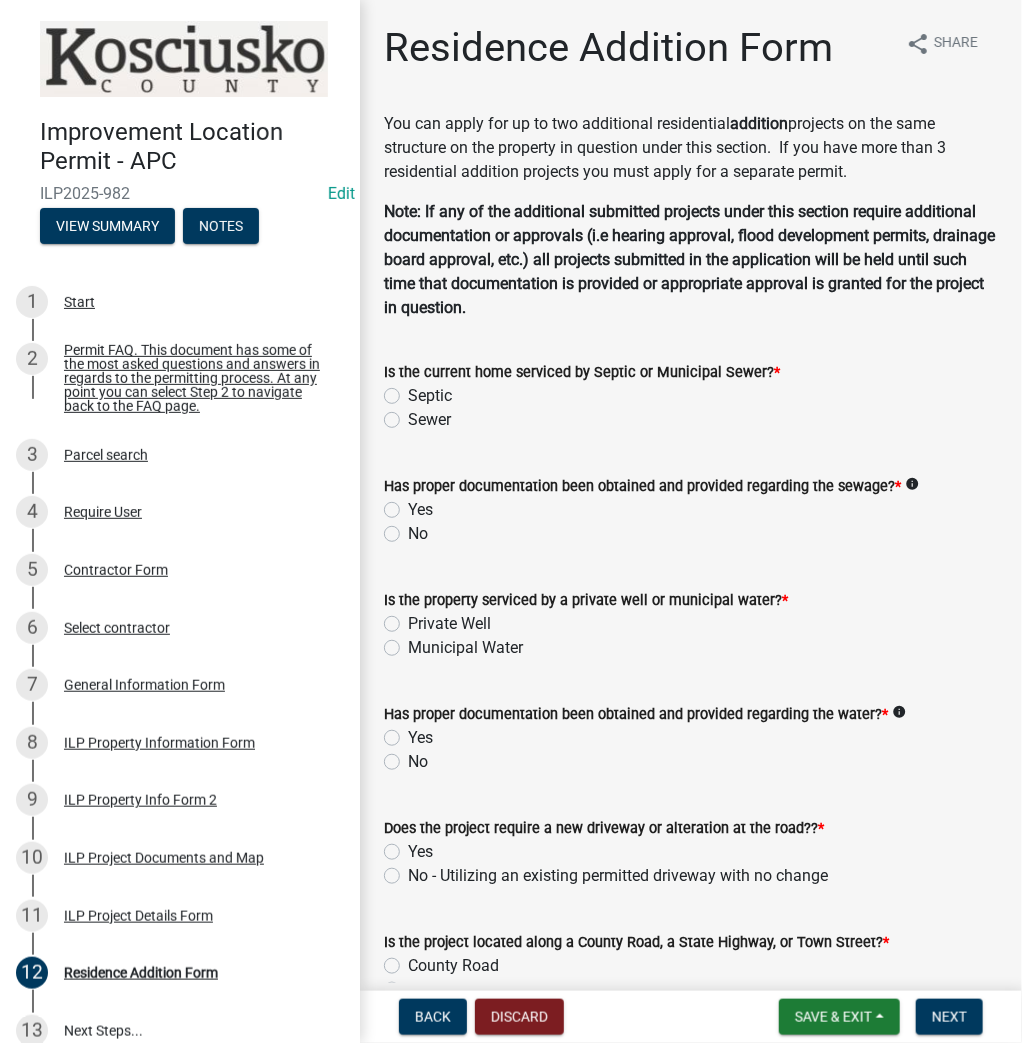 click on "Sewer" 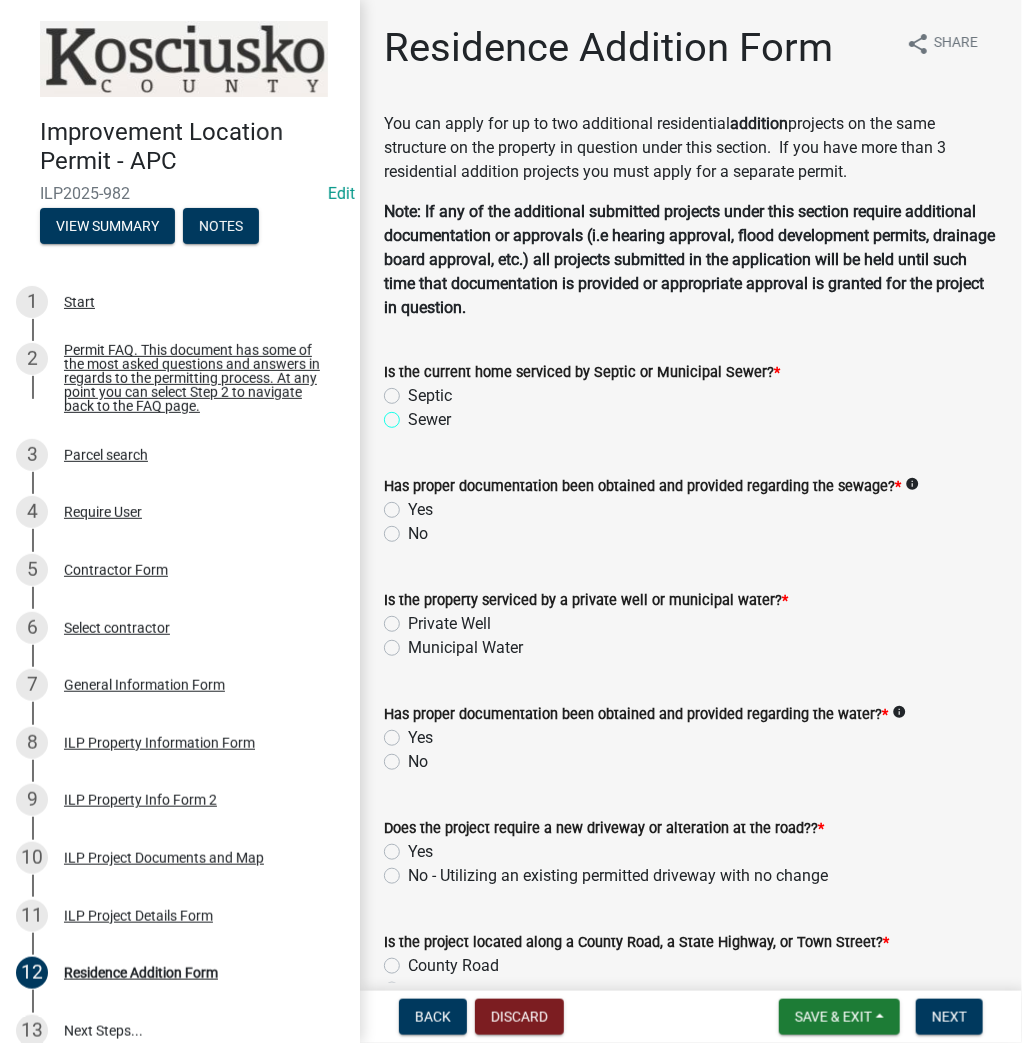 click on "Sewer" at bounding box center [414, 414] 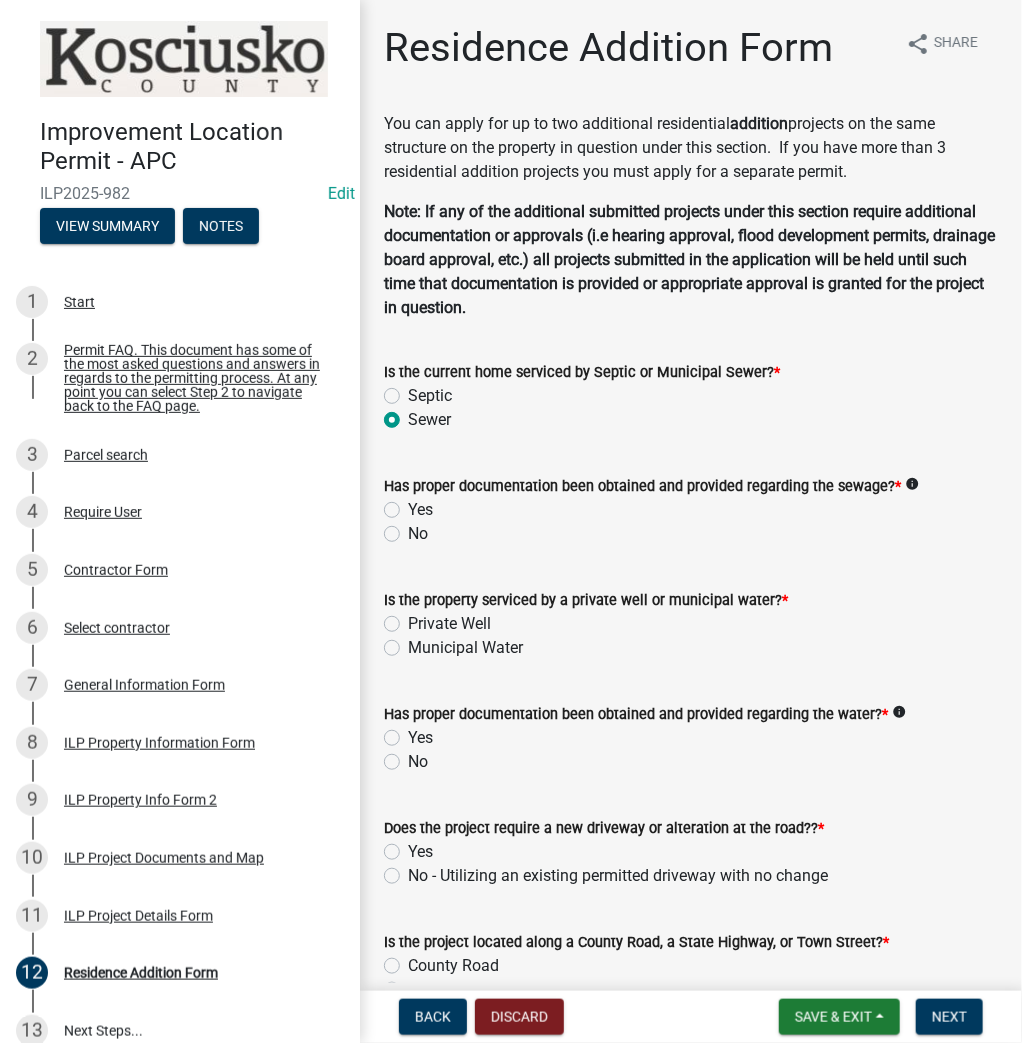 radio on "true" 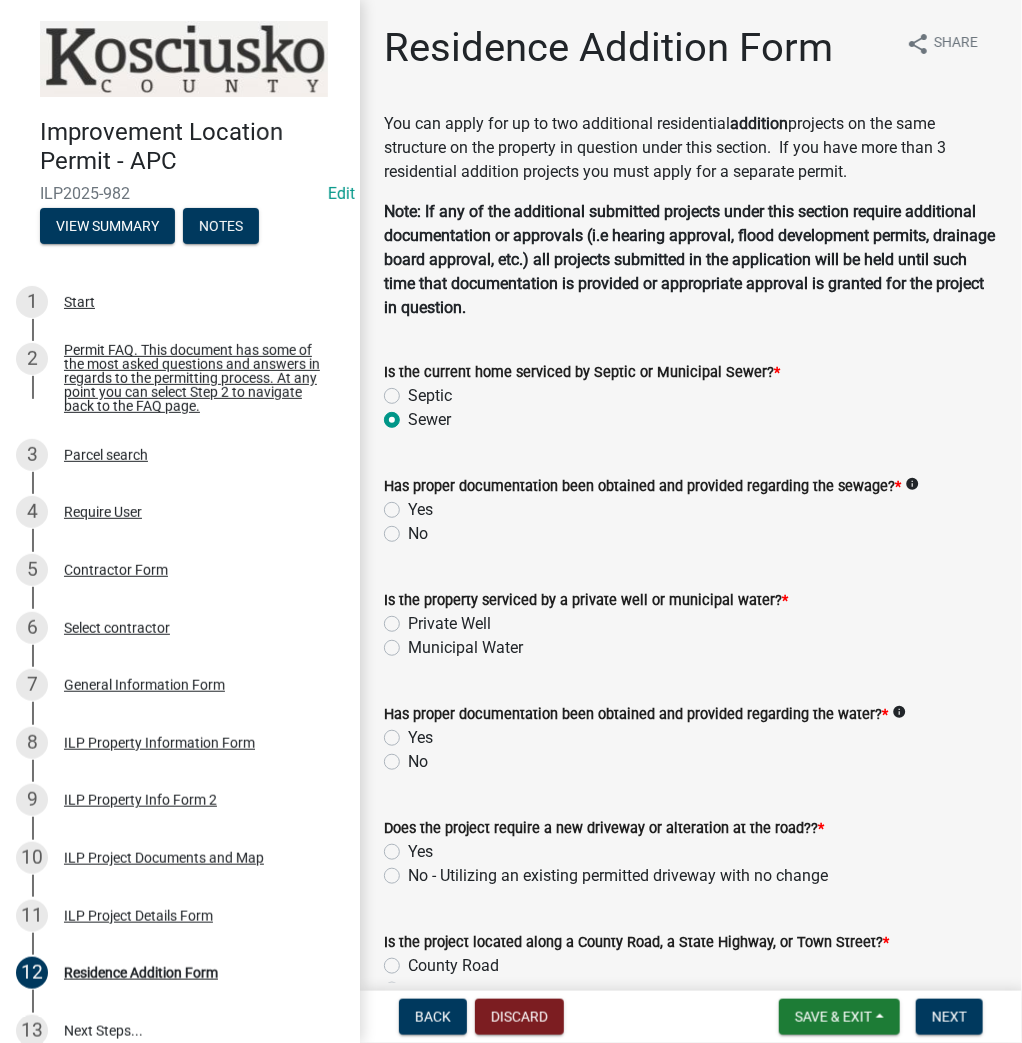 click on "Yes" 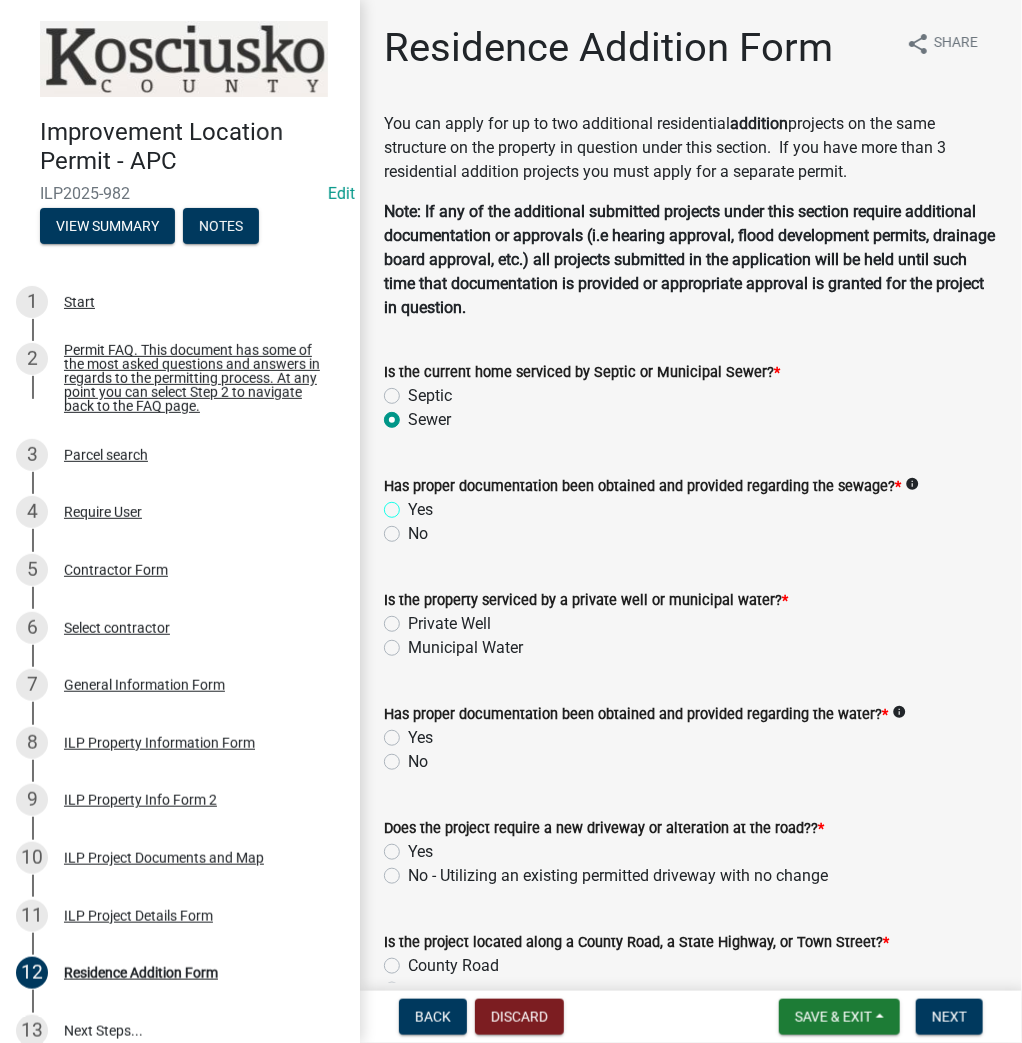 click on "Yes" at bounding box center (414, 504) 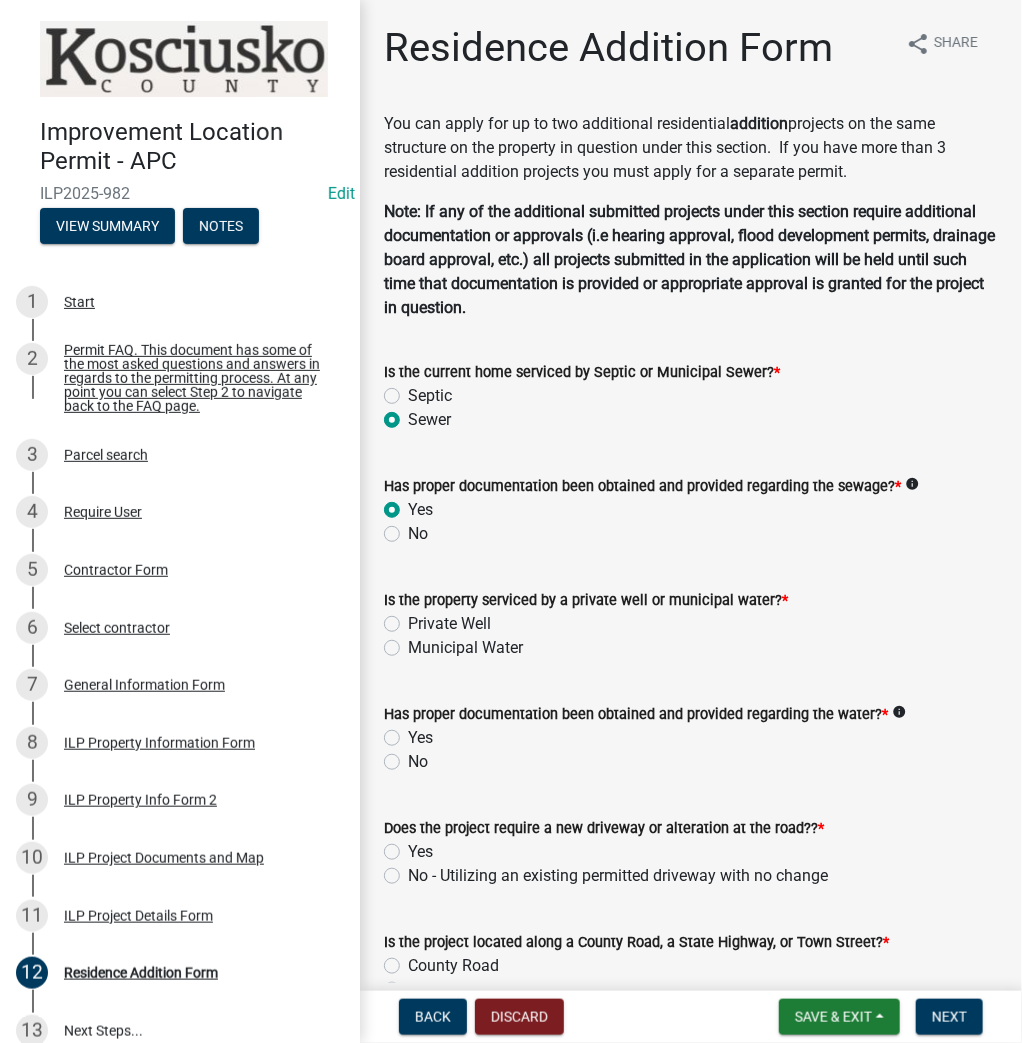 radio on "true" 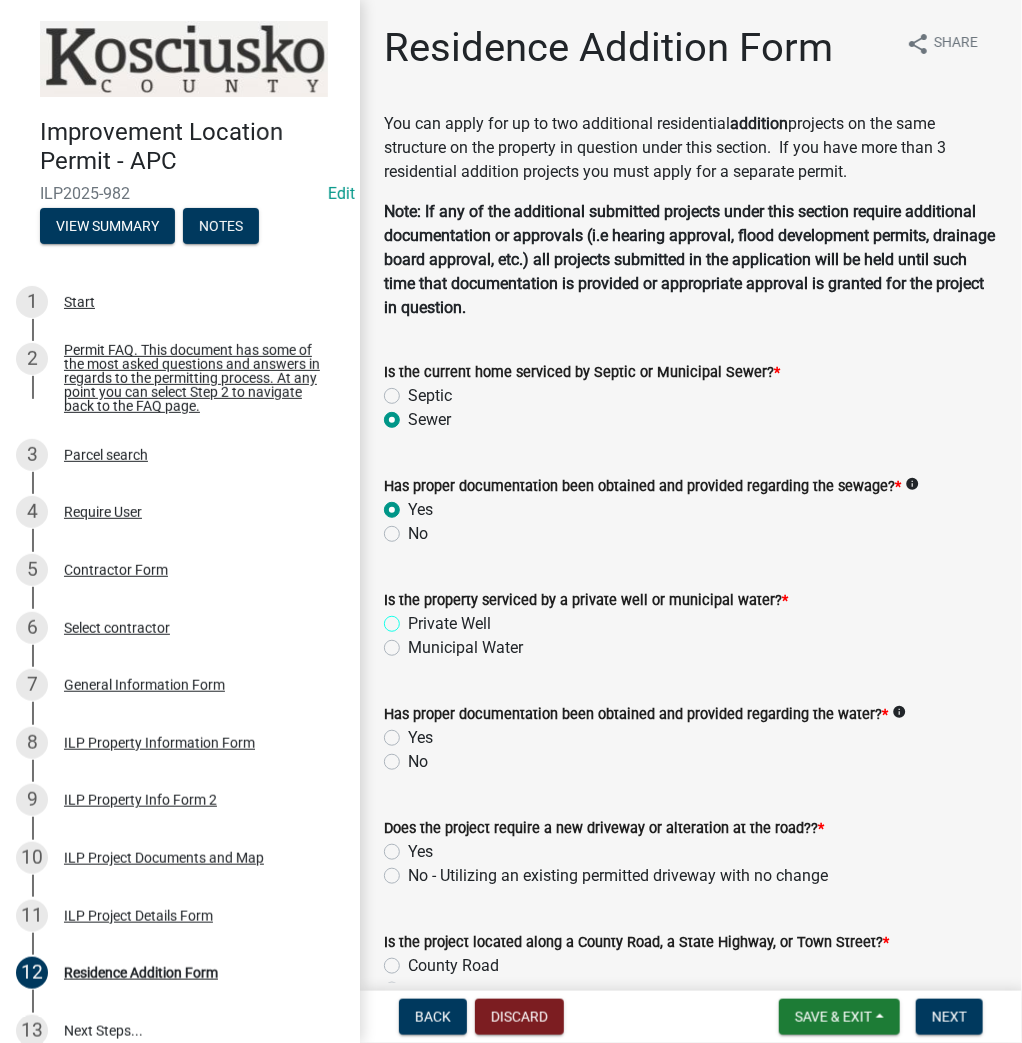 click on "Private Well" at bounding box center (414, 618) 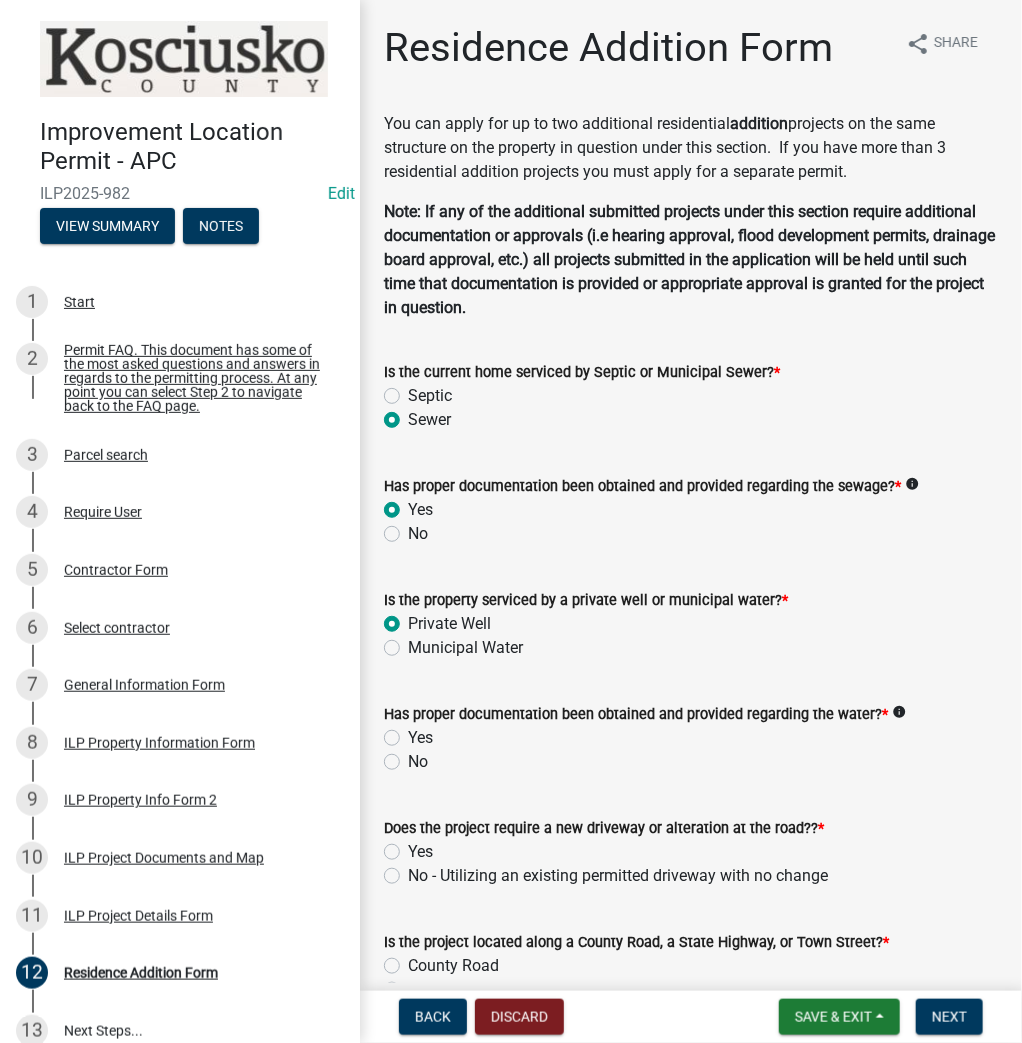 radio on "true" 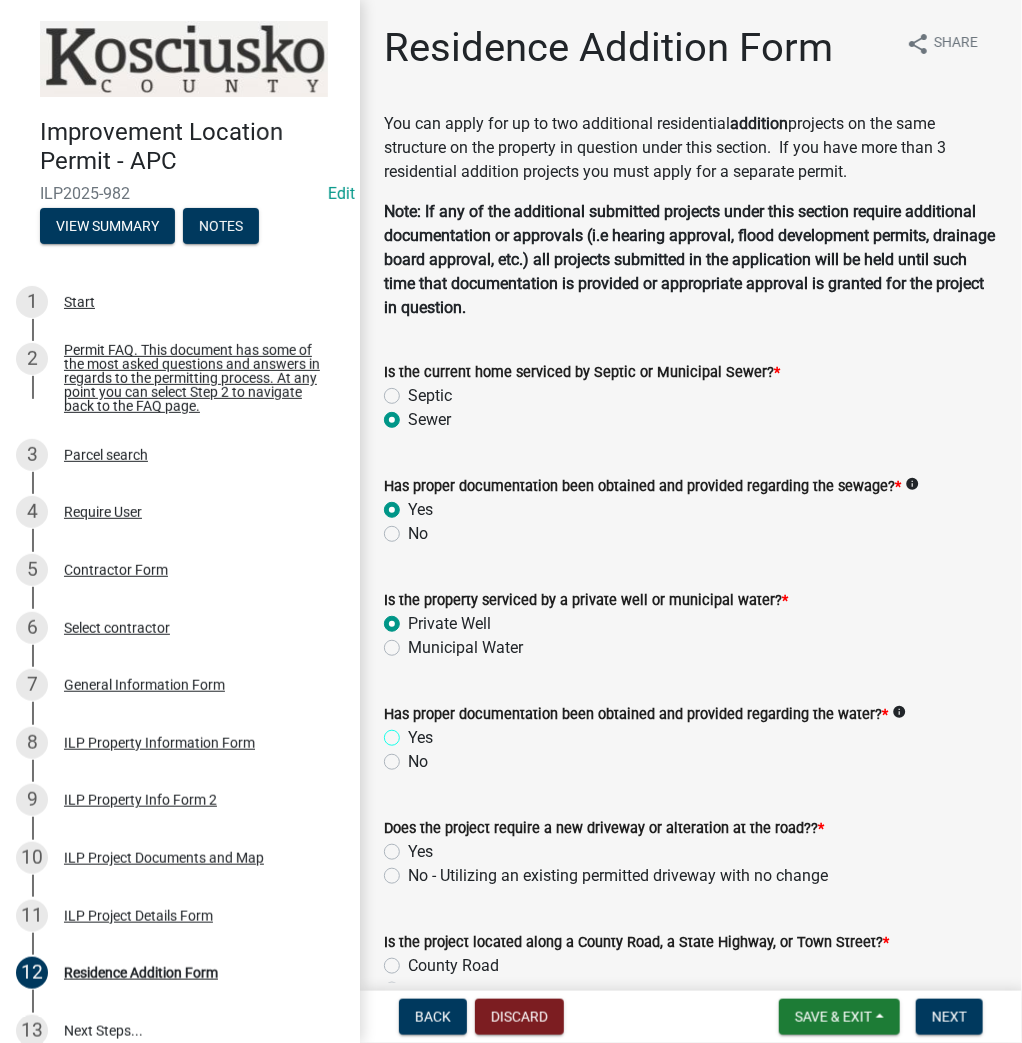 click on "Yes" at bounding box center (414, 732) 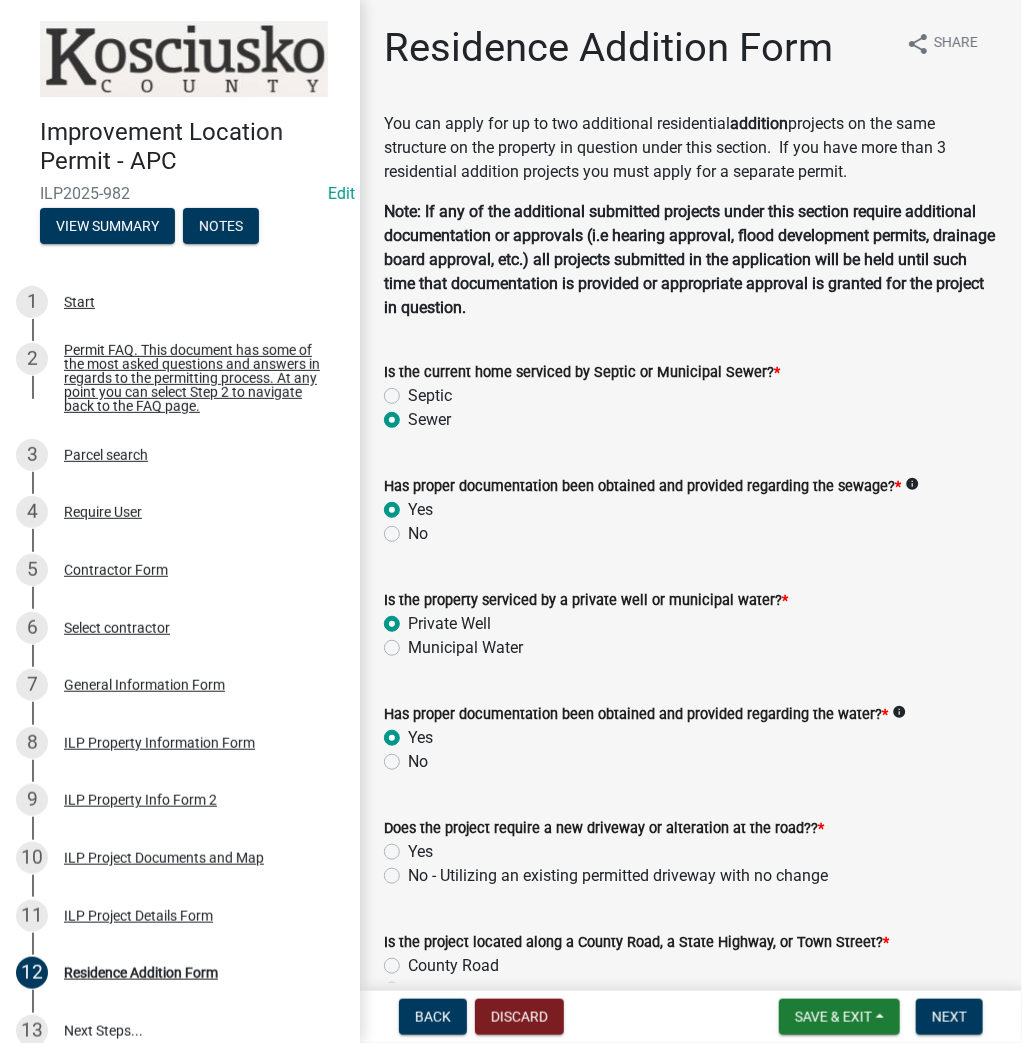 radio on "true" 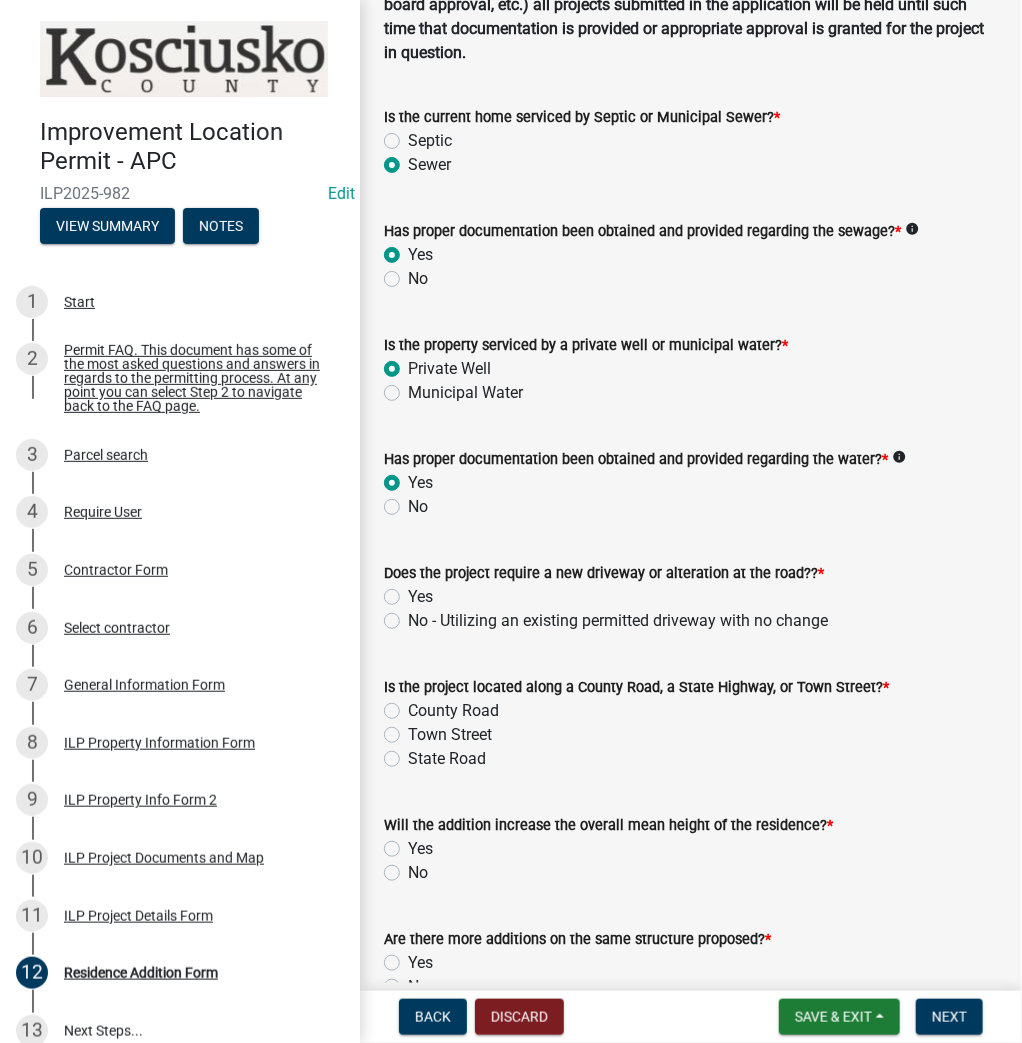 scroll, scrollTop: 320, scrollLeft: 0, axis: vertical 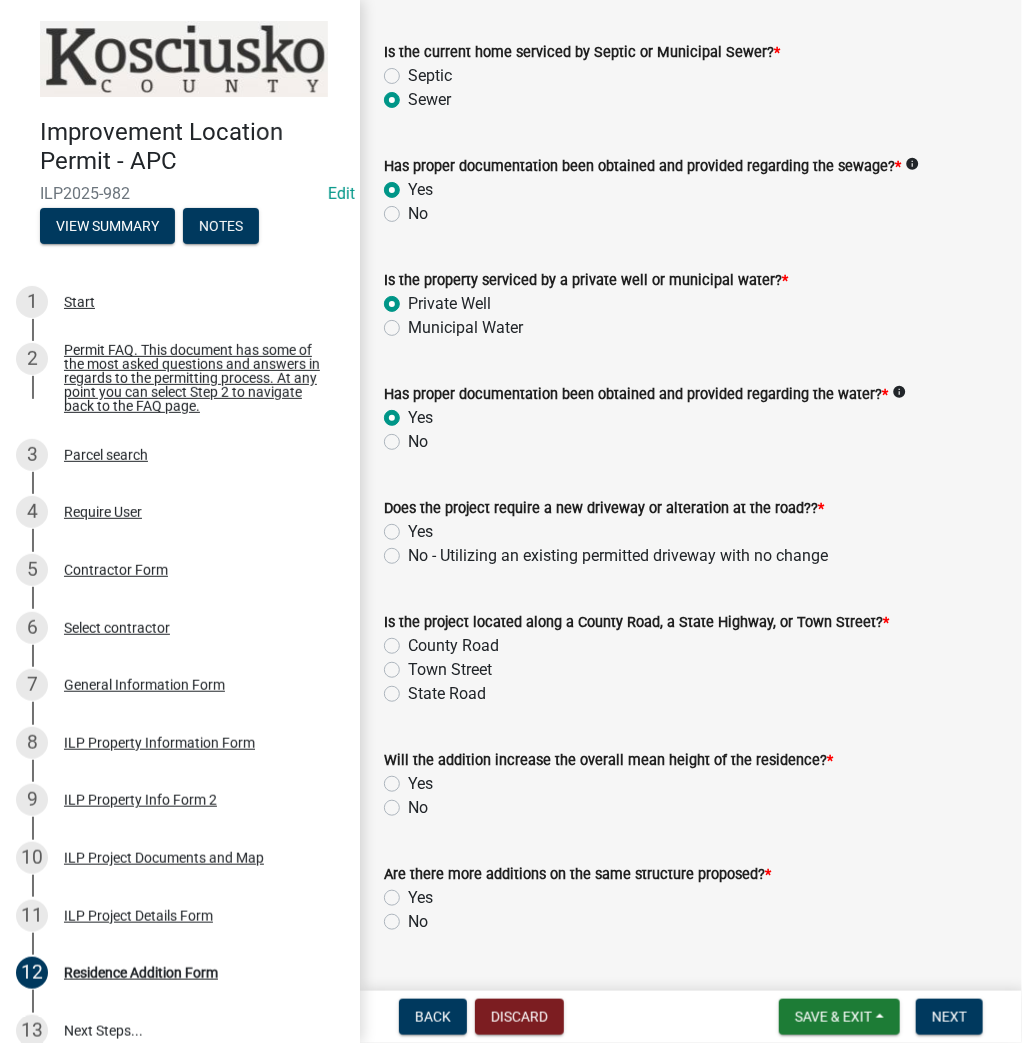 click on "No - Utilizing an existing permitted driveway with no change" 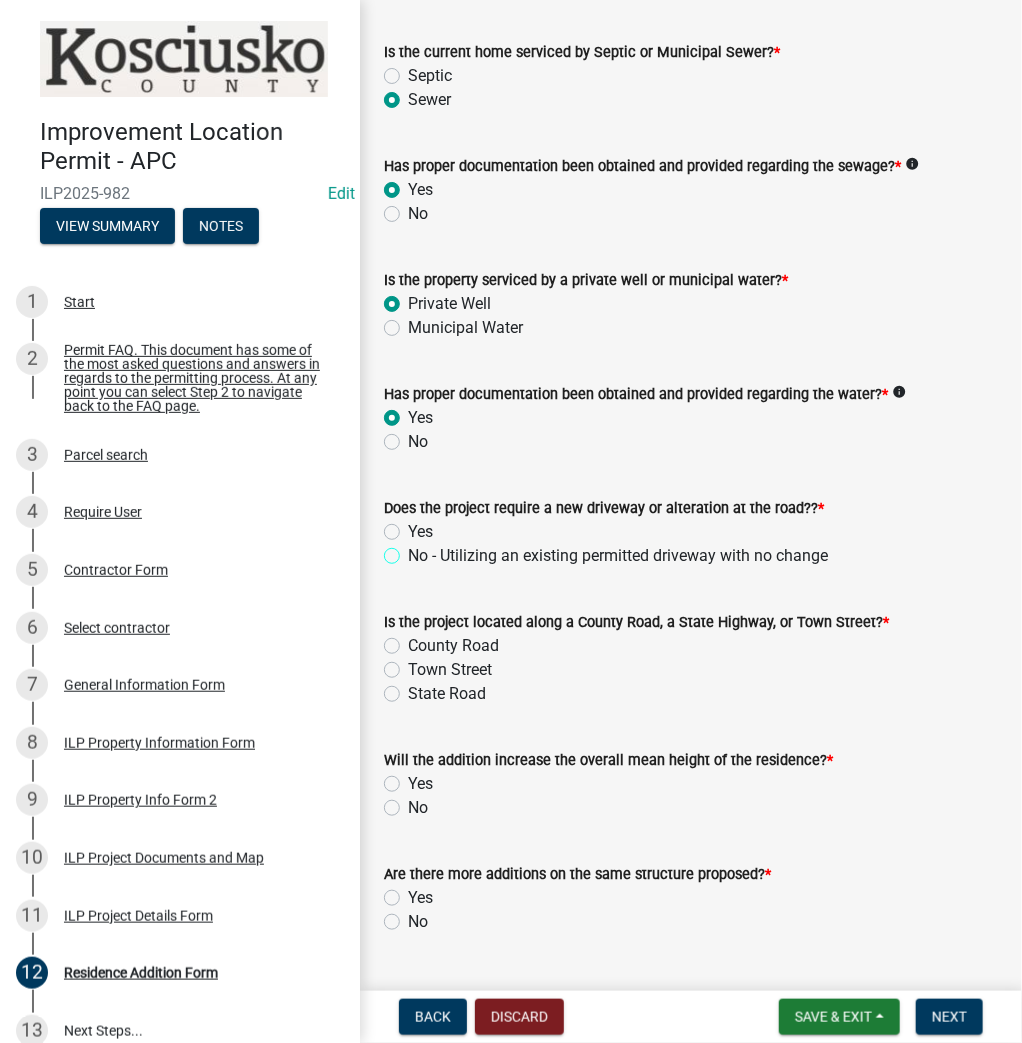 click on "No - Utilizing an existing permitted driveway with no change" at bounding box center (414, 550) 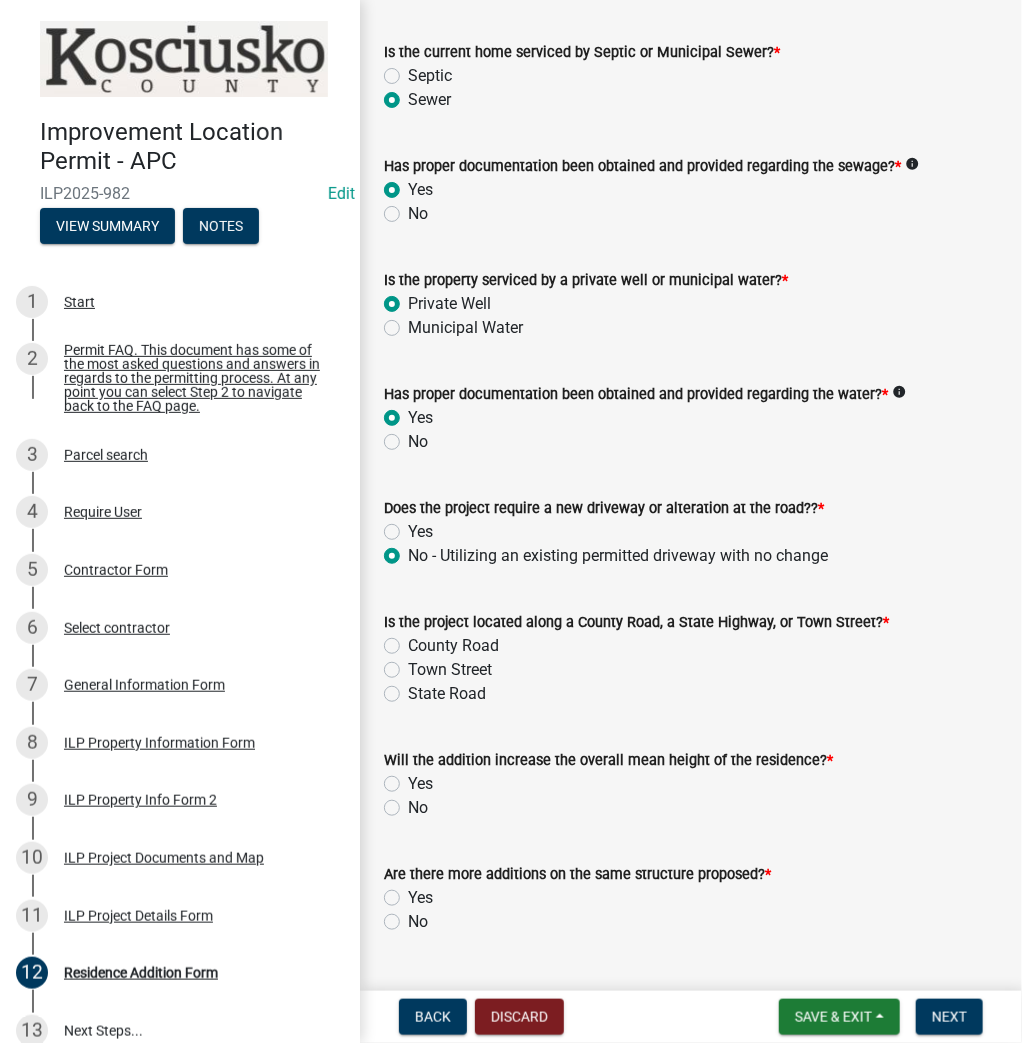 radio on "true" 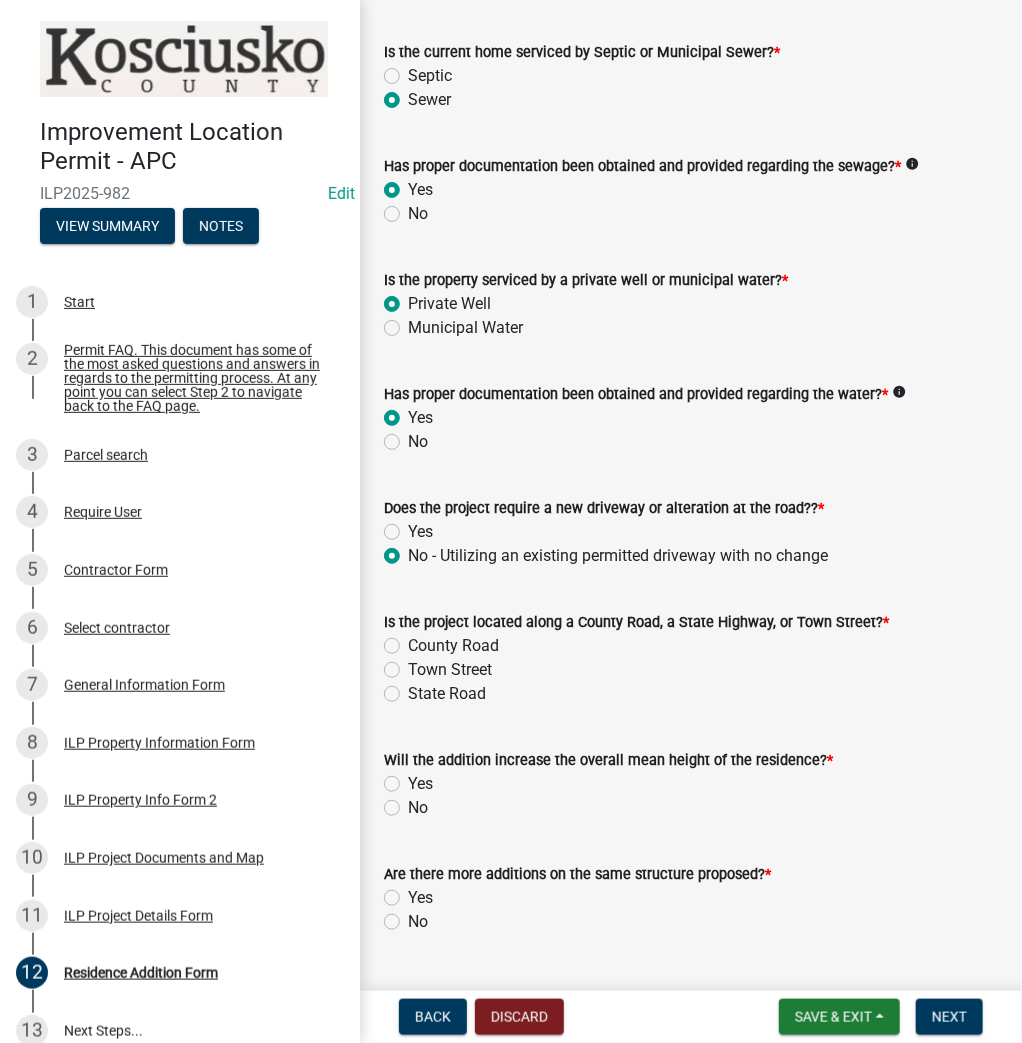 click on "County Road" 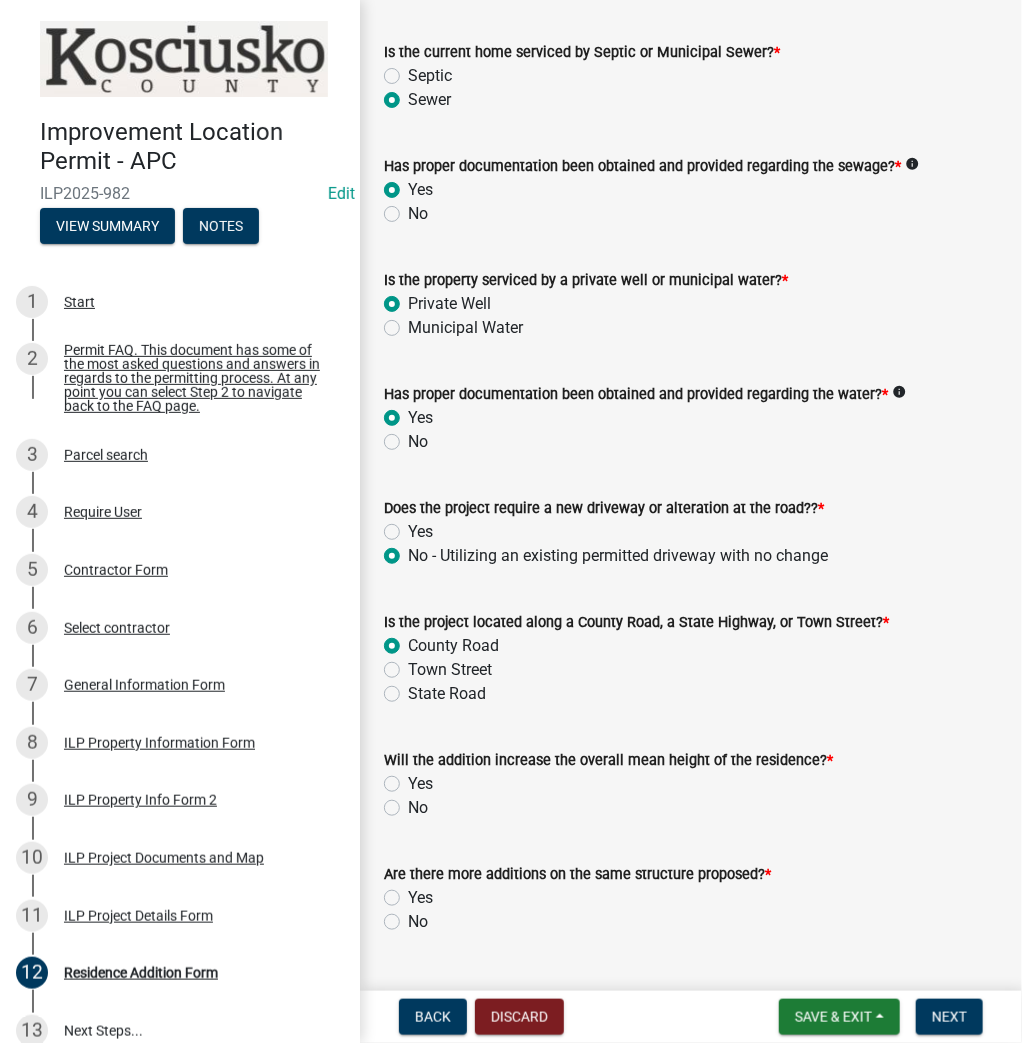 radio on "true" 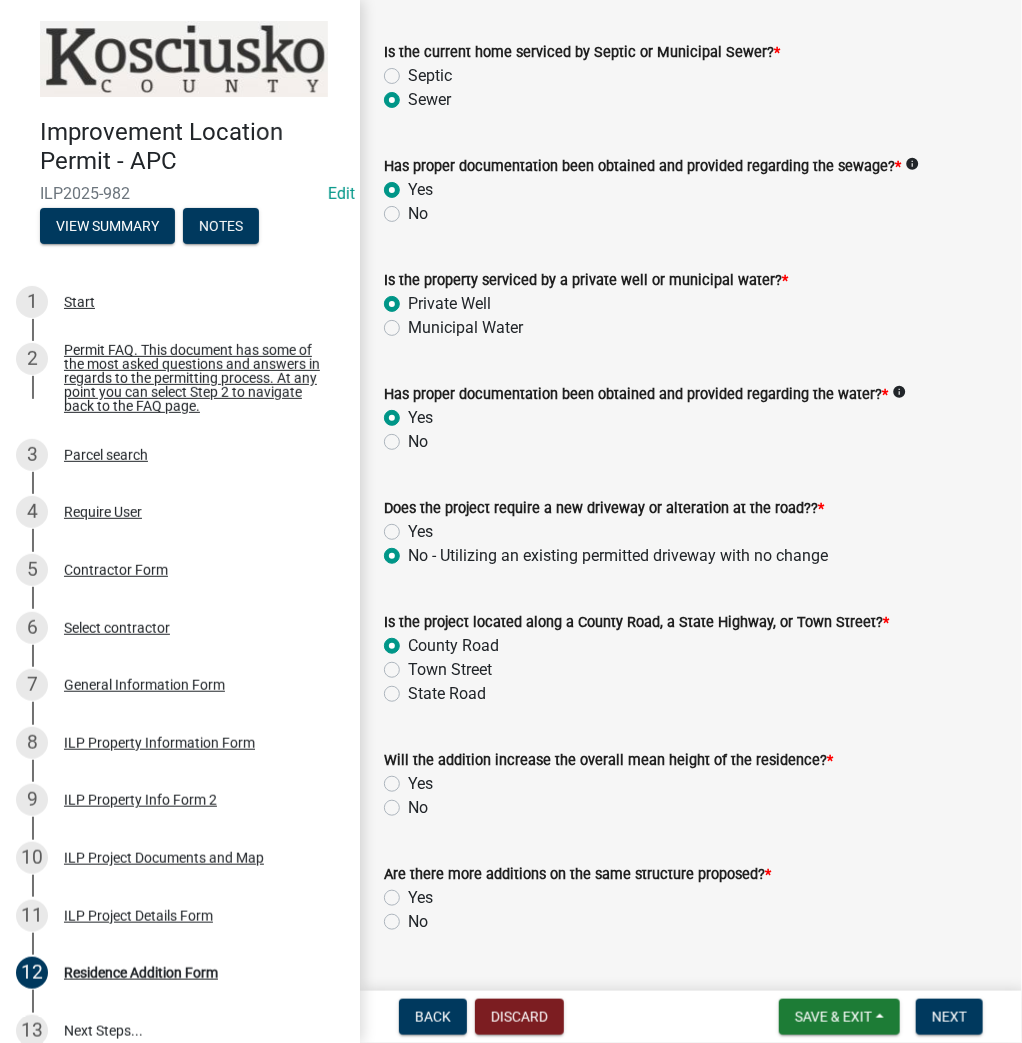 click on "No" 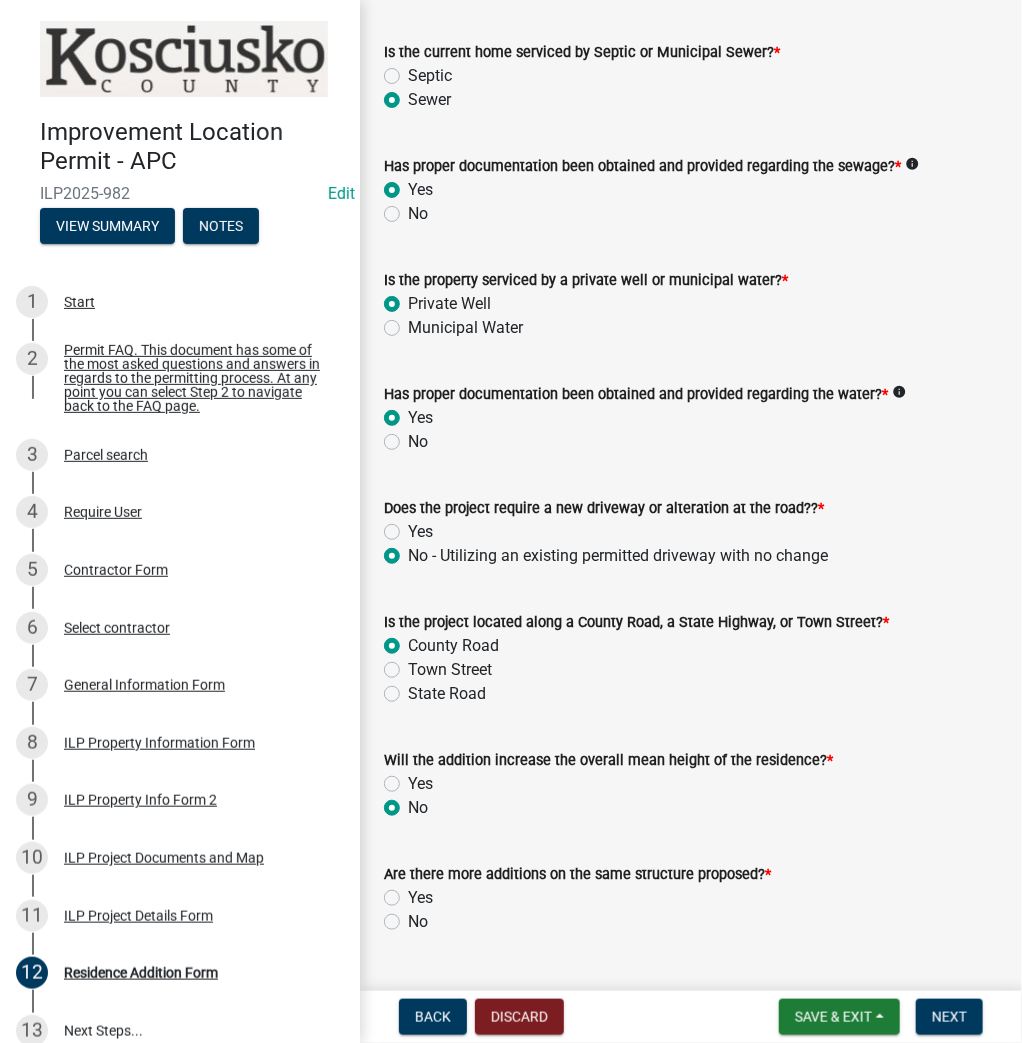 radio on "true" 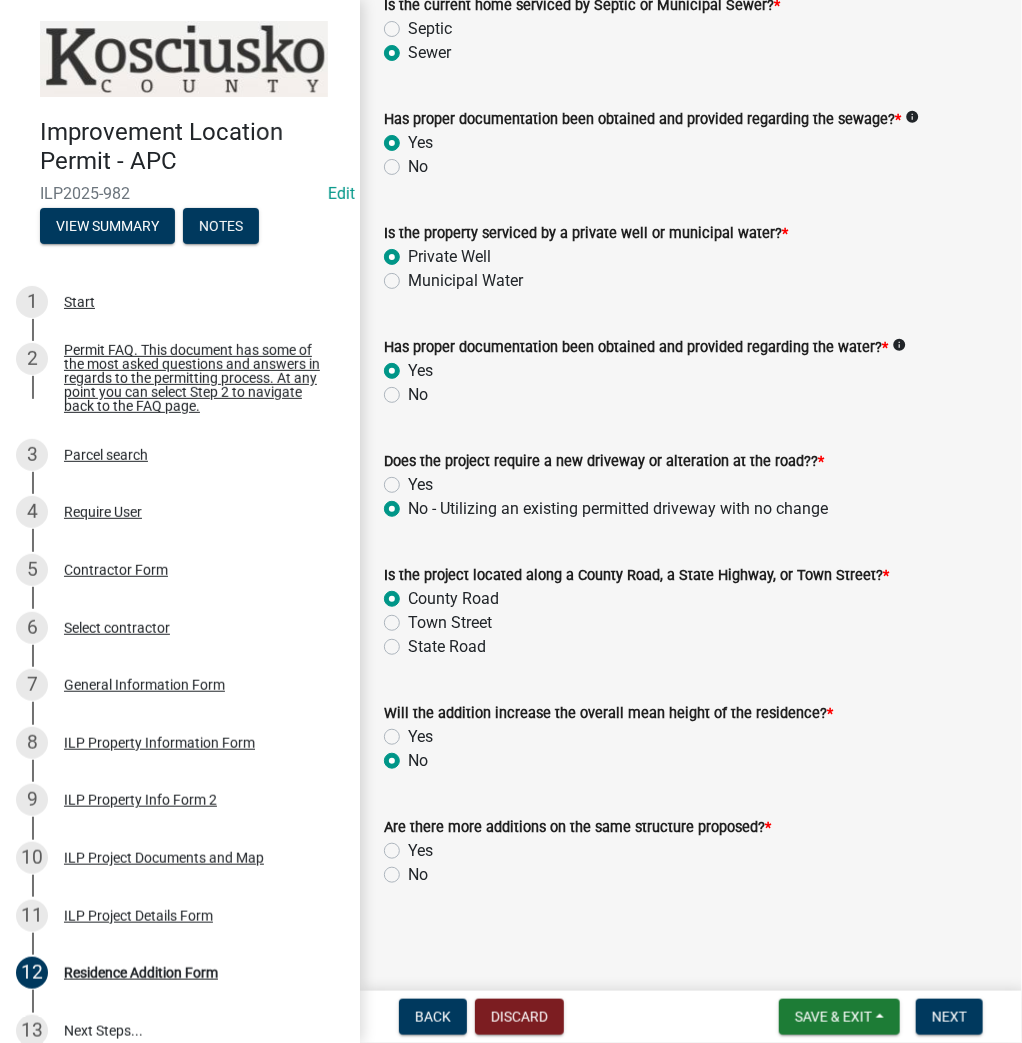 scroll, scrollTop: 367, scrollLeft: 0, axis: vertical 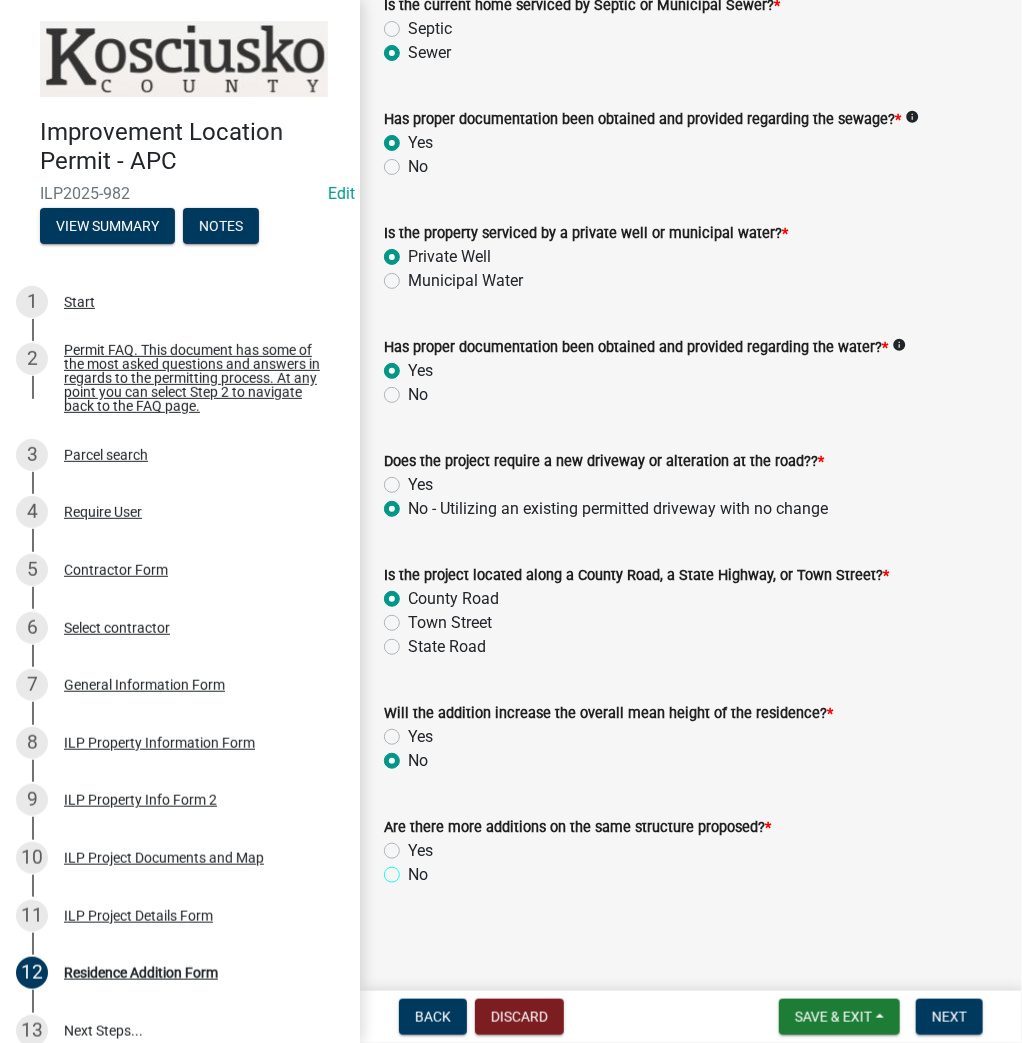 click on "No" at bounding box center [414, 869] 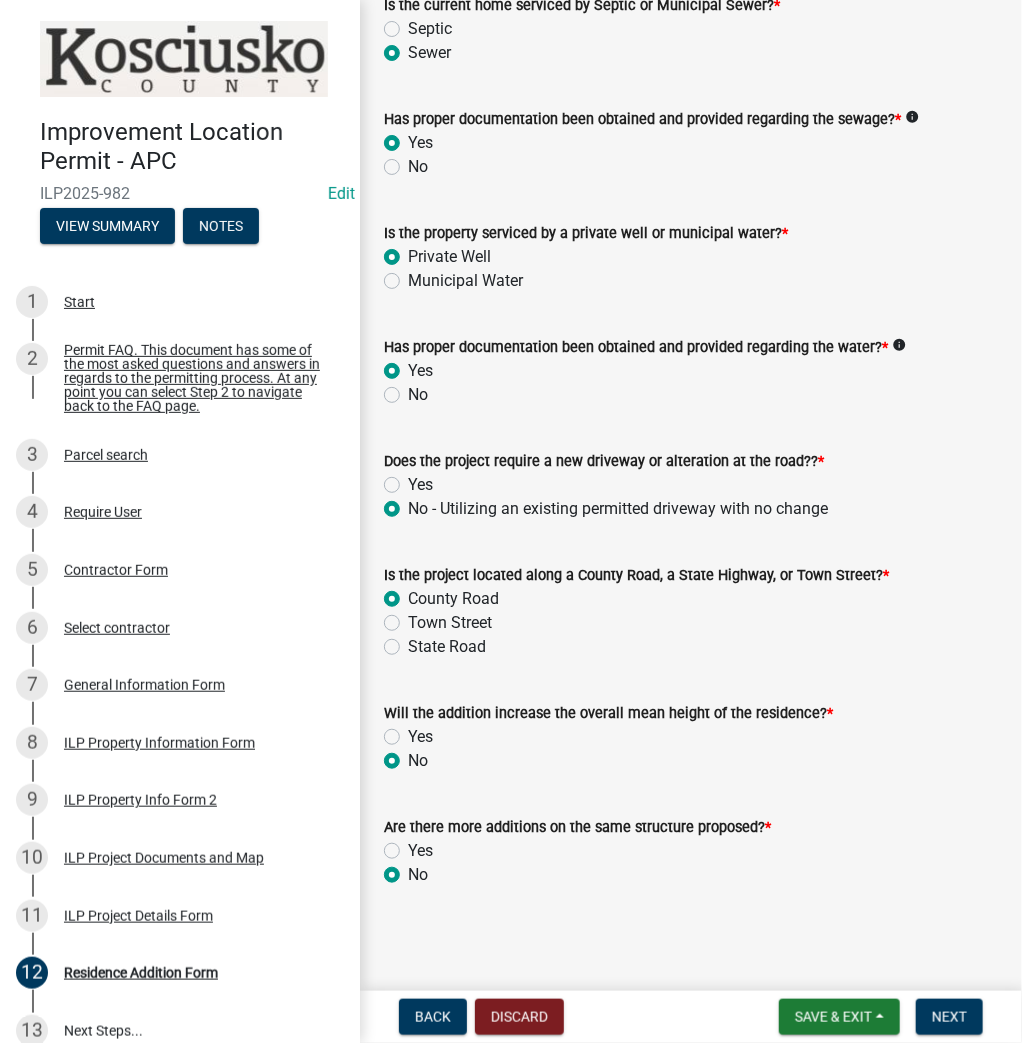 radio on "true" 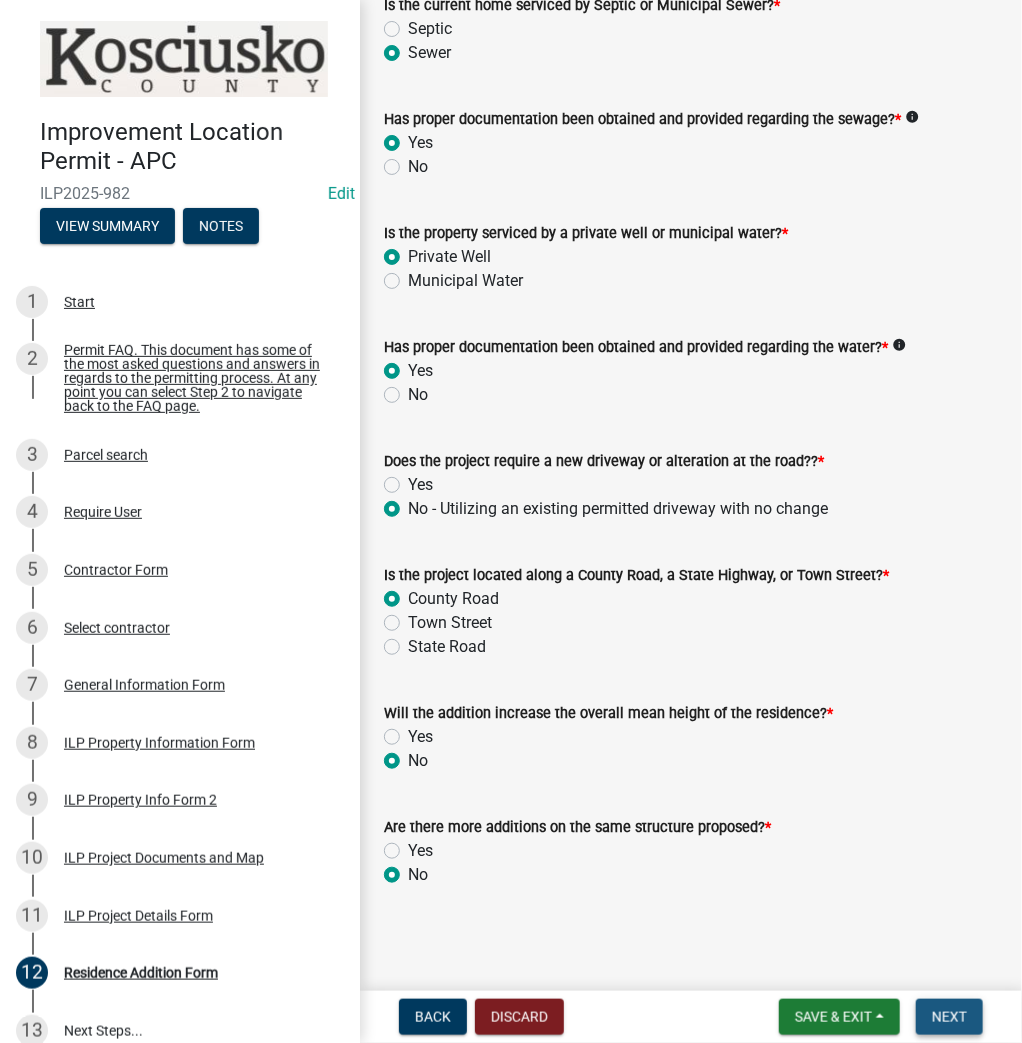 click on "Next" at bounding box center (949, 1017) 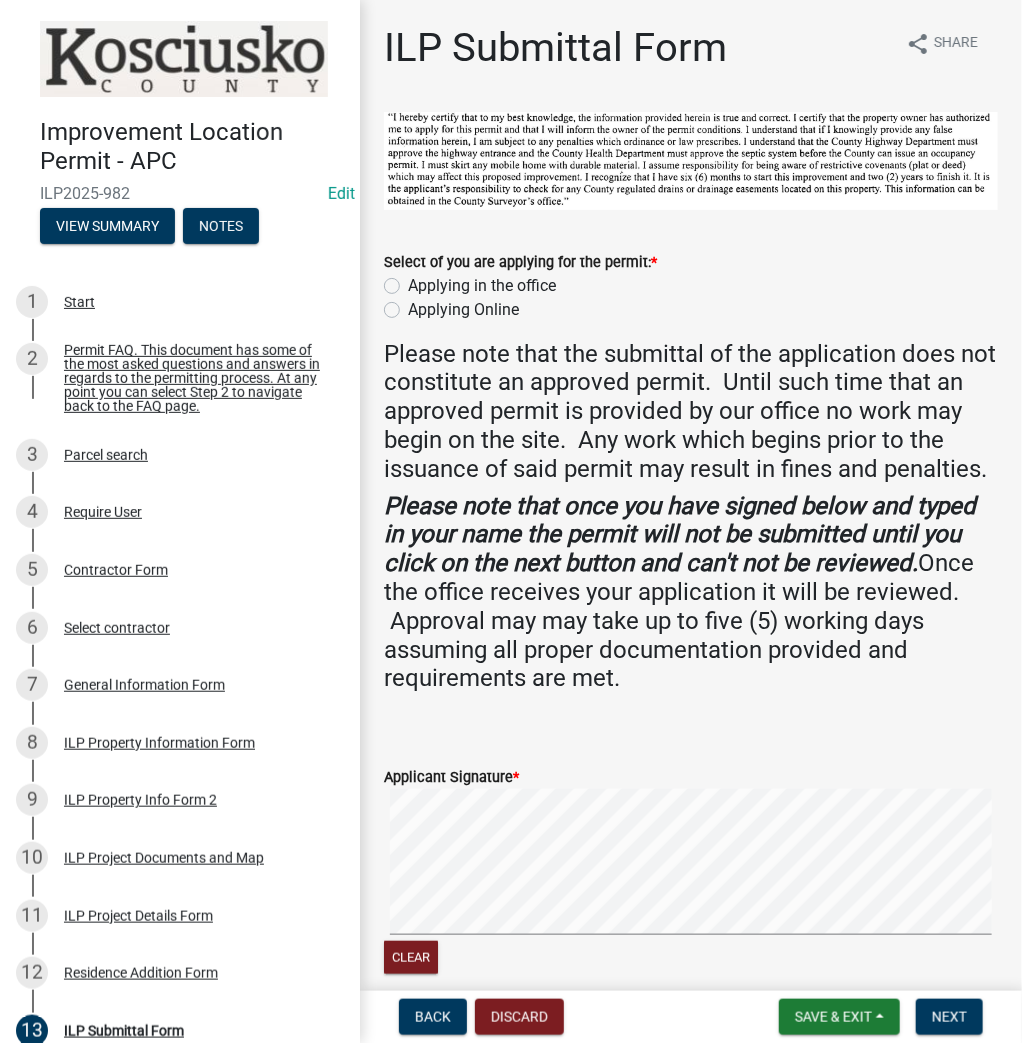 click on "Applying in the office" 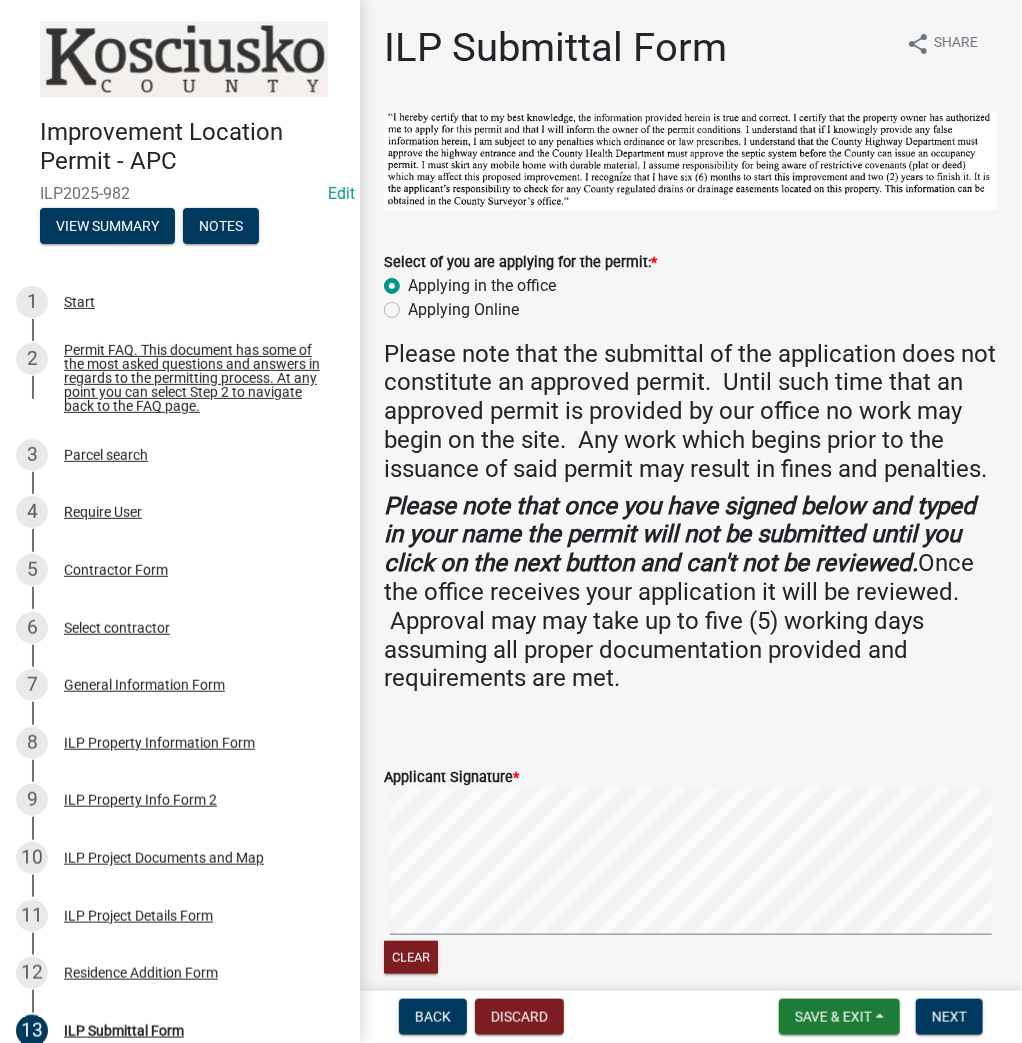 radio on "true" 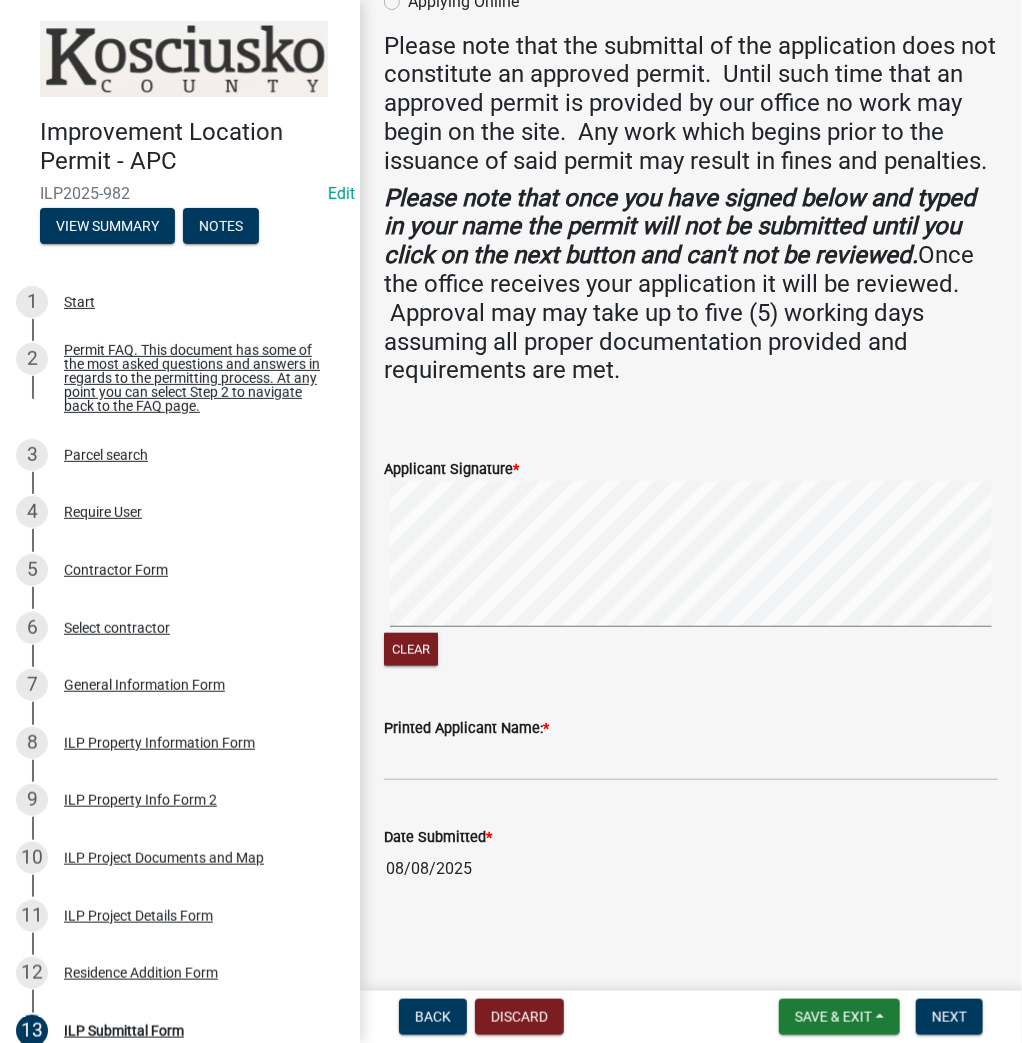 scroll, scrollTop: 335, scrollLeft: 0, axis: vertical 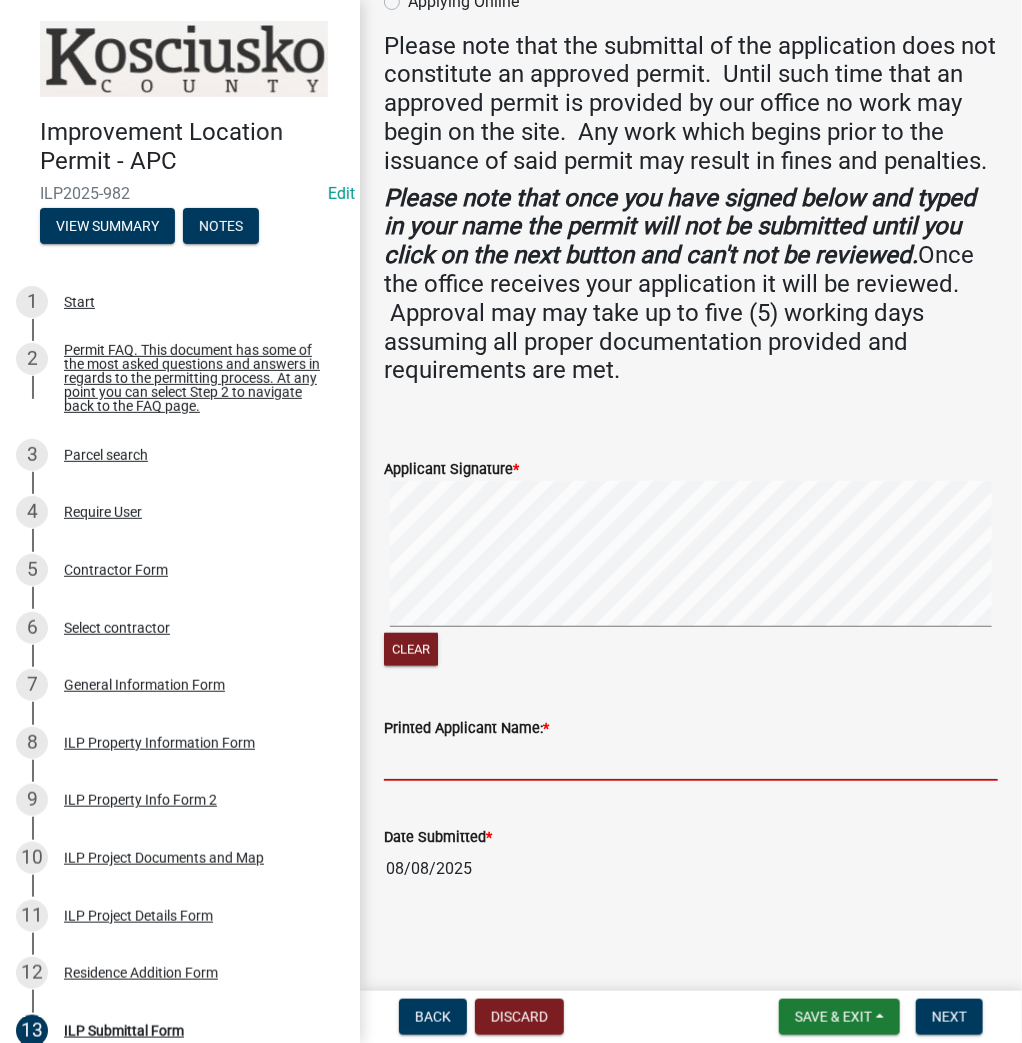 click on "Printed Applicant Name:  *" at bounding box center [691, 760] 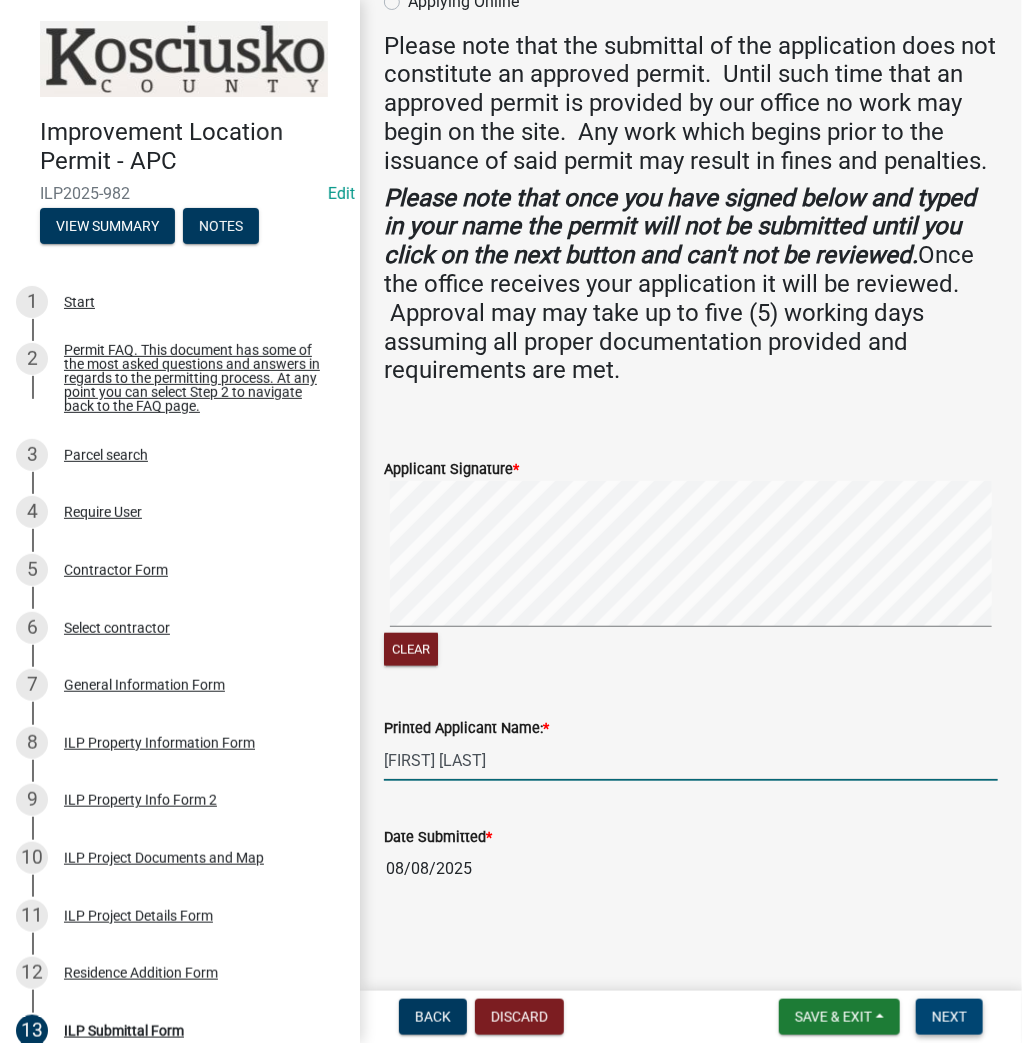 type on "[FIRST] [LAST]" 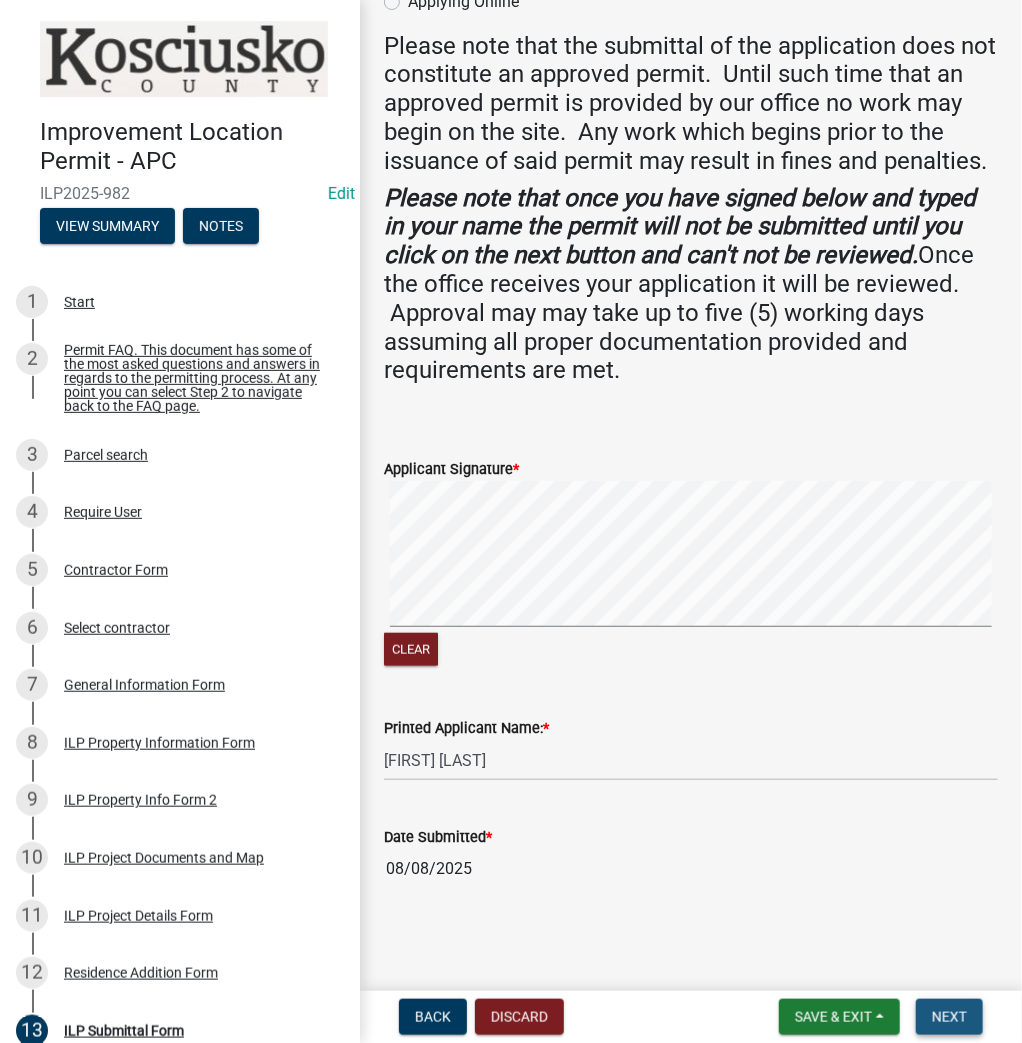 click on "Next" at bounding box center [949, 1017] 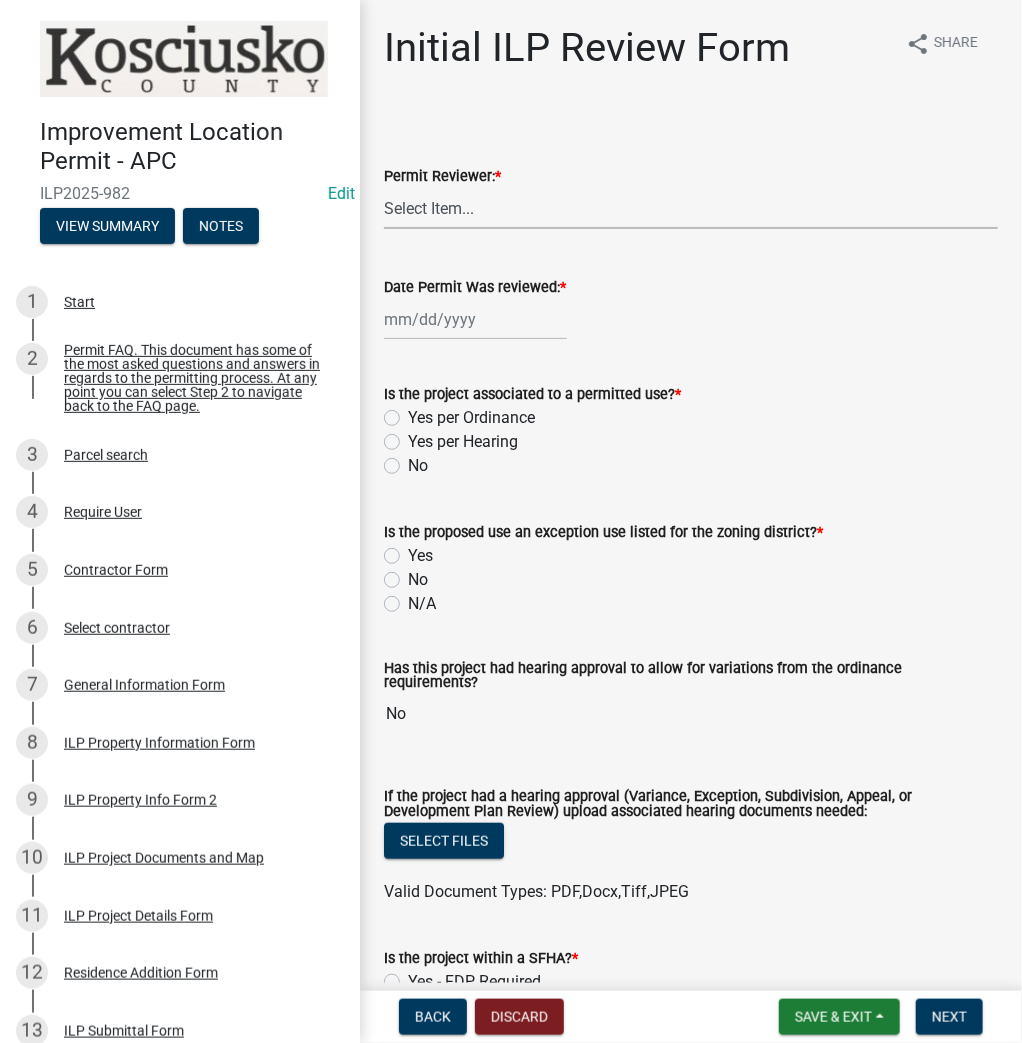 click on "Select Item...   MMS   LT   AT   CS   Vacant   Vacant" at bounding box center [691, 208] 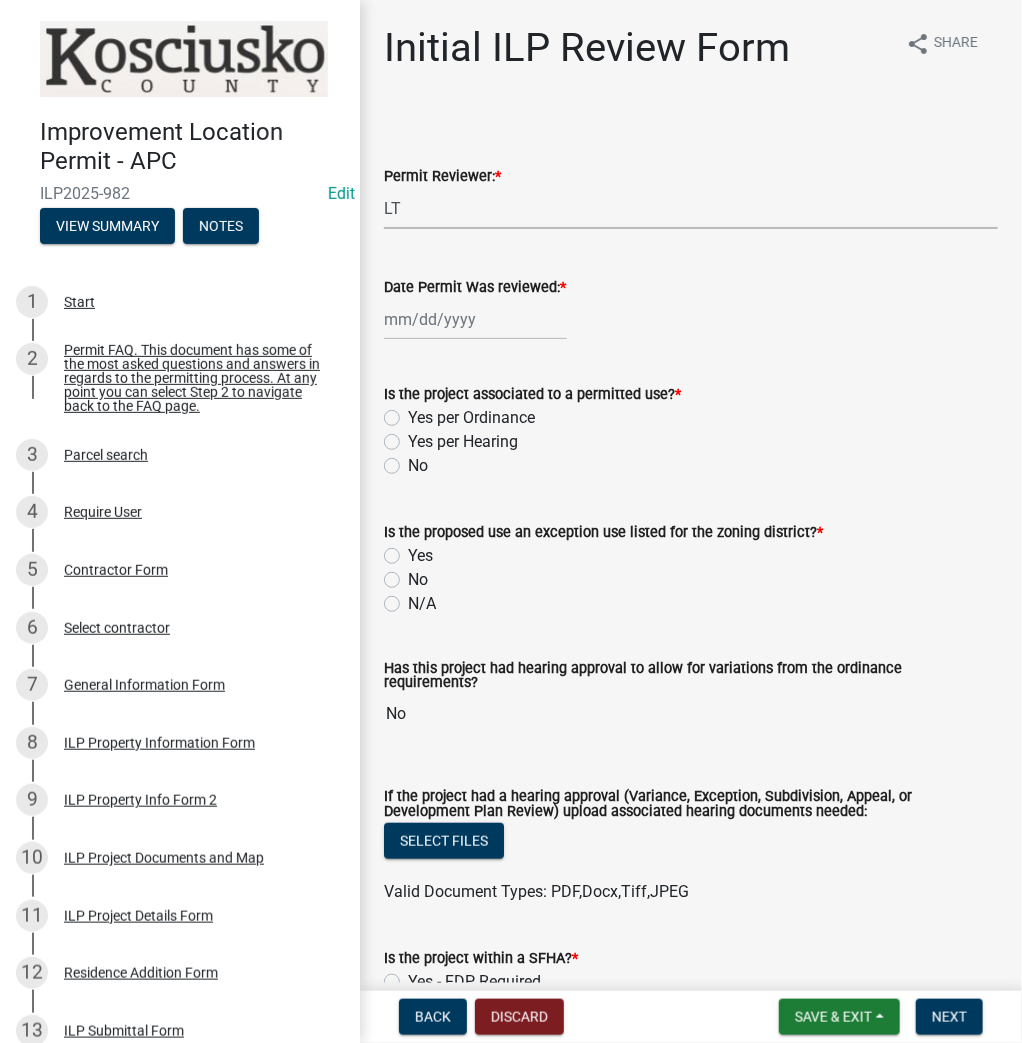 click on "Select Item...   MMS   LT   AT   CS   Vacant   Vacant" at bounding box center (691, 208) 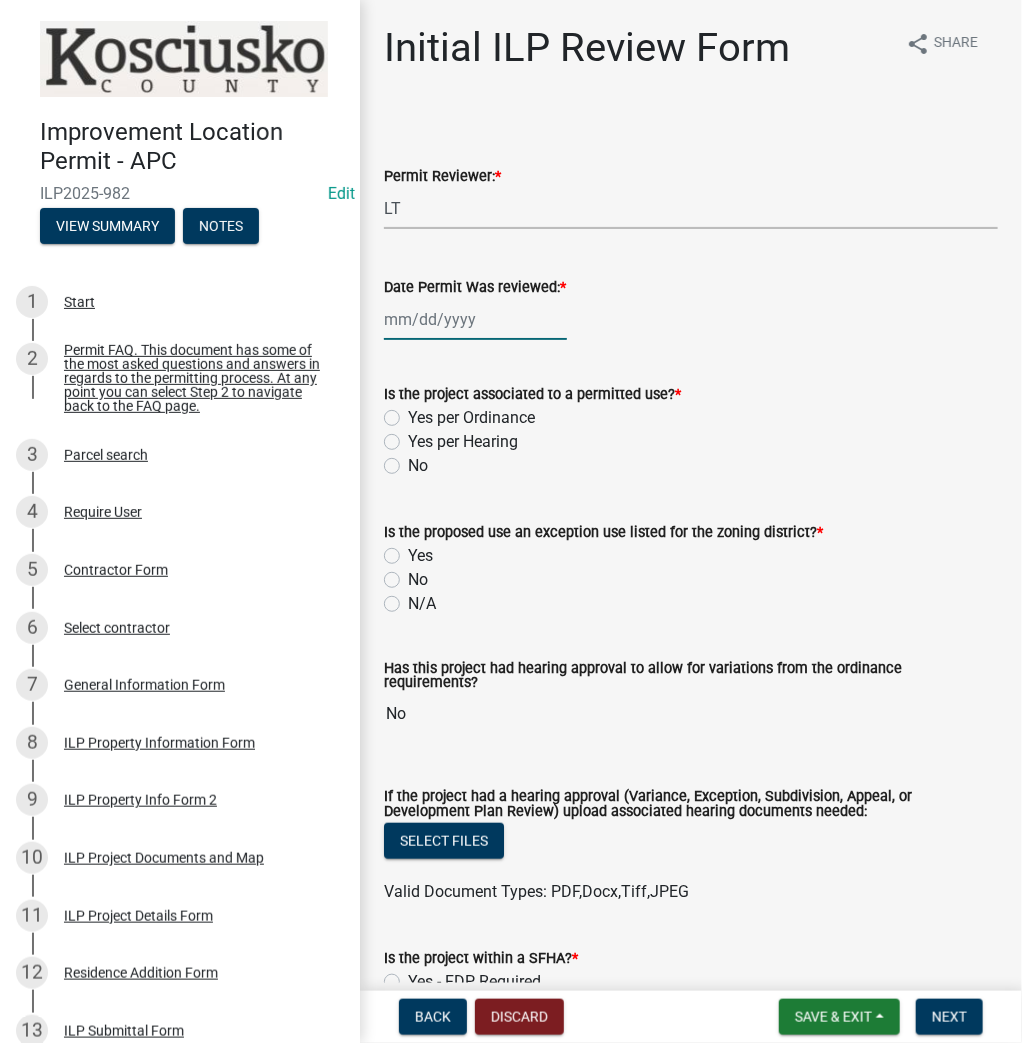 click 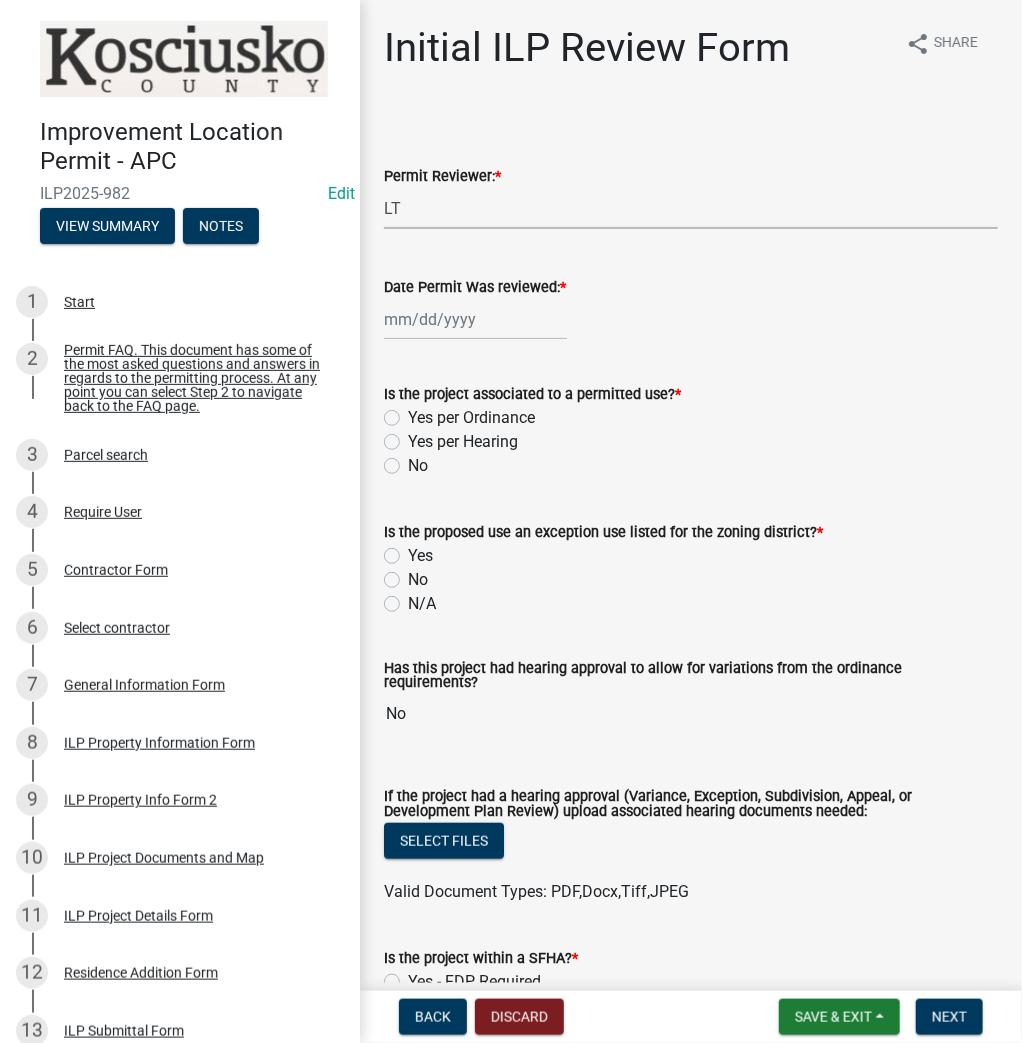 select on "8" 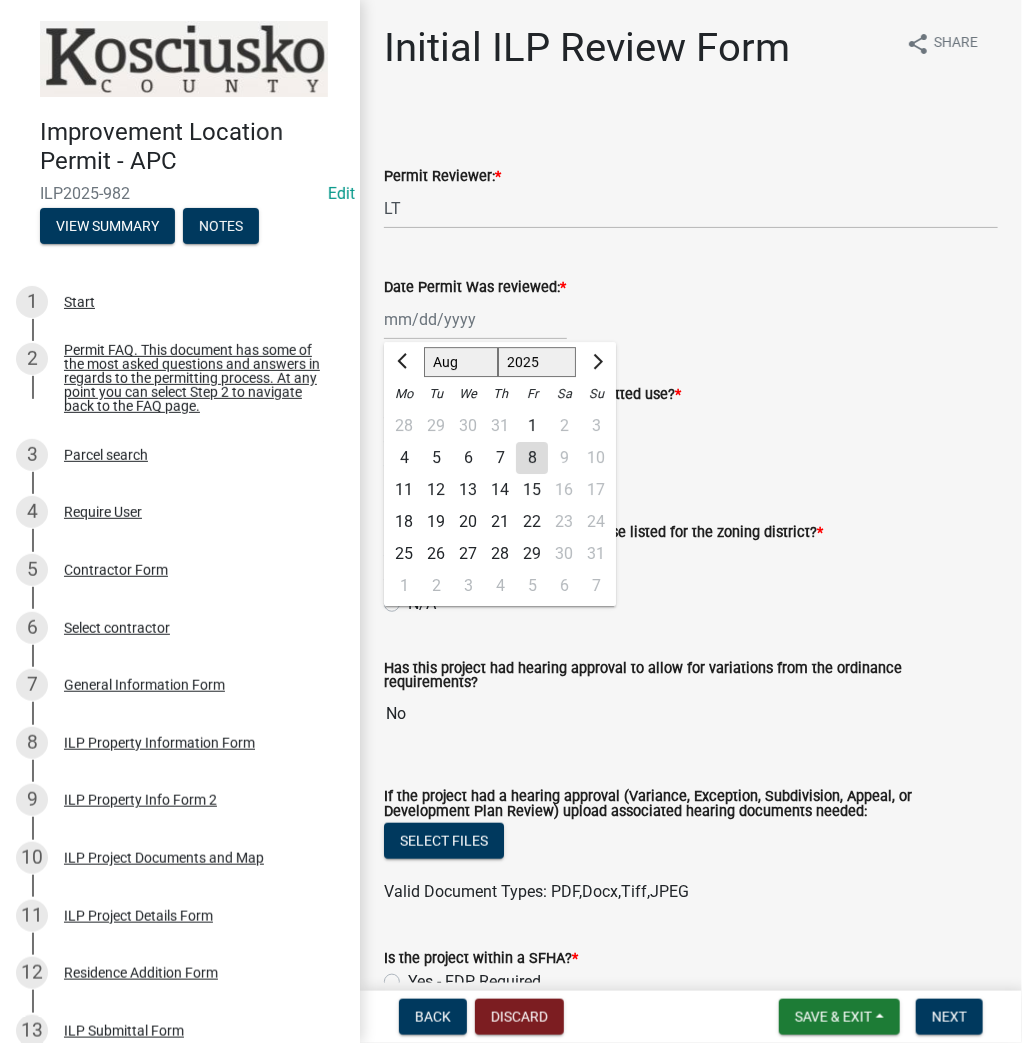 click on "8" 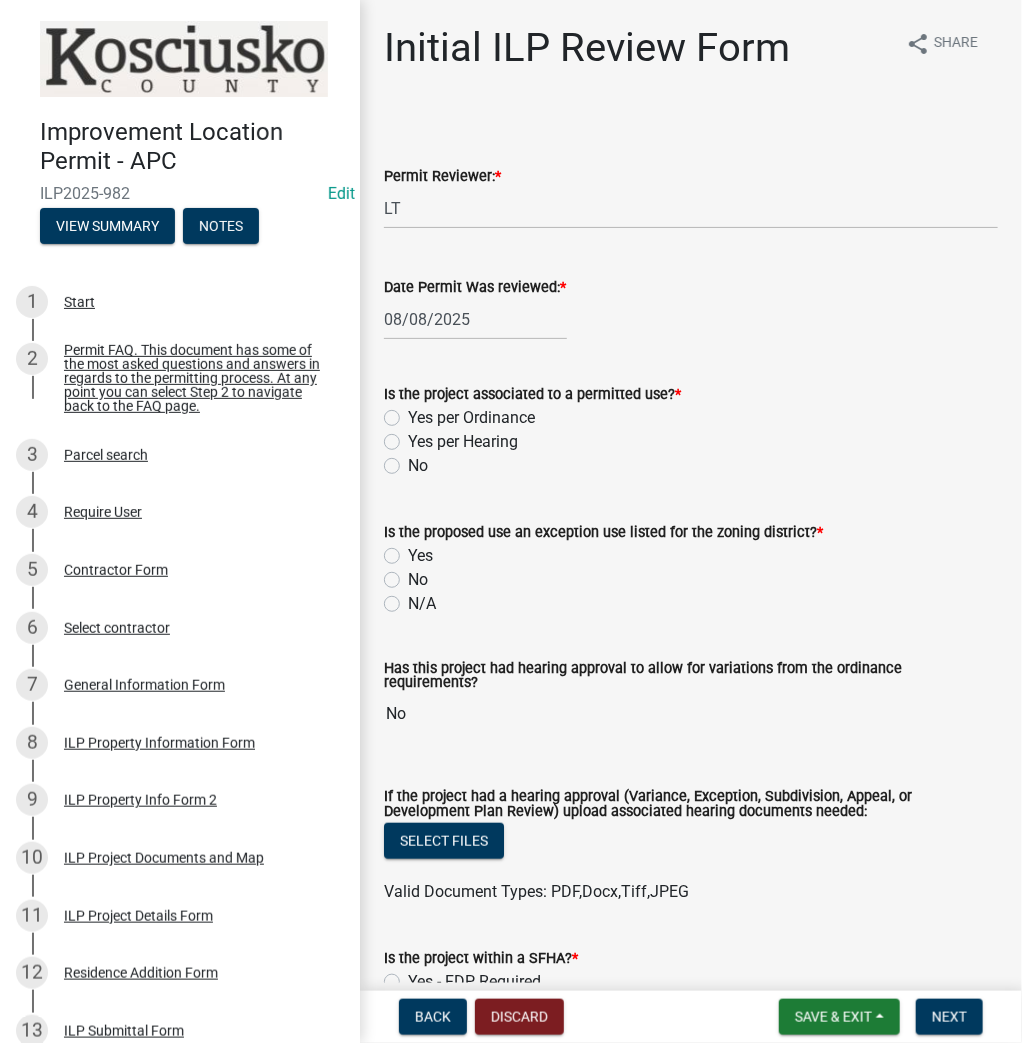 click on "Yes per Ordinance" 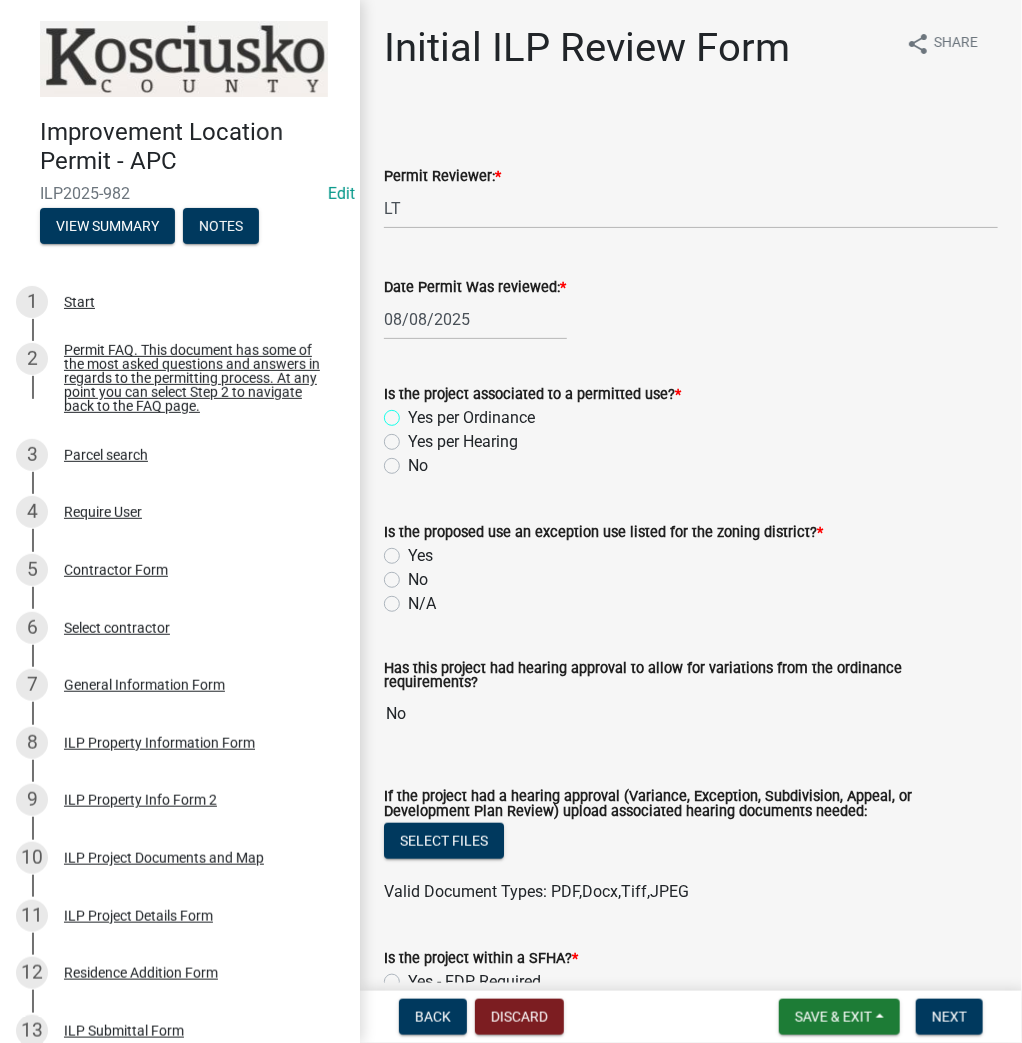 click on "Yes per Ordinance" at bounding box center (414, 412) 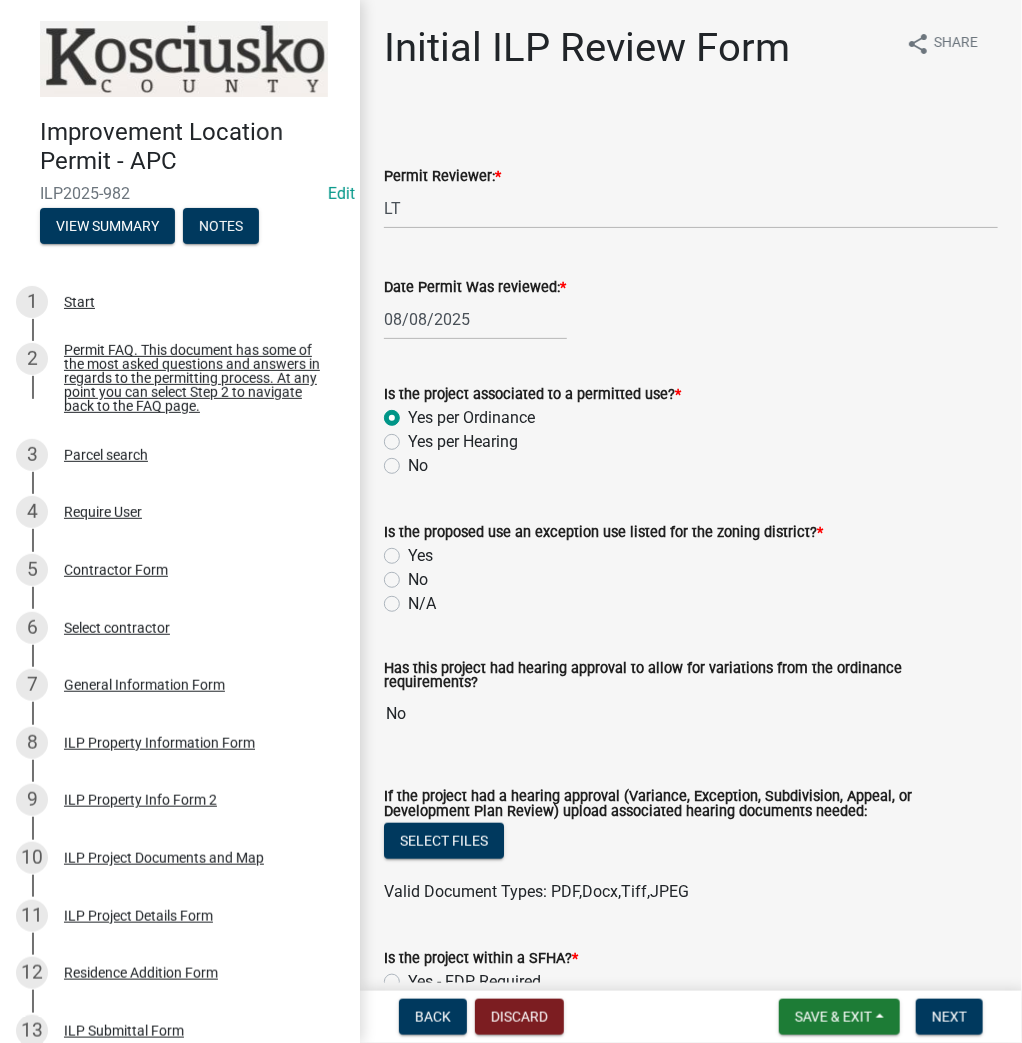 radio on "true" 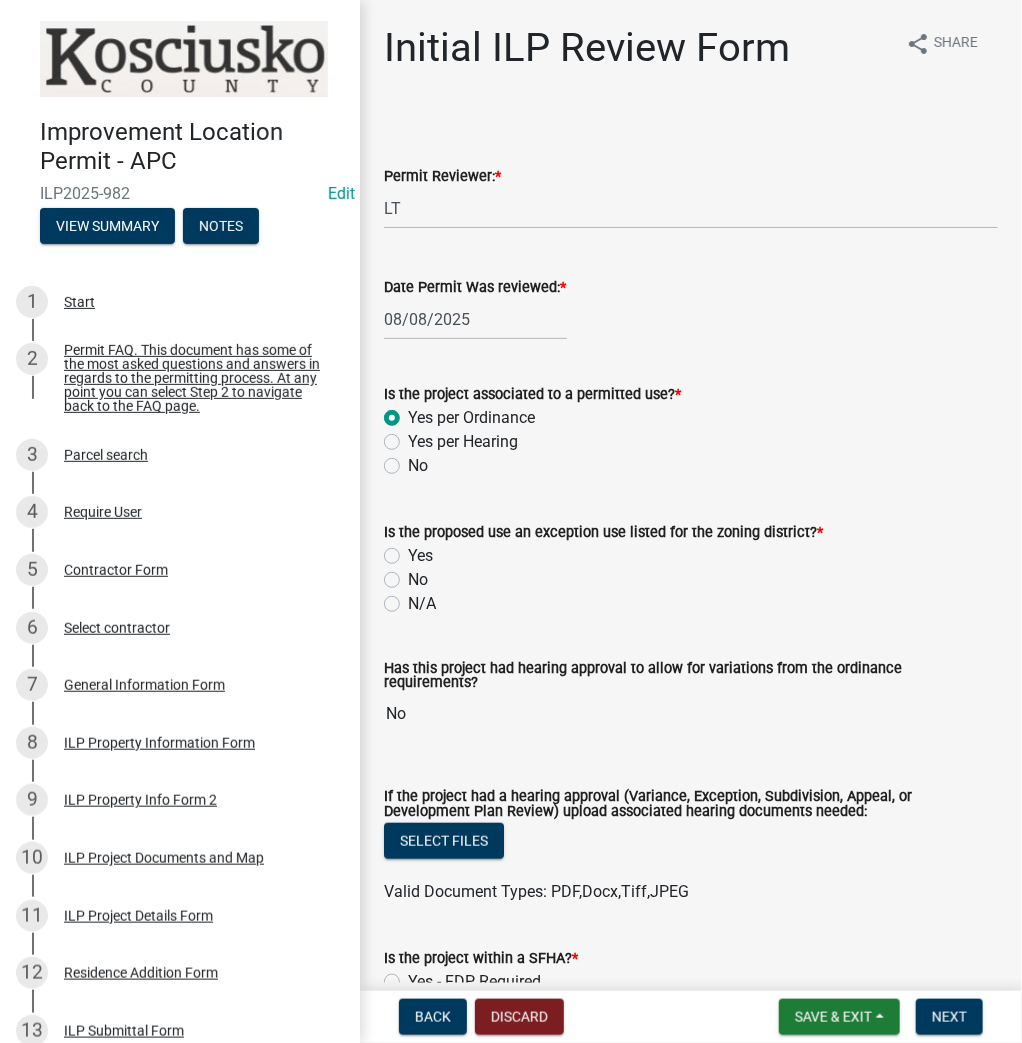 click on "No" 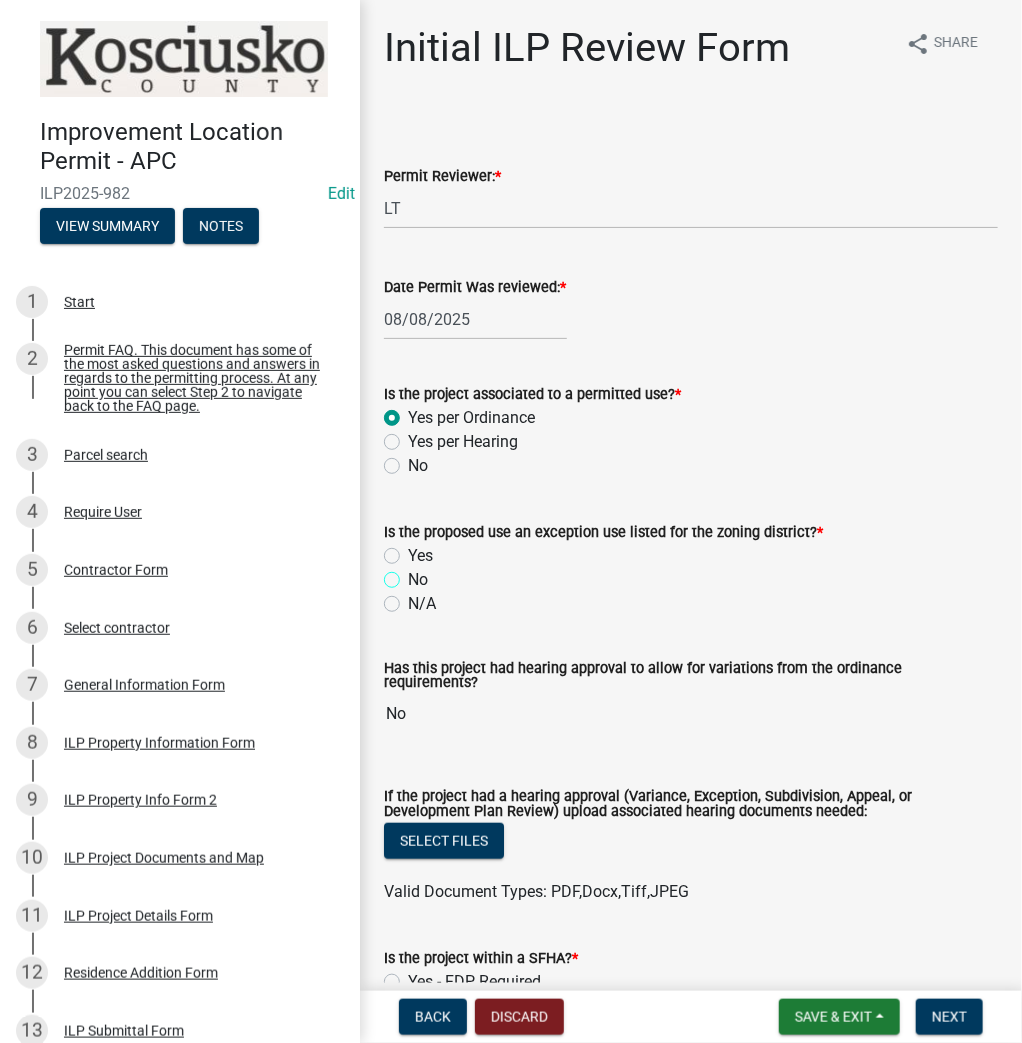 click on "No" at bounding box center (414, 574) 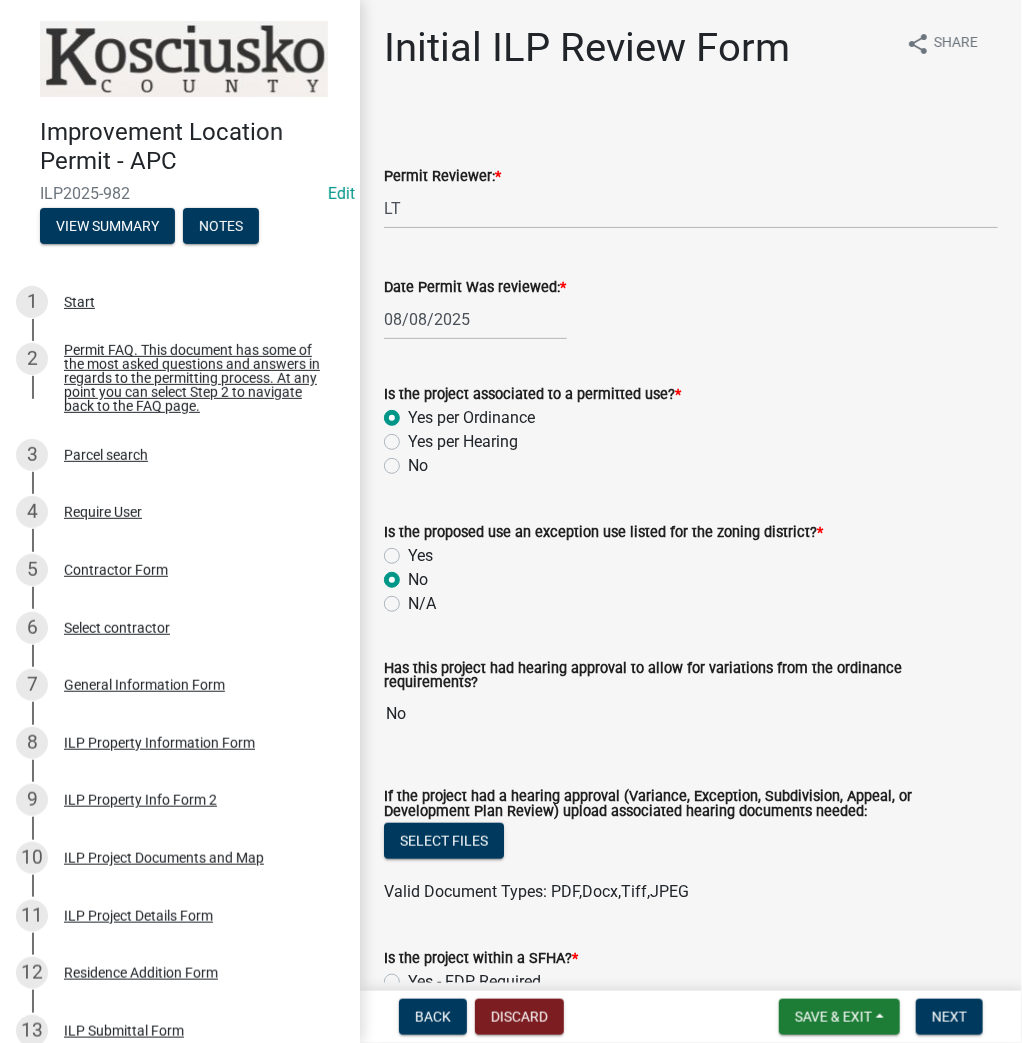 radio on "true" 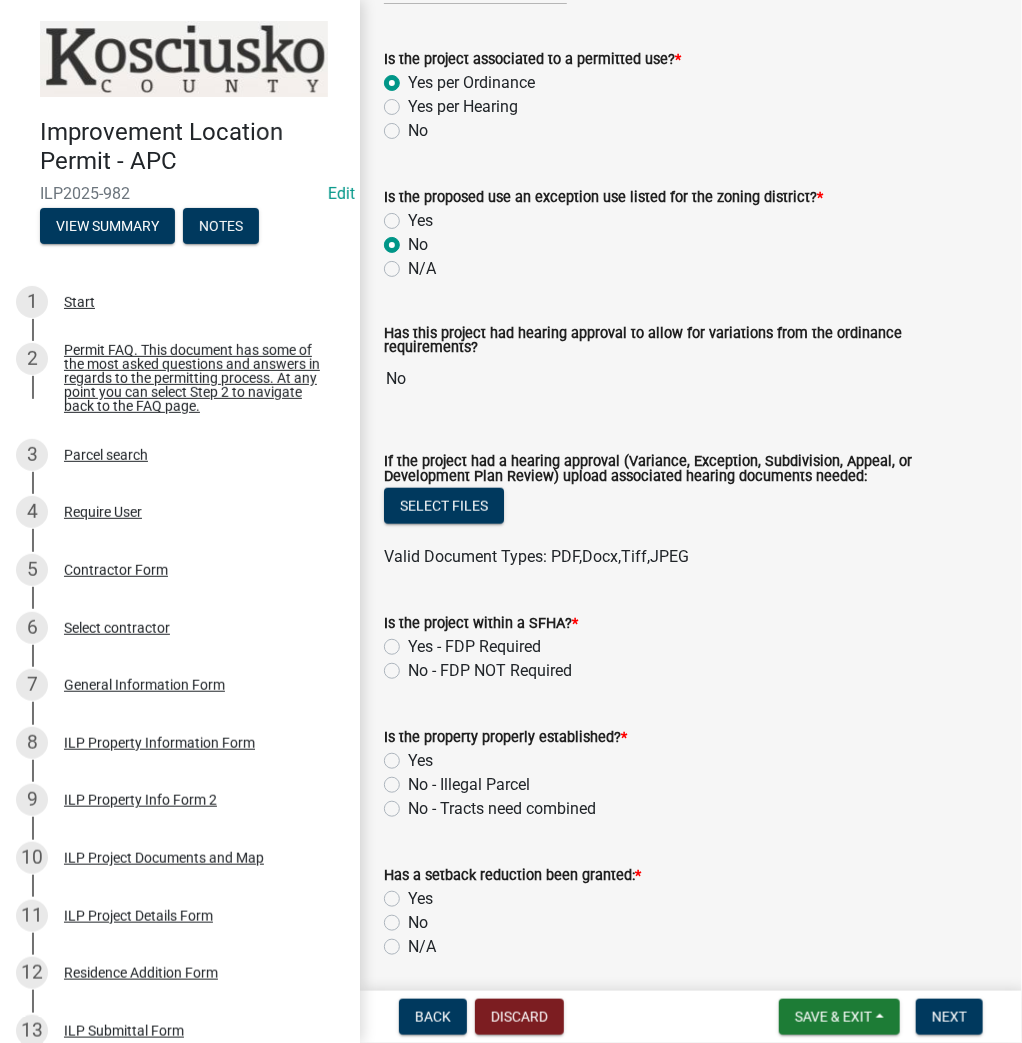scroll, scrollTop: 560, scrollLeft: 0, axis: vertical 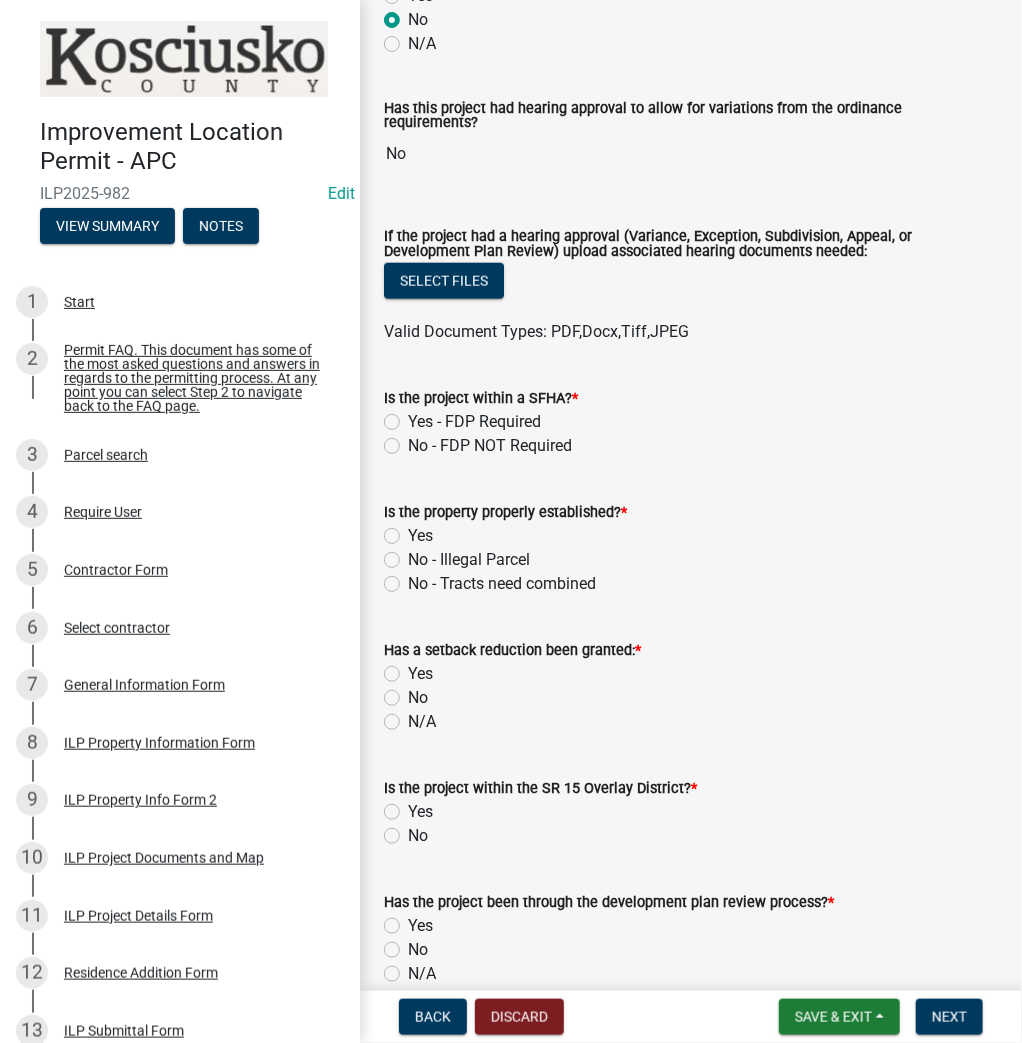 click on "No - FDP NOT Required" 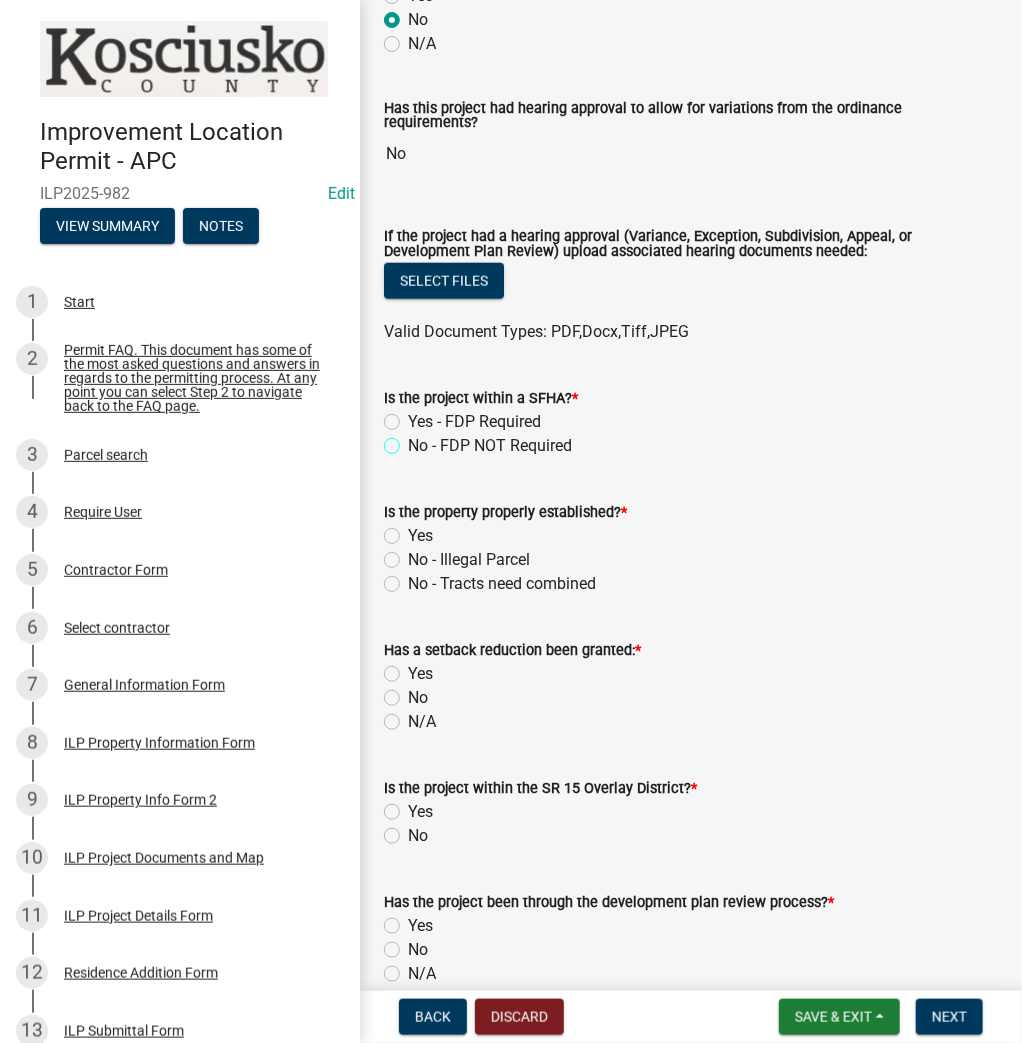 click on "No - FDP NOT Required" at bounding box center [414, 440] 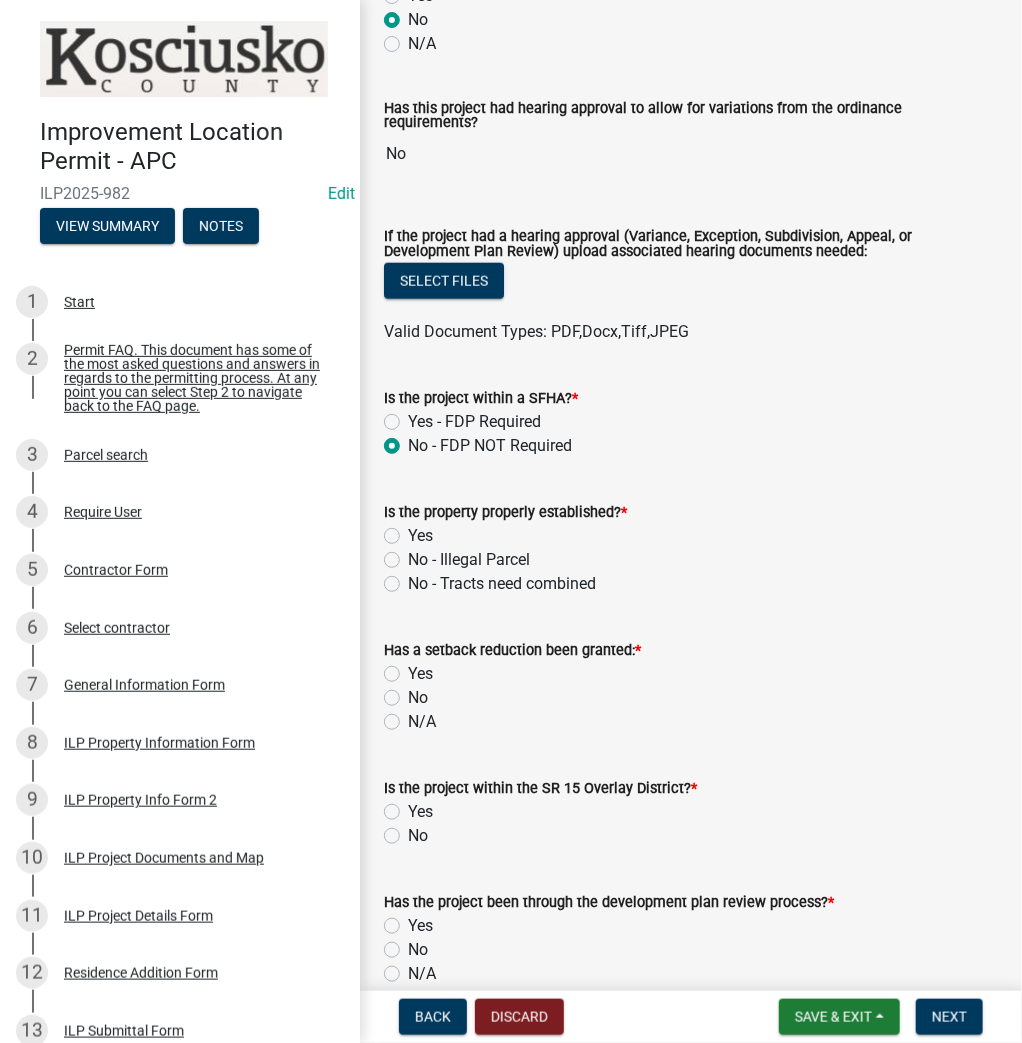 radio on "true" 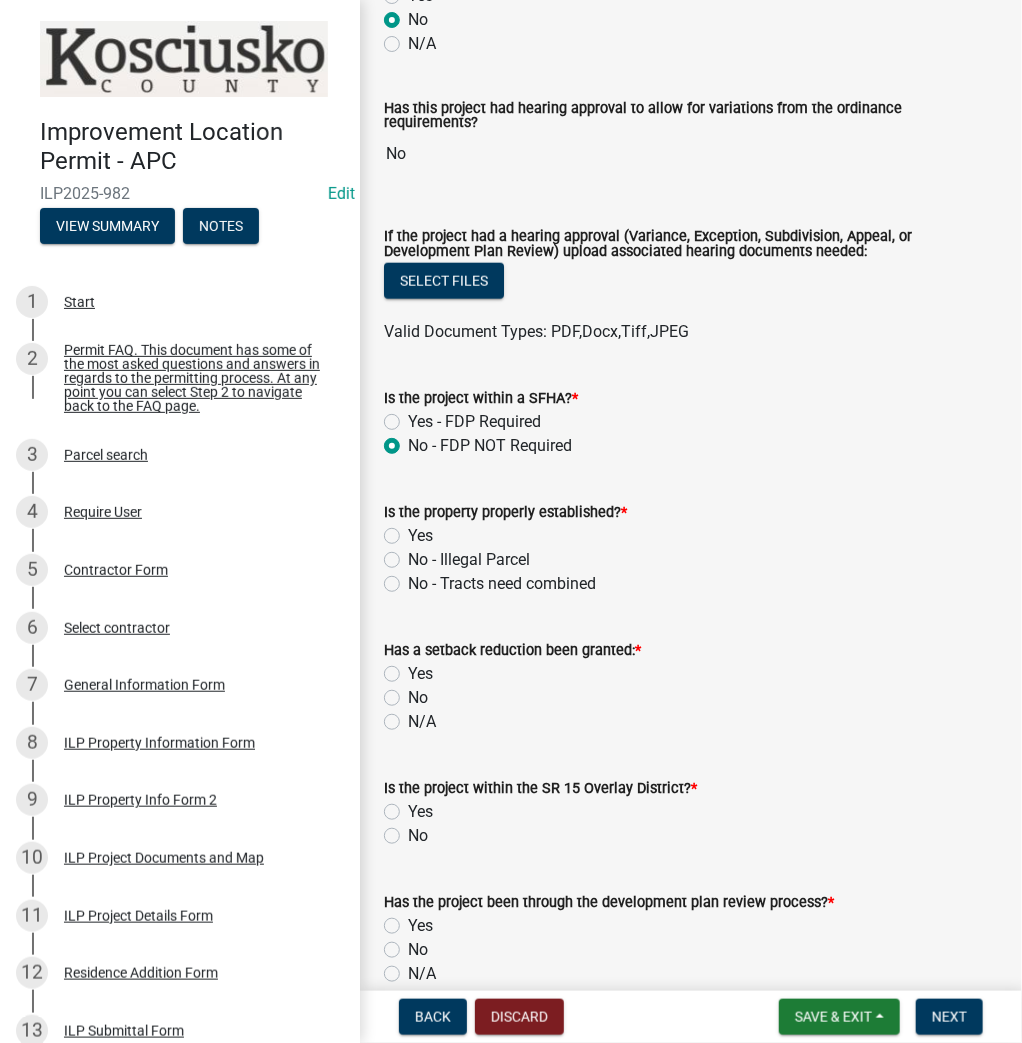 click on "Yes" 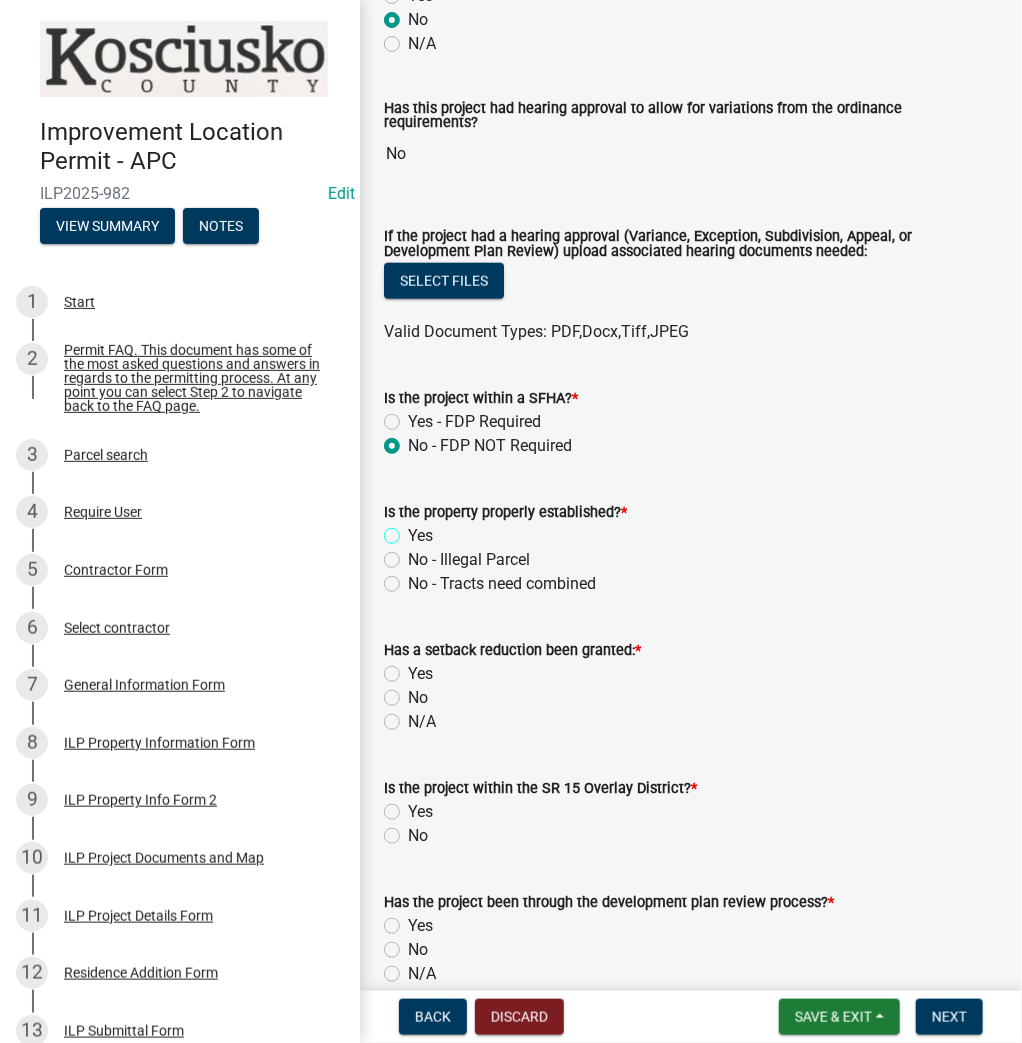 click on "Yes" at bounding box center [414, 530] 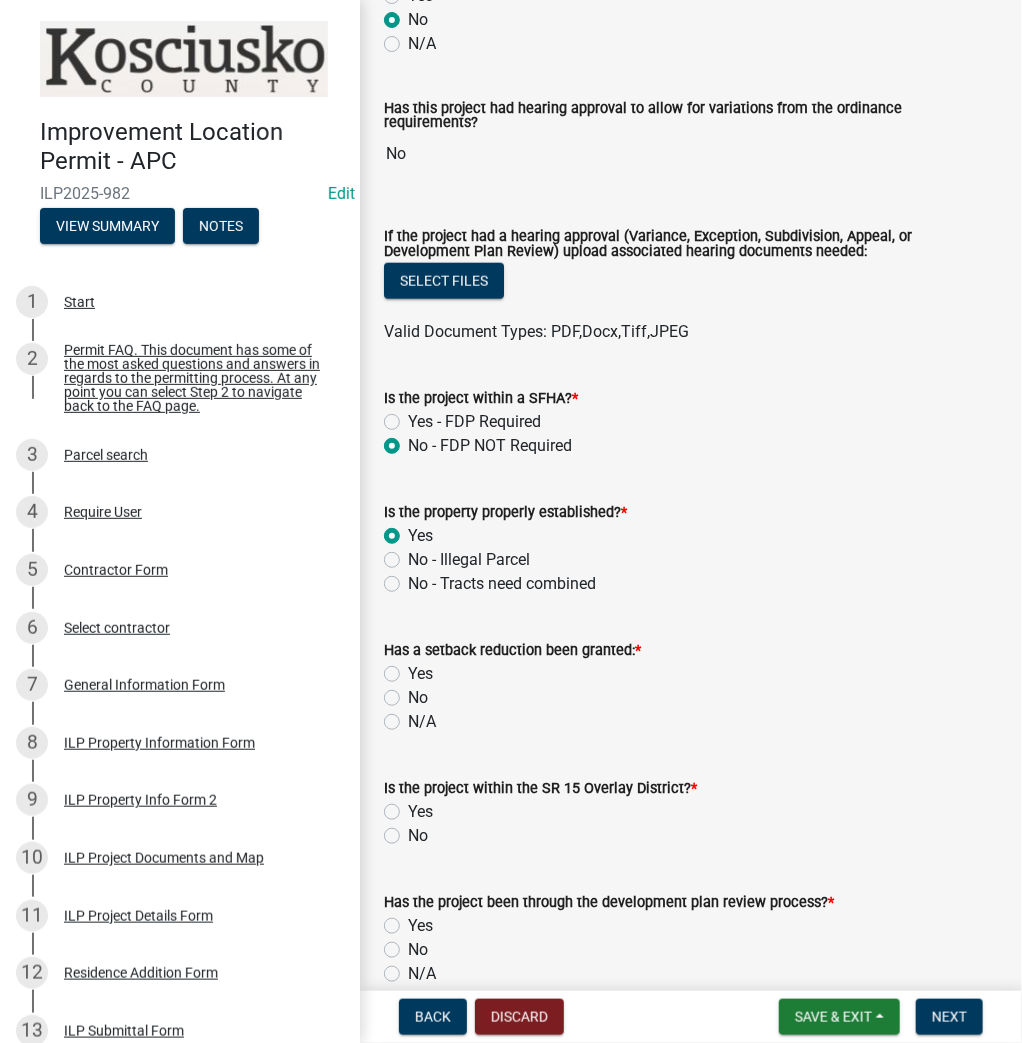 radio on "true" 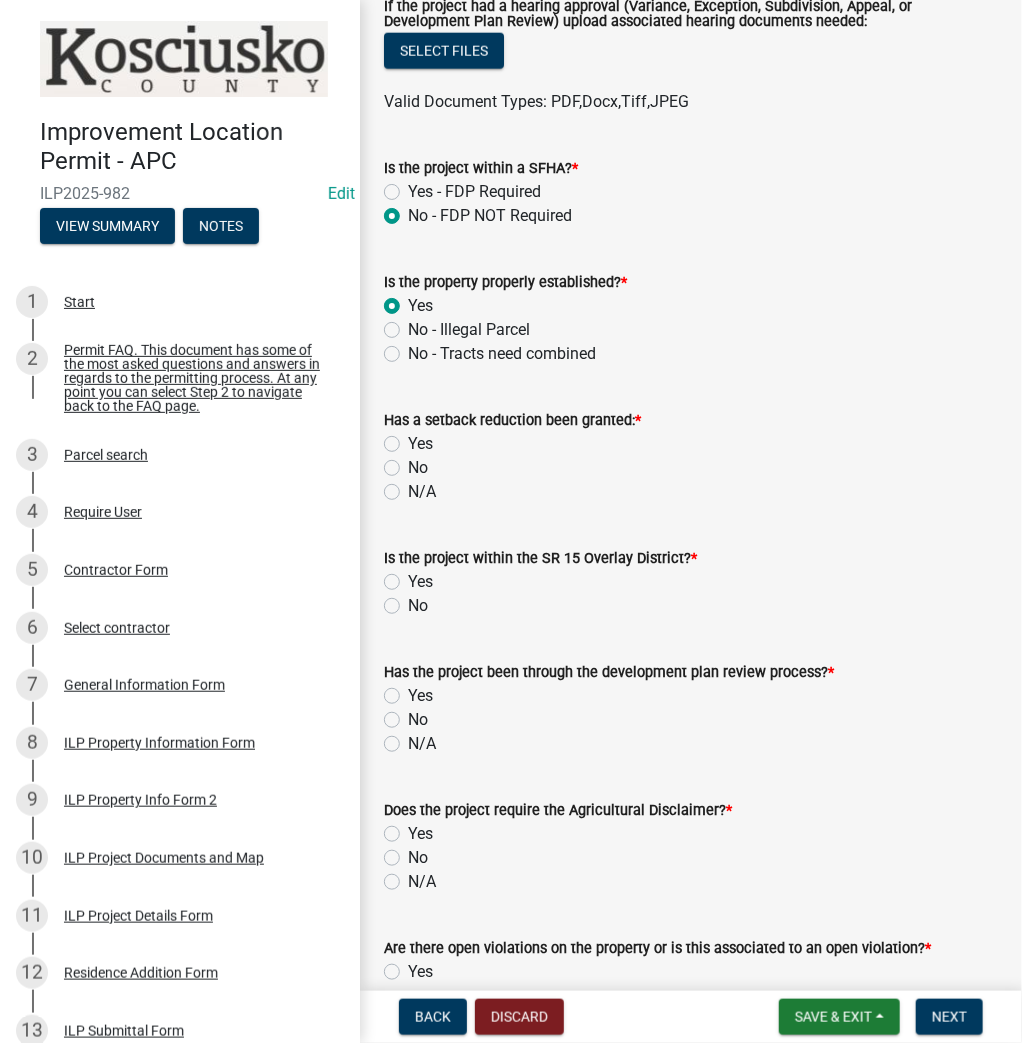 scroll, scrollTop: 880, scrollLeft: 0, axis: vertical 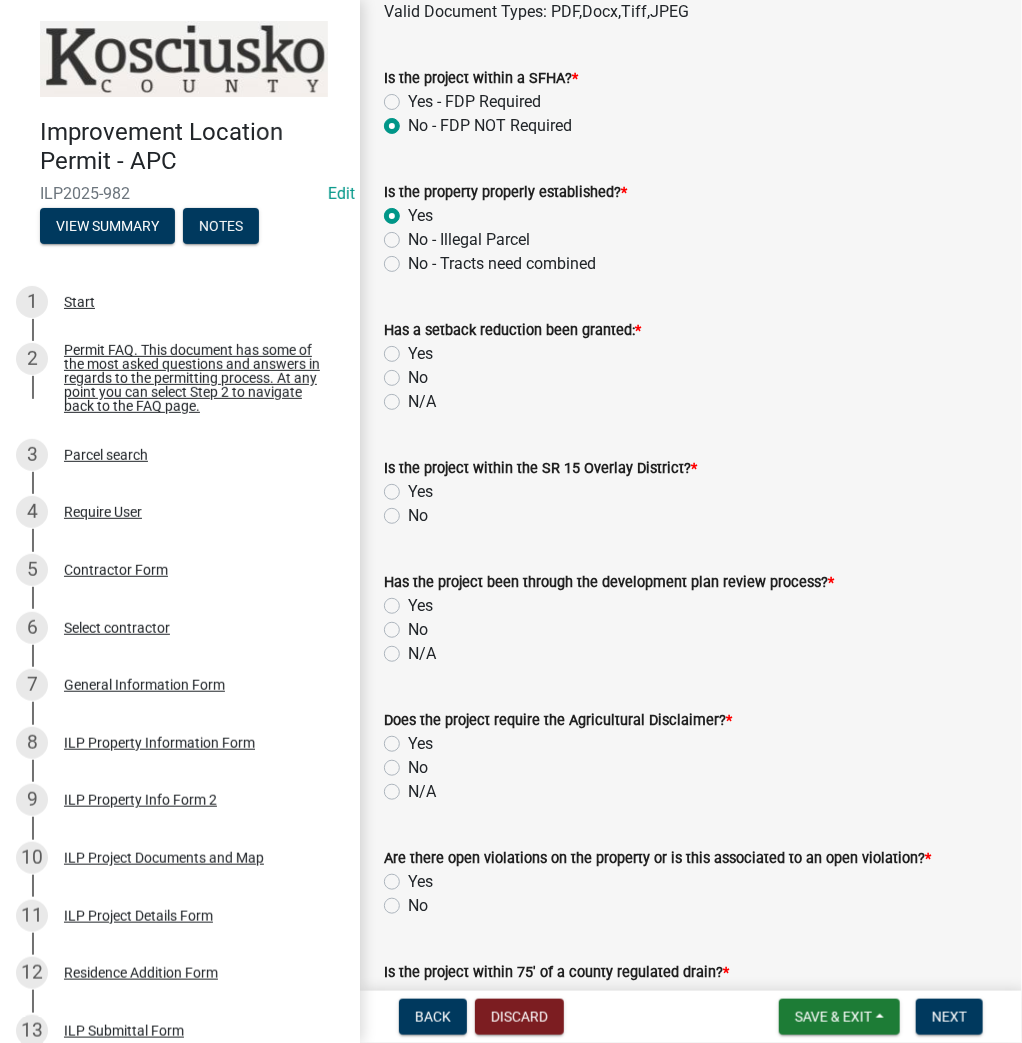 click on "No" 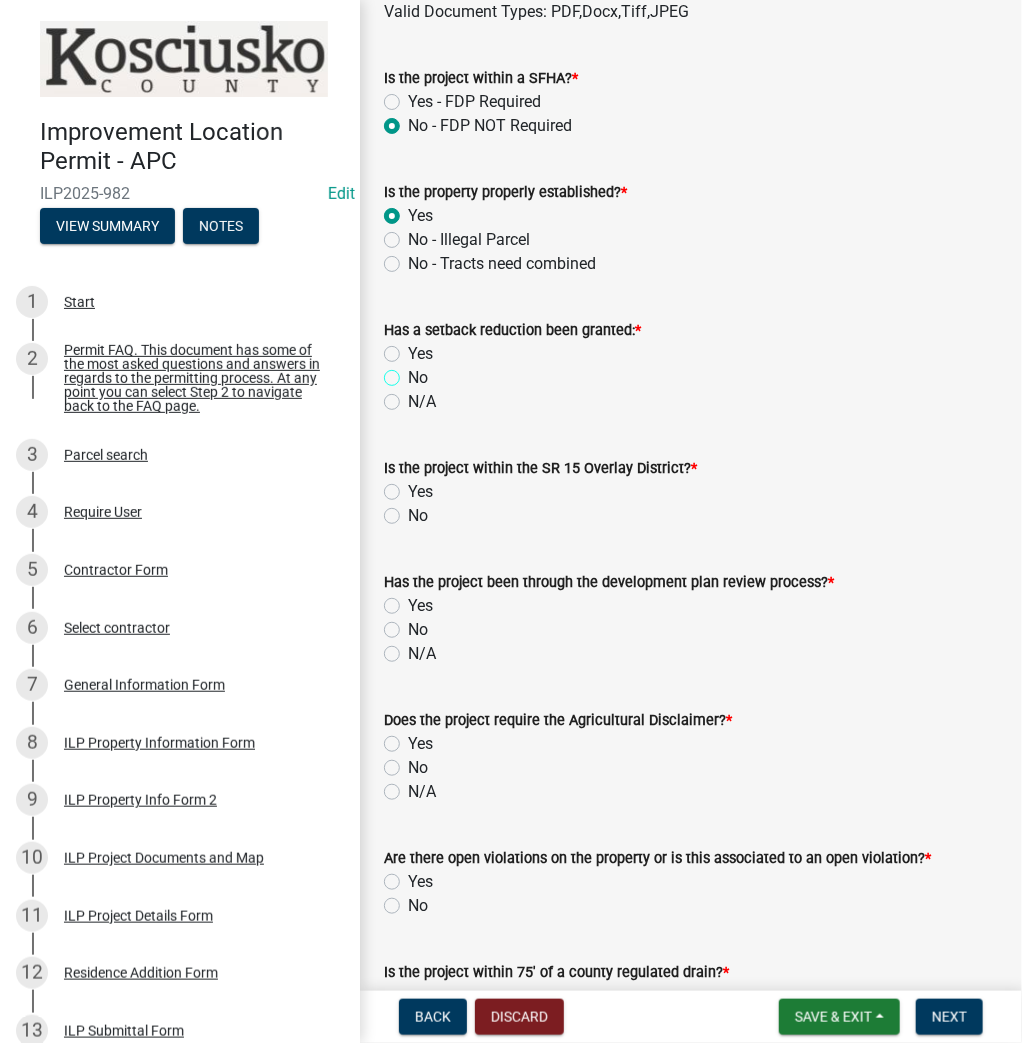 click on "No" at bounding box center (414, 372) 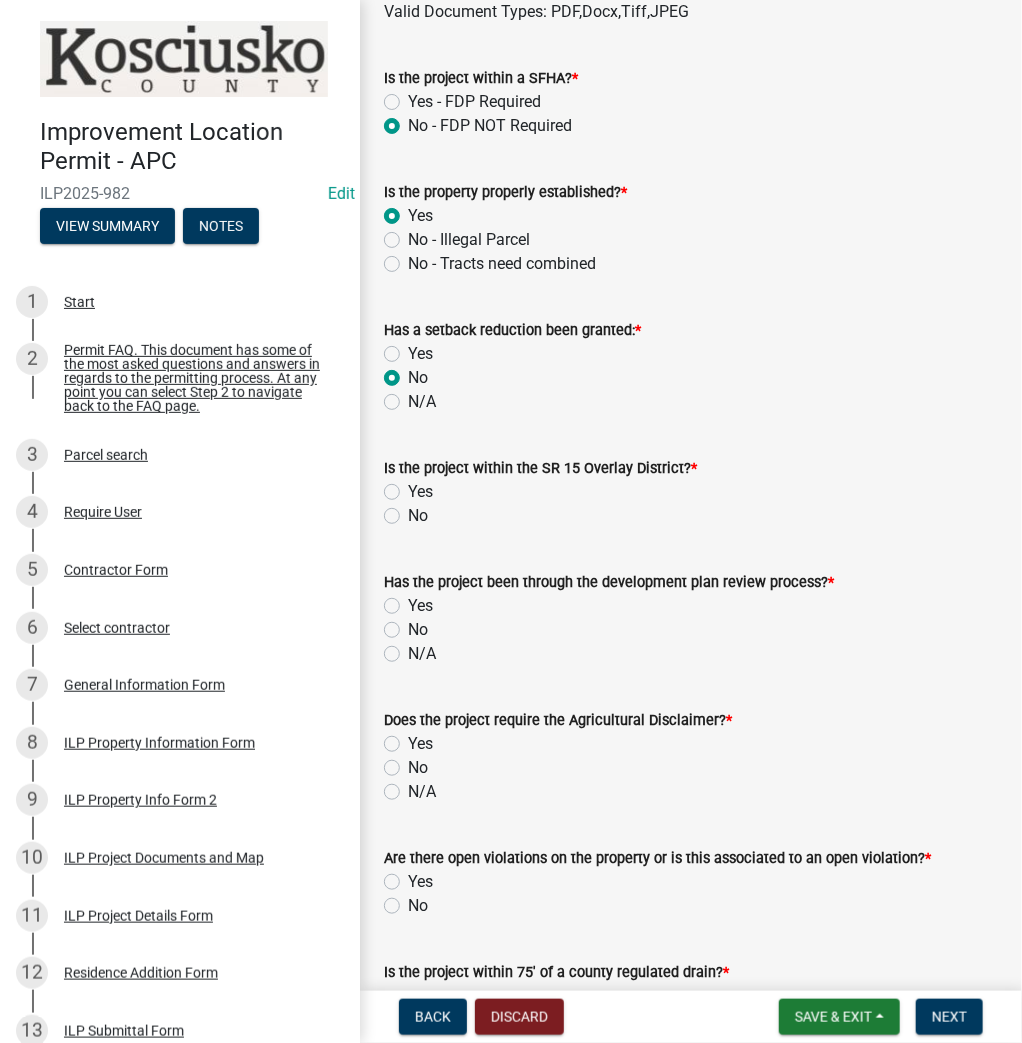 radio on "true" 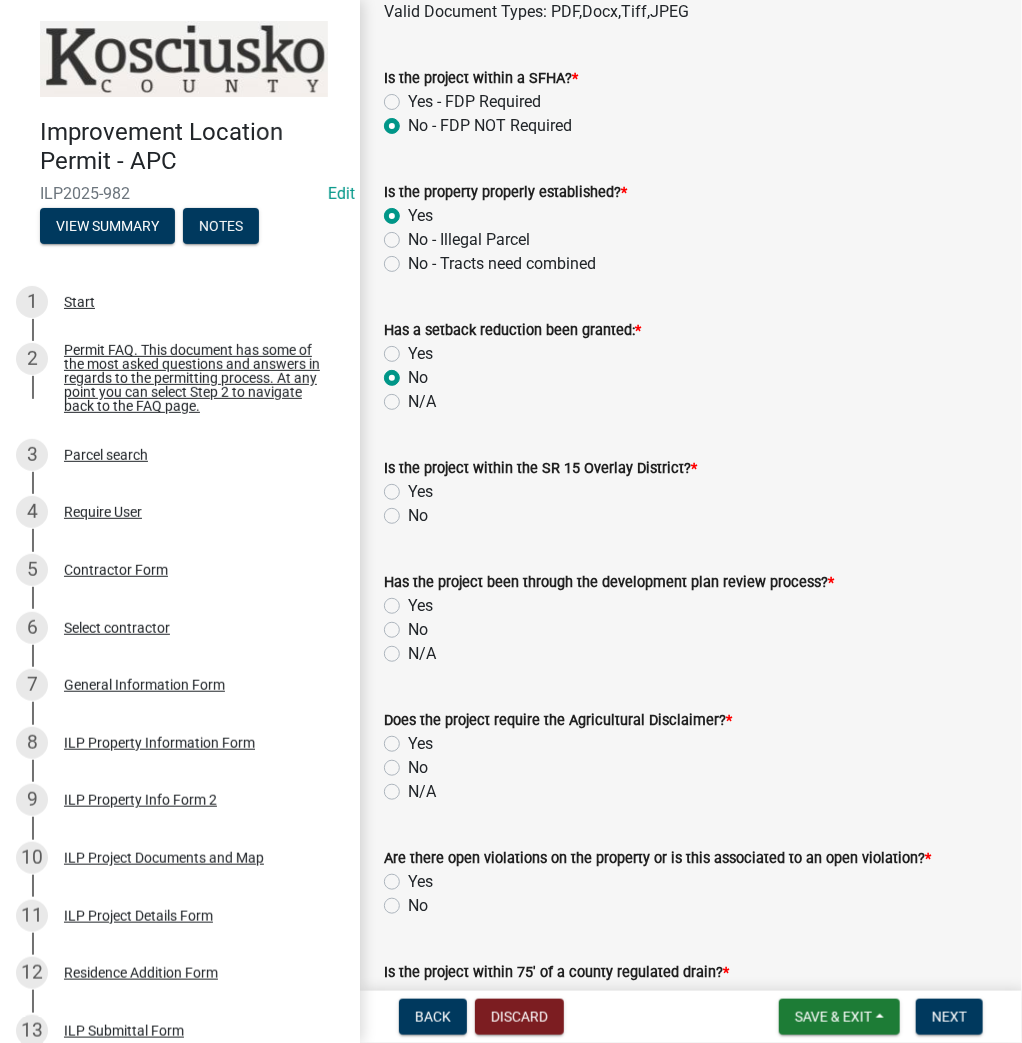 click on "No" 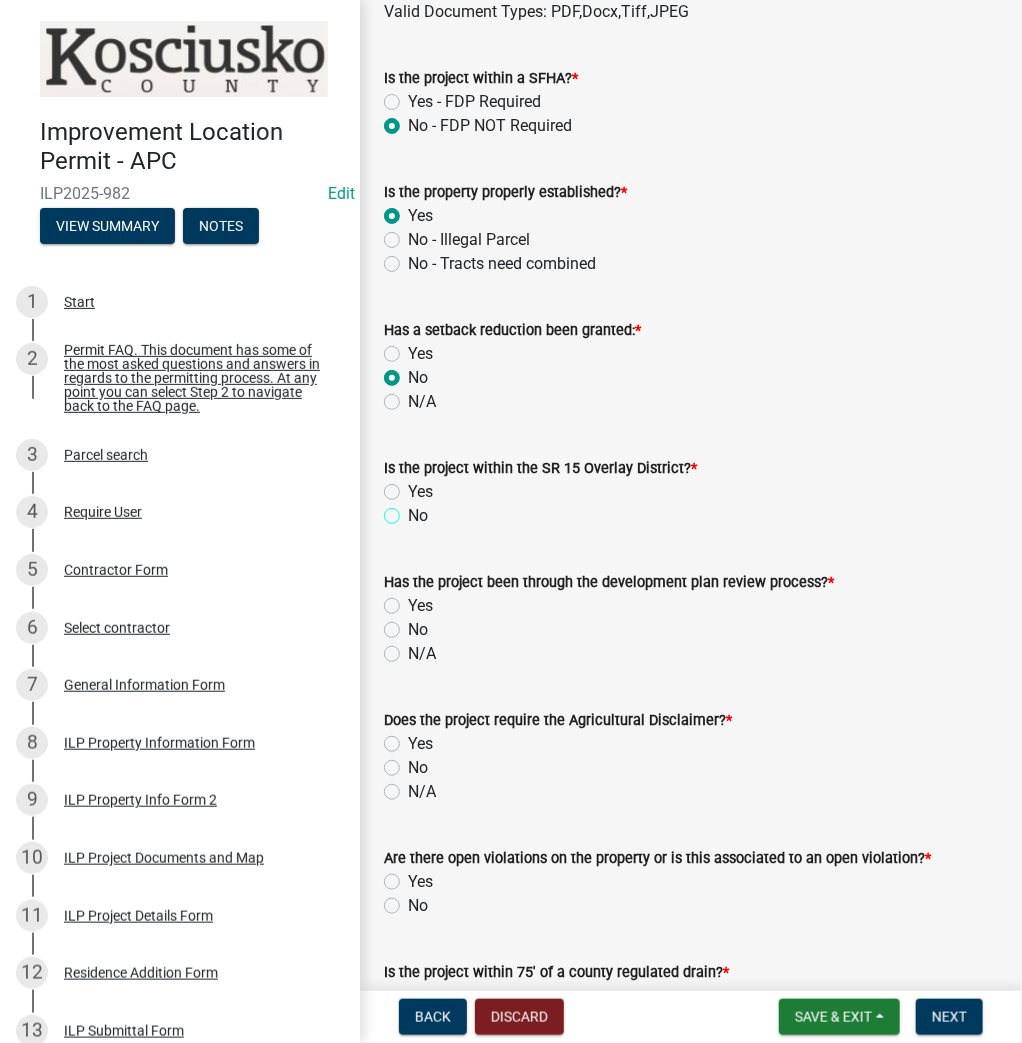 click on "No" at bounding box center (414, 510) 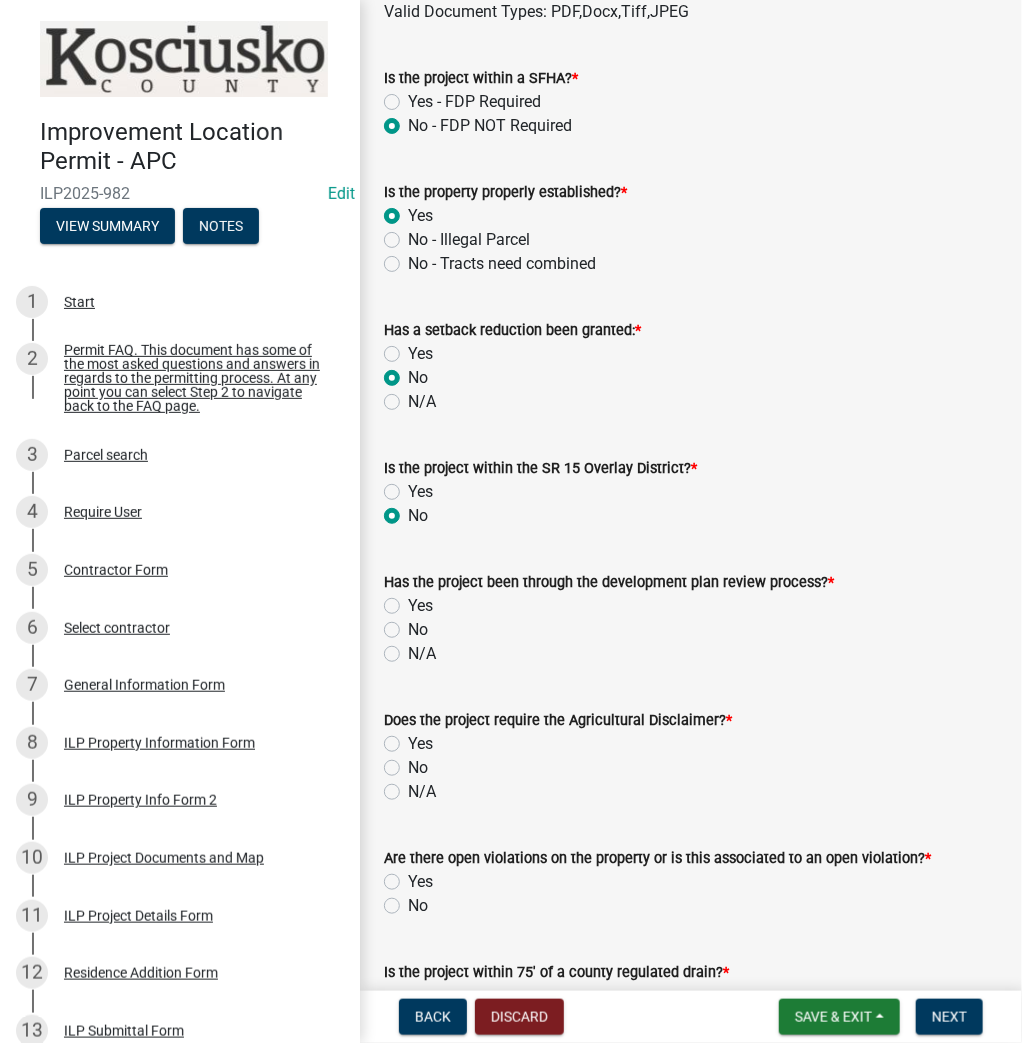 radio on "true" 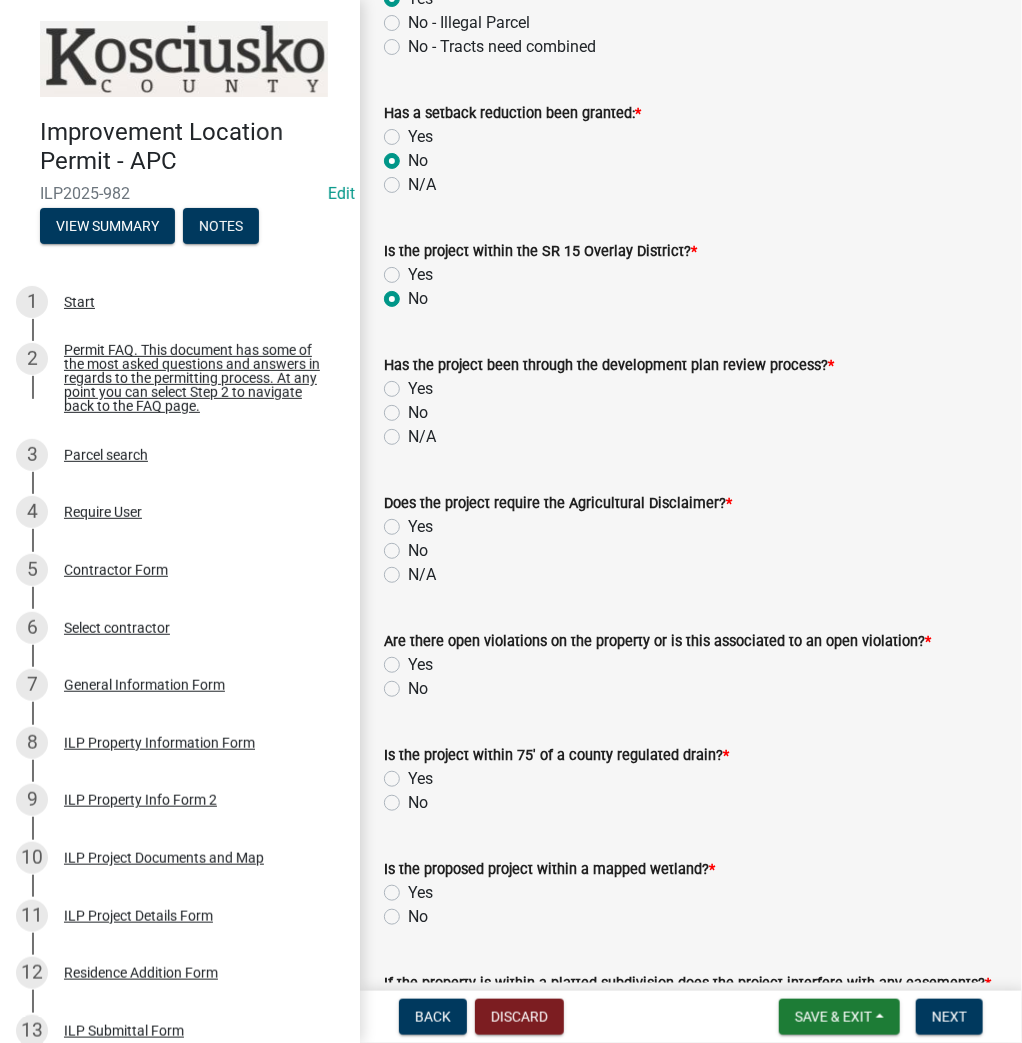 scroll, scrollTop: 1120, scrollLeft: 0, axis: vertical 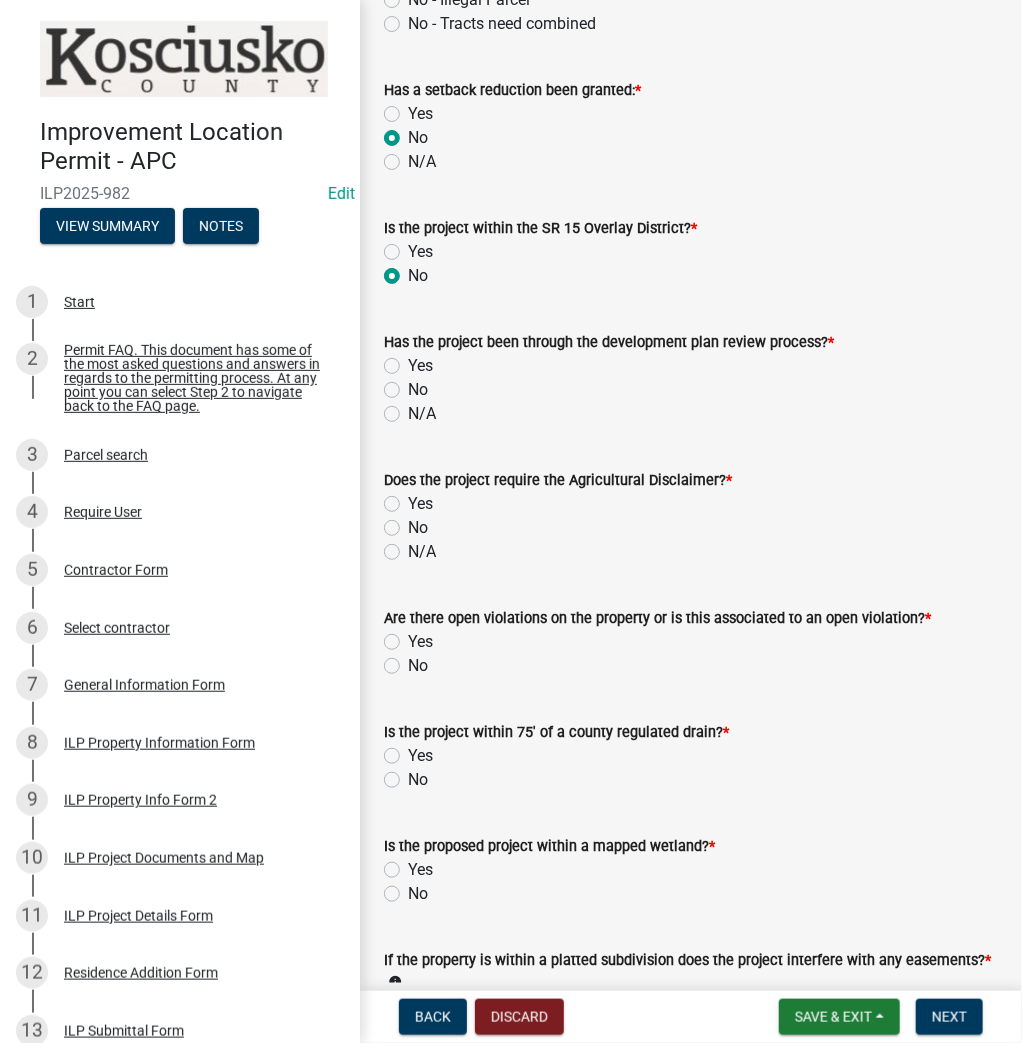 click on "N/A" 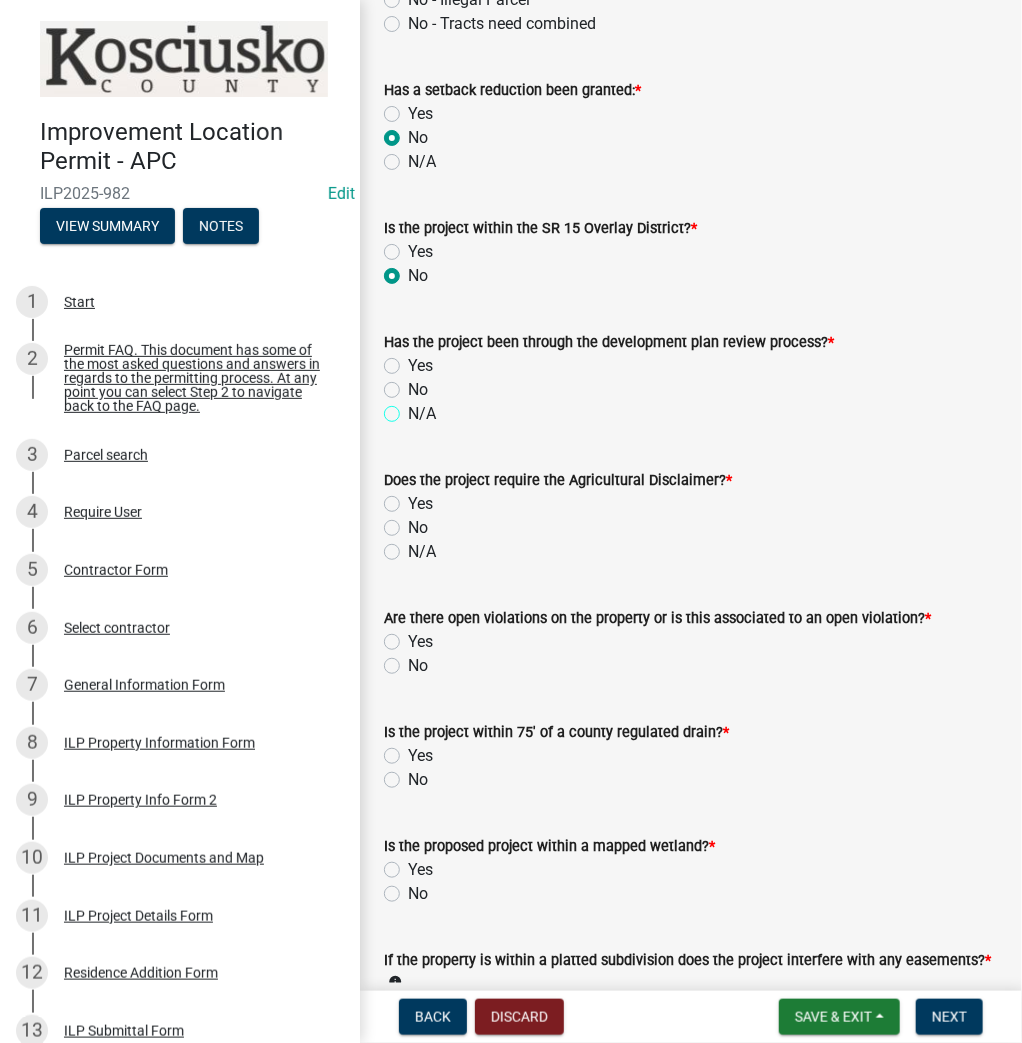 click on "N/A" at bounding box center (414, 408) 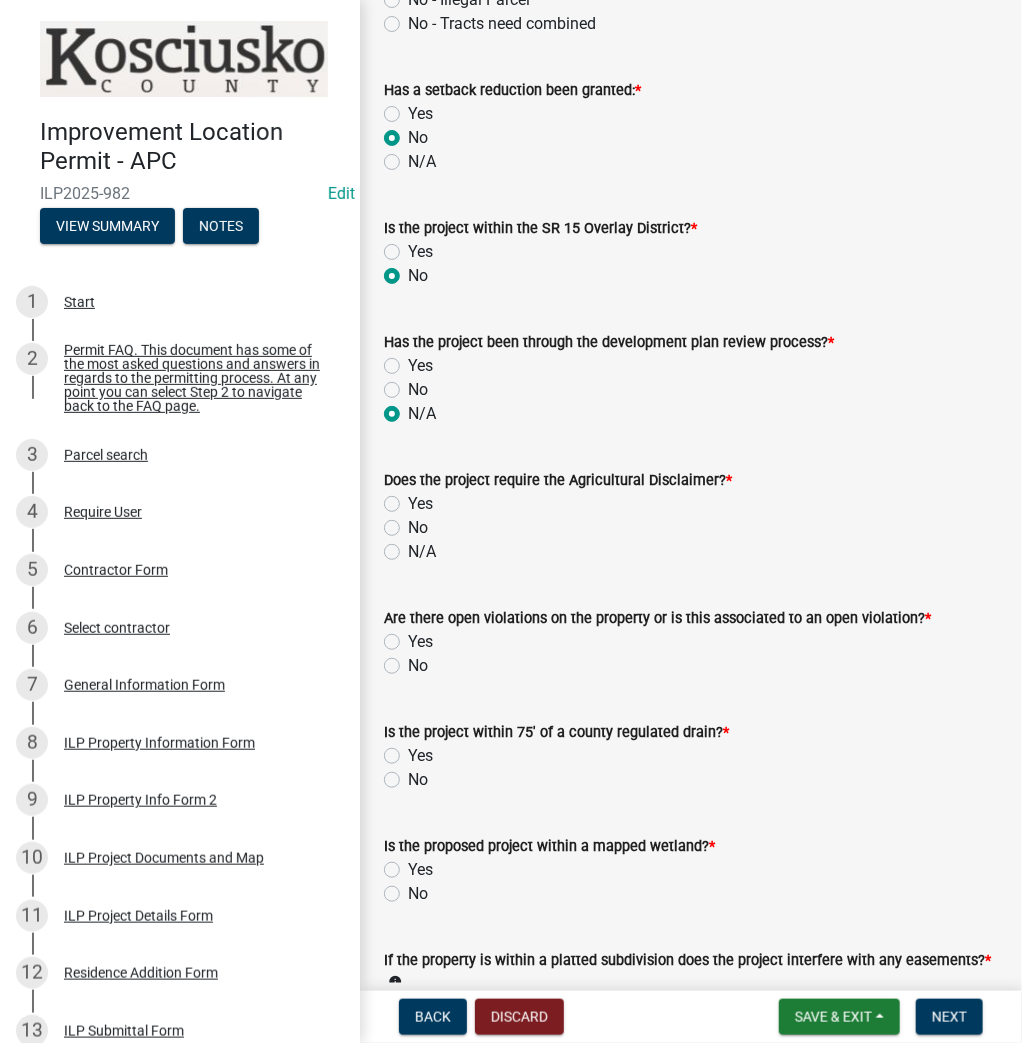 radio on "true" 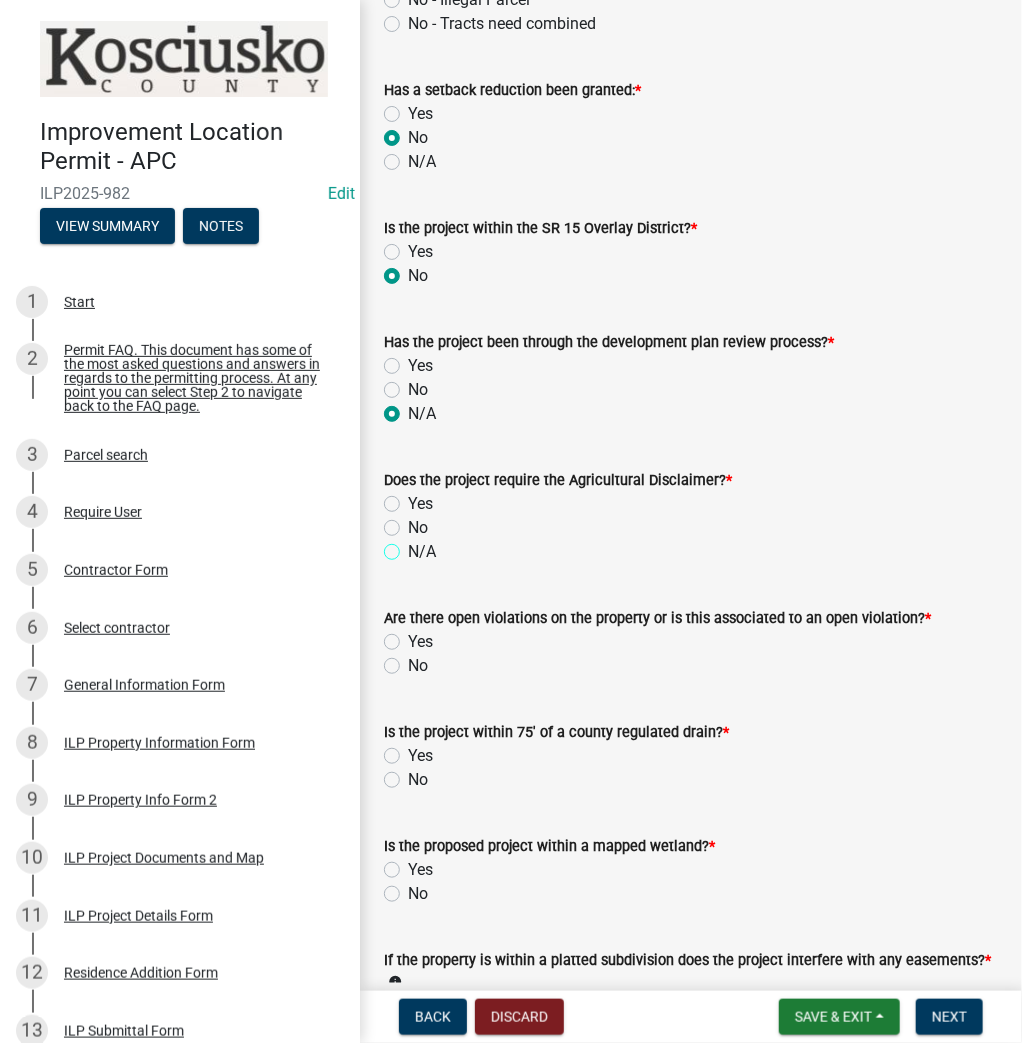 click on "N/A" at bounding box center (414, 546) 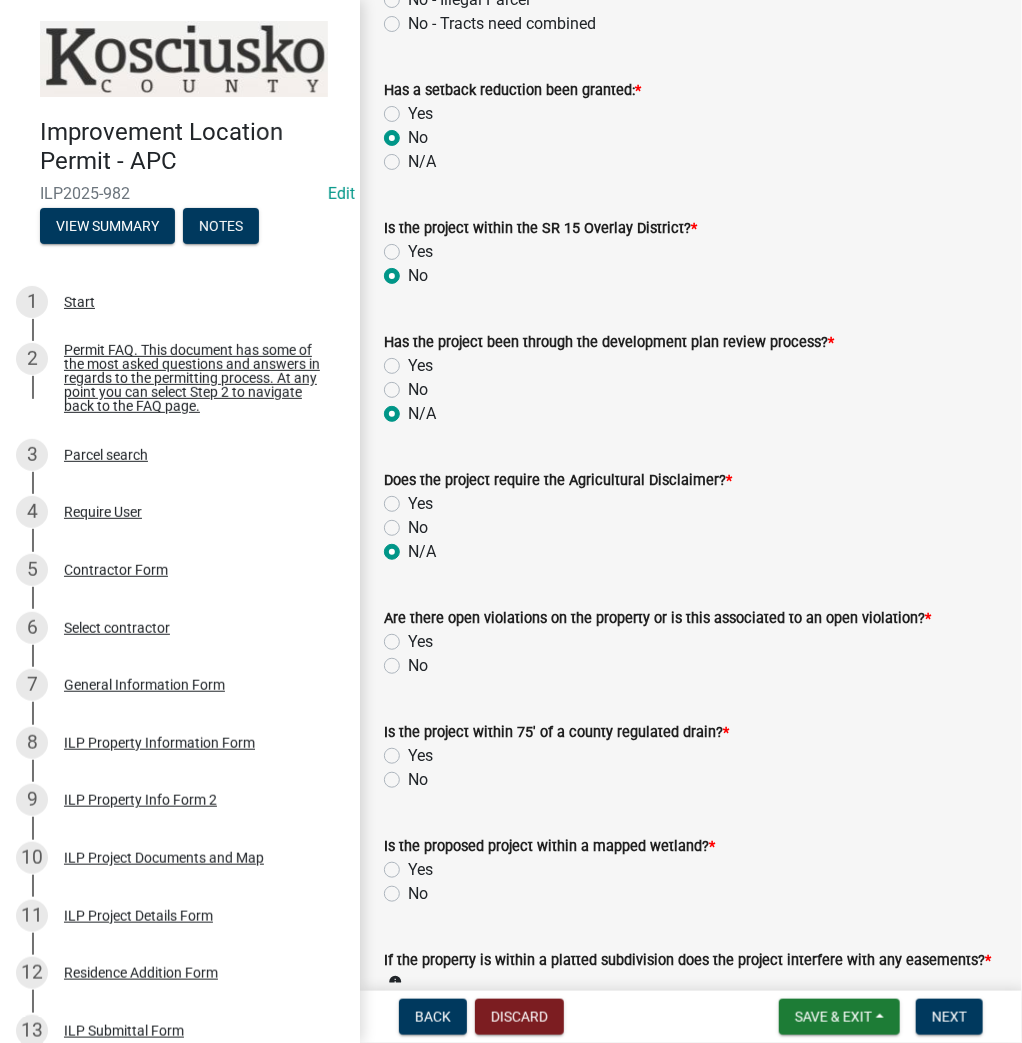 radio on "true" 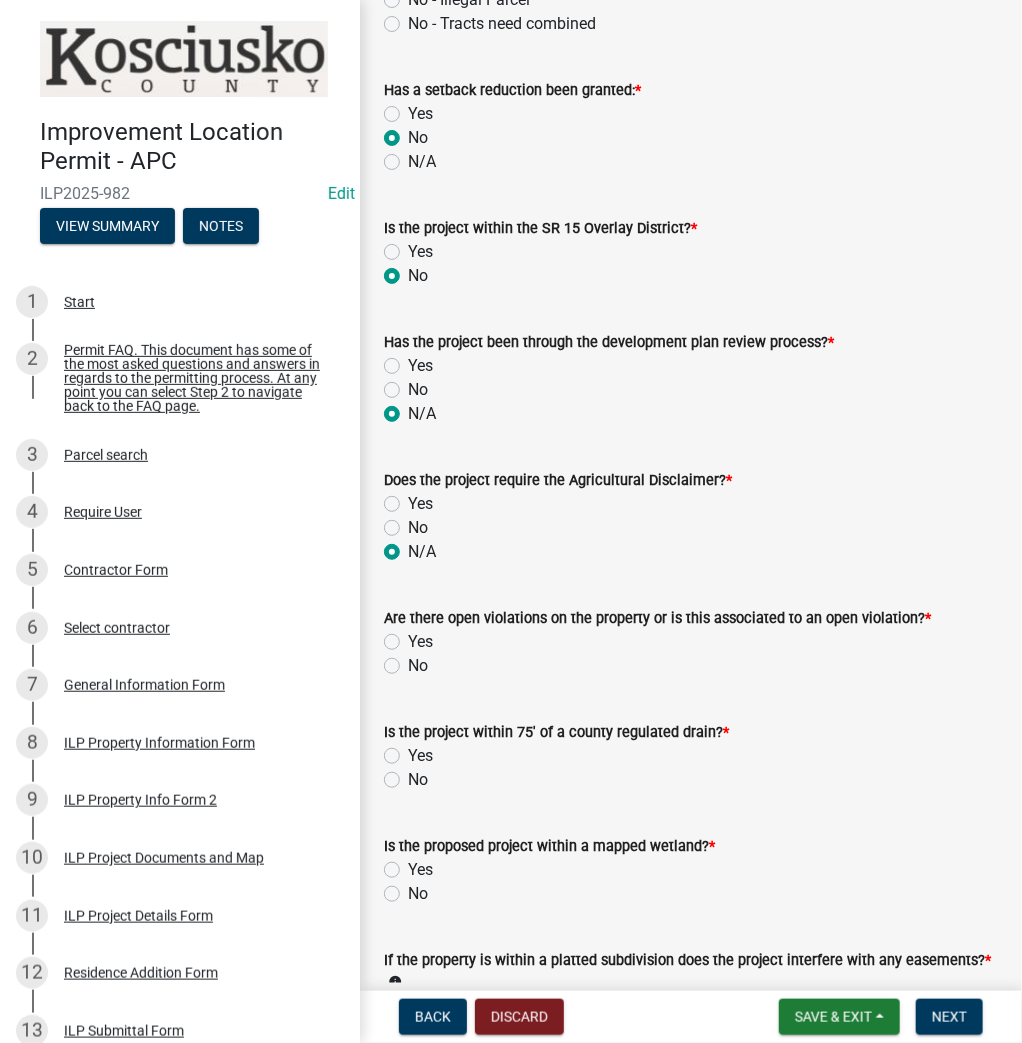 click on "No" 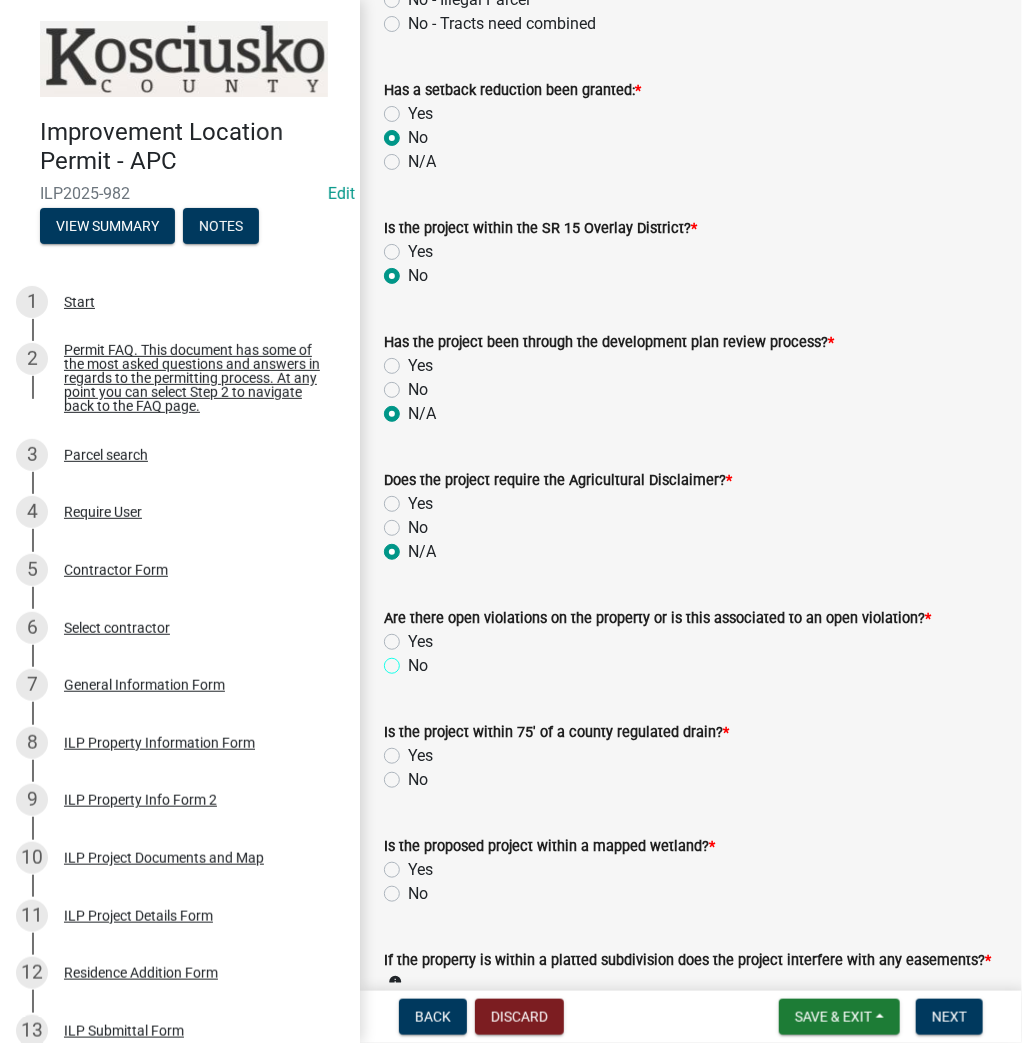 click on "No" at bounding box center [414, 660] 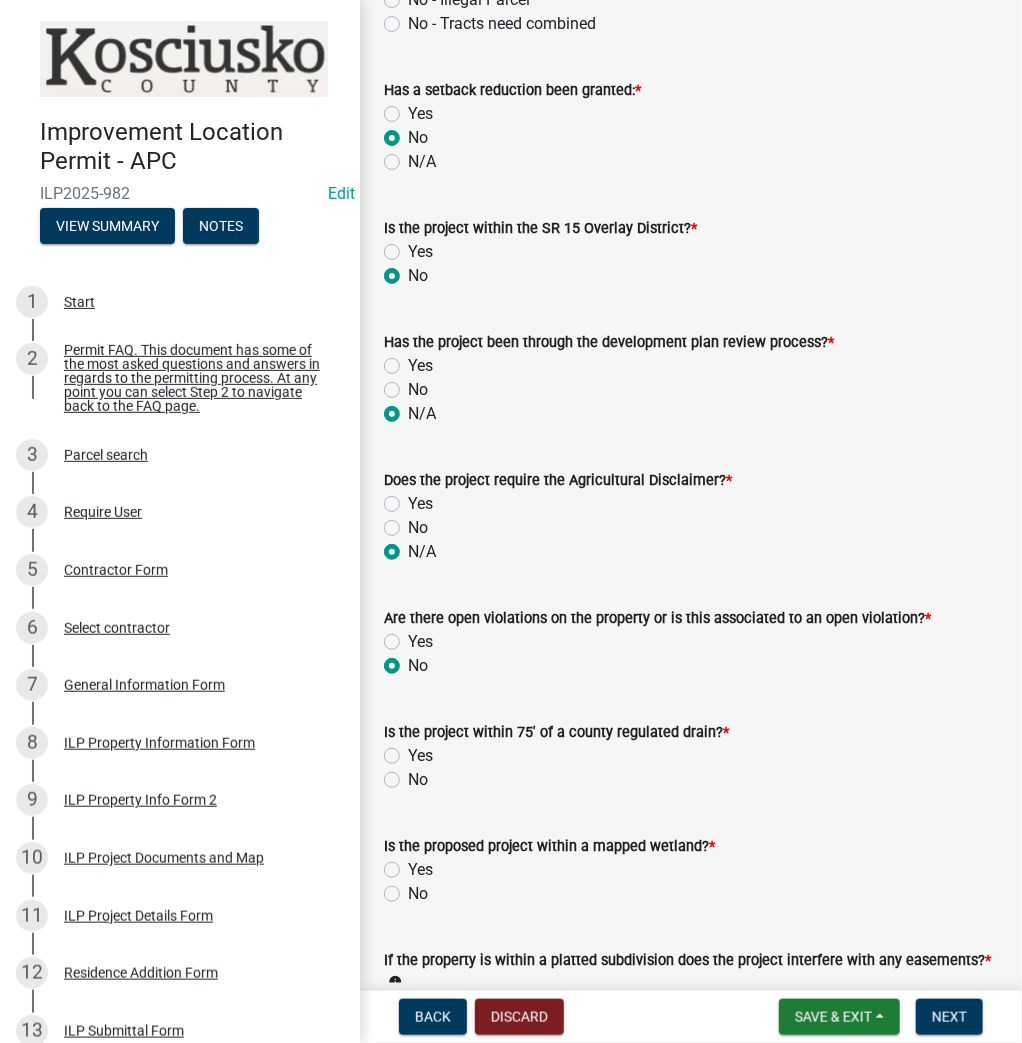 radio on "true" 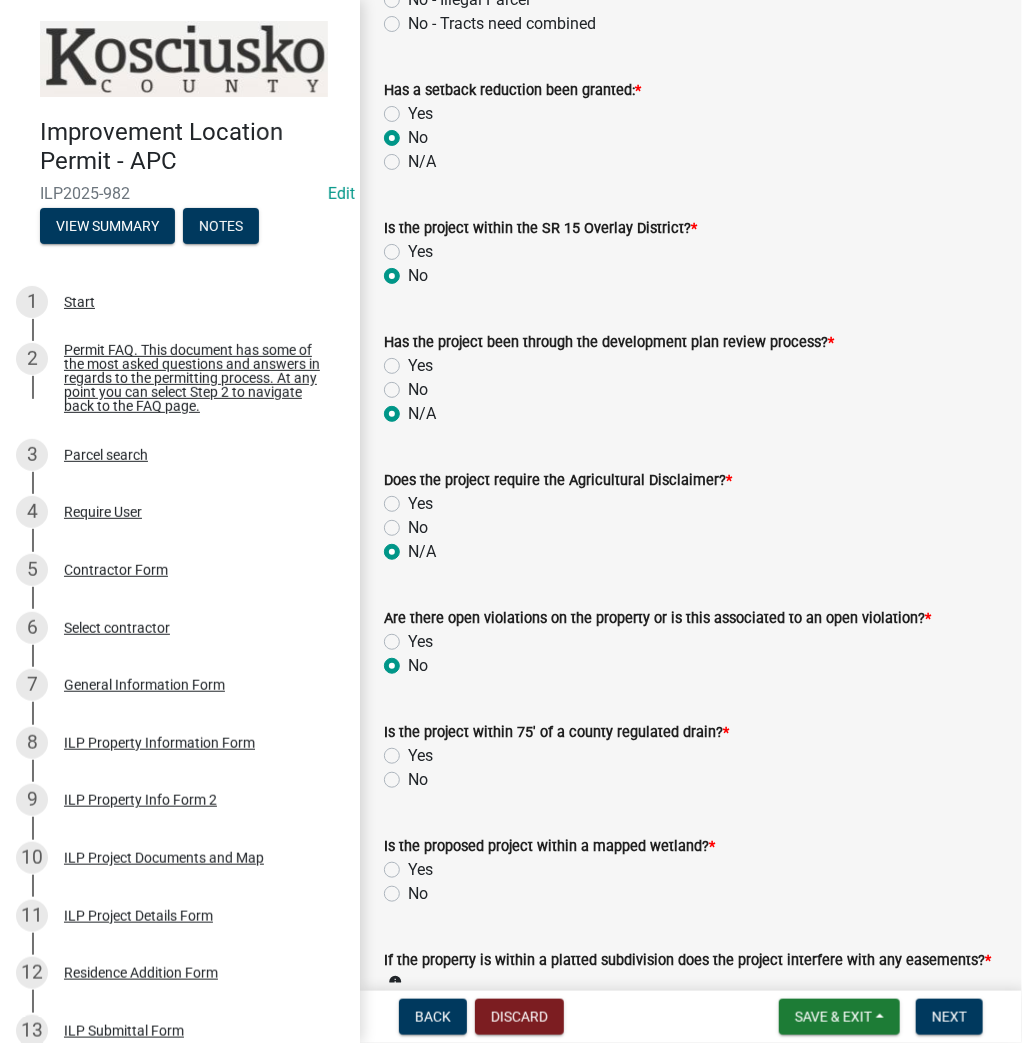 click on "No" 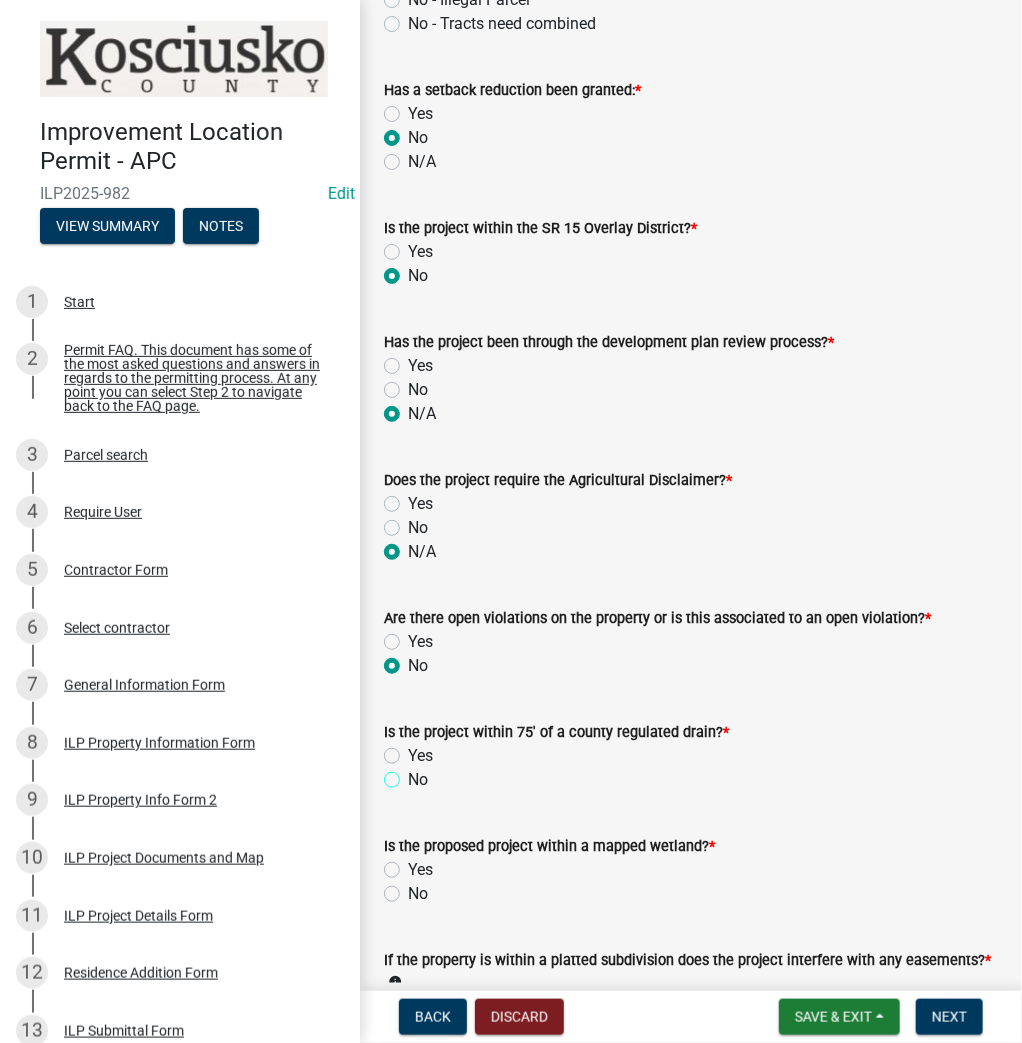 click on "No" at bounding box center (414, 774) 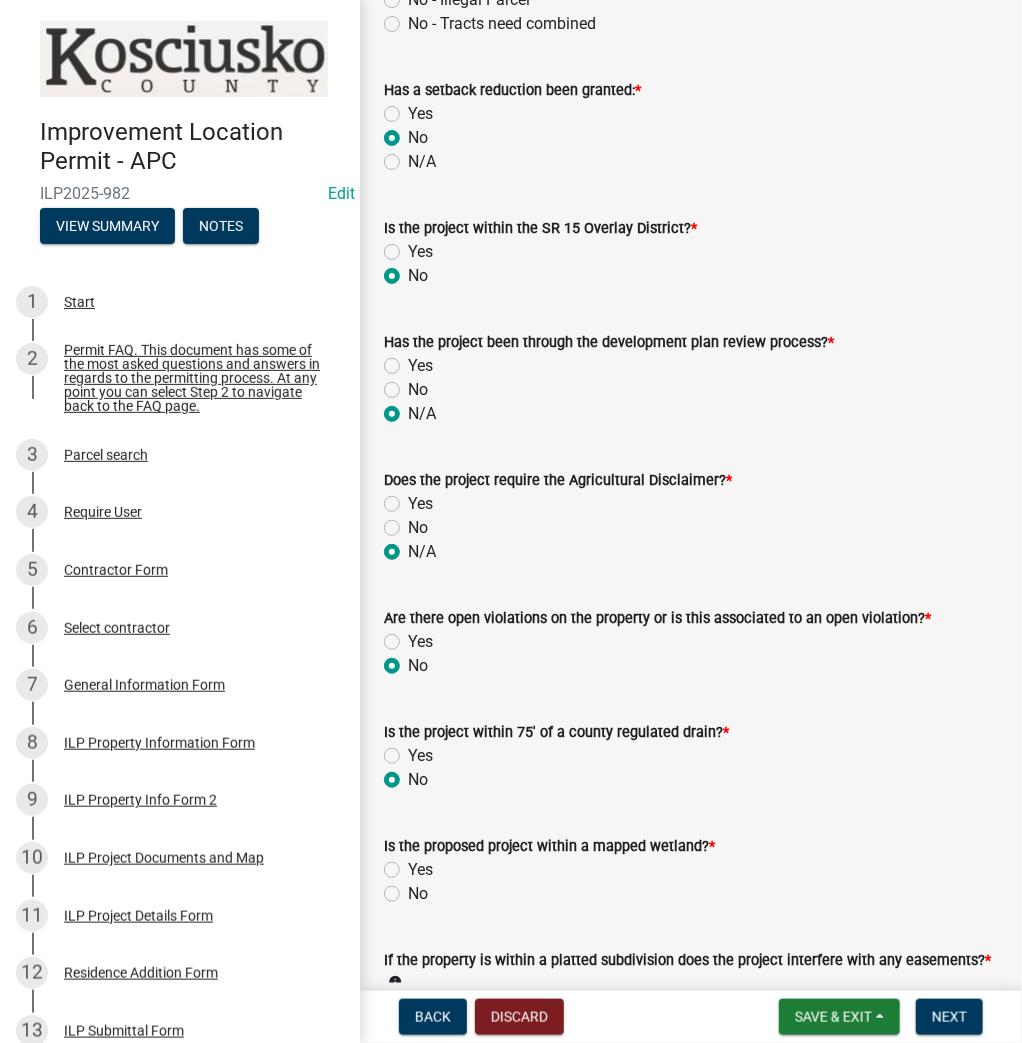 radio on "true" 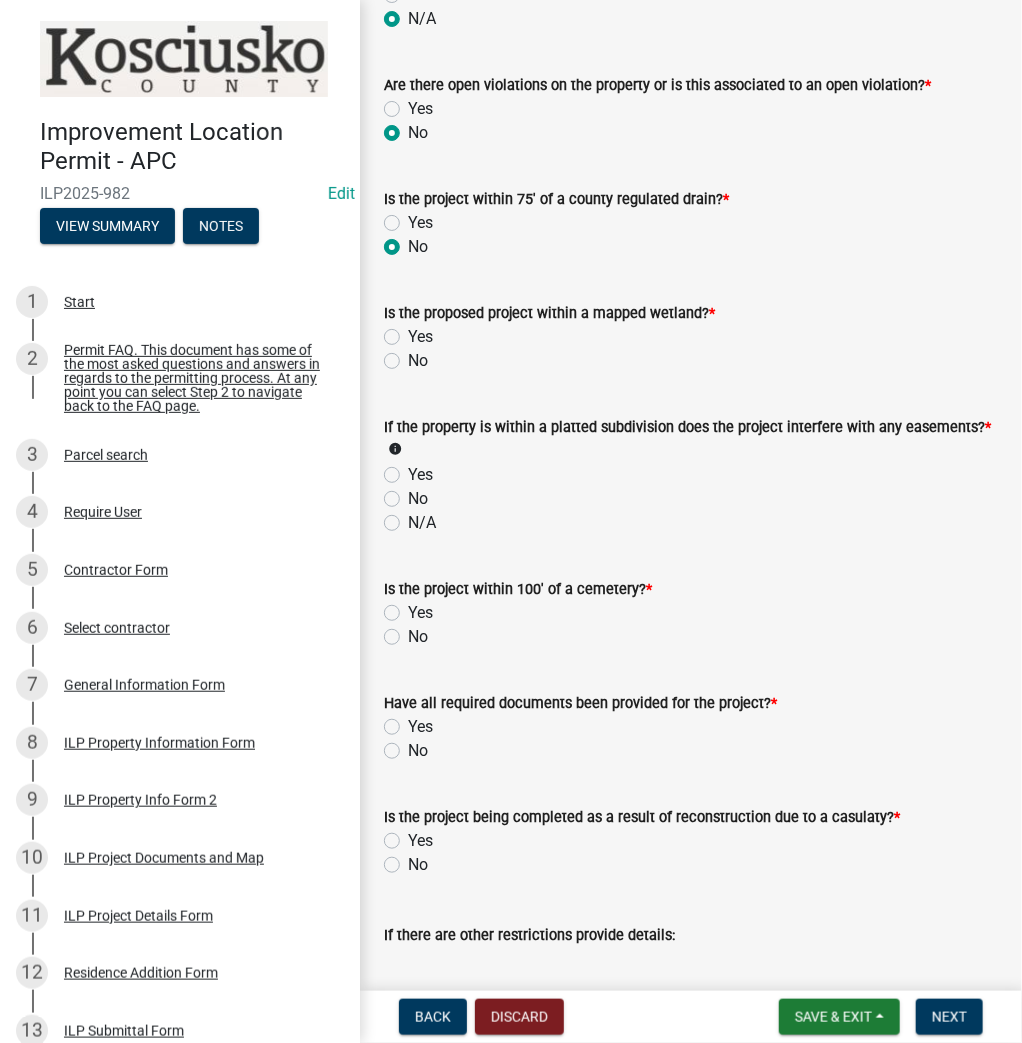 scroll, scrollTop: 1680, scrollLeft: 0, axis: vertical 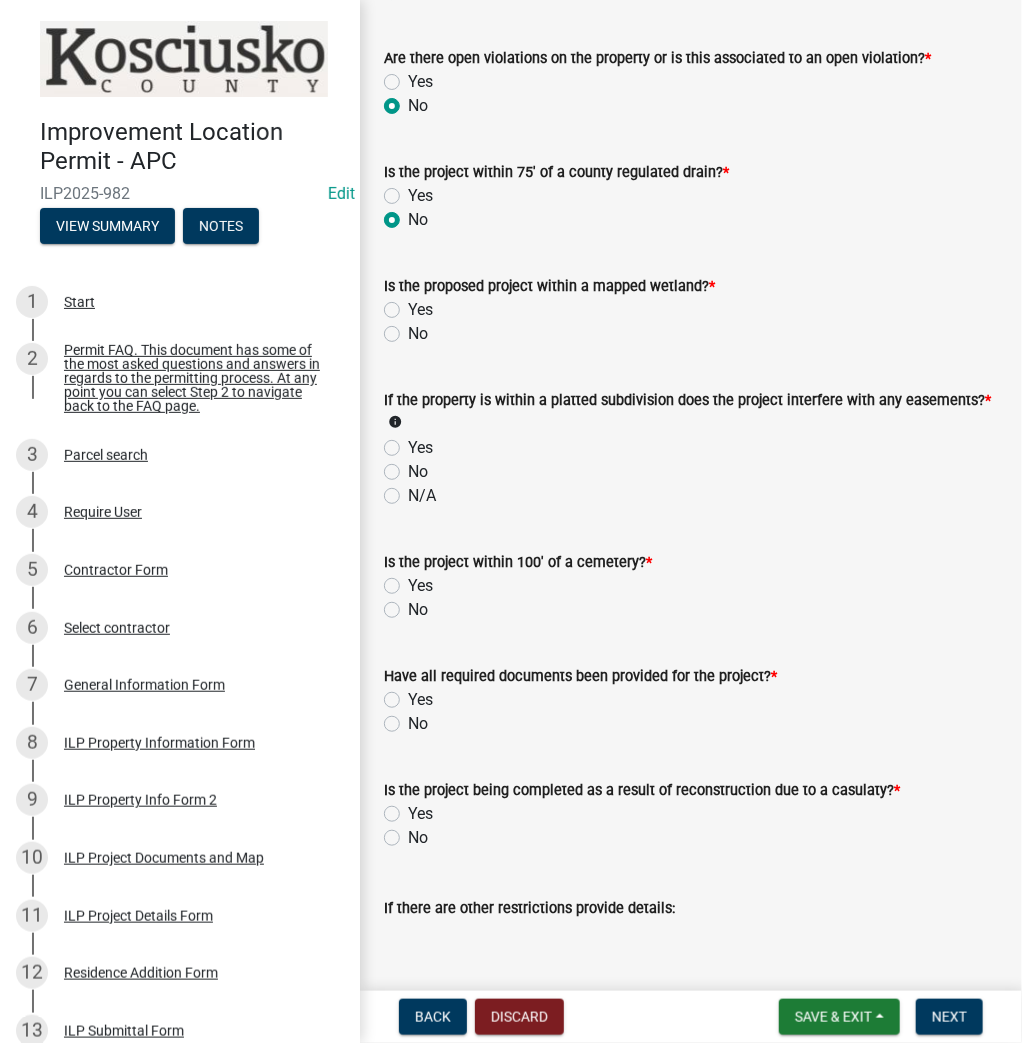 click on "No" 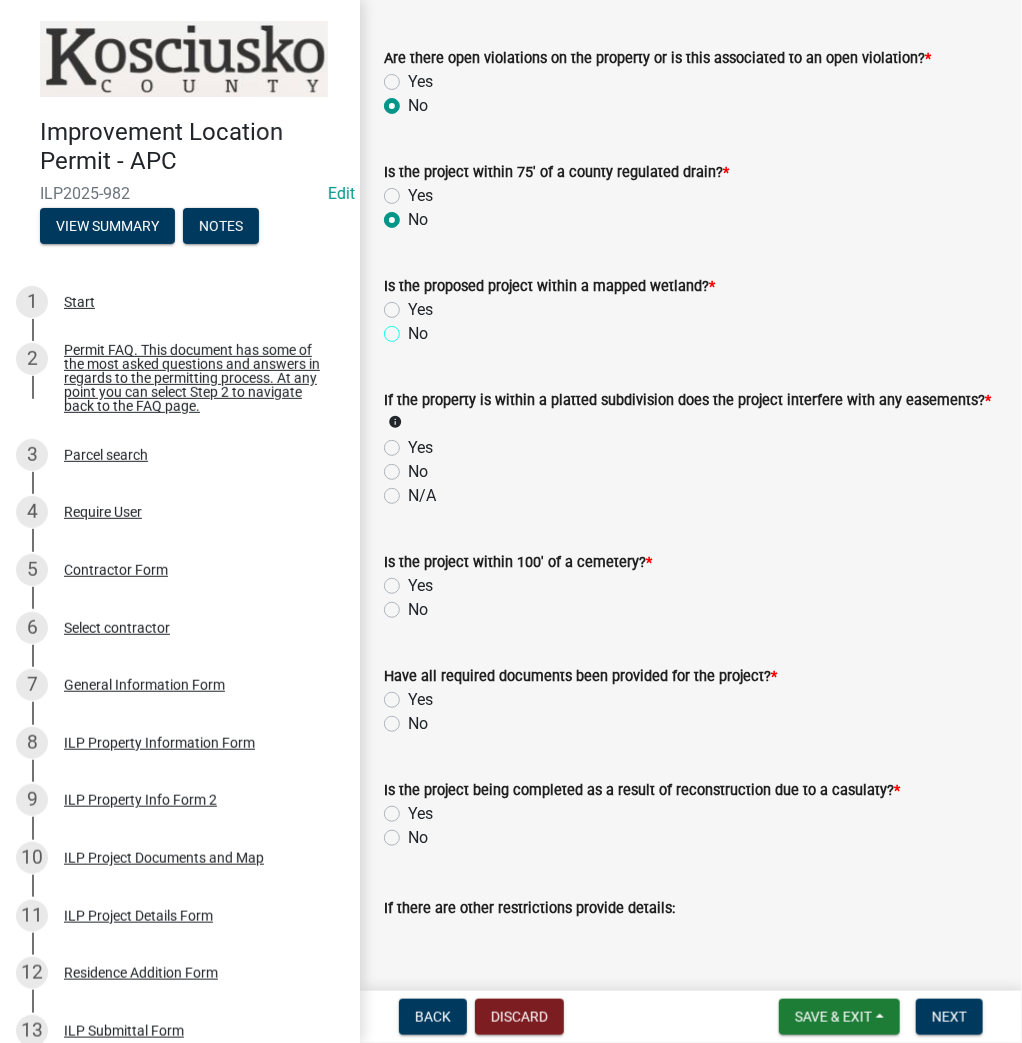 click on "No" at bounding box center (414, 328) 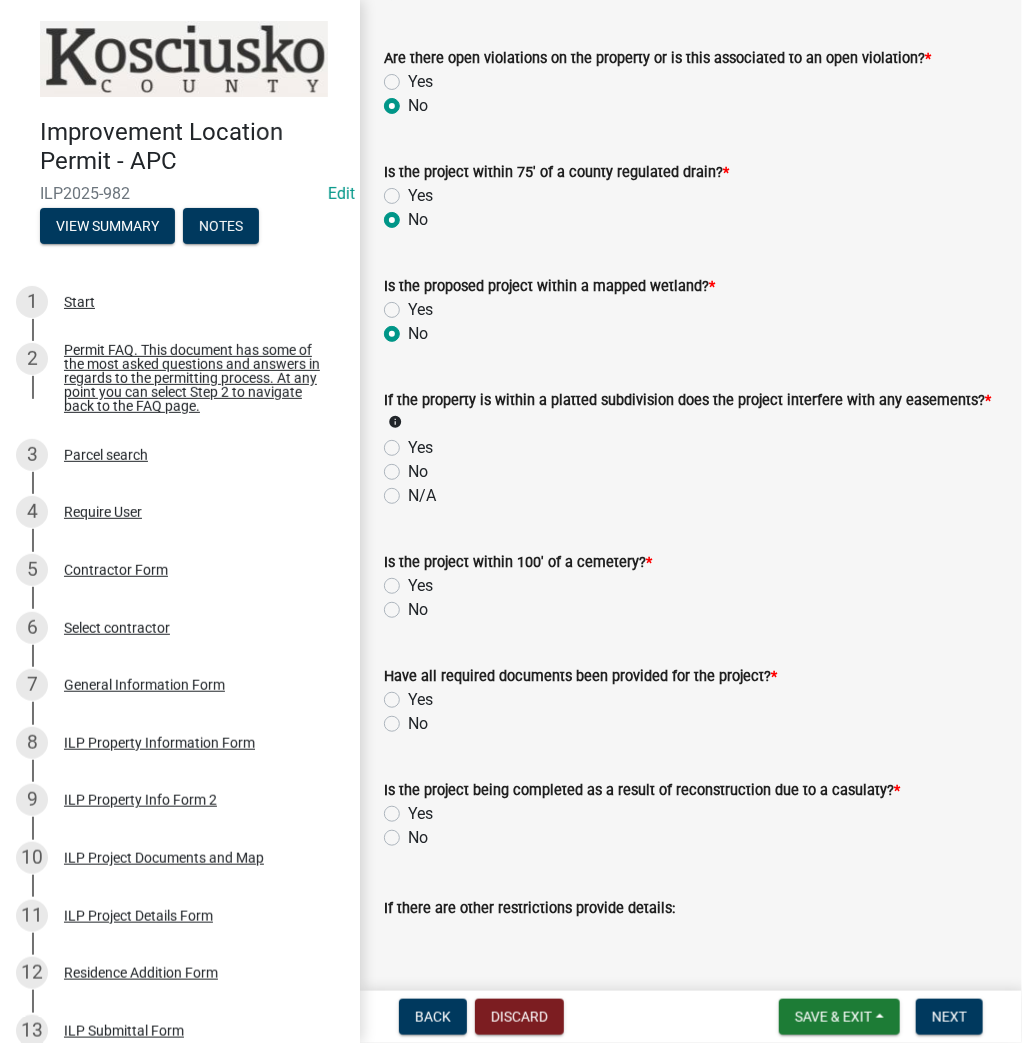 radio on "true" 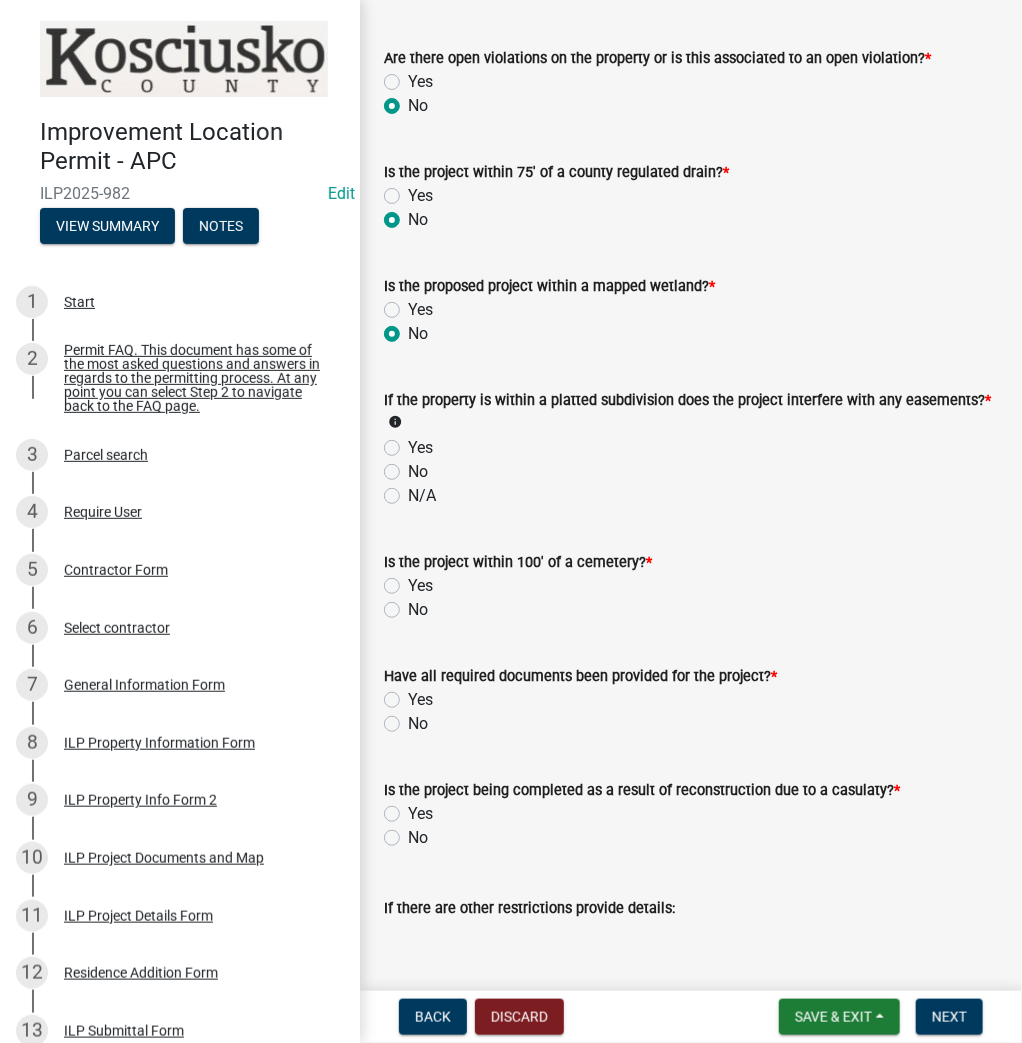 click on "No" 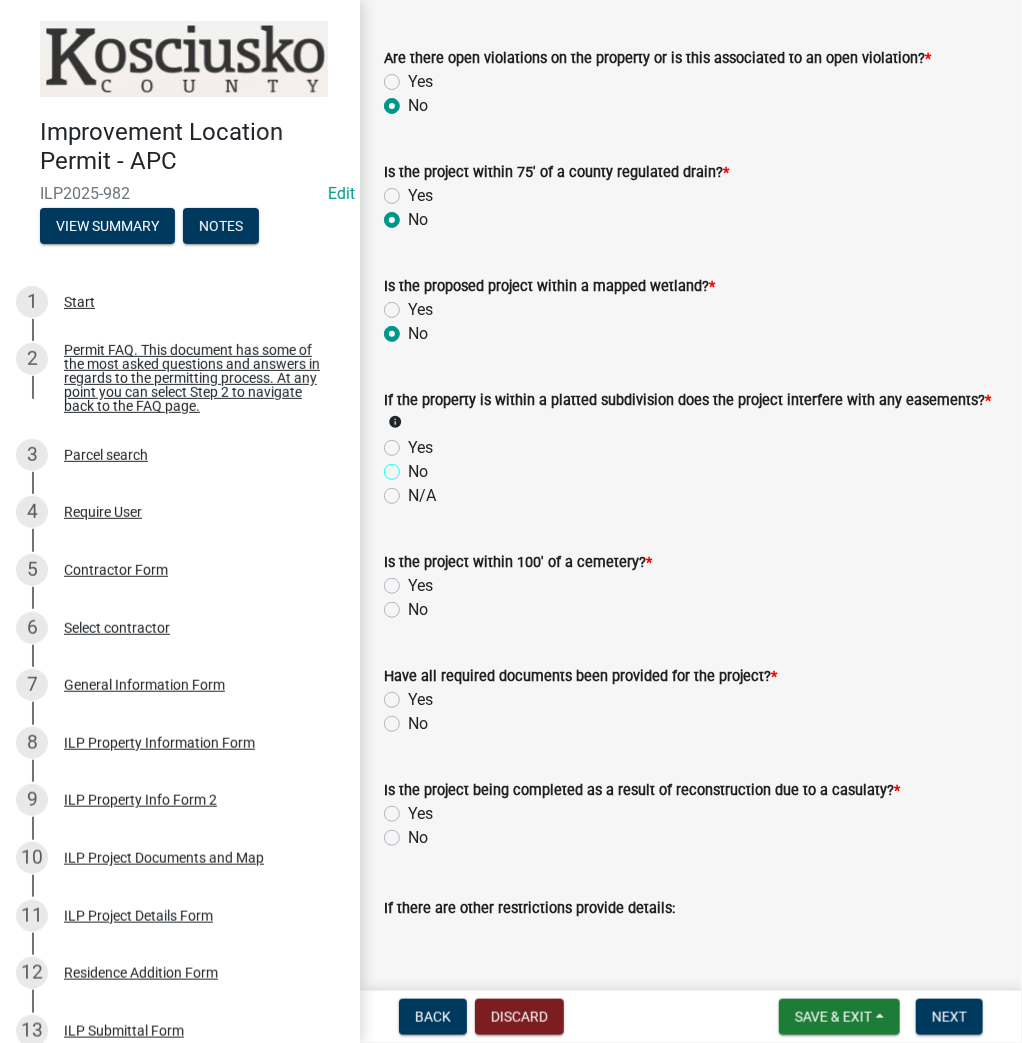 click on "No" at bounding box center (414, 466) 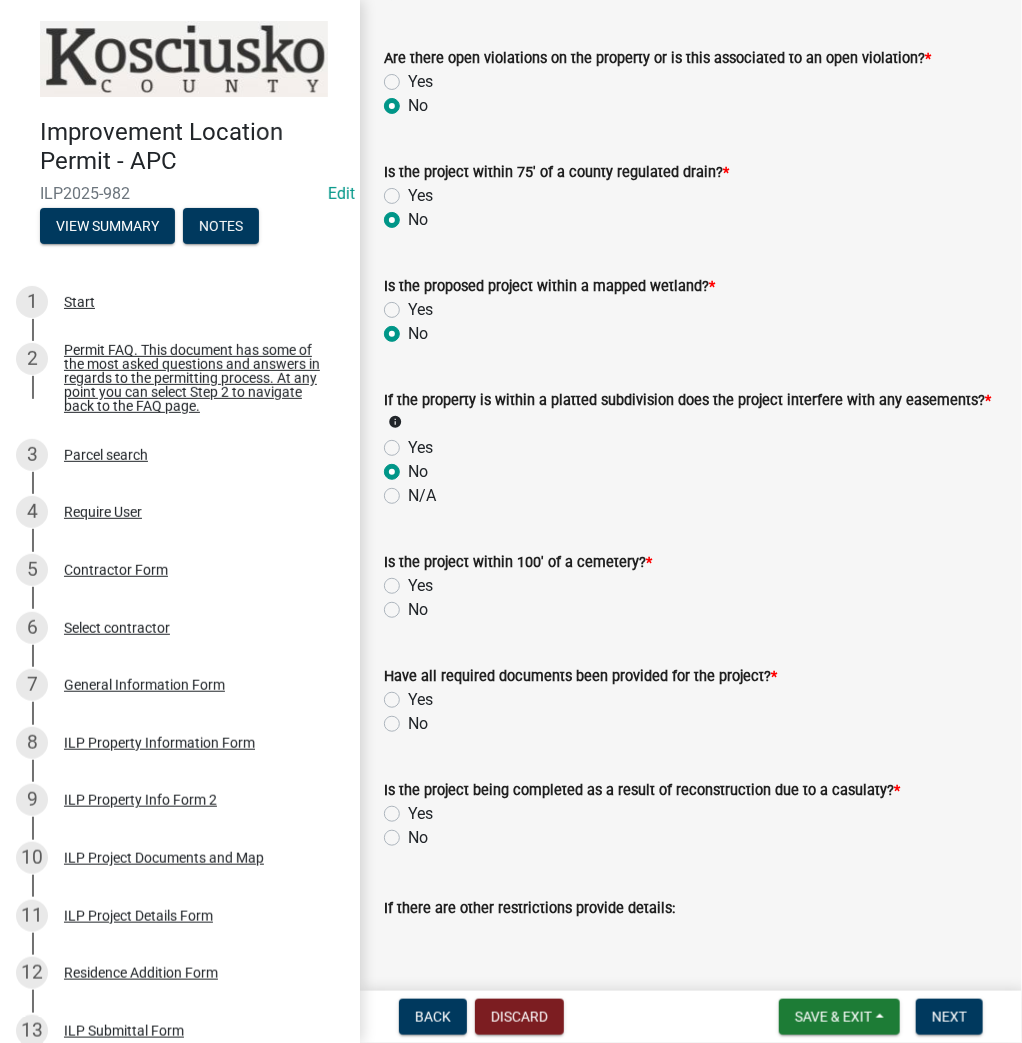 radio on "true" 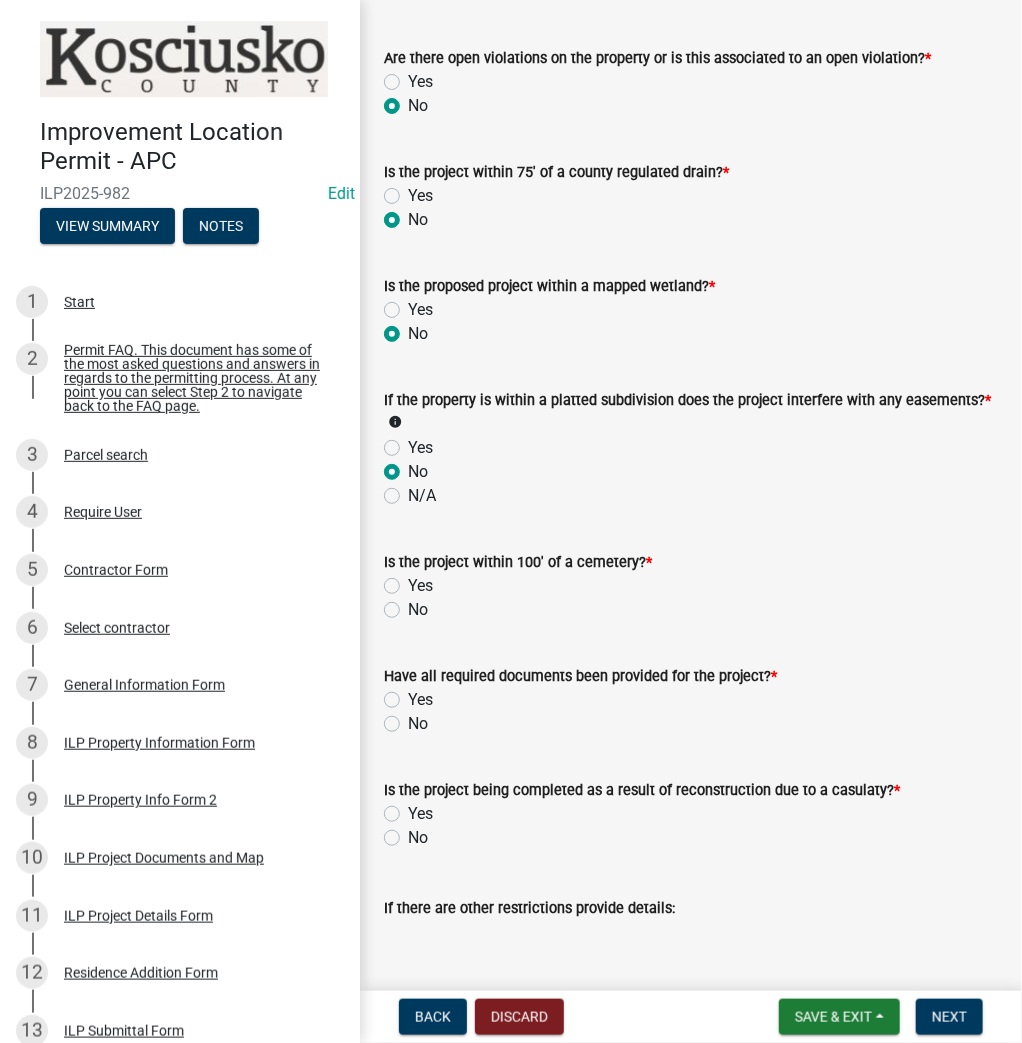 click on "No" 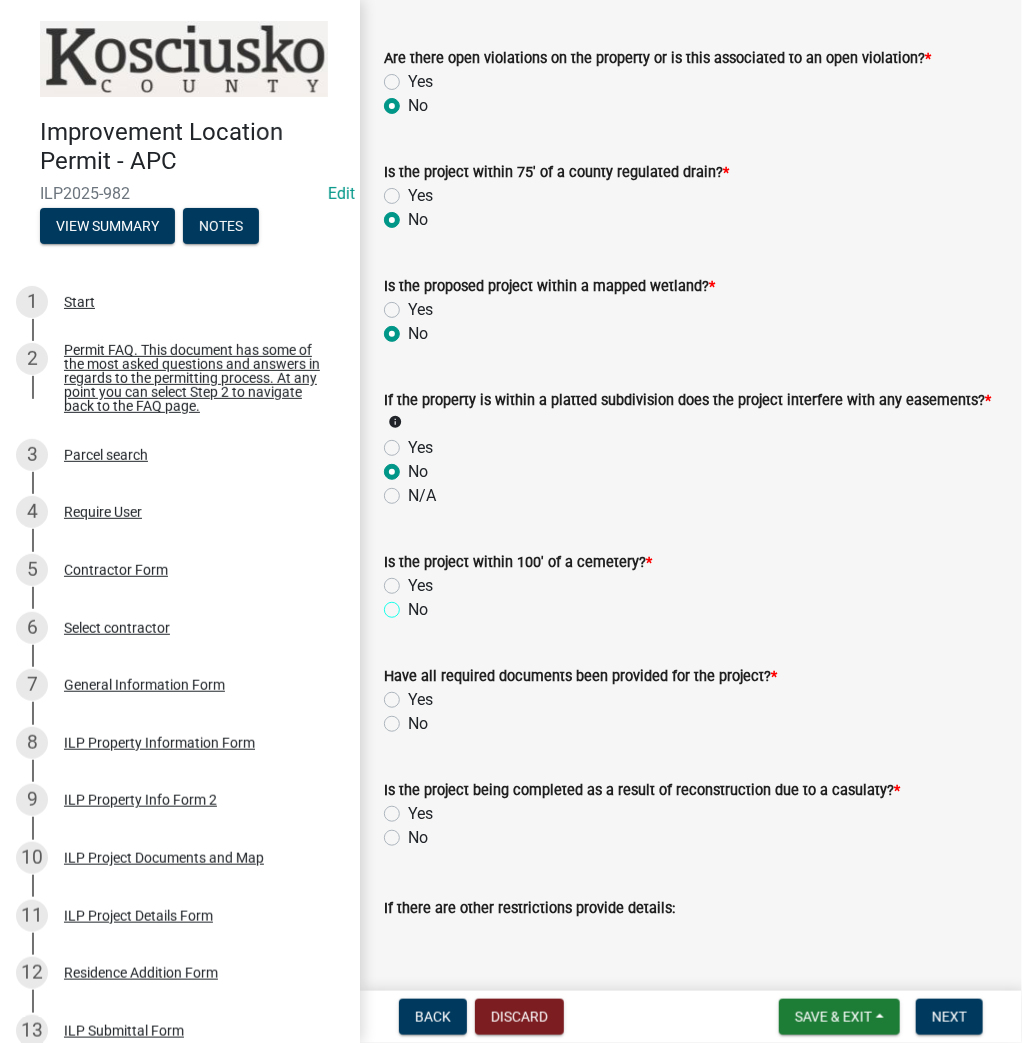 click on "No" at bounding box center [414, 604] 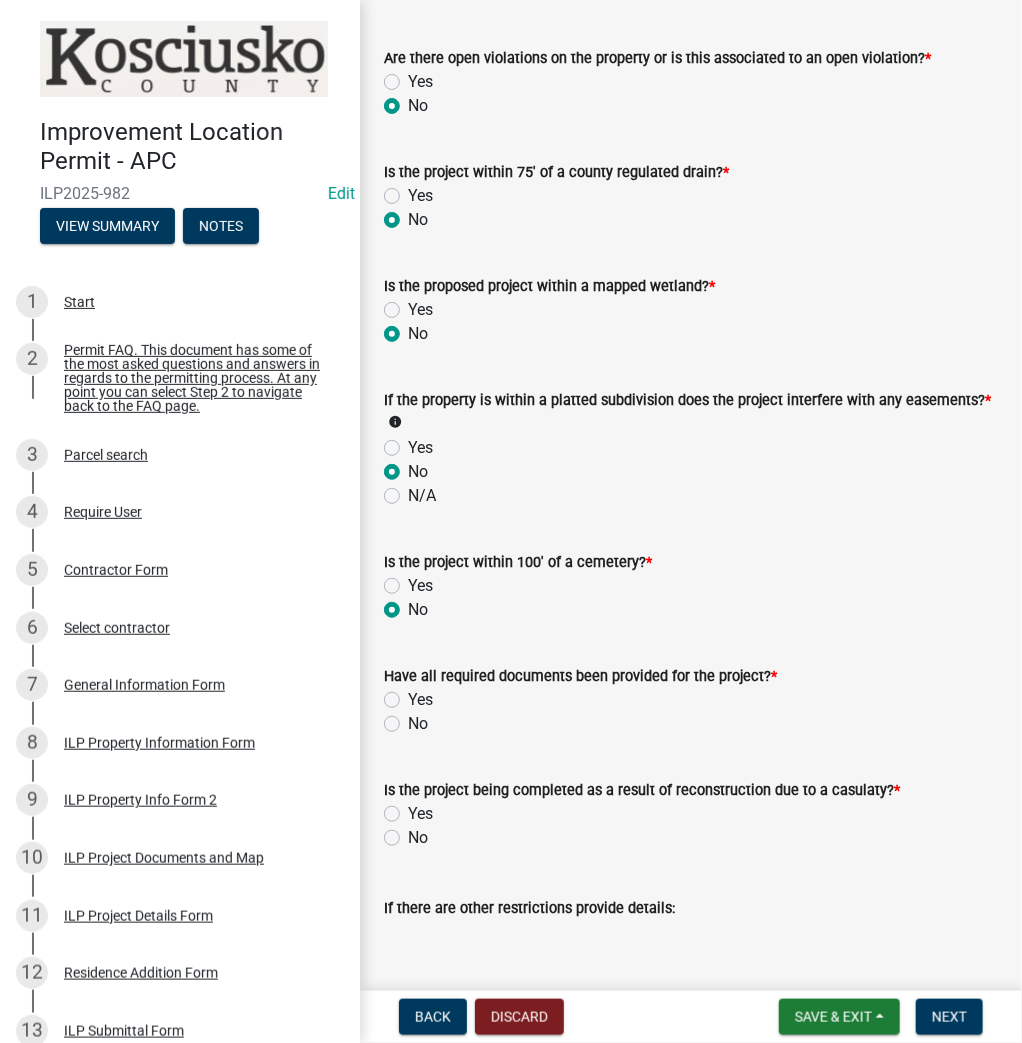 radio on "true" 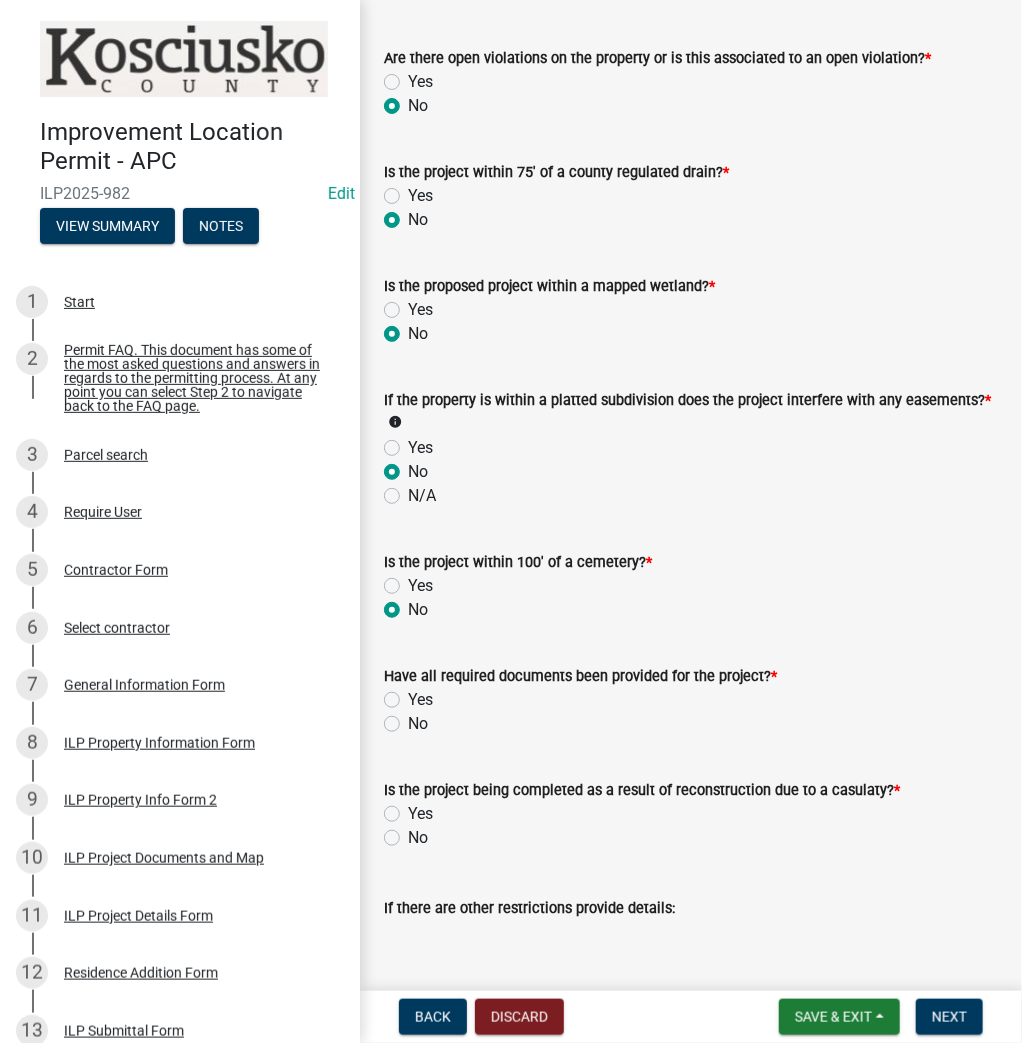 click on "Yes" 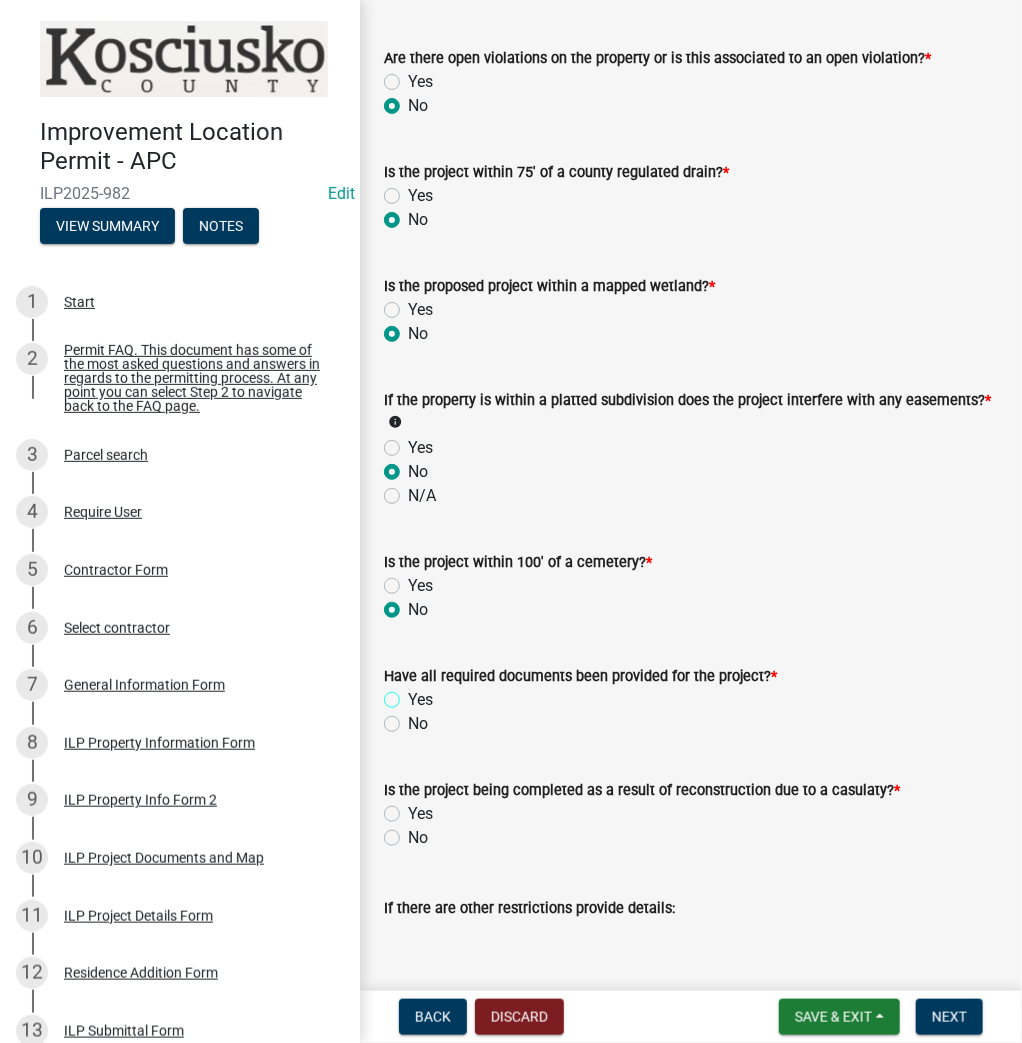click on "Yes" at bounding box center [414, 694] 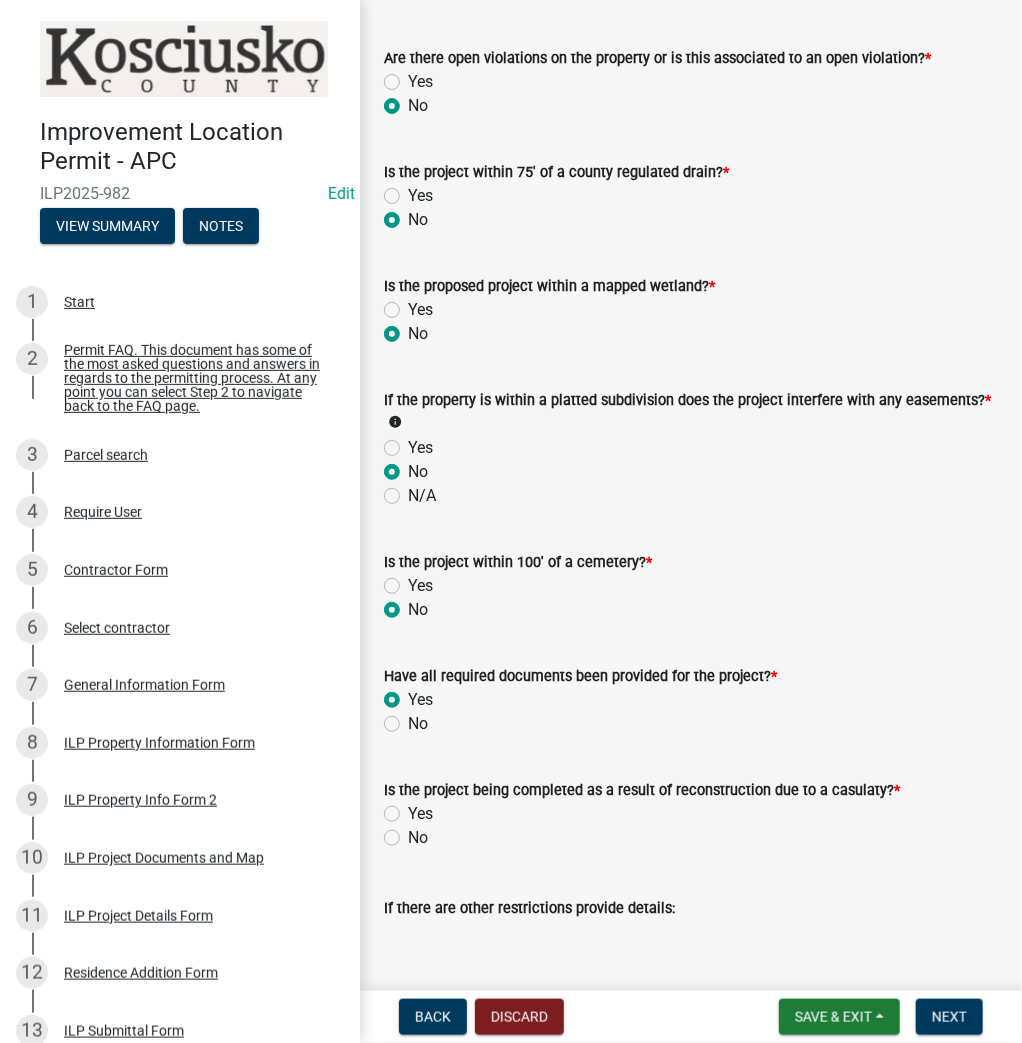 radio on "true" 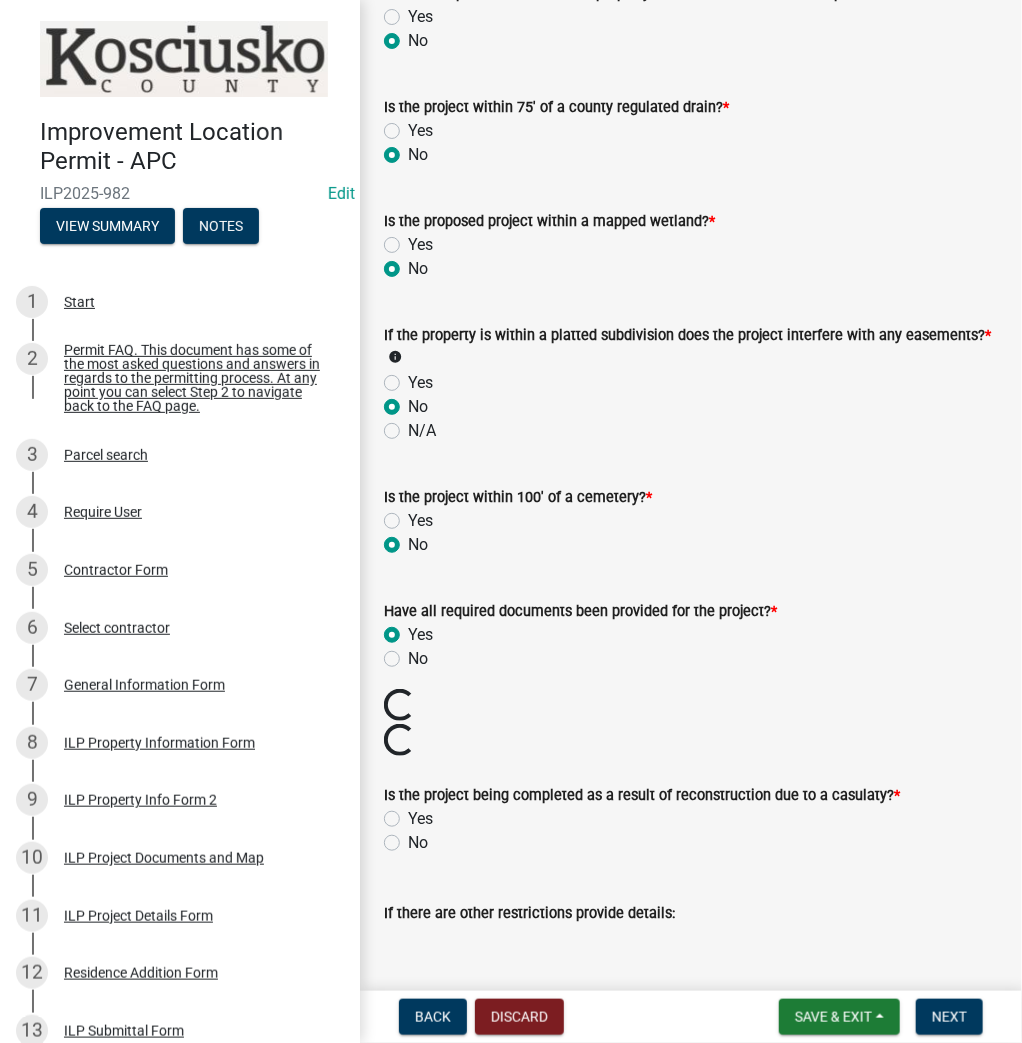 scroll, scrollTop: 1988, scrollLeft: 0, axis: vertical 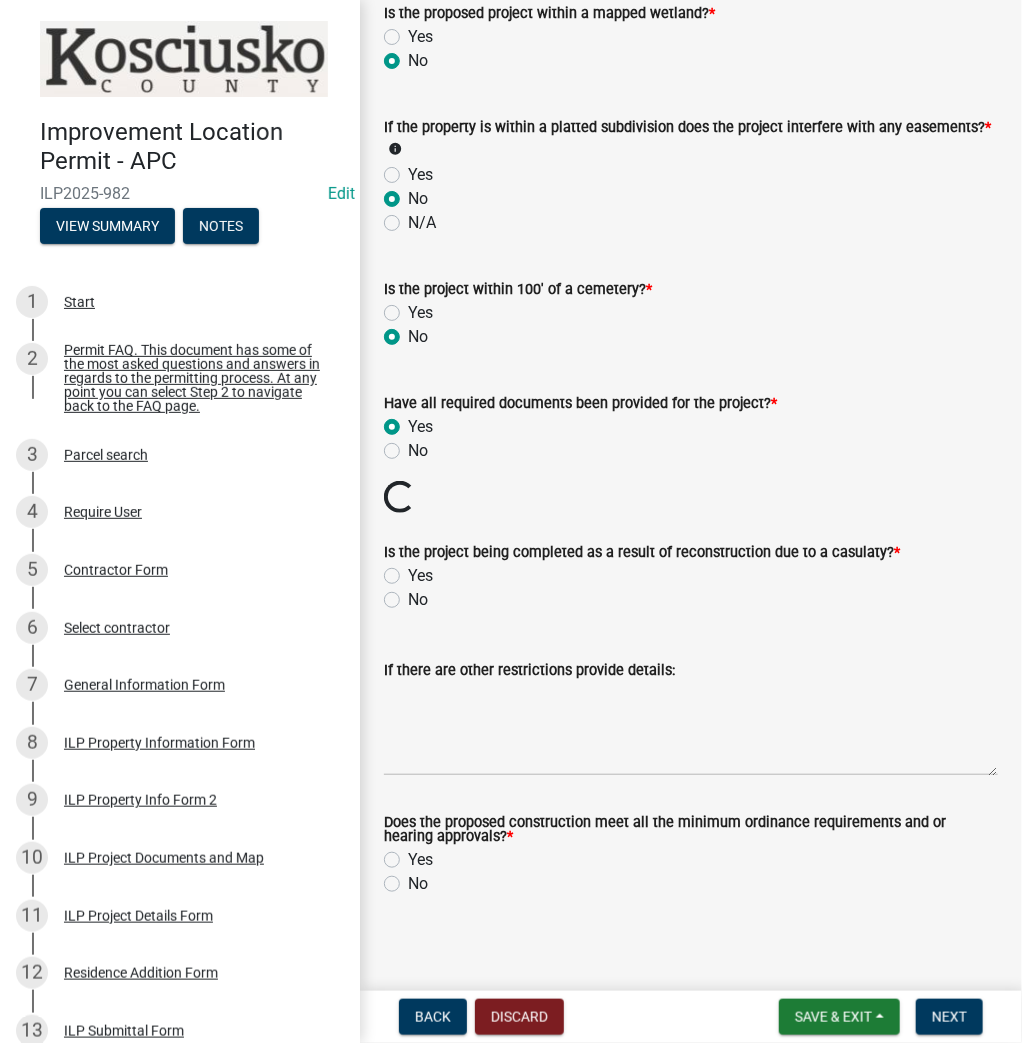 click on "No" 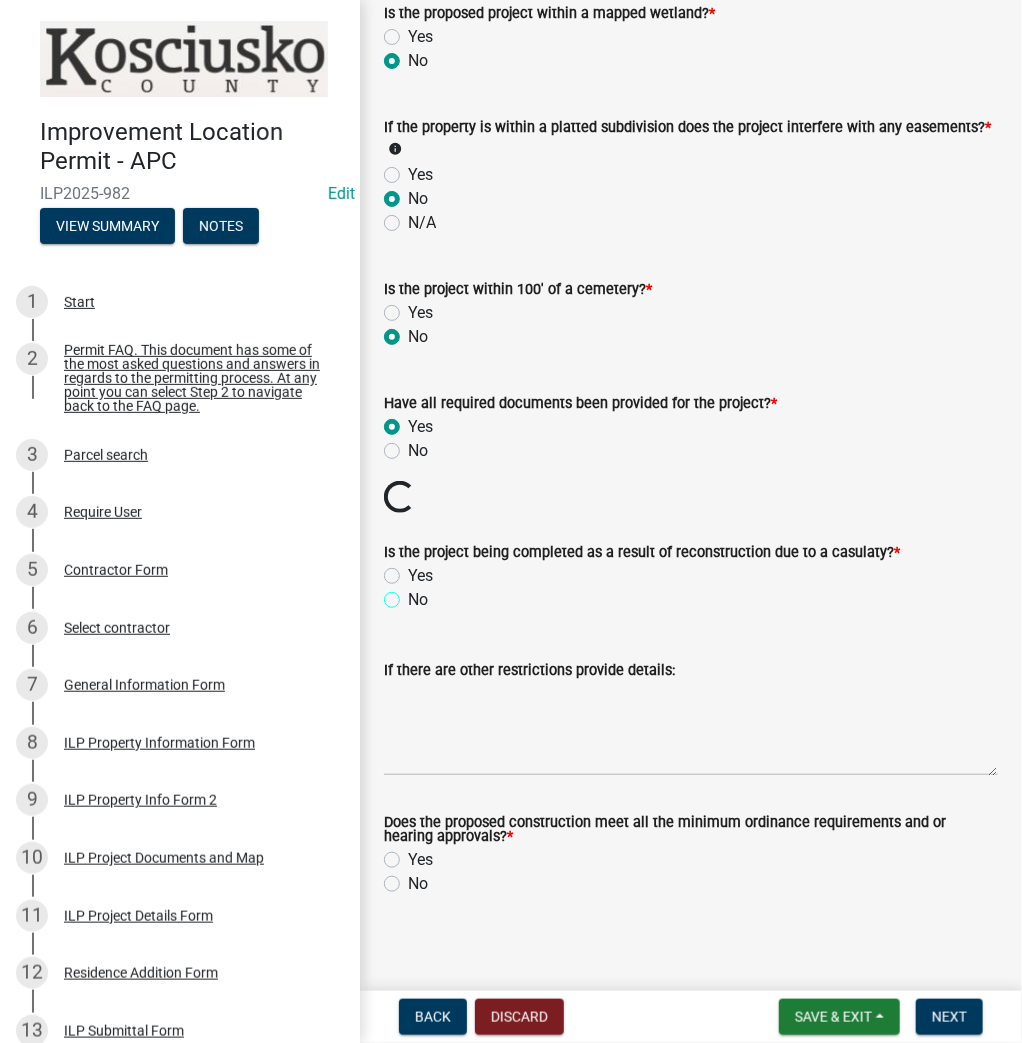 click on "No" at bounding box center [414, 594] 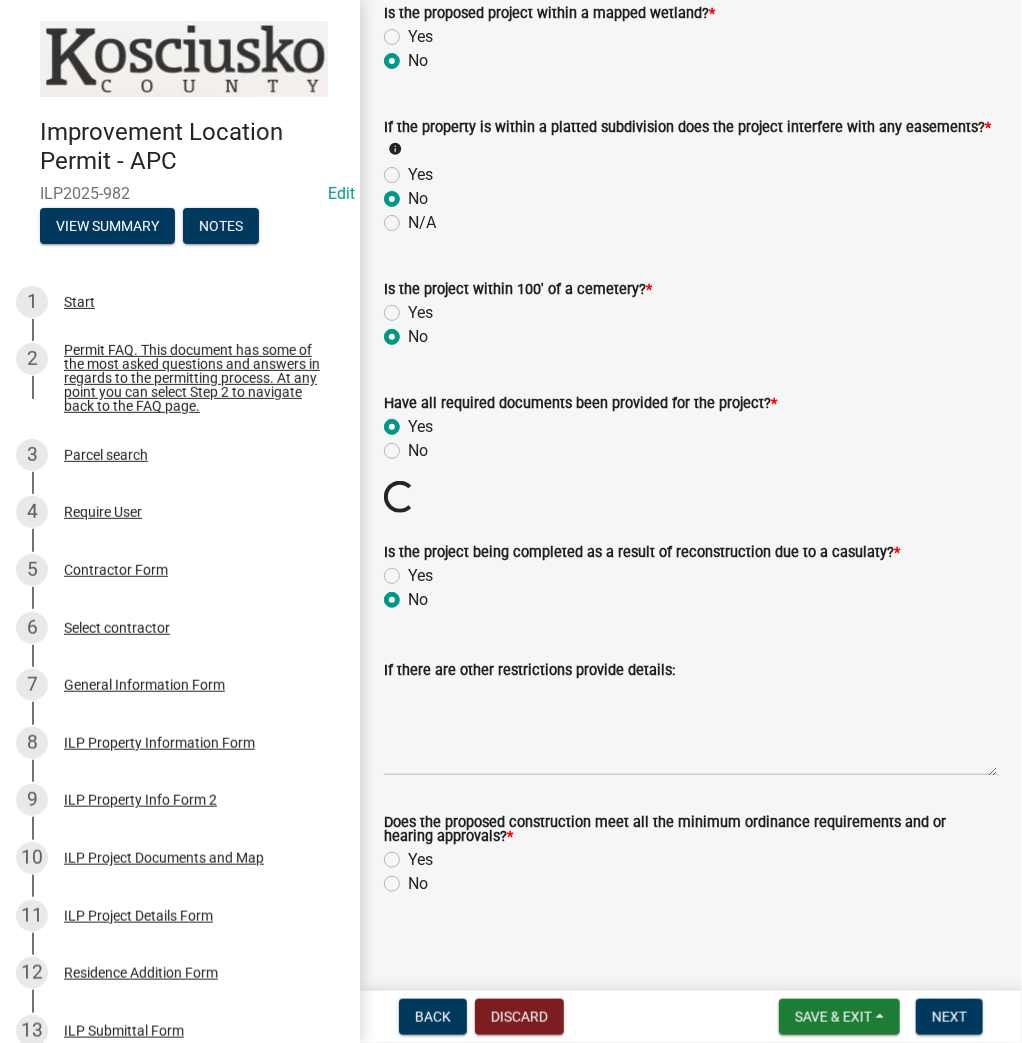 radio on "true" 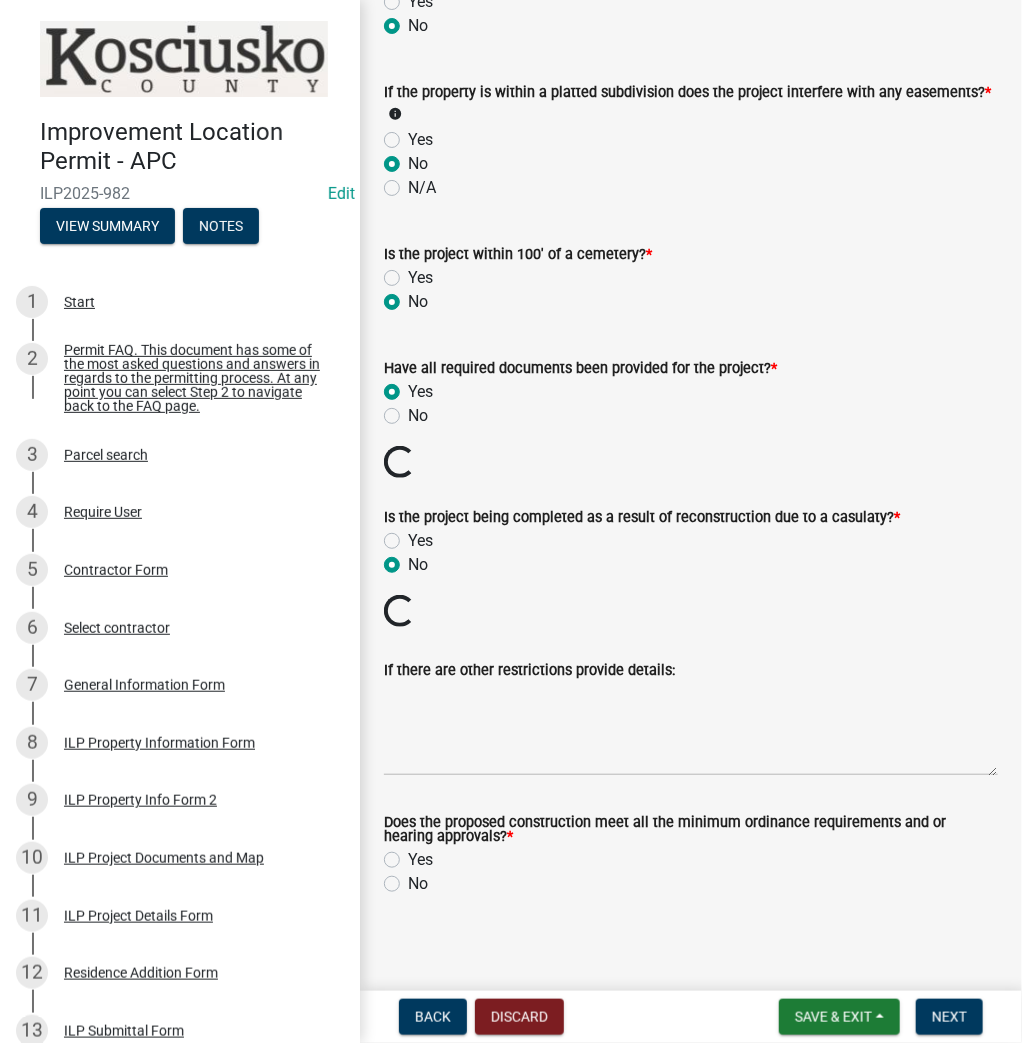 scroll, scrollTop: 1919, scrollLeft: 0, axis: vertical 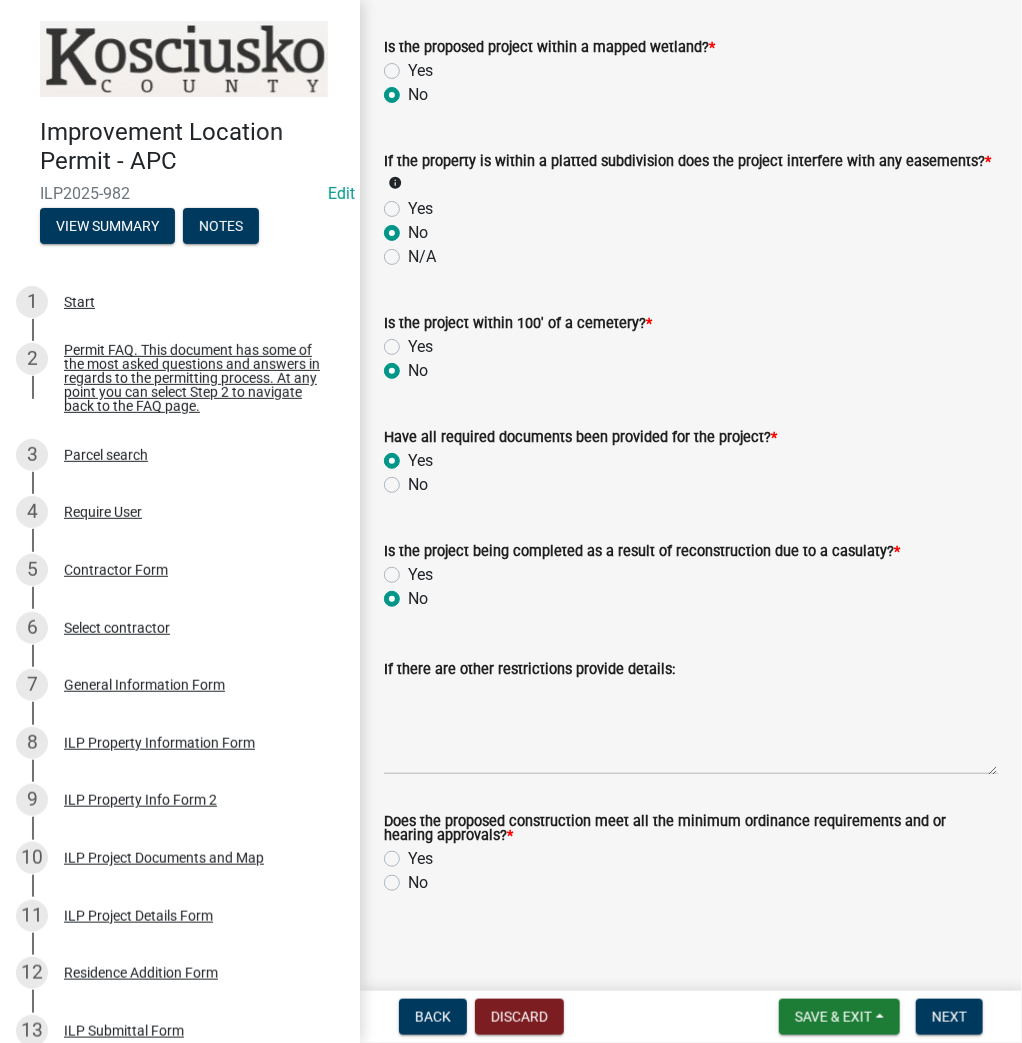 click on "Yes" 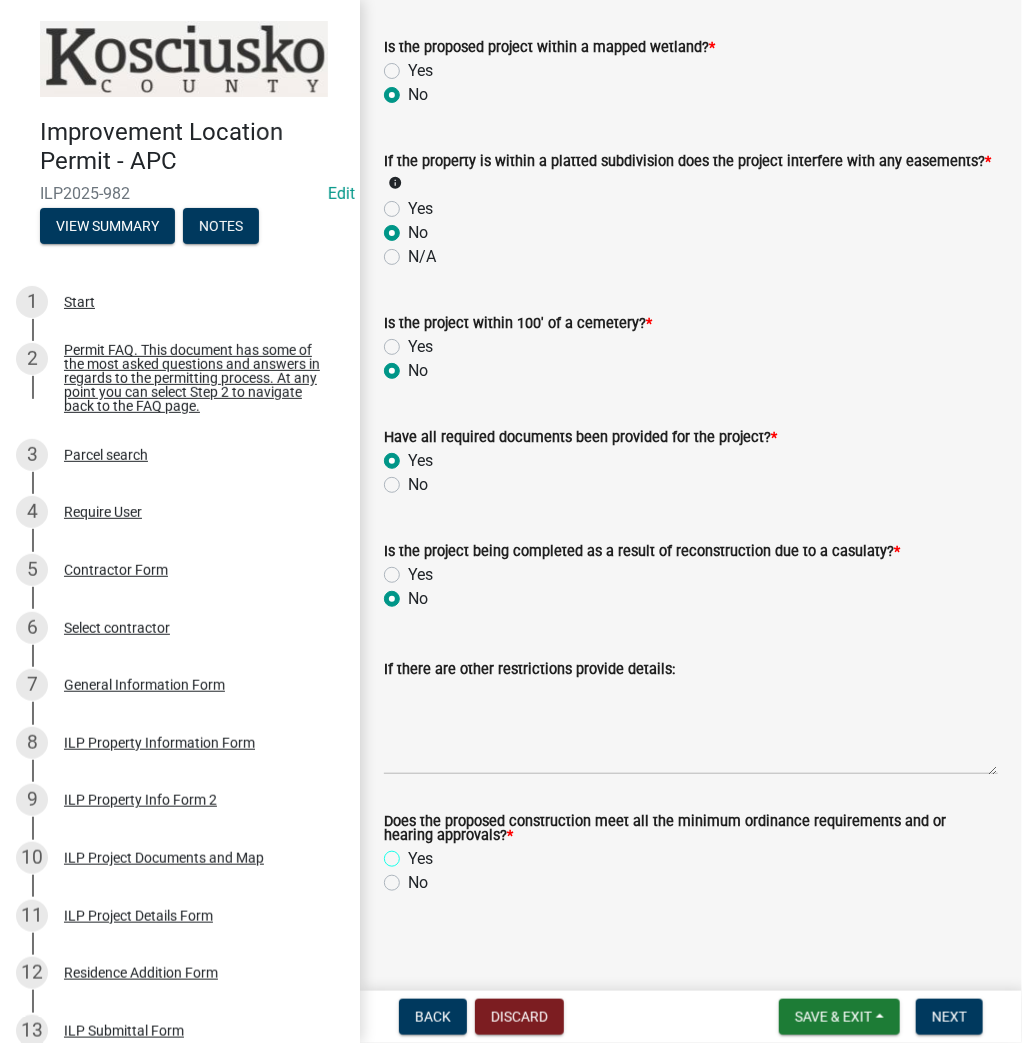 click on "Yes" at bounding box center (414, 853) 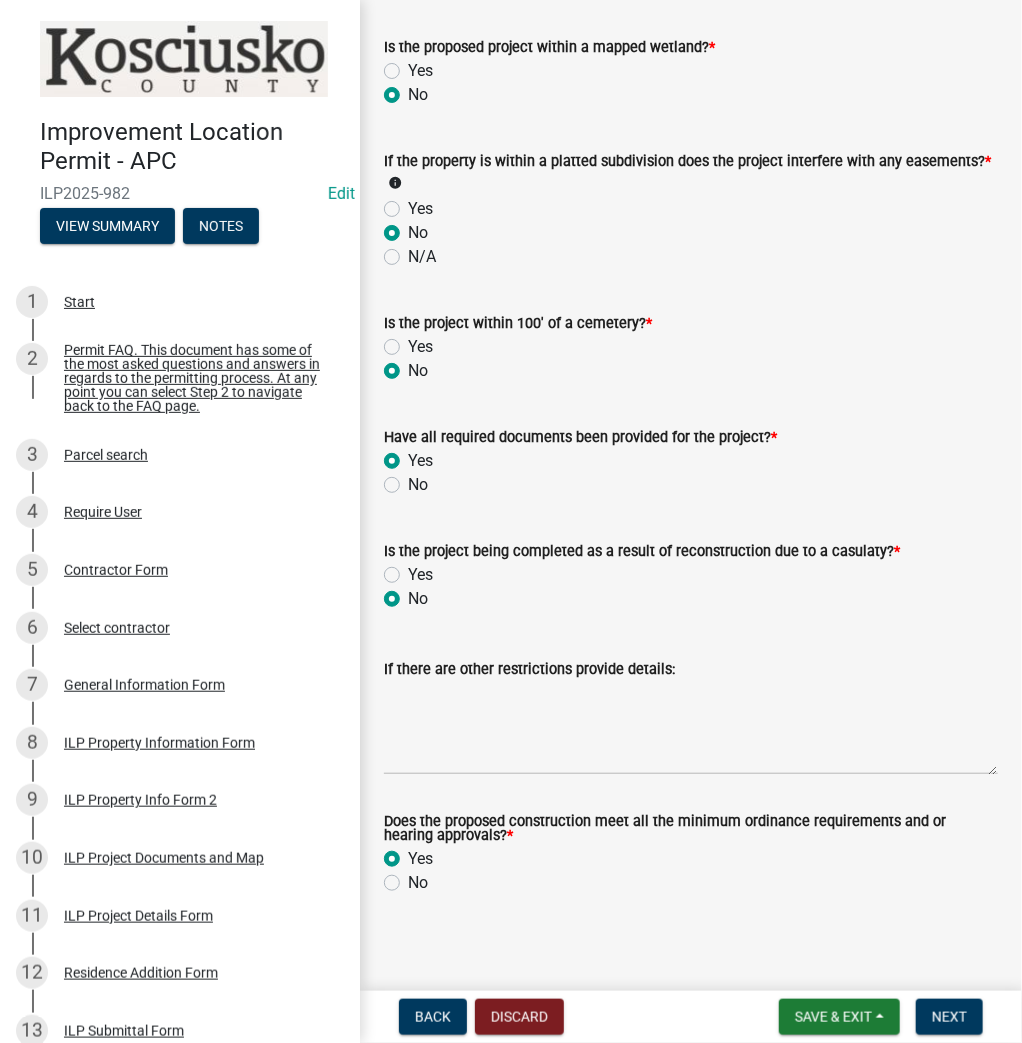 radio on "true" 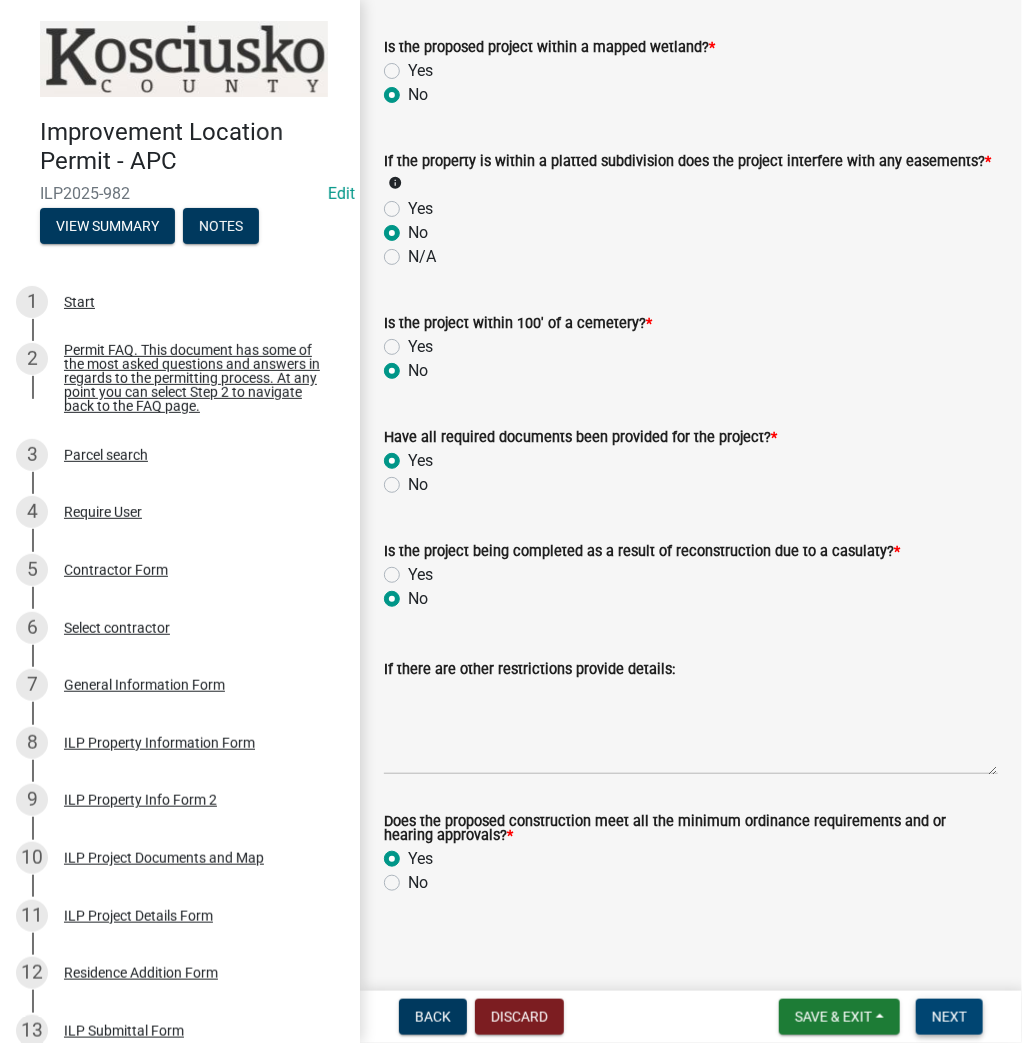 click on "Next" at bounding box center [949, 1017] 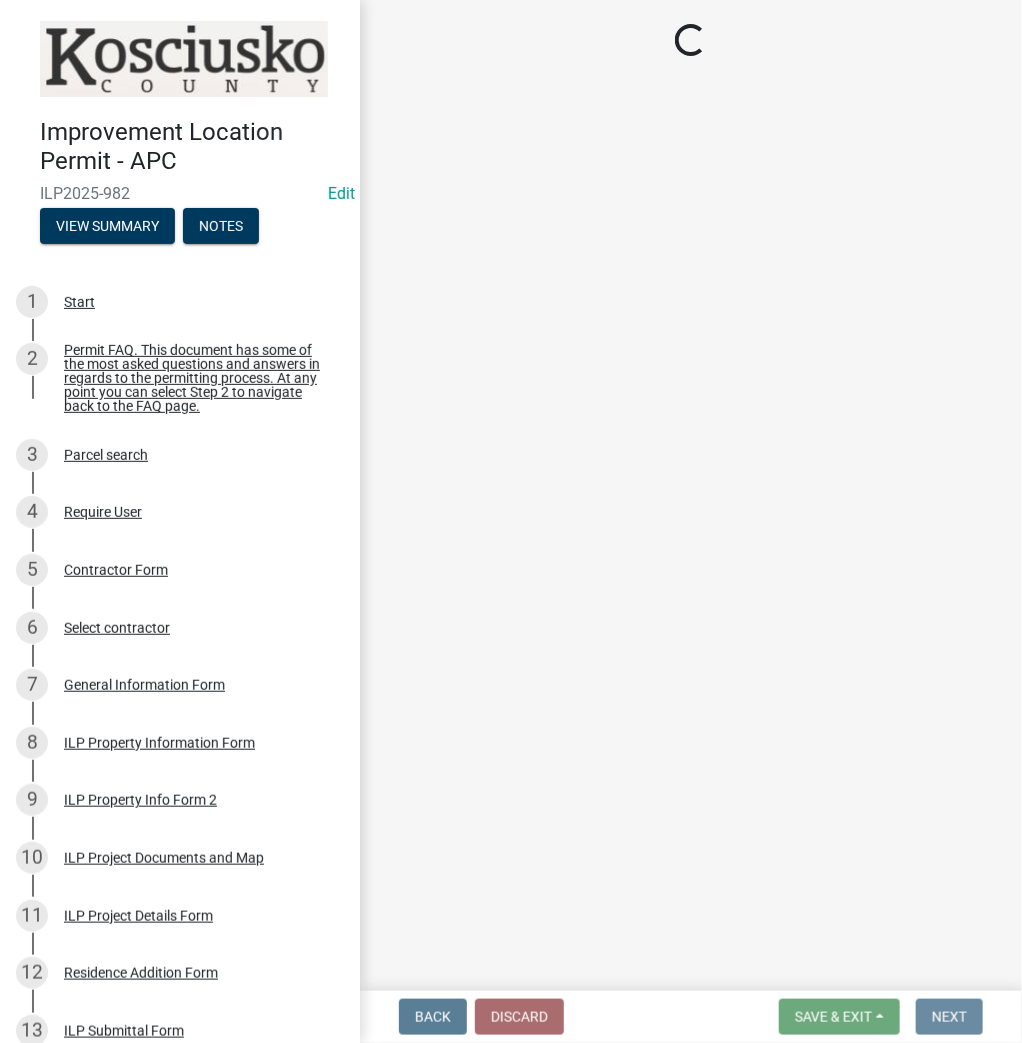 scroll, scrollTop: 0, scrollLeft: 0, axis: both 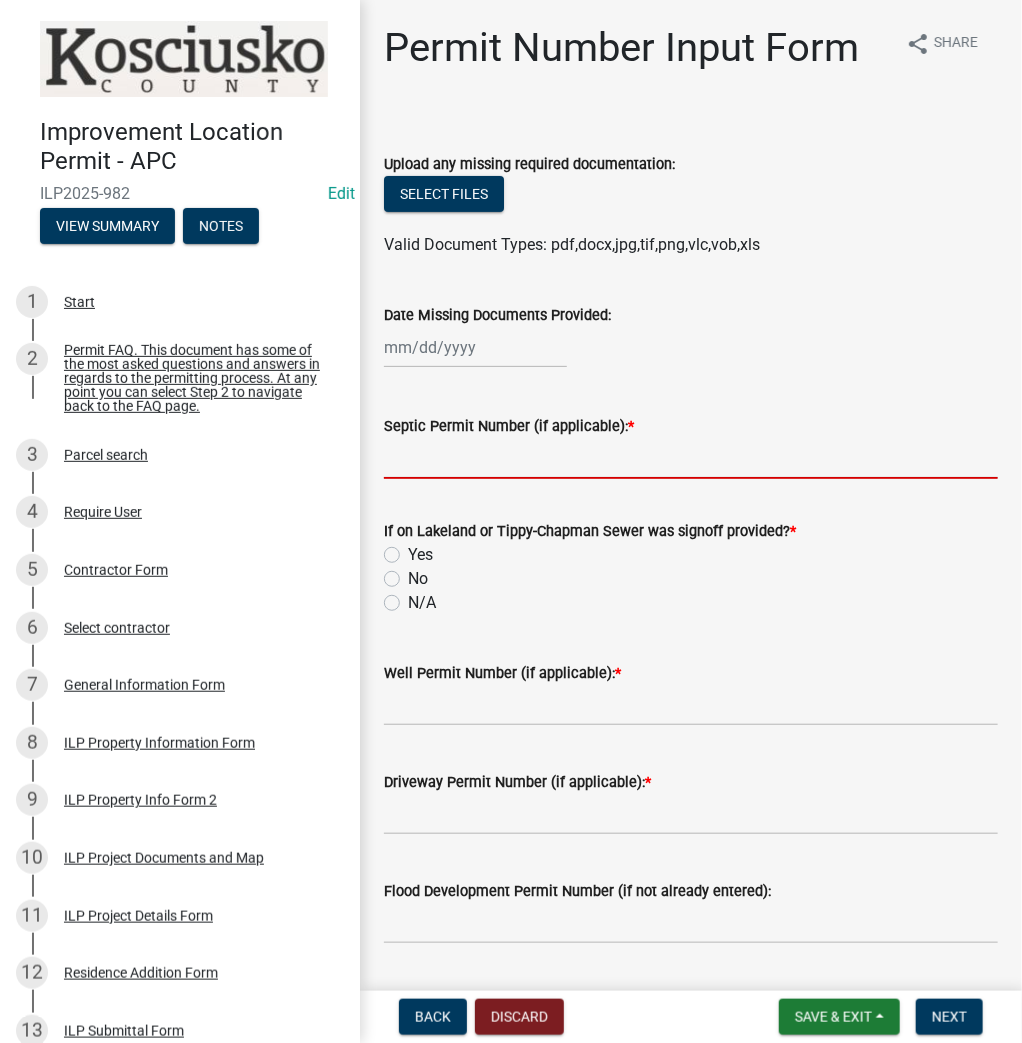 click on "Septic Permit Number (if applicable):  *" at bounding box center (691, 458) 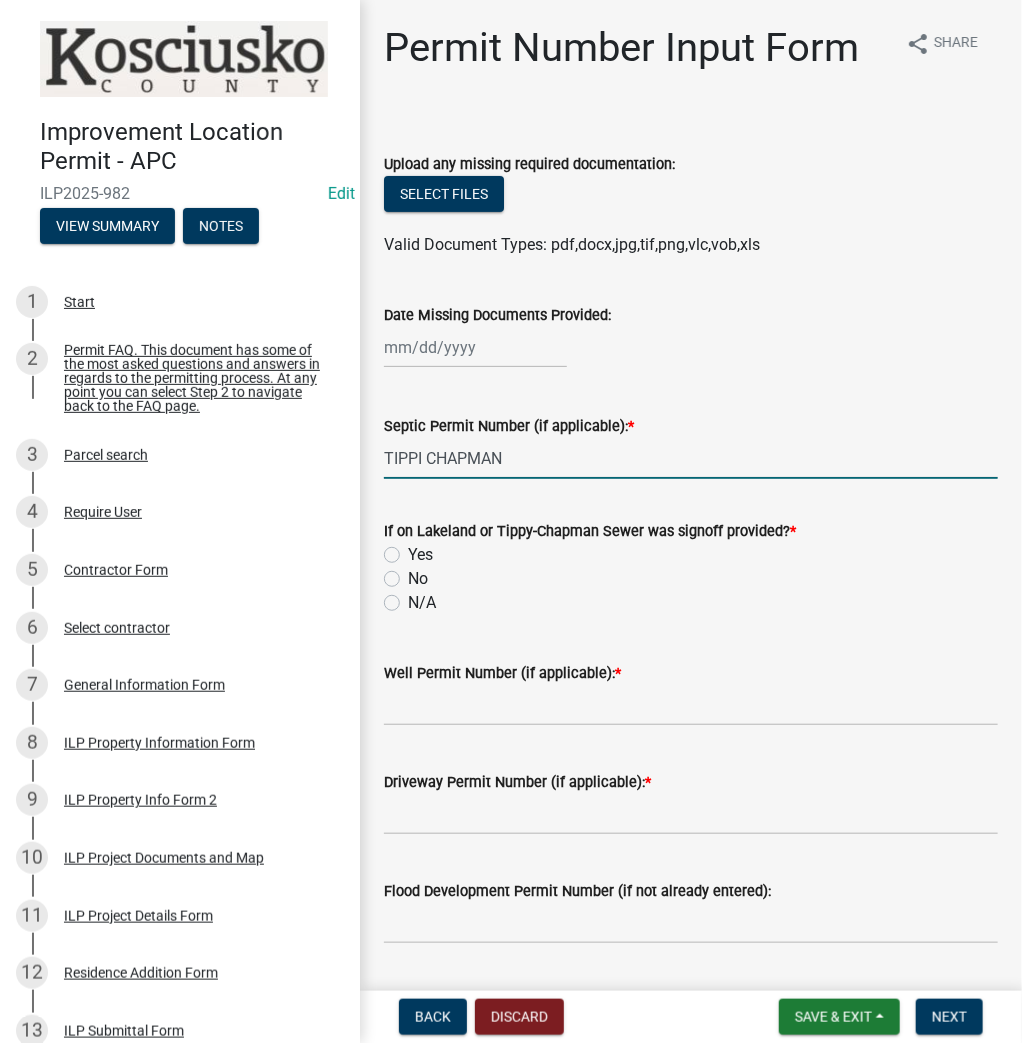 type on "TIPPI CHAPMAN" 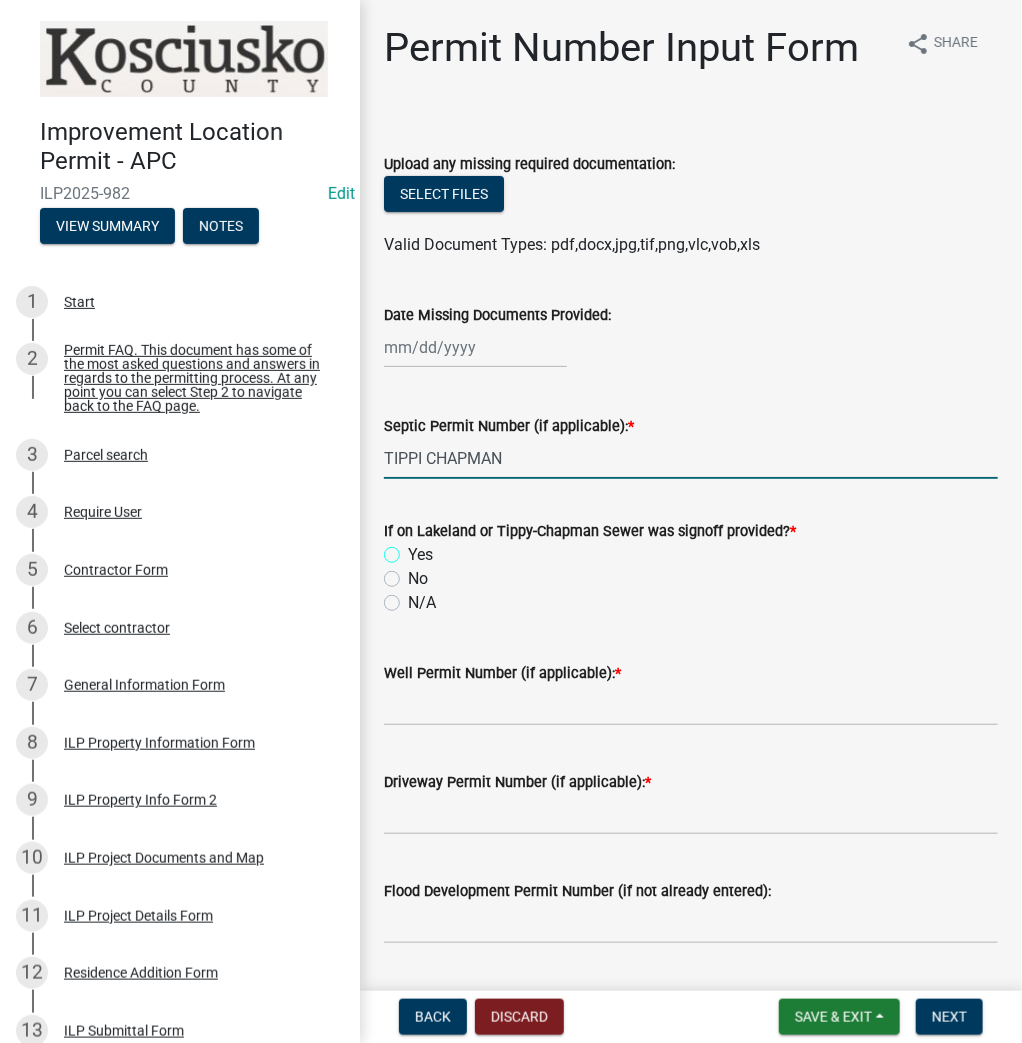 click on "Yes" at bounding box center (414, 549) 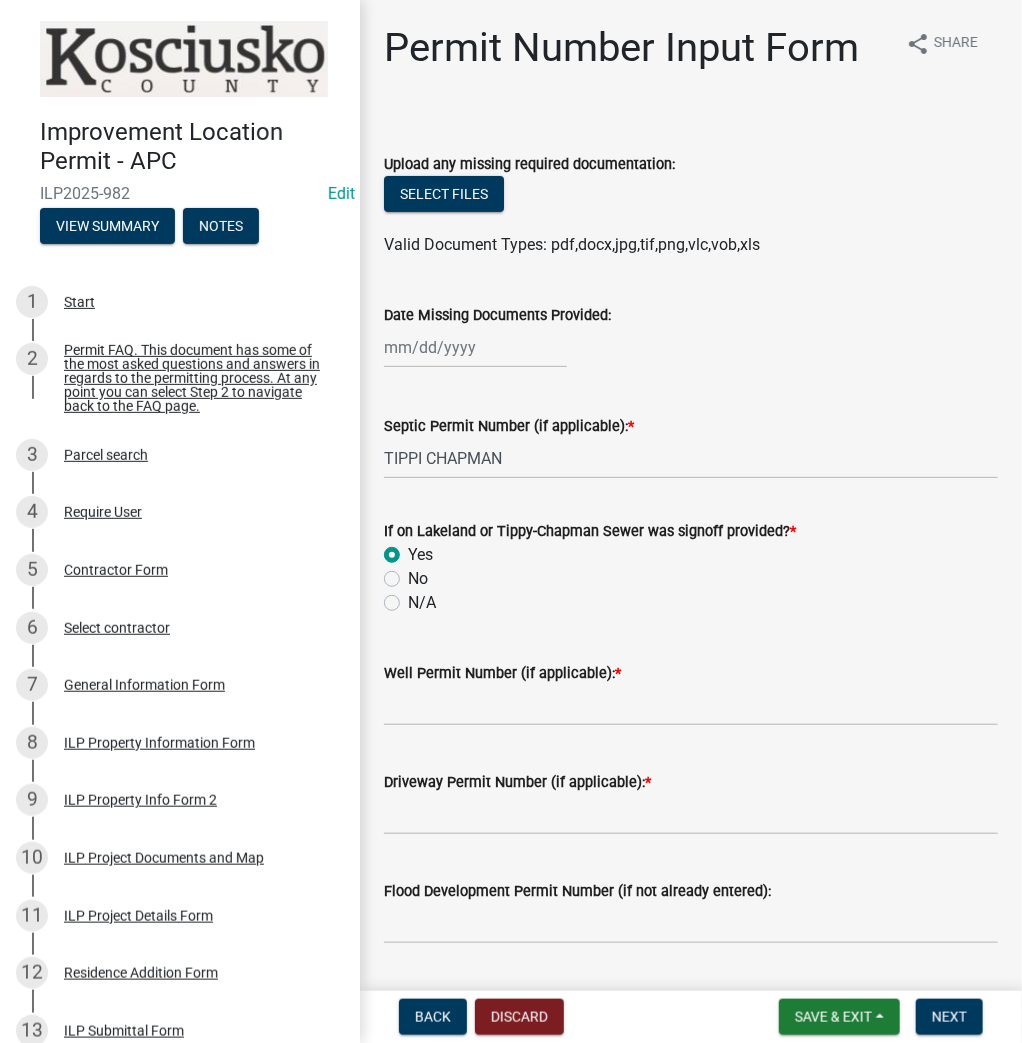 radio on "true" 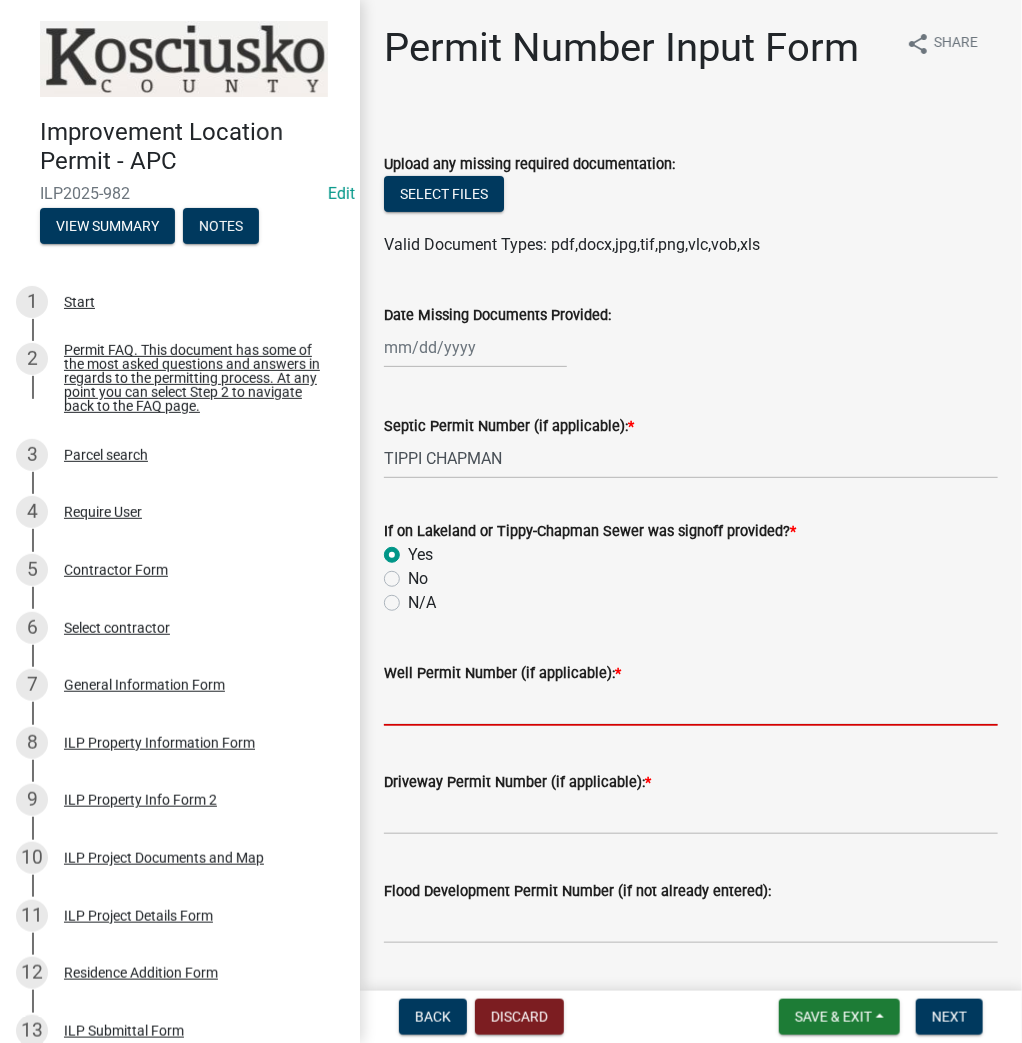 click on "Well Permit Number (if applicable):  *" at bounding box center [691, 705] 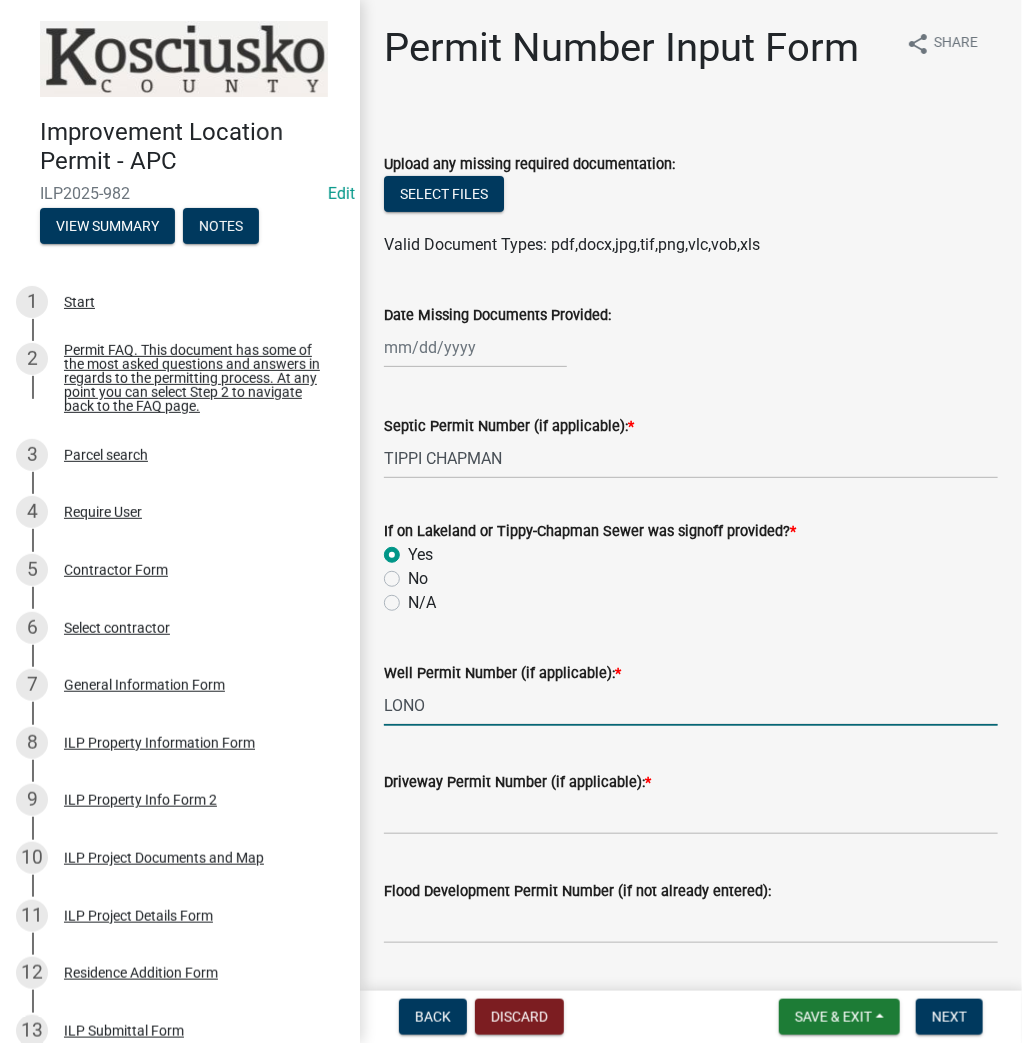 scroll, scrollTop: 80, scrollLeft: 0, axis: vertical 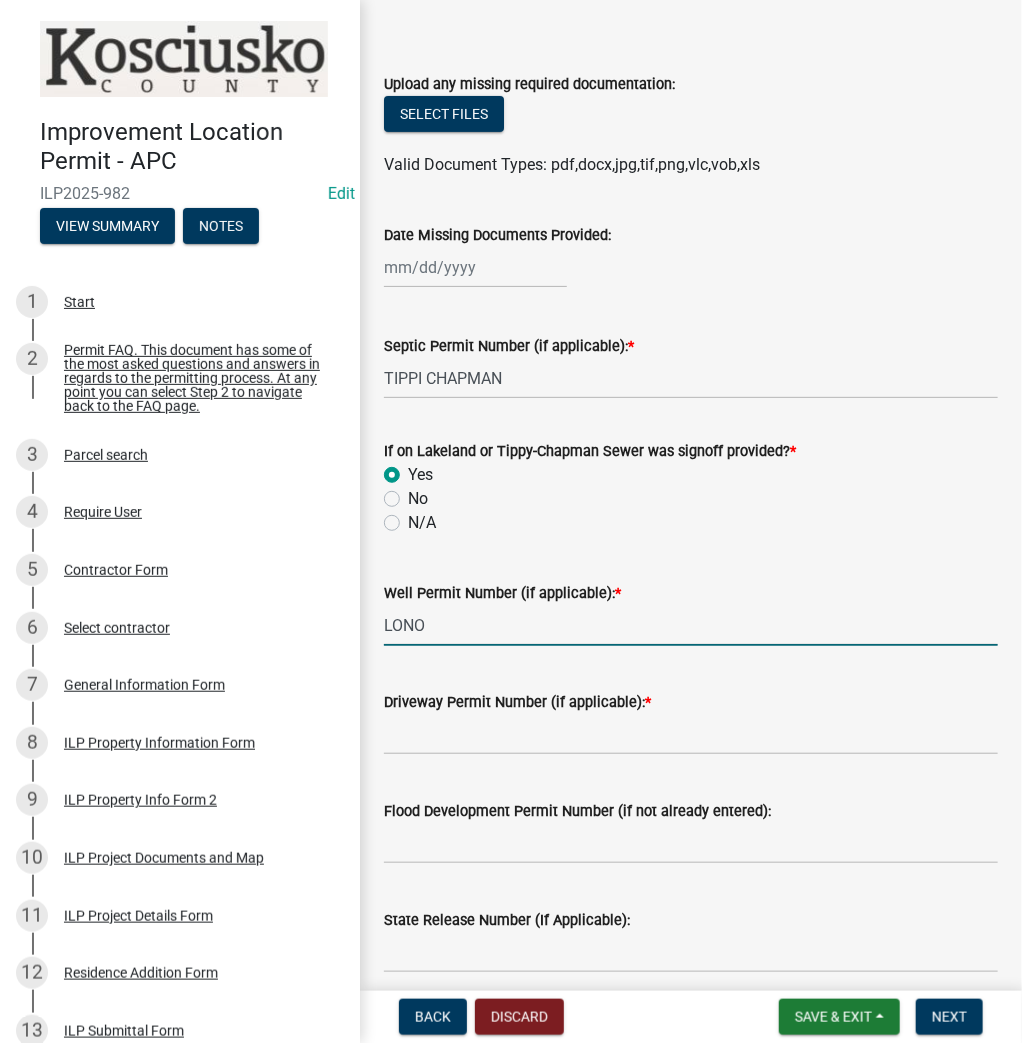type on "LONO" 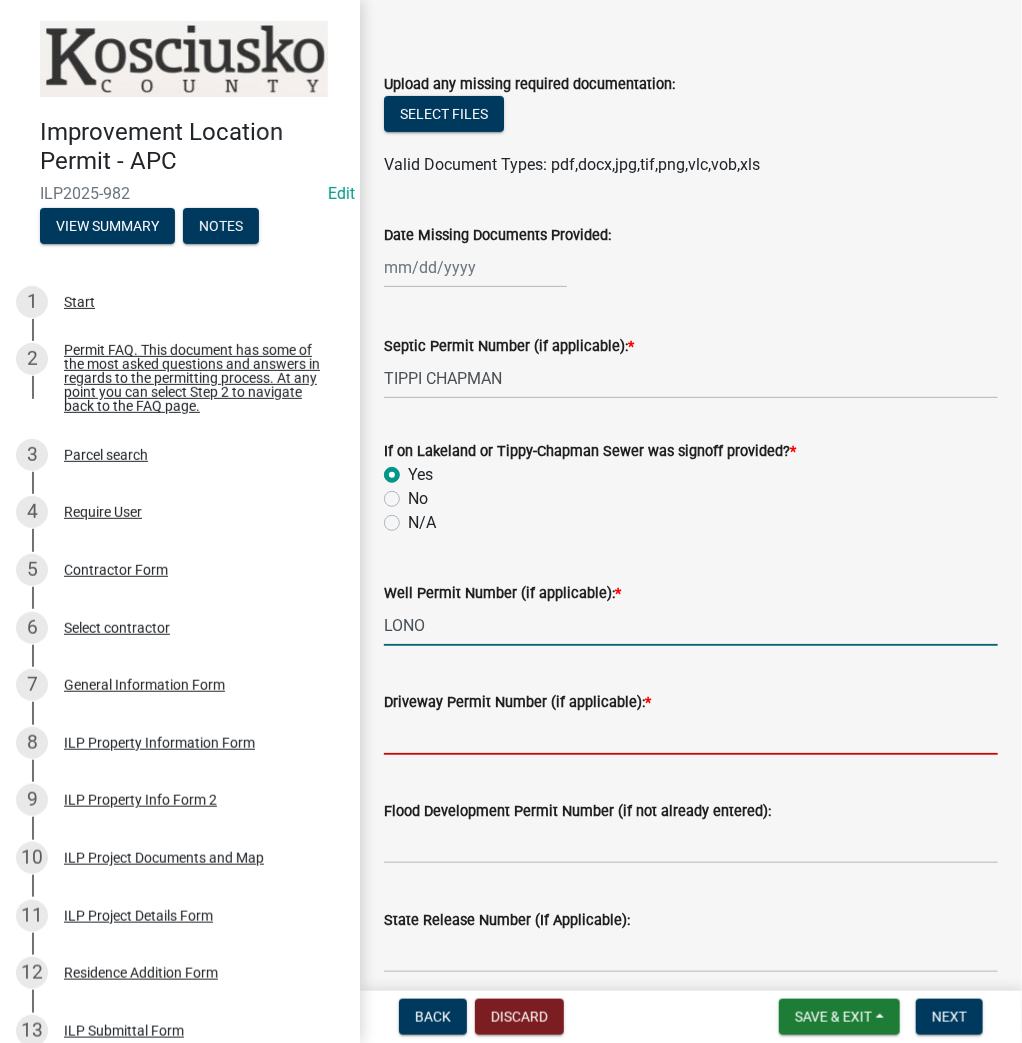 drag, startPoint x: 408, startPoint y: 720, endPoint x: 400, endPoint y: 730, distance: 12.806249 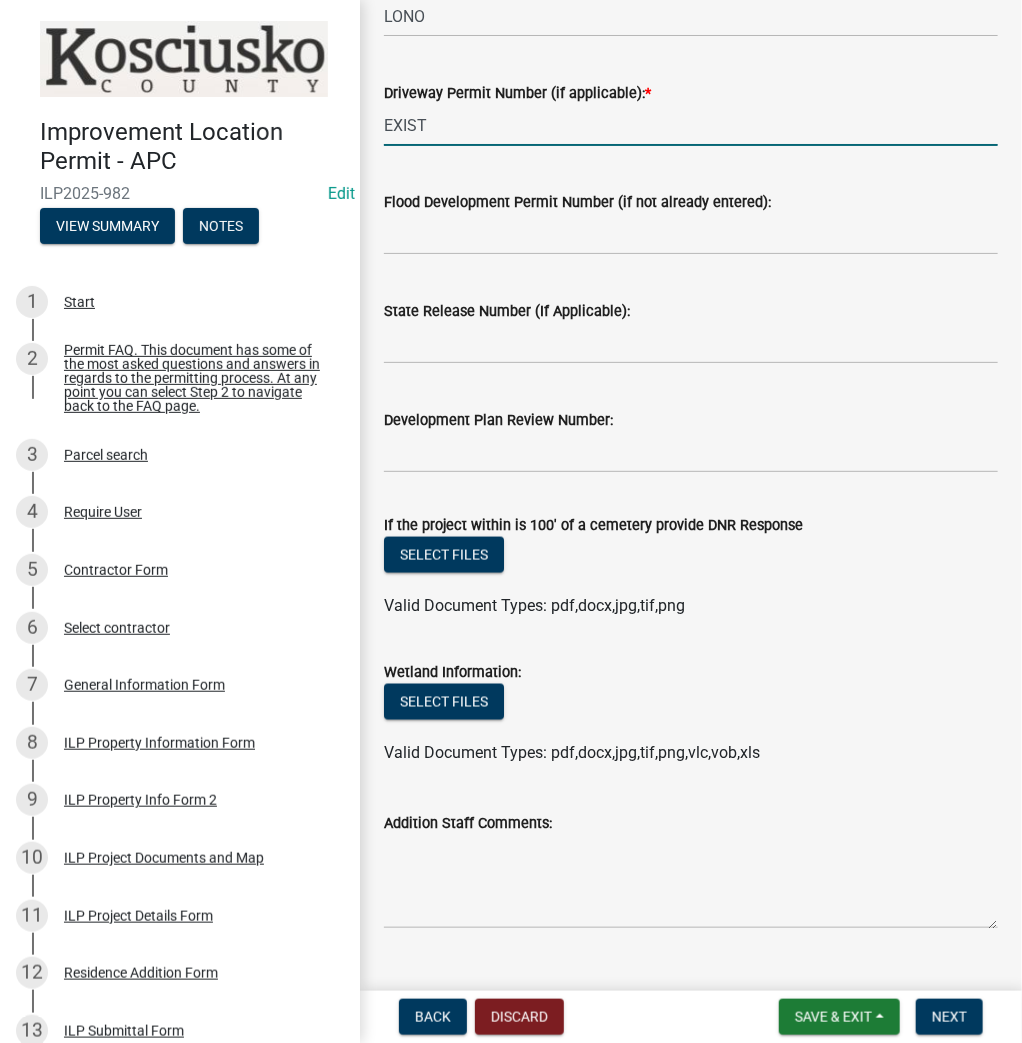 scroll, scrollTop: 728, scrollLeft: 0, axis: vertical 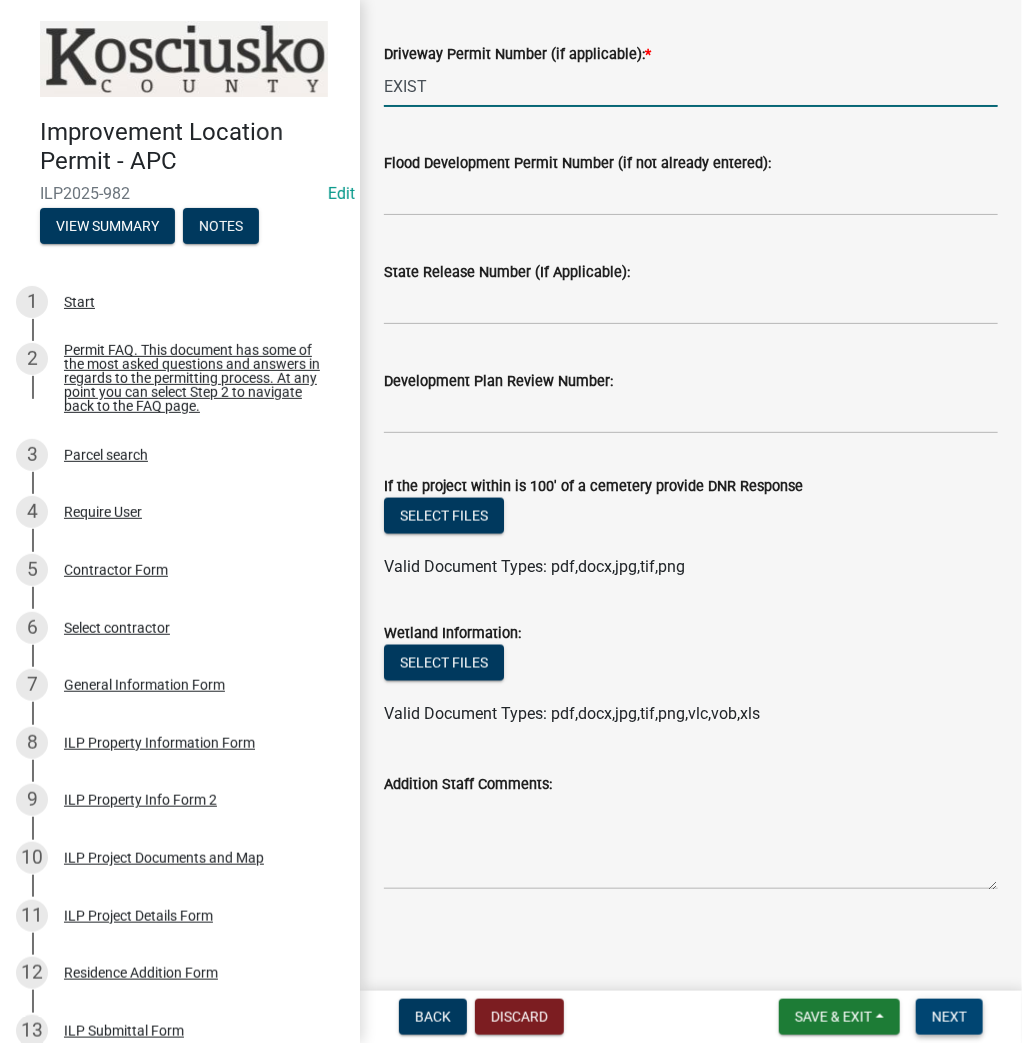 type on "EXIST" 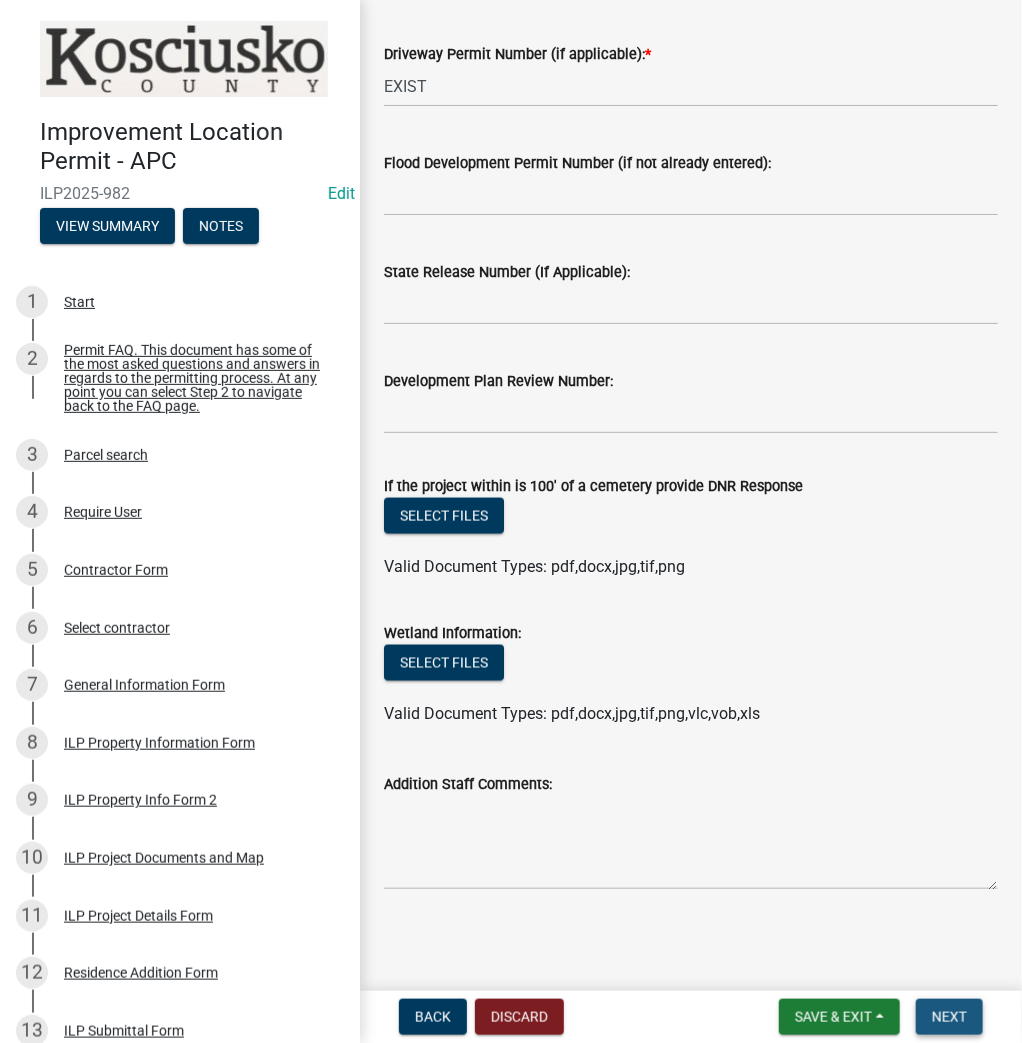 click on "Next" at bounding box center (949, 1017) 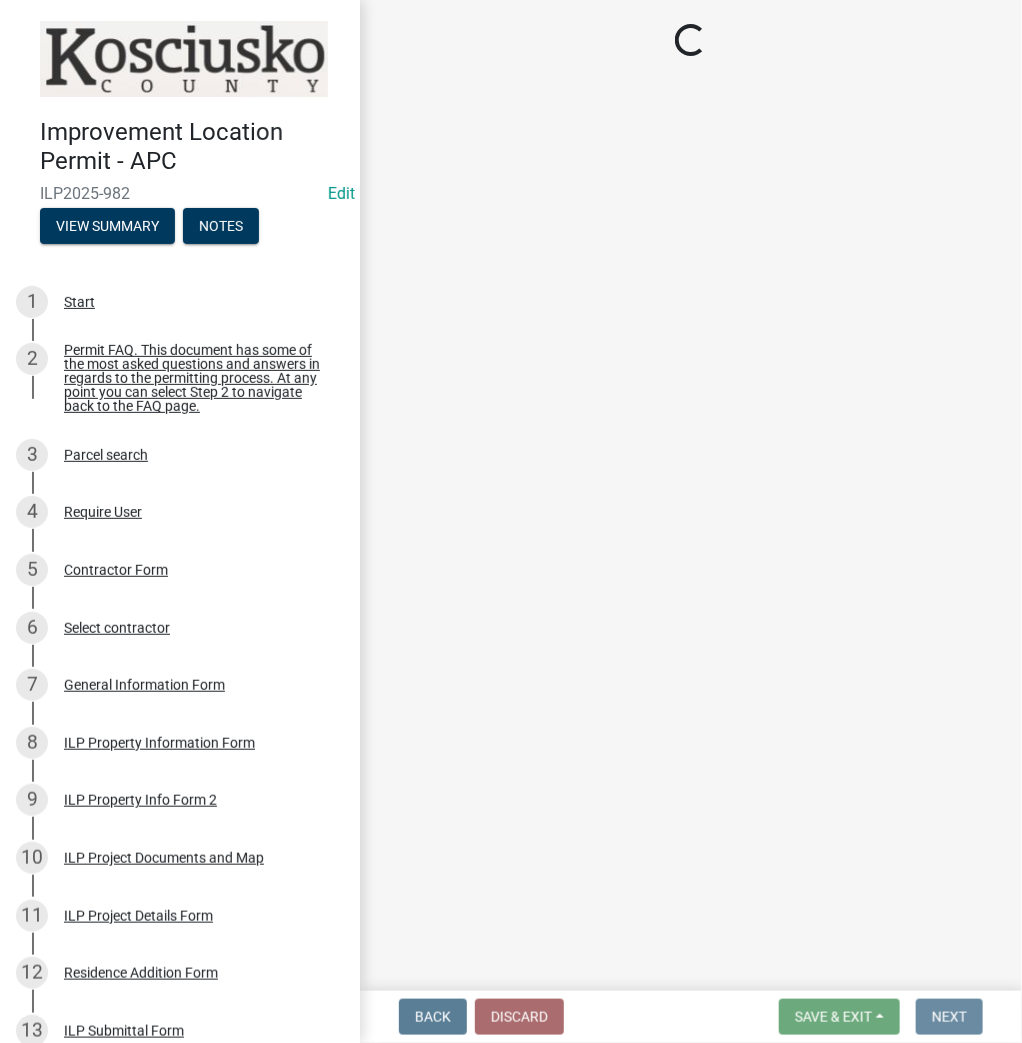 scroll, scrollTop: 0, scrollLeft: 0, axis: both 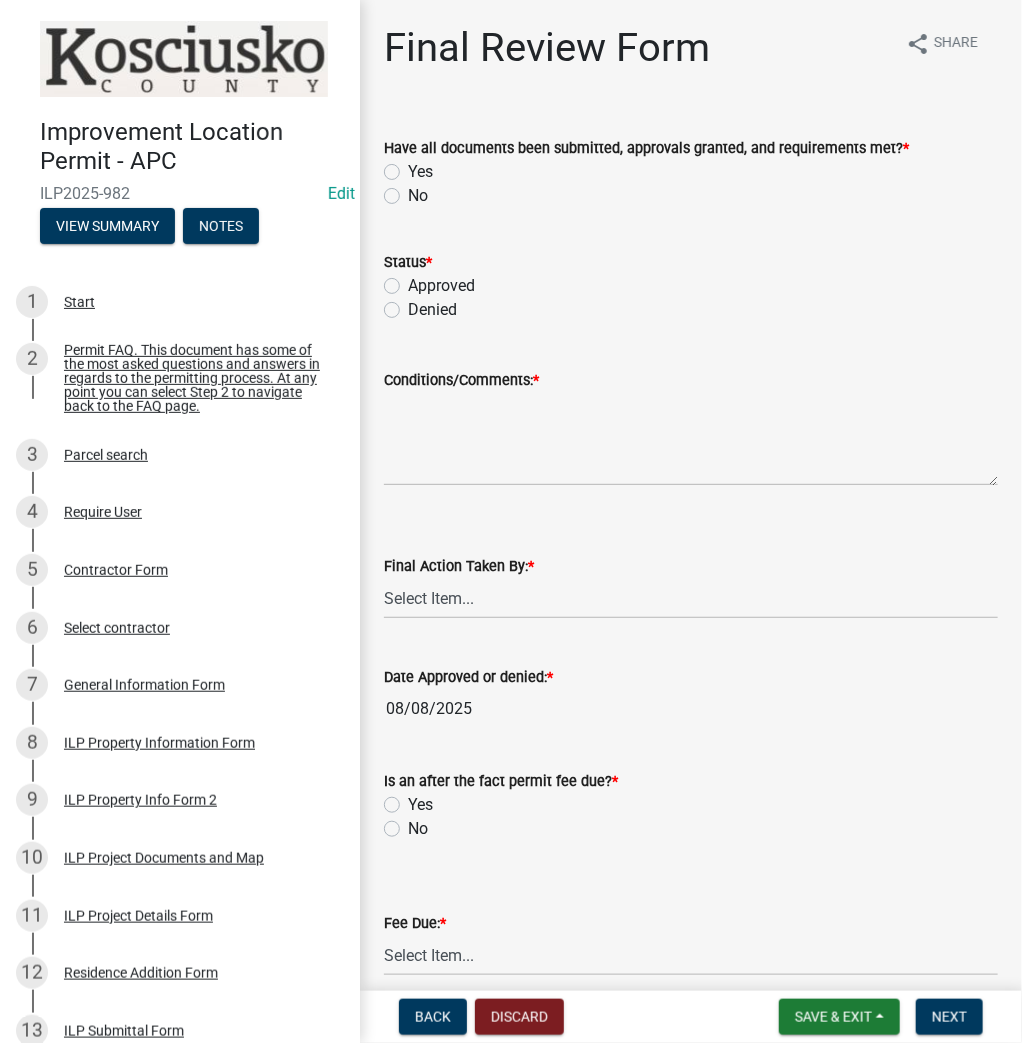click on "Yes" 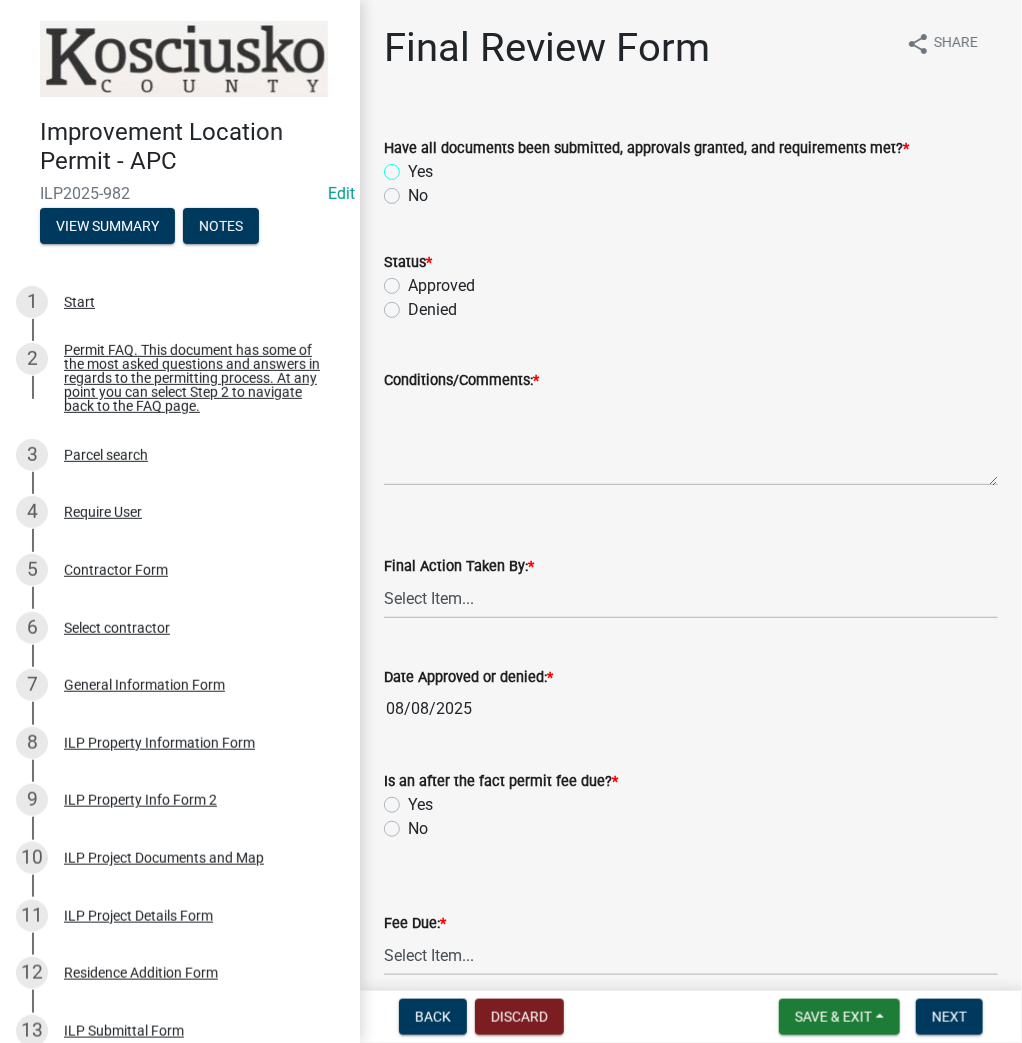 click on "Yes" at bounding box center [414, 166] 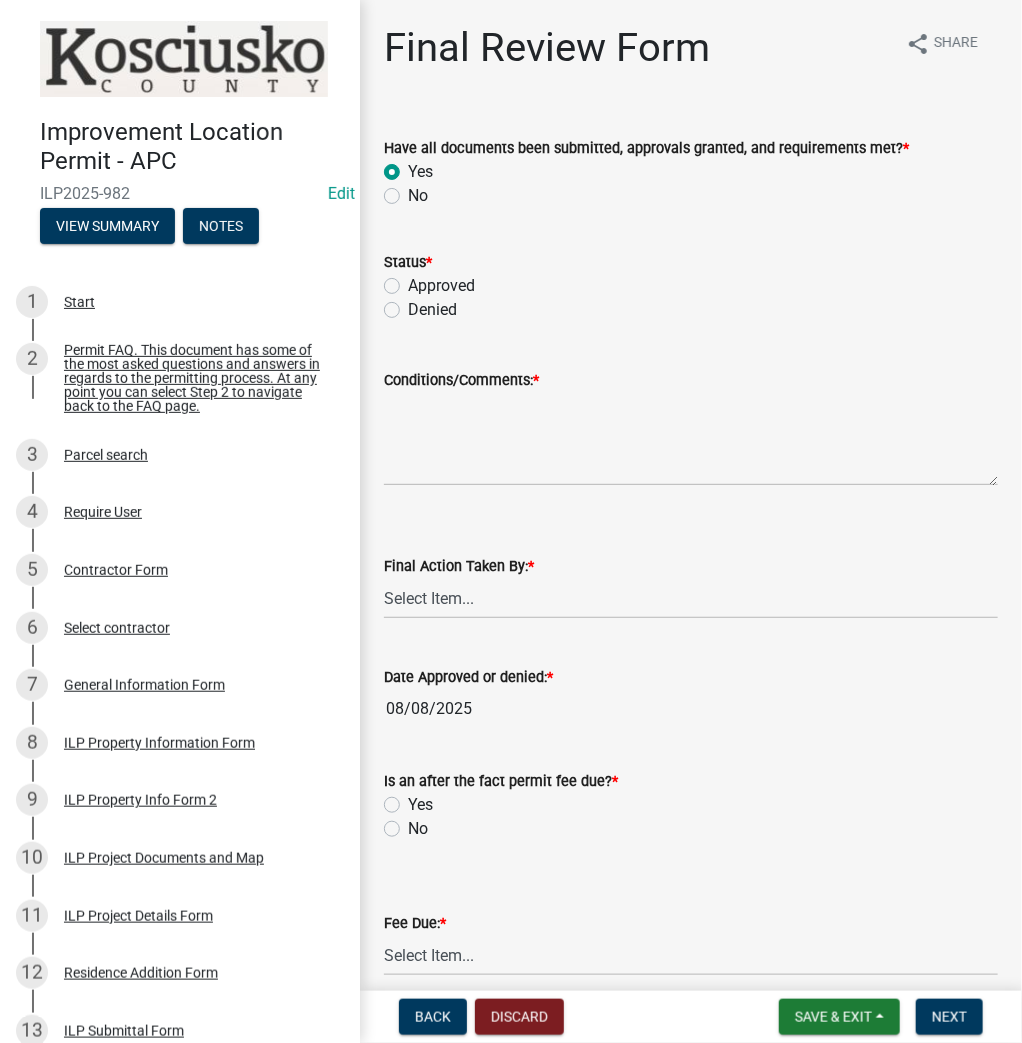 radio on "true" 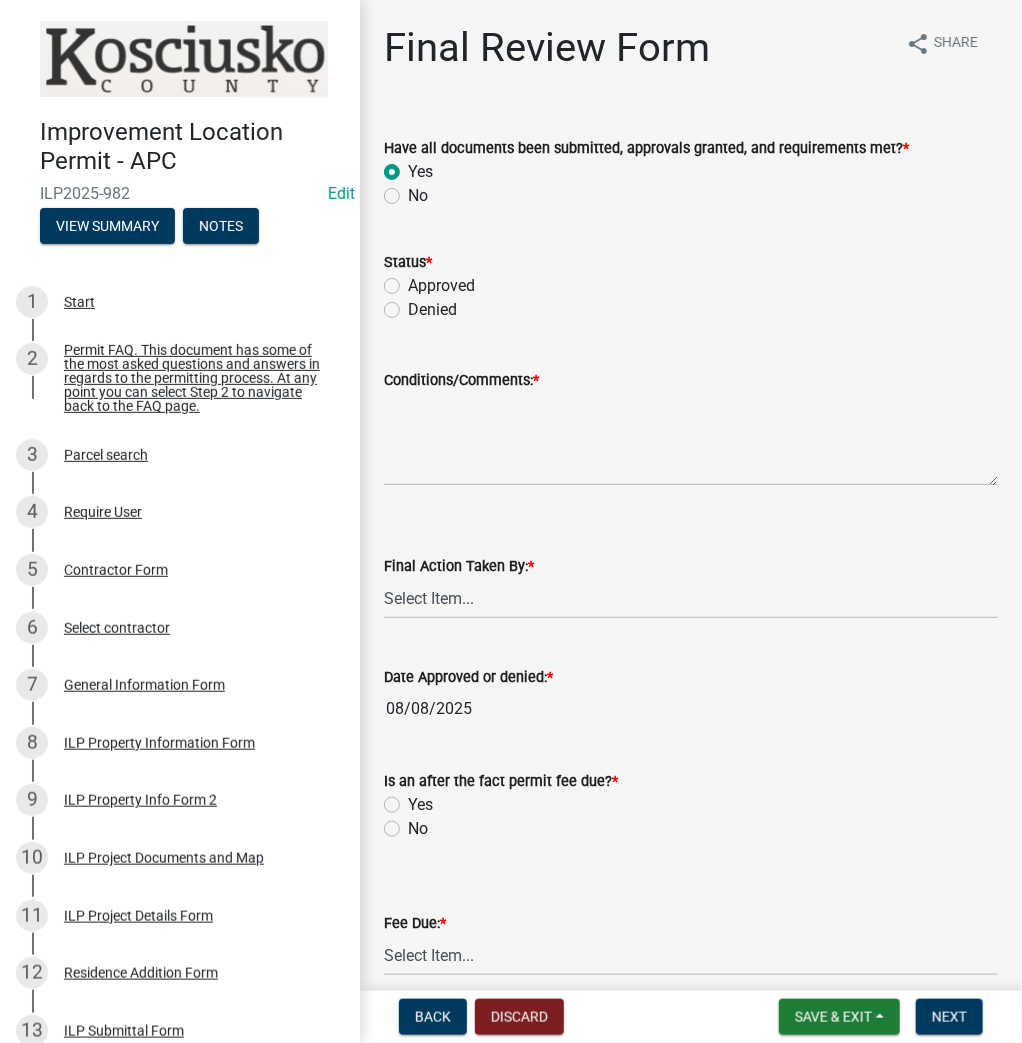 click on "Approved" 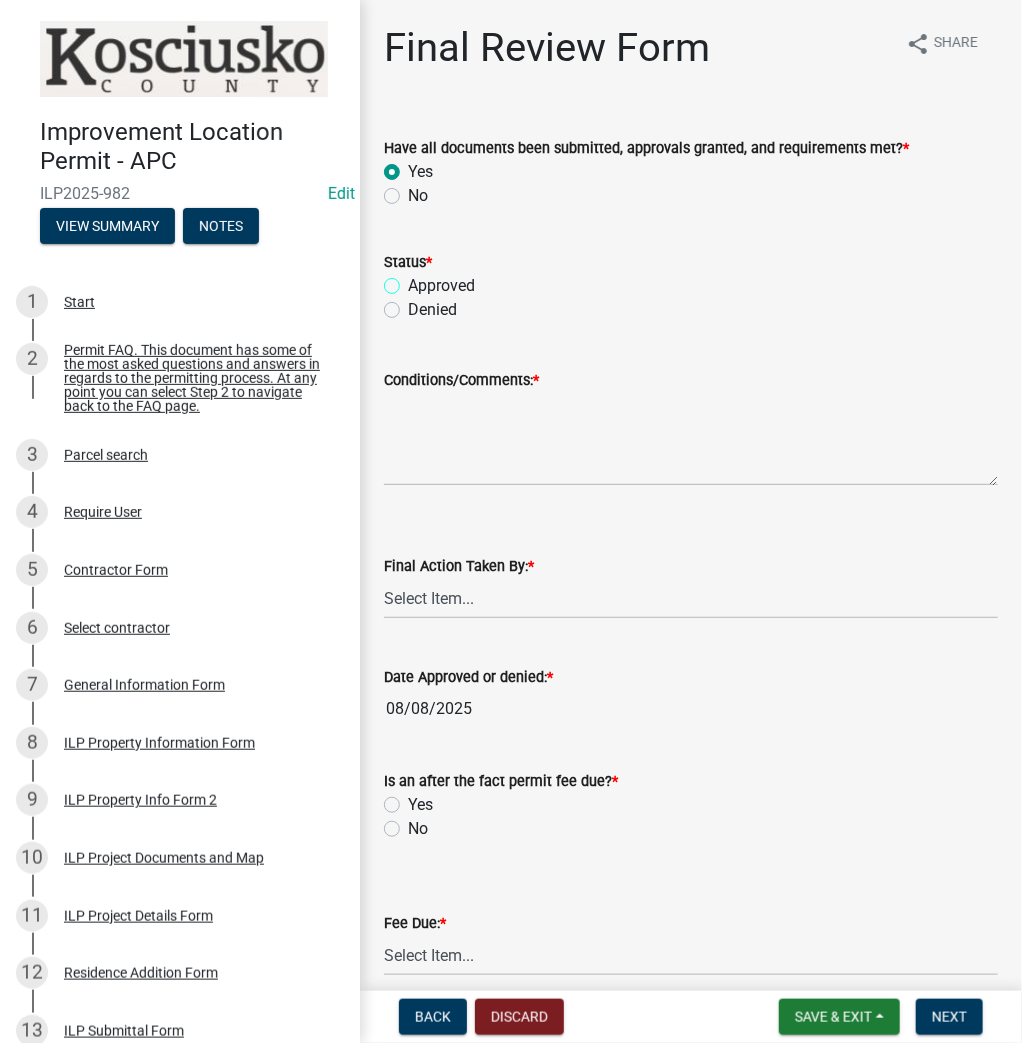 click on "Approved" at bounding box center [414, 280] 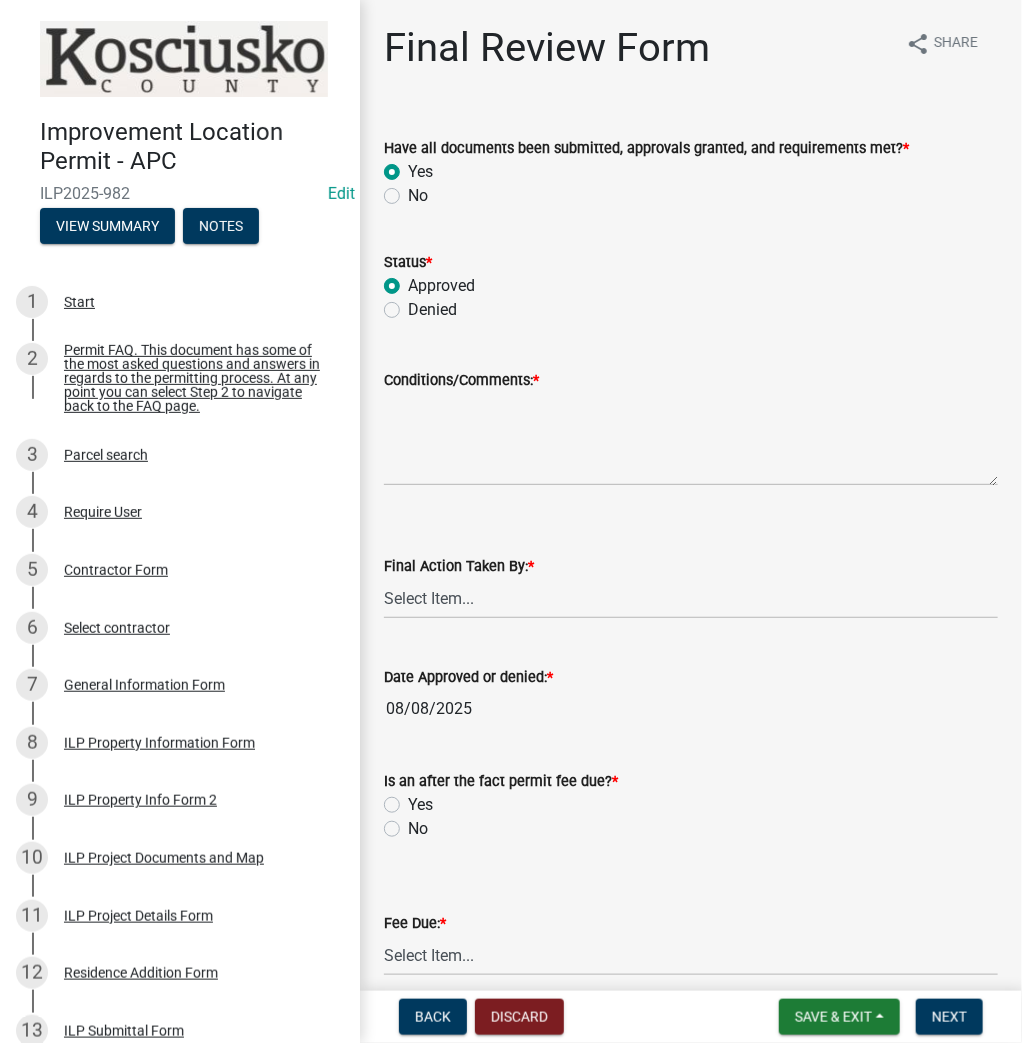 radio on "true" 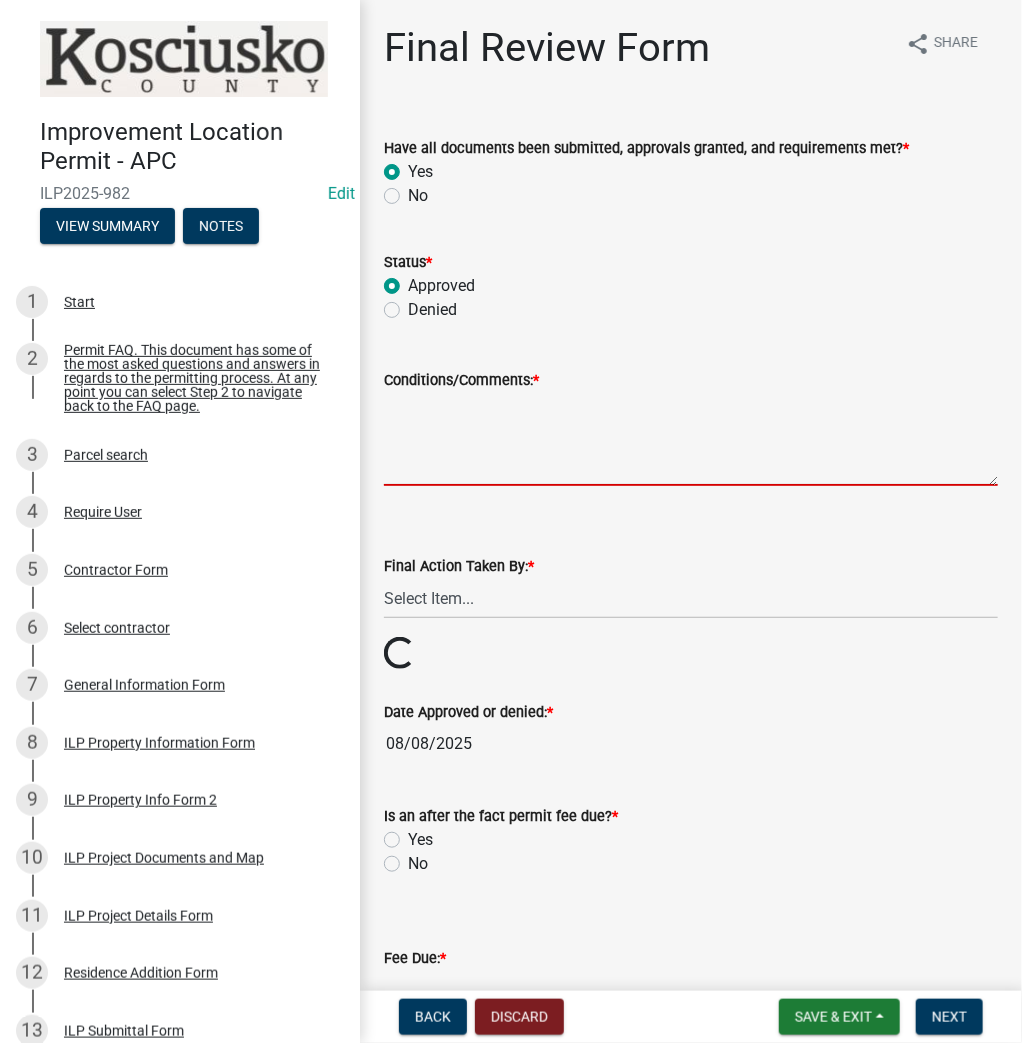 click on "Conditions/Comments:  *" at bounding box center (691, 439) 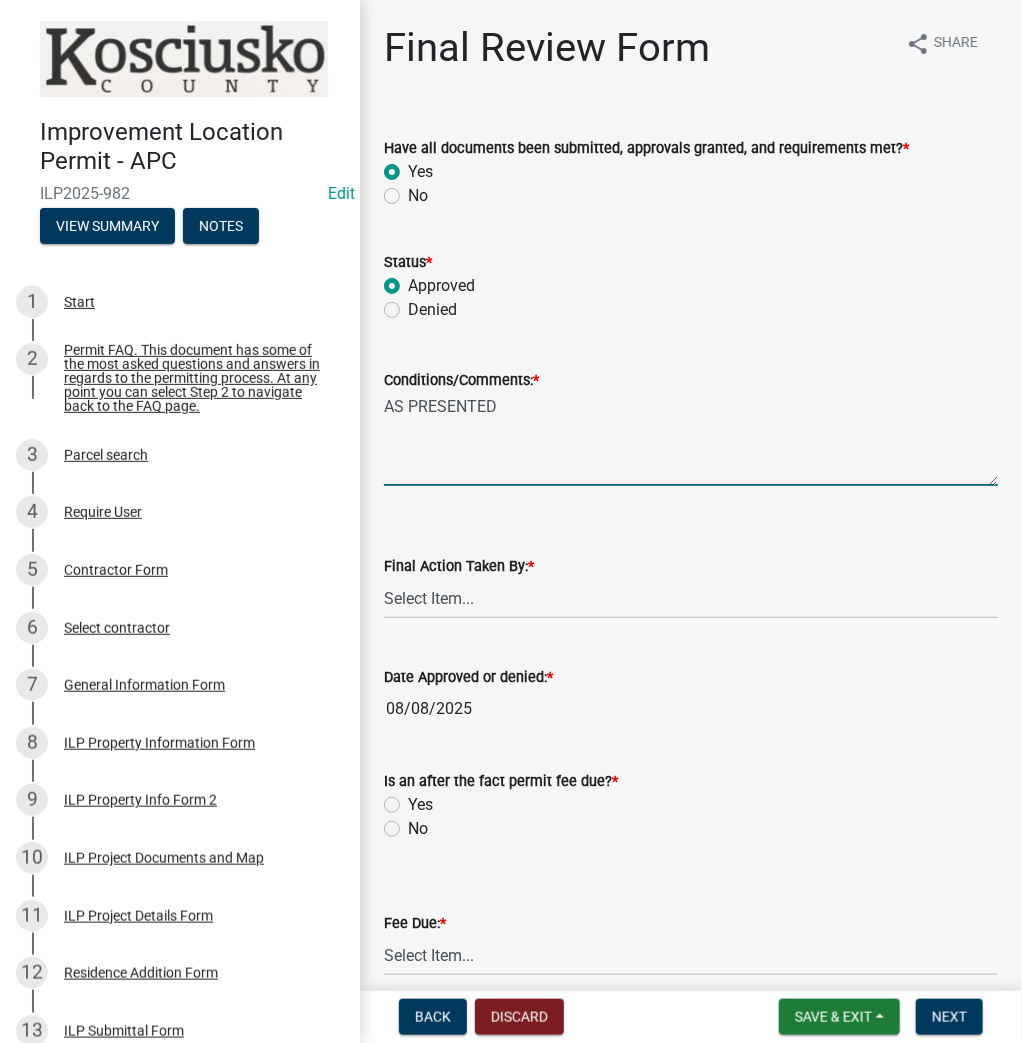type on "AS PRESENTED" 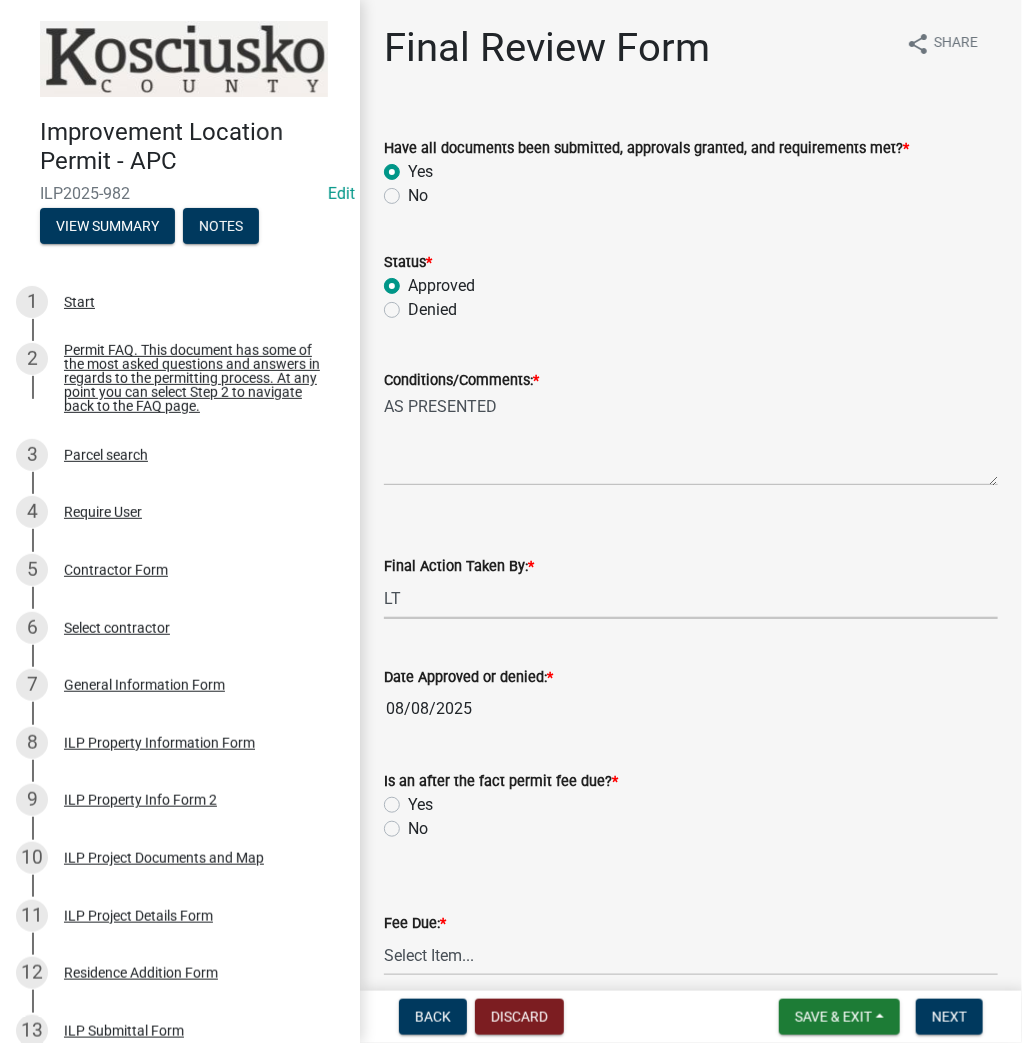 select on "fc758b50-acba-4166-9f24-5248f0f78016" 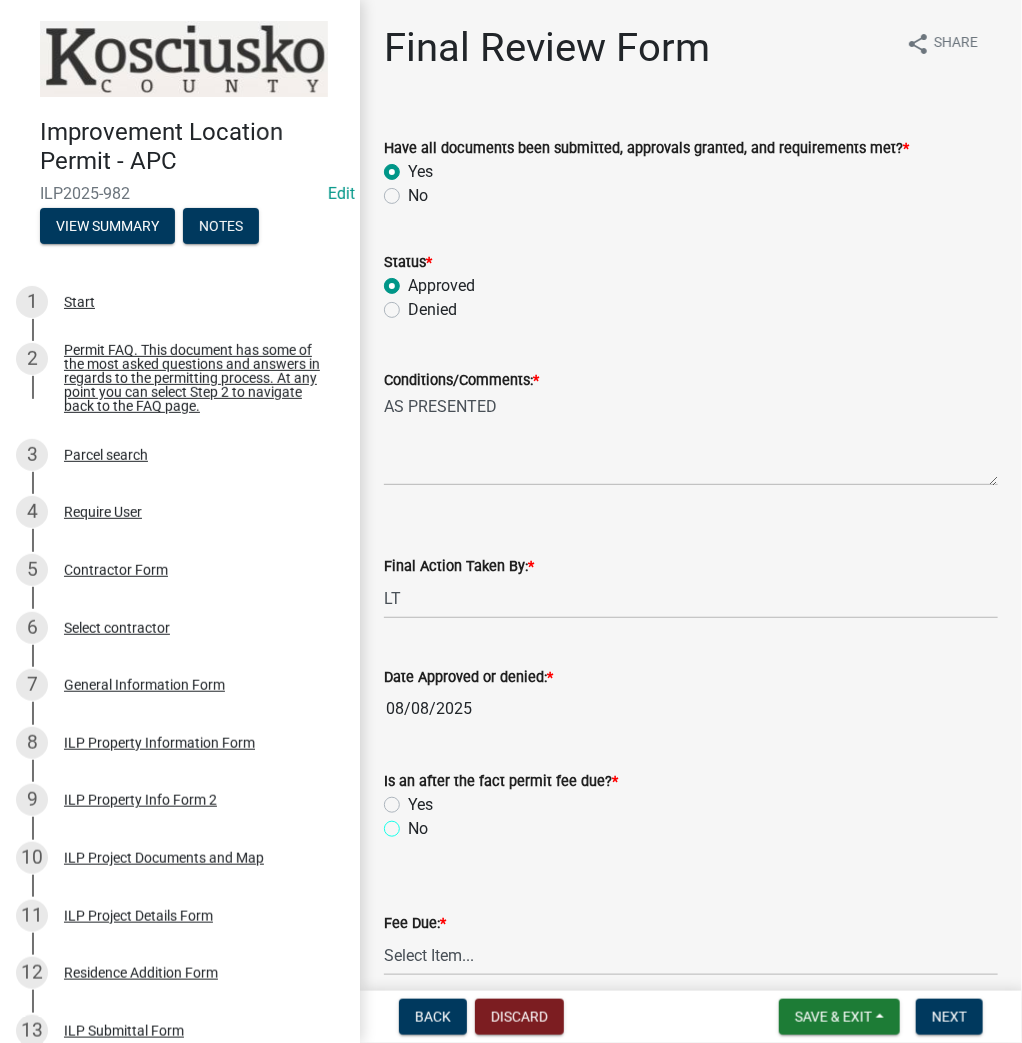 click on "No" at bounding box center [414, 823] 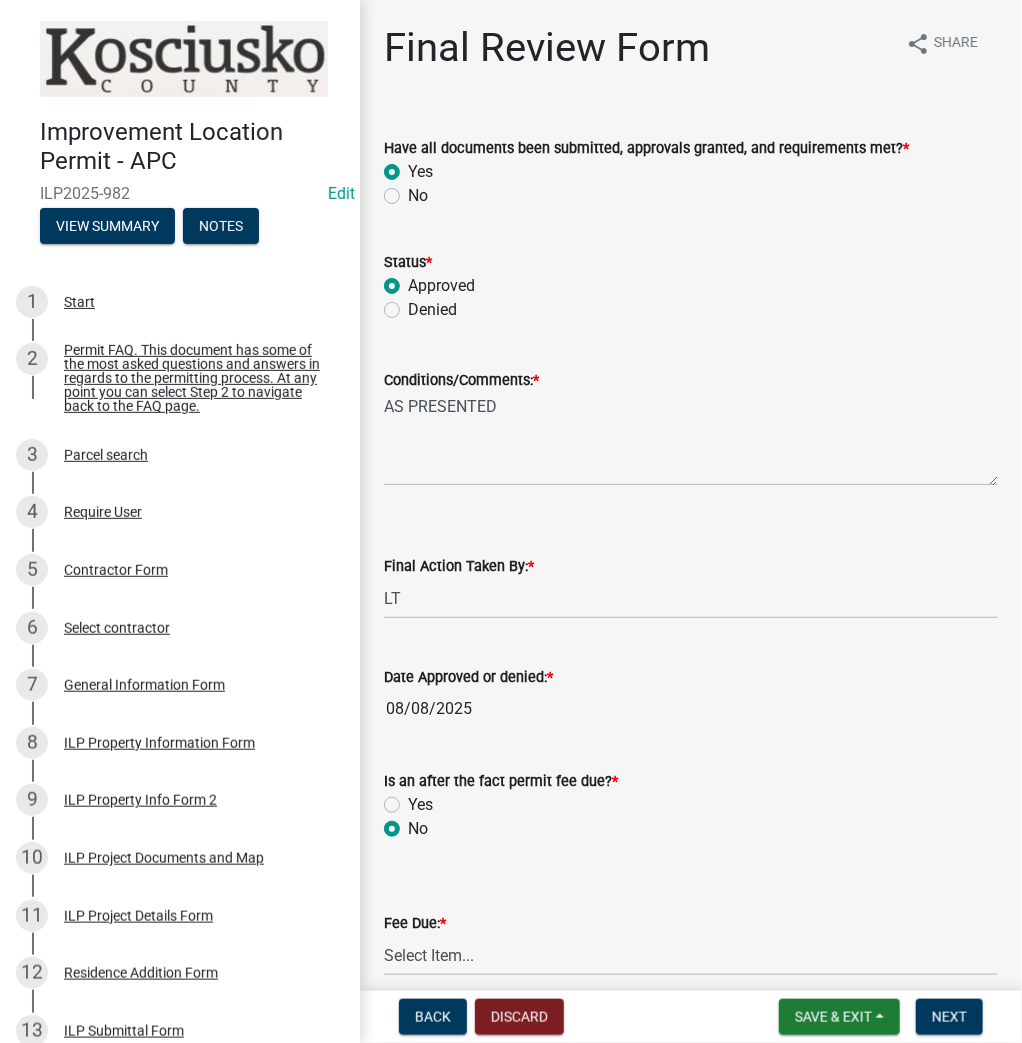 radio on "true" 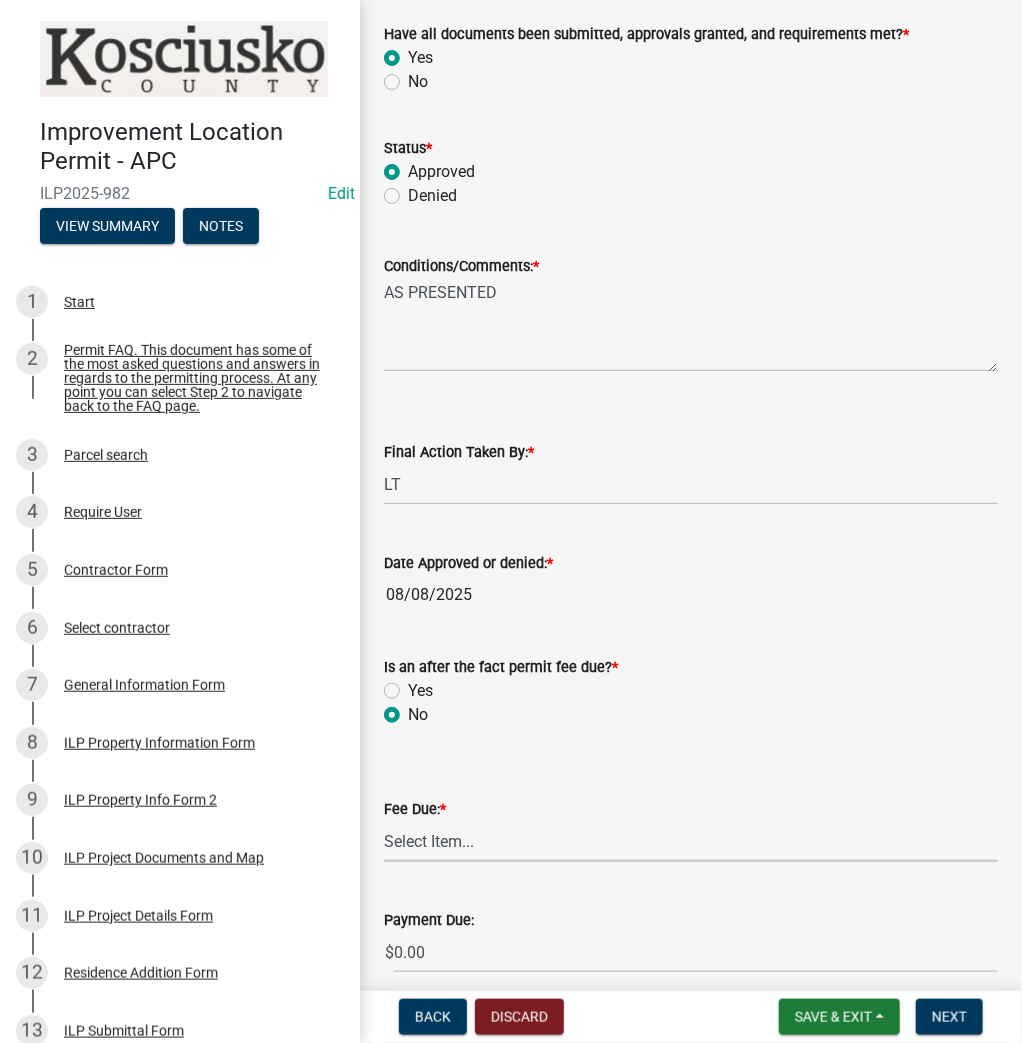scroll, scrollTop: 313, scrollLeft: 0, axis: vertical 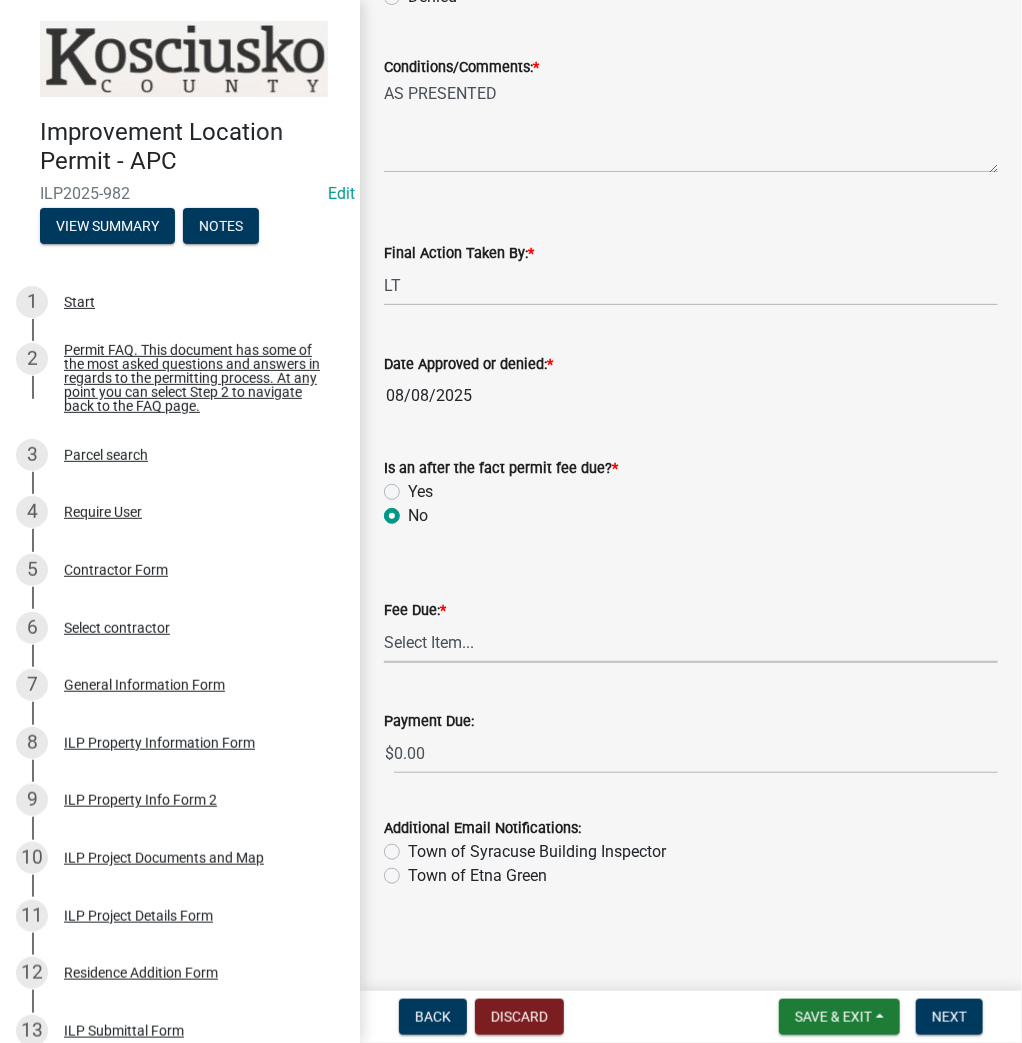 click on "Select Item...   N/A   $10.00   $25.00   $125.00   $250   $500   $500 + $10.00 for every 10 sq. ft. over 5000   $1000" at bounding box center (691, 642) 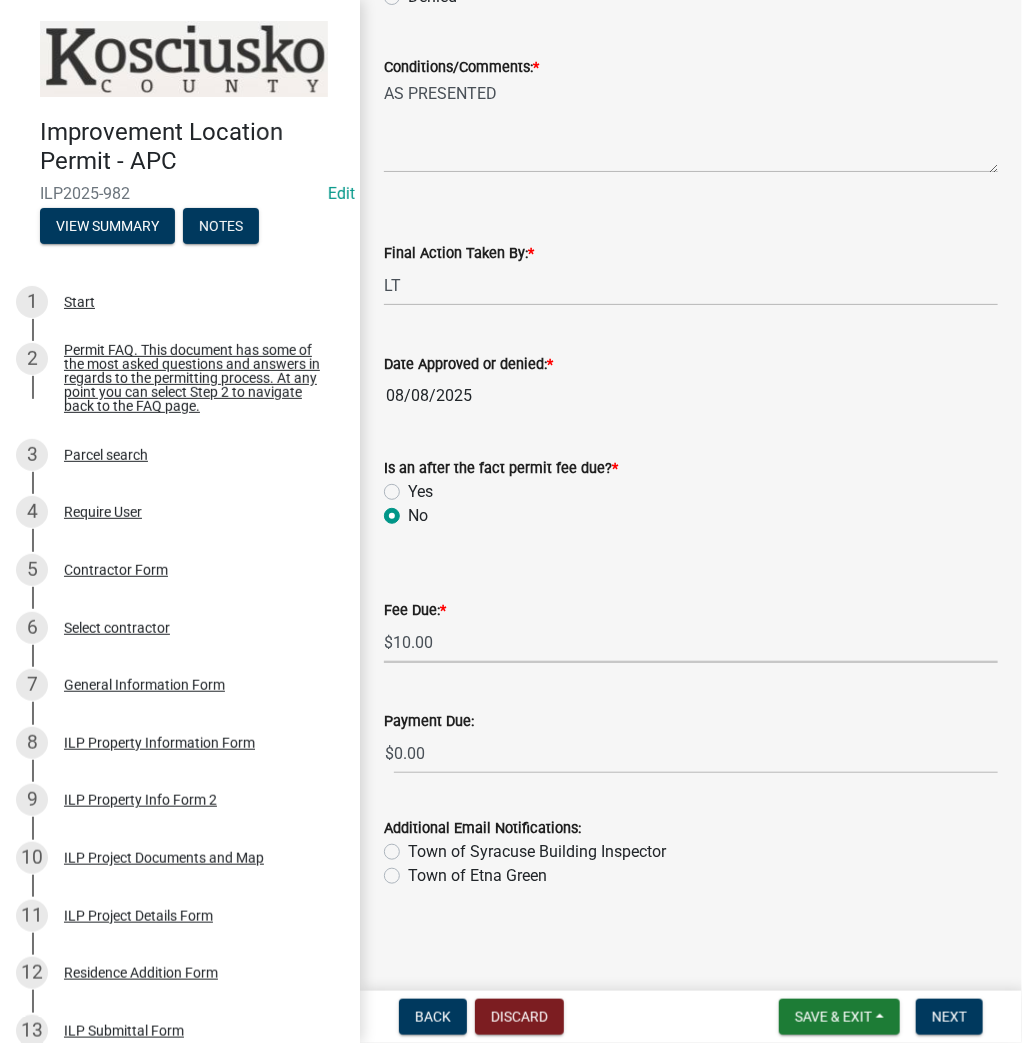 click on "Select Item...   N/A   $10.00   $25.00   $125.00   $250   $500   $500 + $10.00 for every 10 sq. ft. over 5000   $1000" at bounding box center [691, 642] 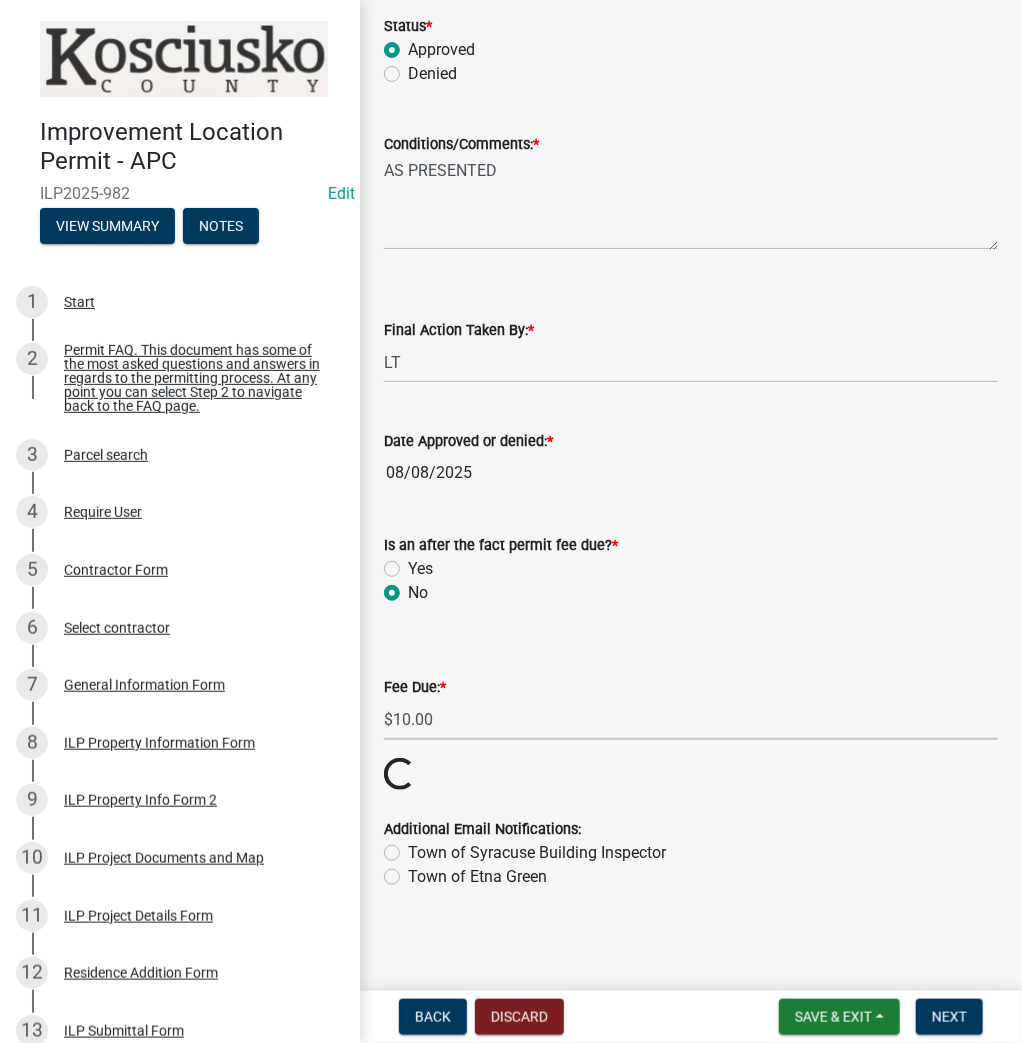 scroll, scrollTop: 313, scrollLeft: 0, axis: vertical 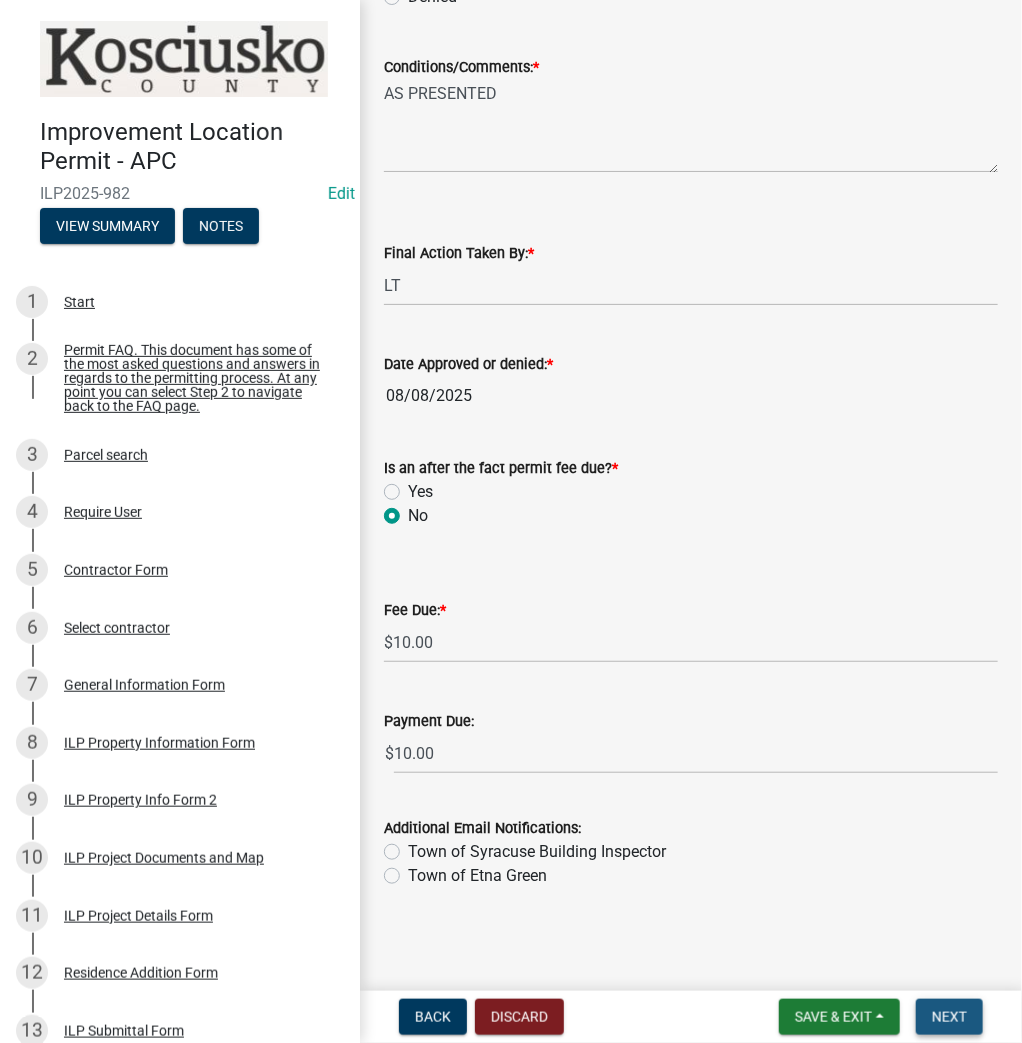 click on "Next" at bounding box center (949, 1017) 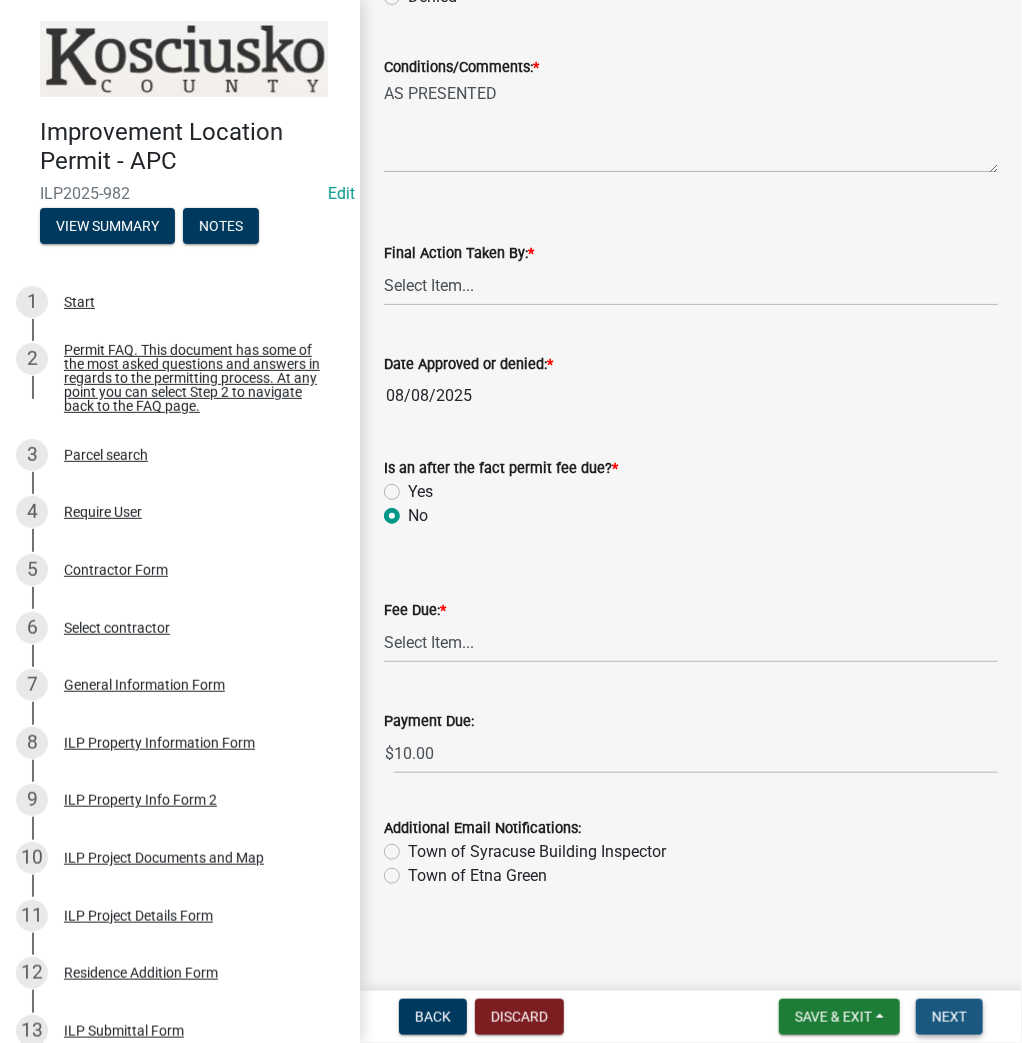 scroll, scrollTop: 0, scrollLeft: 0, axis: both 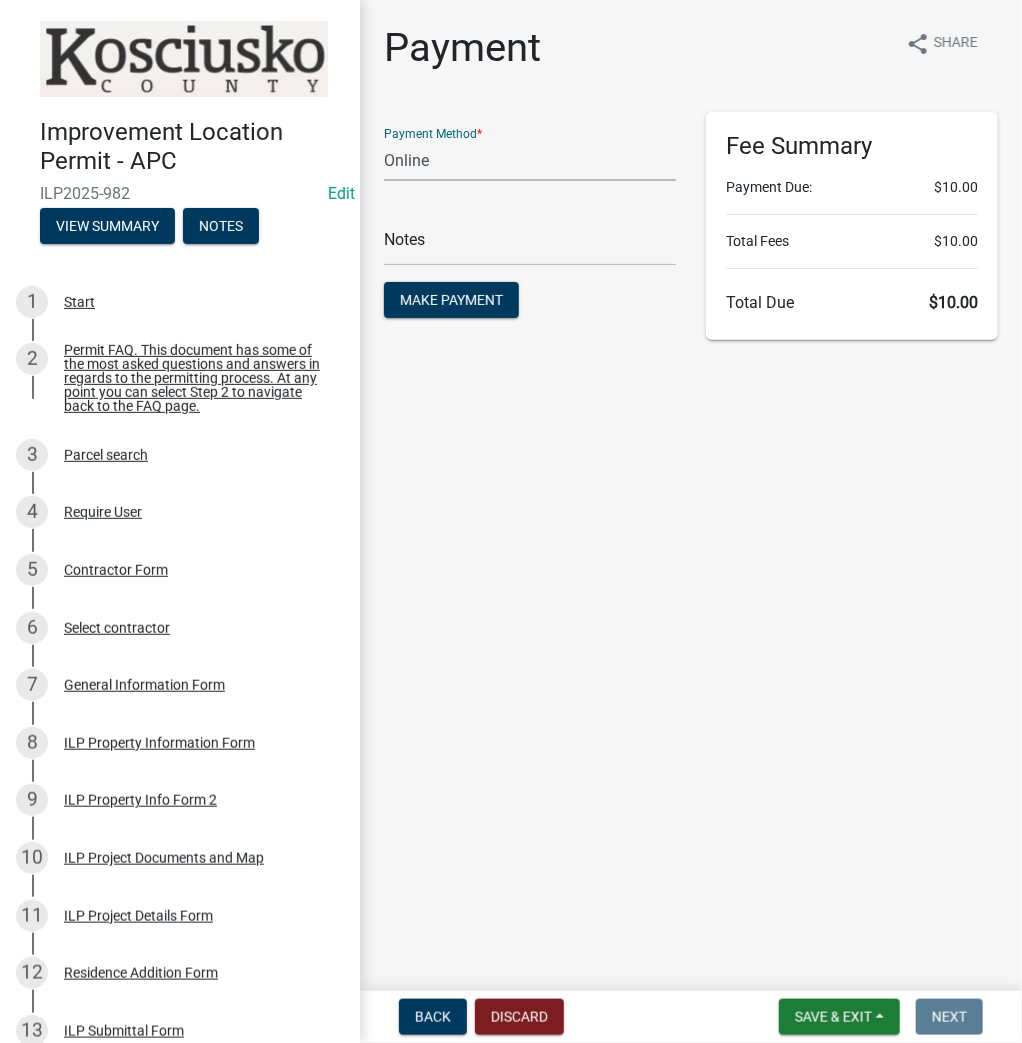 click on "Credit Card POS Check Cash Online" 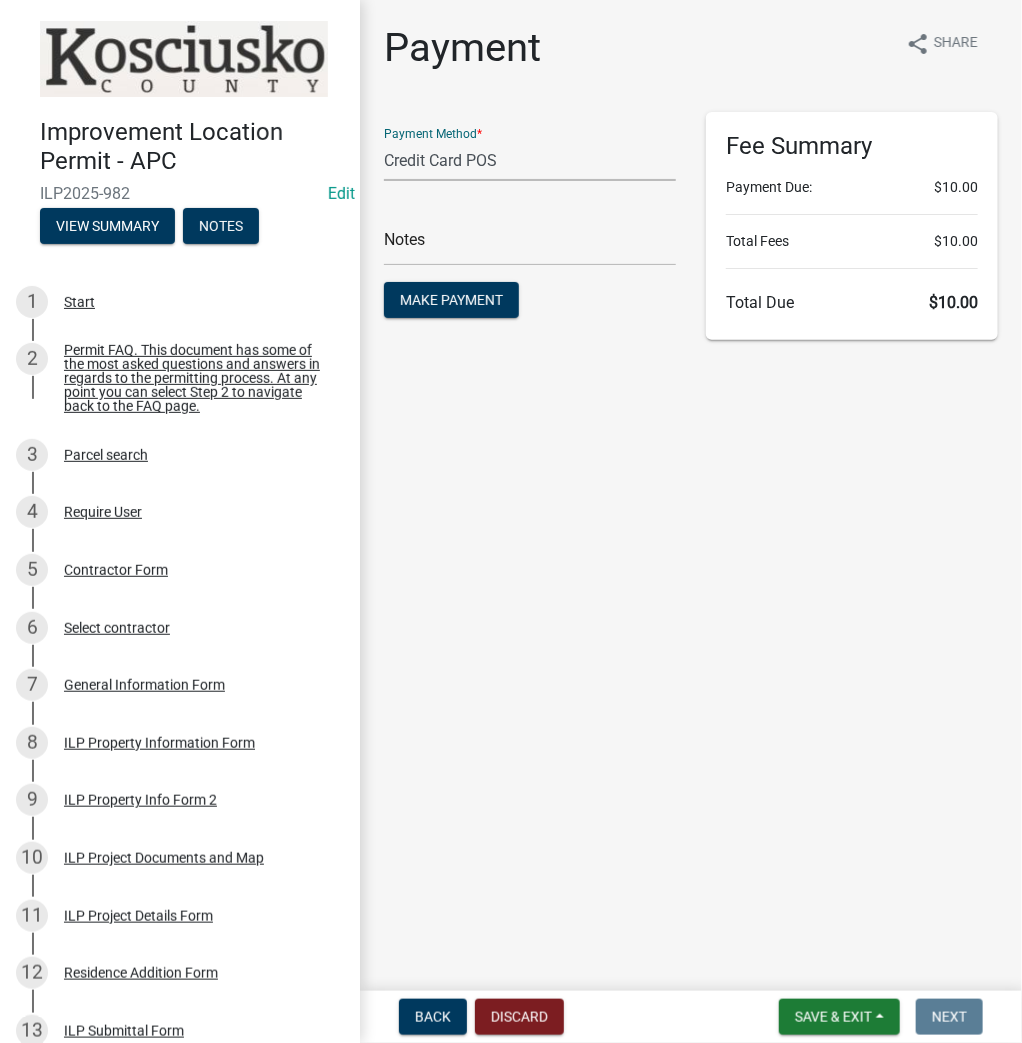 click on "Credit Card POS Check Cash Online" 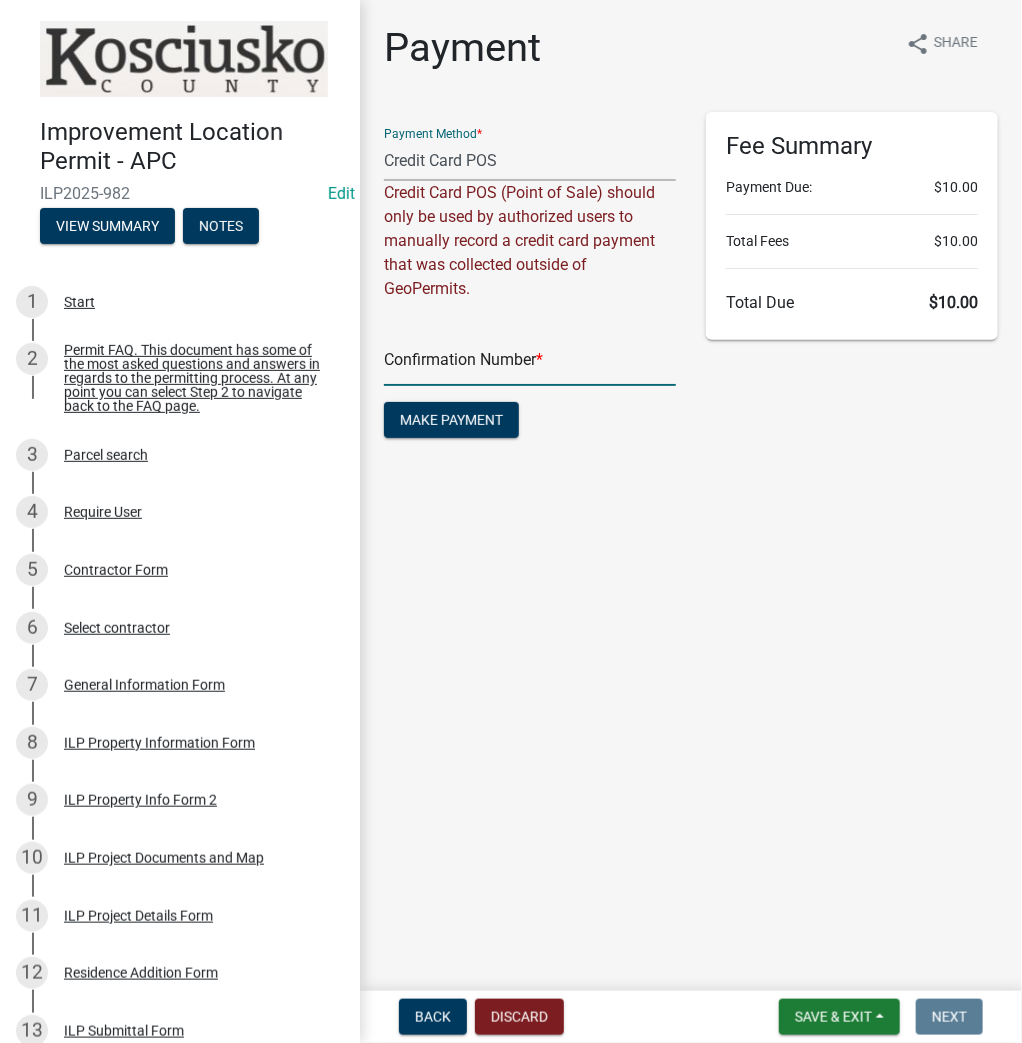 click 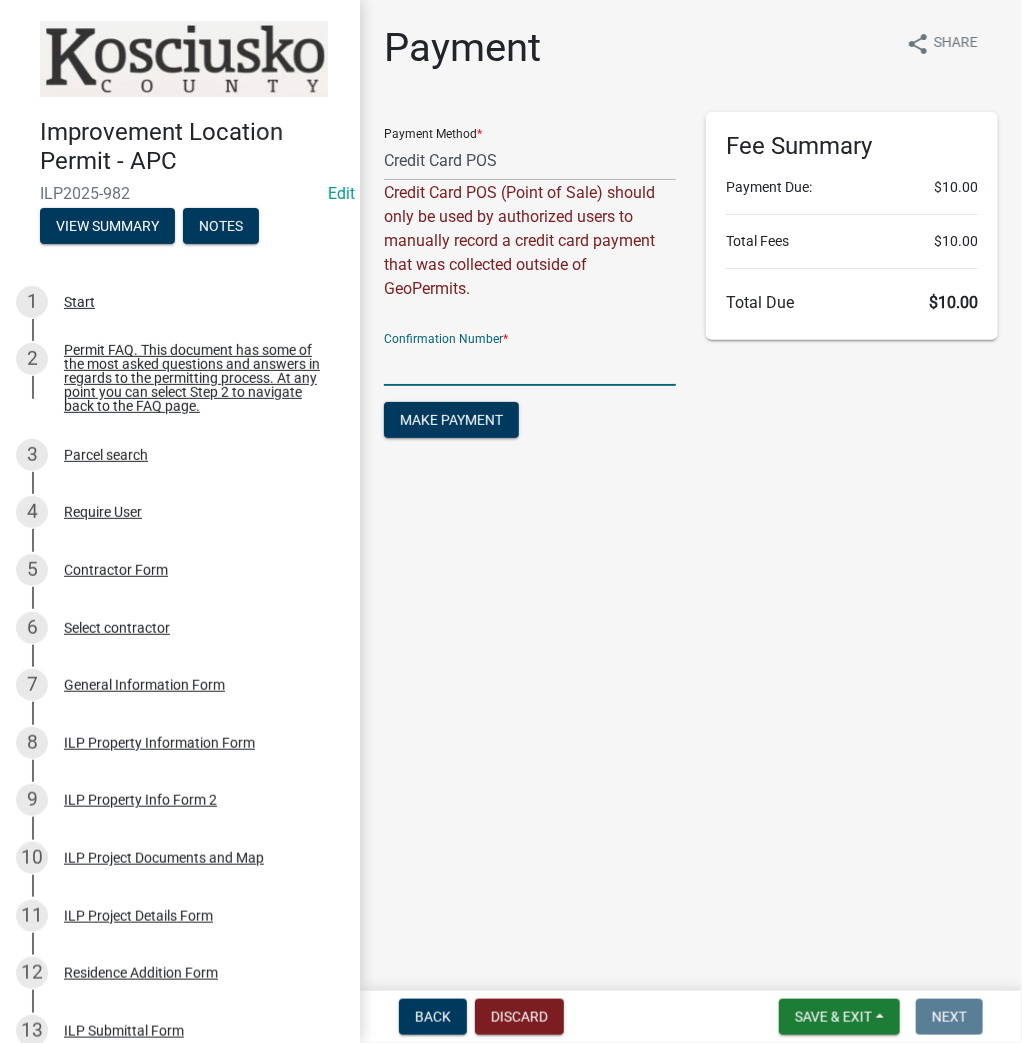 paste on "[NUMBER]" 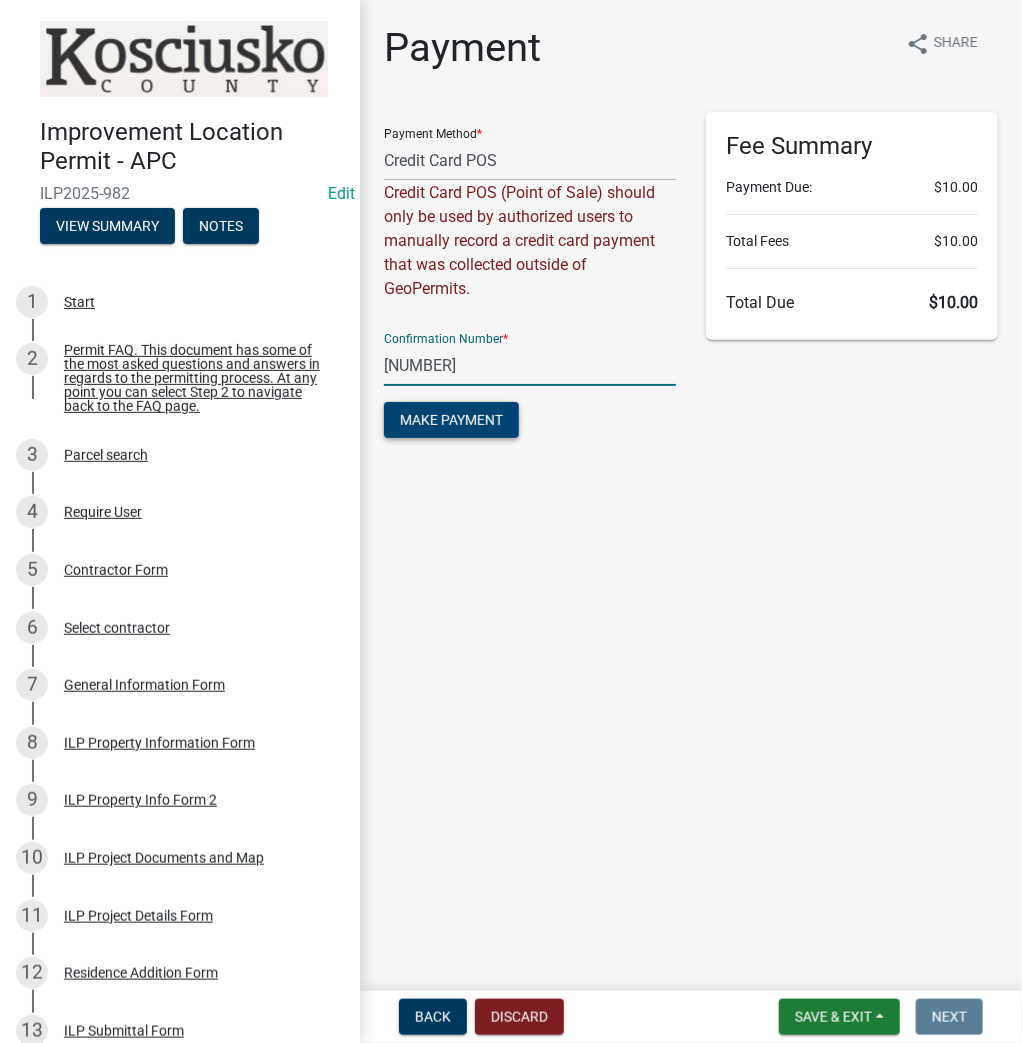 type on "[NUMBER]" 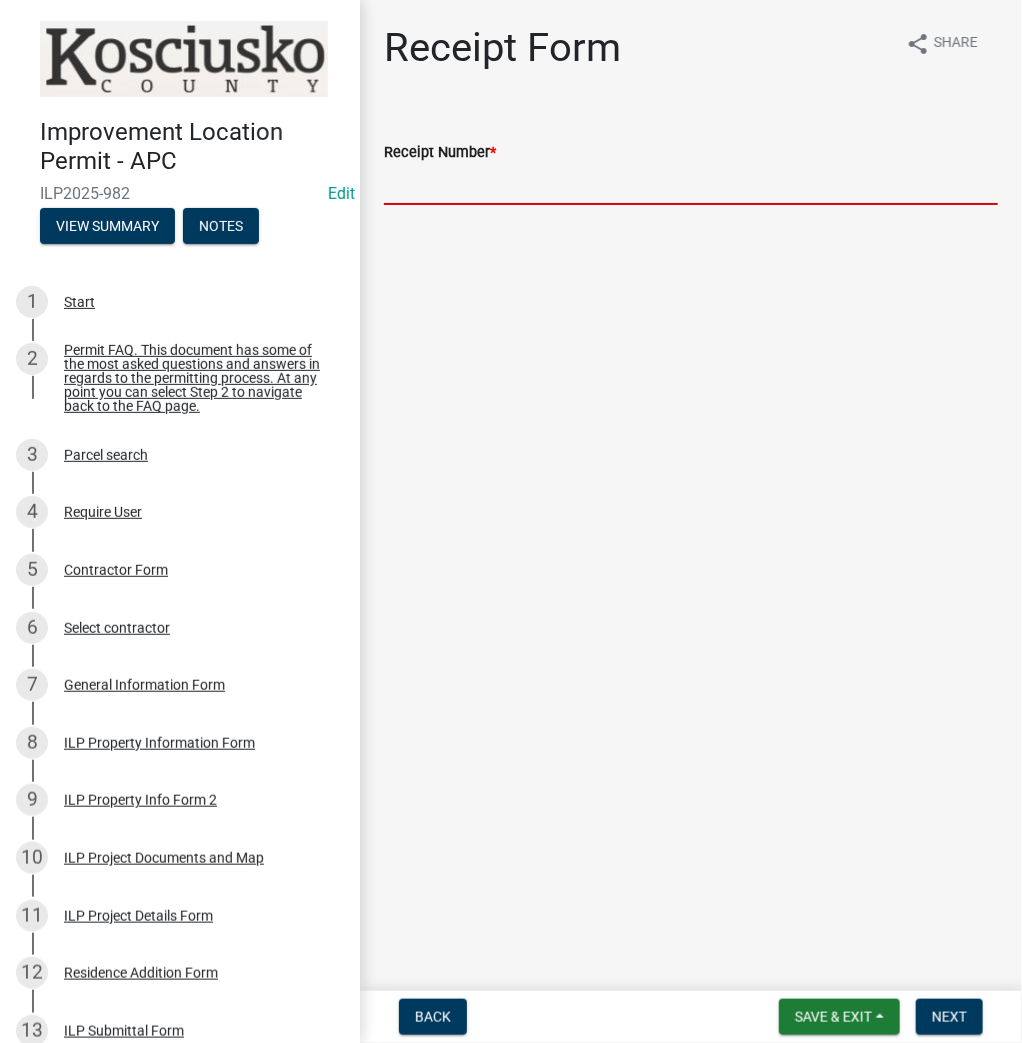 paste on "[NUMBER]" 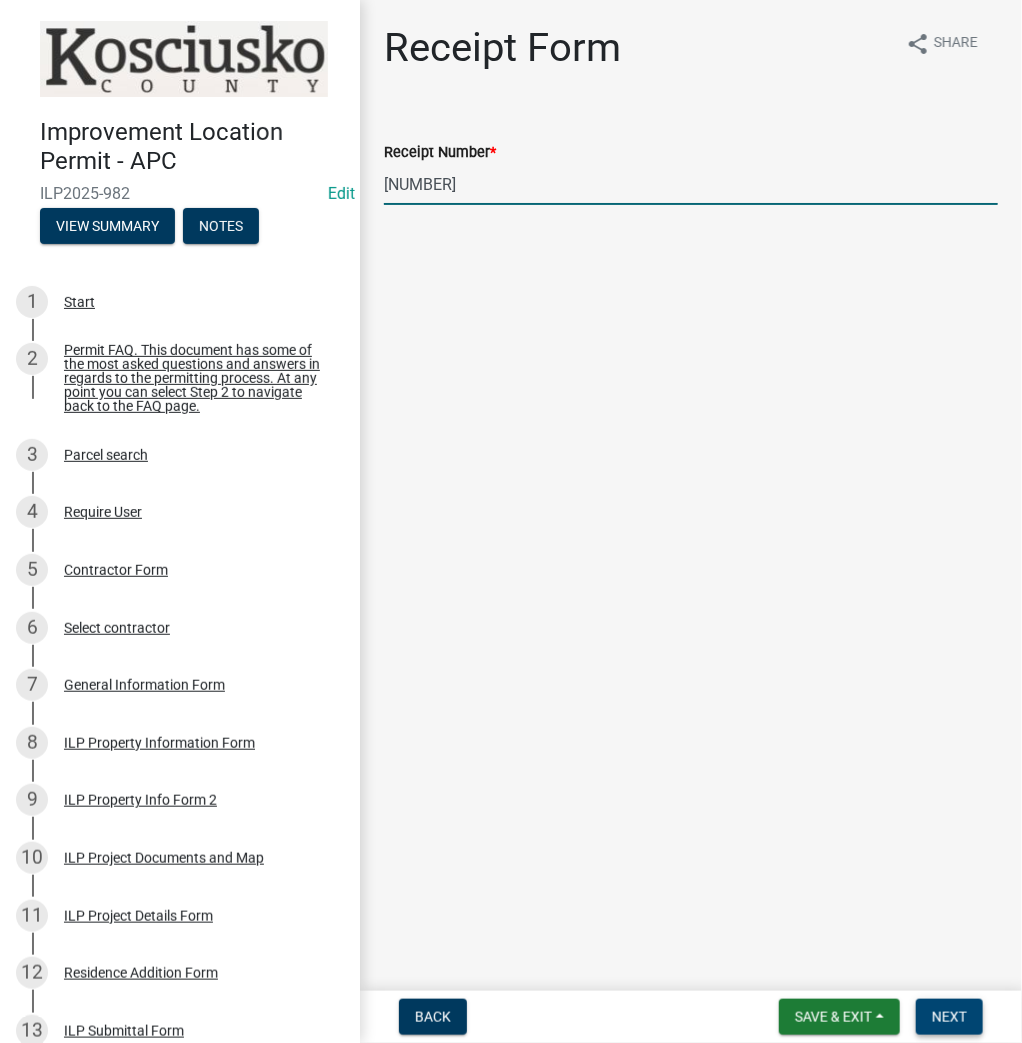 type on "[NUMBER]" 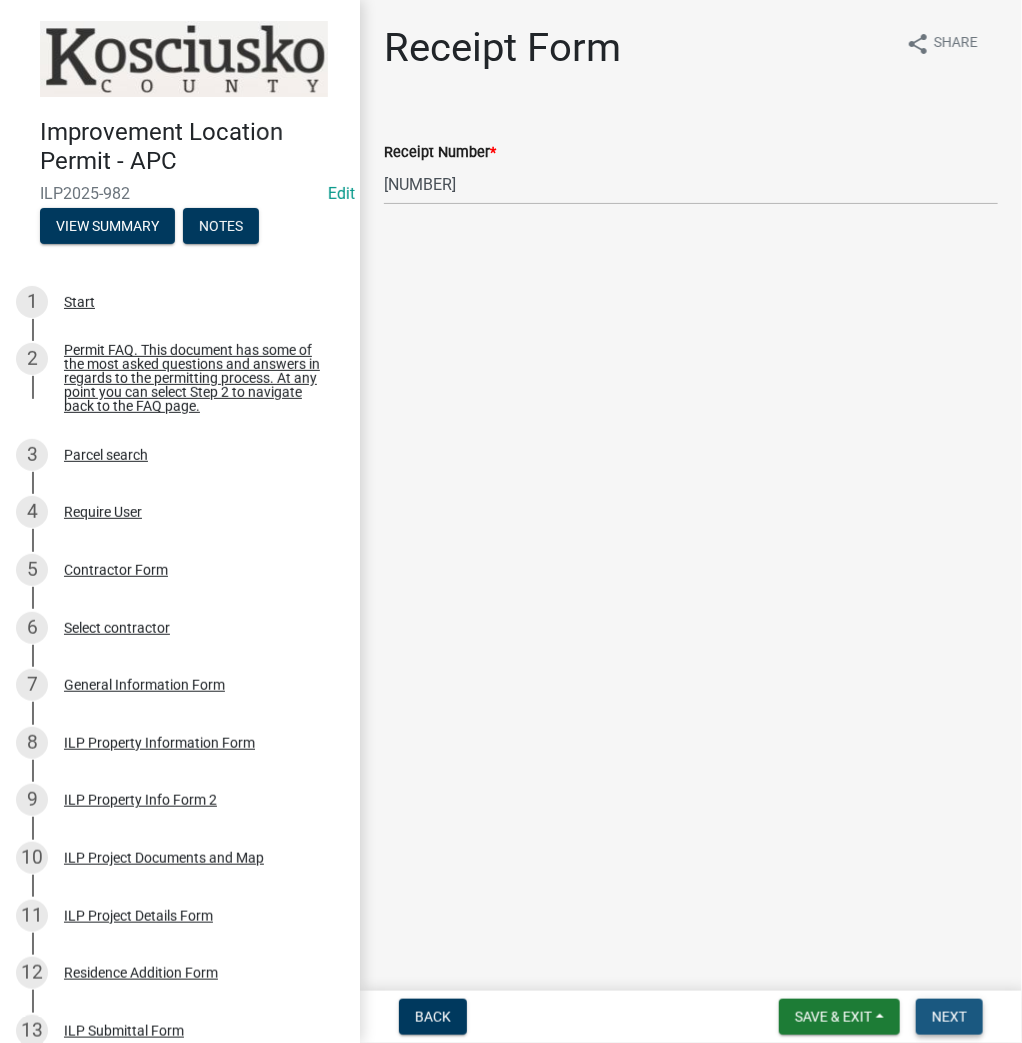 click on "Next" at bounding box center [949, 1017] 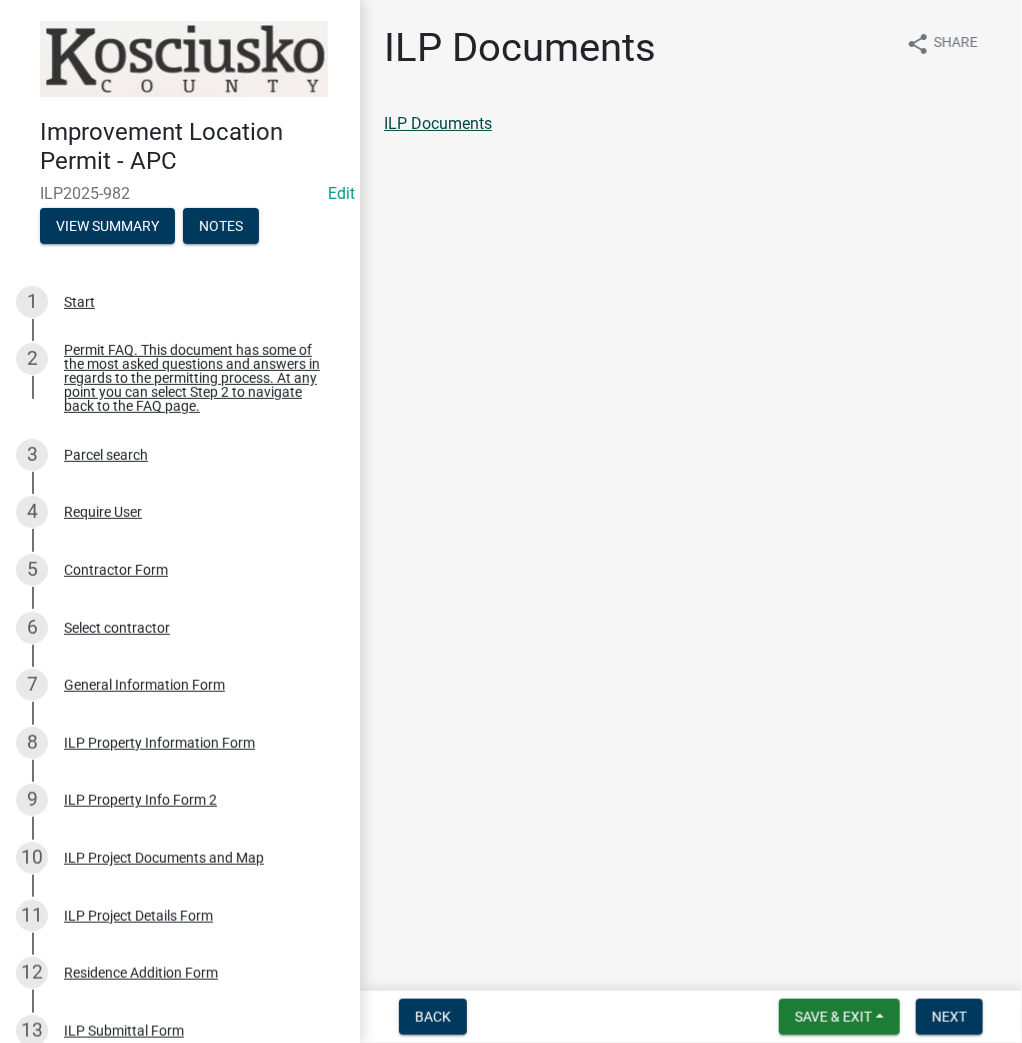 click on "ILP Documents" 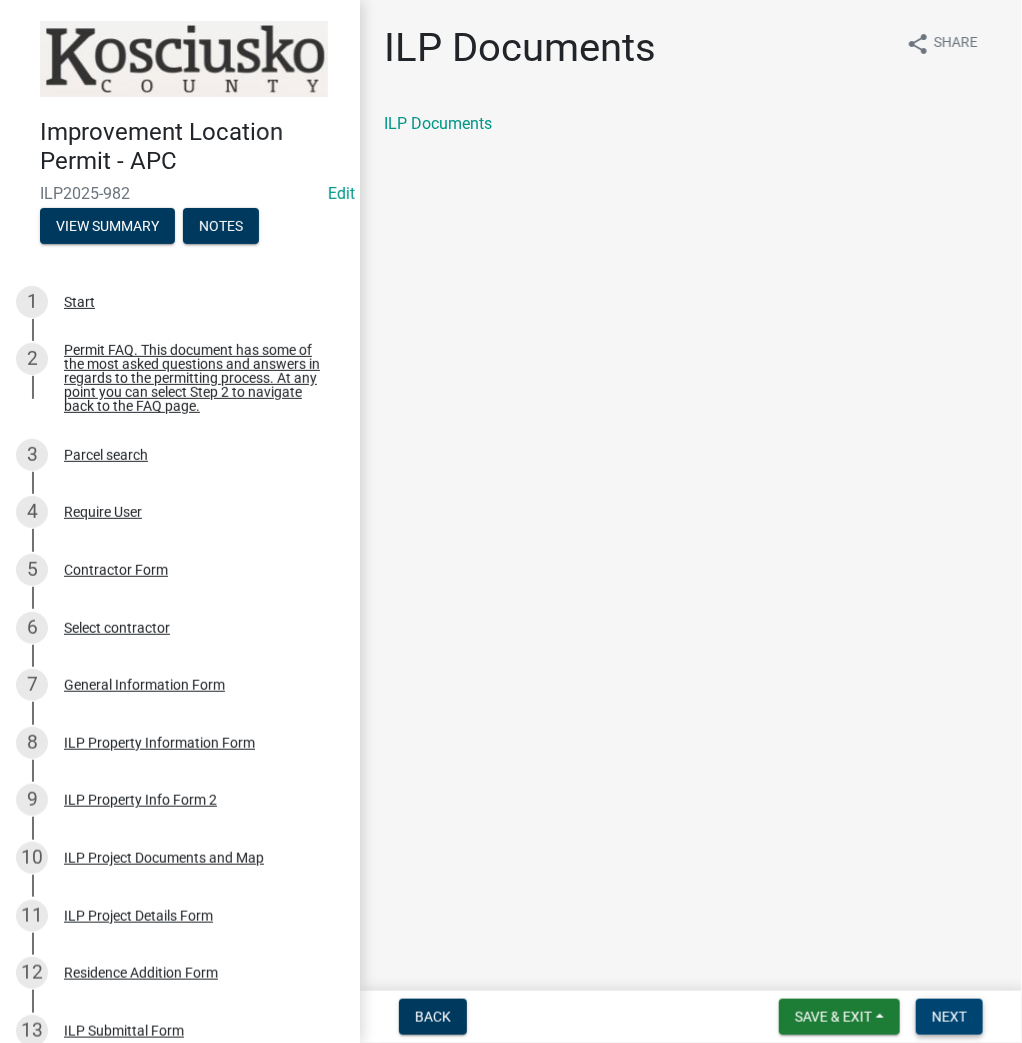 click on "Next" at bounding box center [949, 1017] 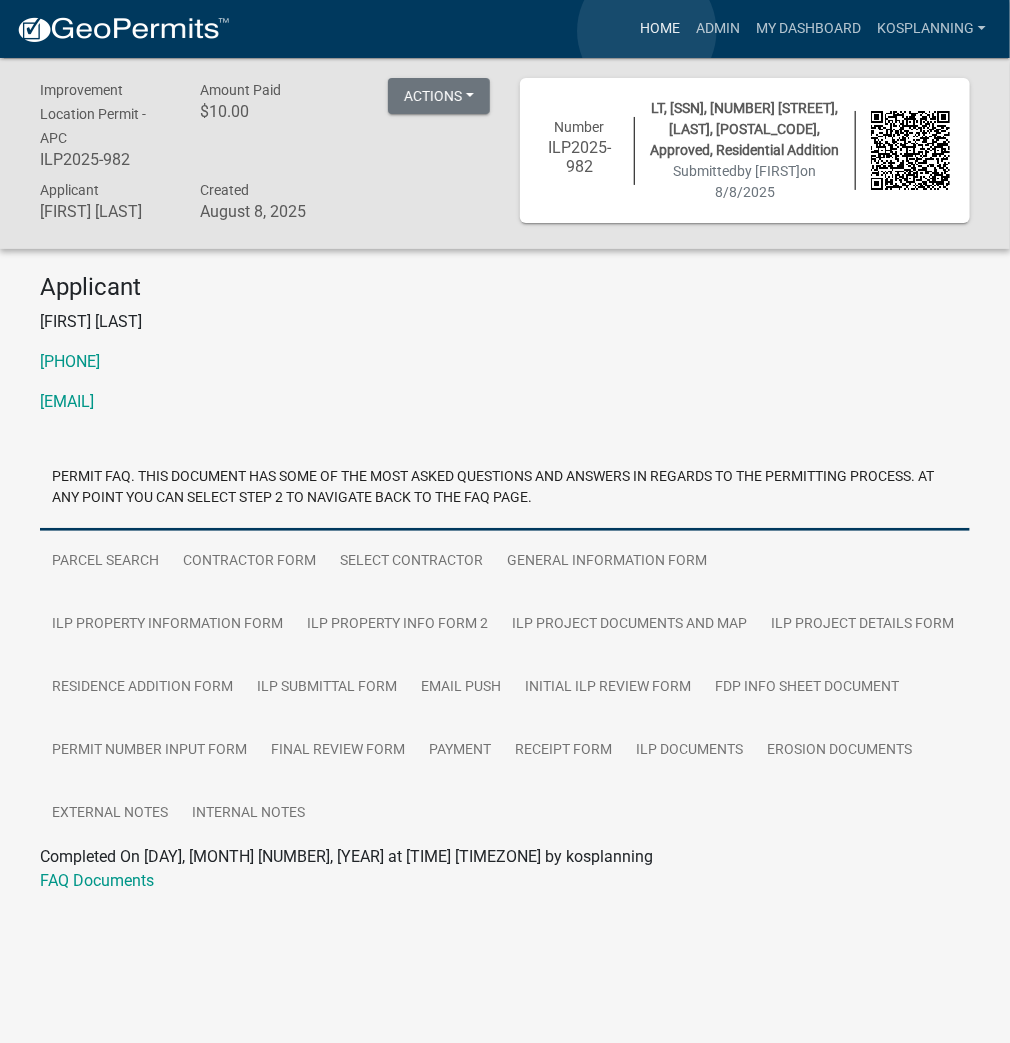 click on "Home" at bounding box center (660, 29) 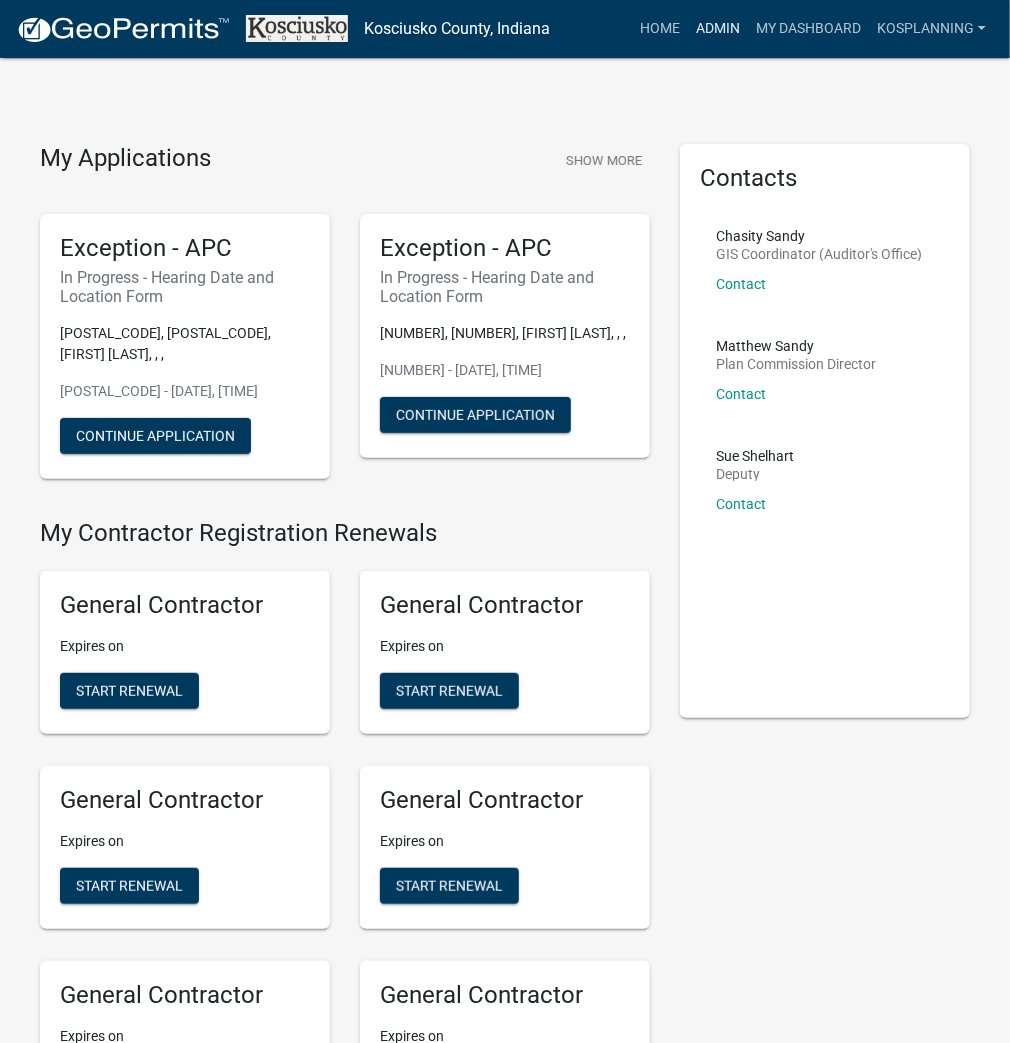 click on "Admin" at bounding box center [718, 29] 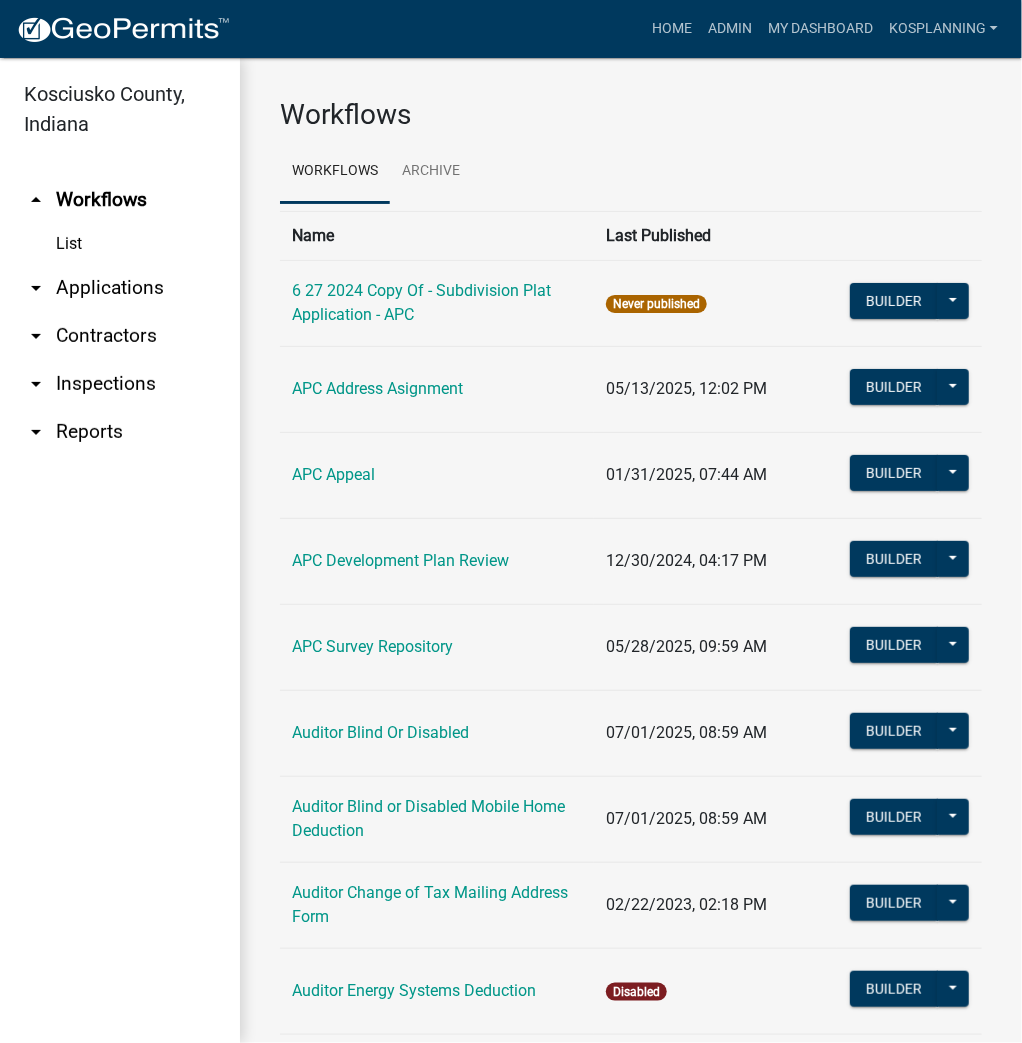 click on "arrow_drop_down   Applications" at bounding box center [120, 288] 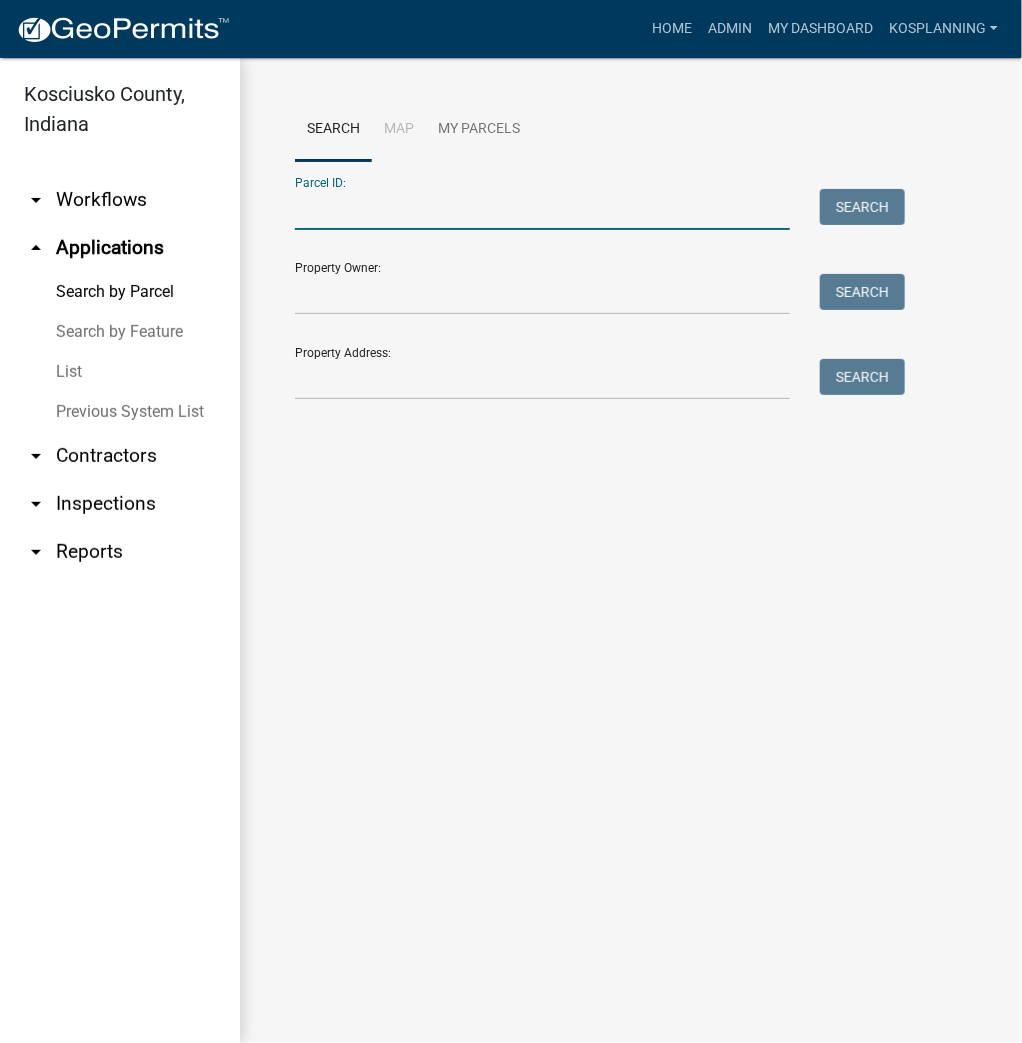 click on "Parcel ID:" at bounding box center [542, 209] 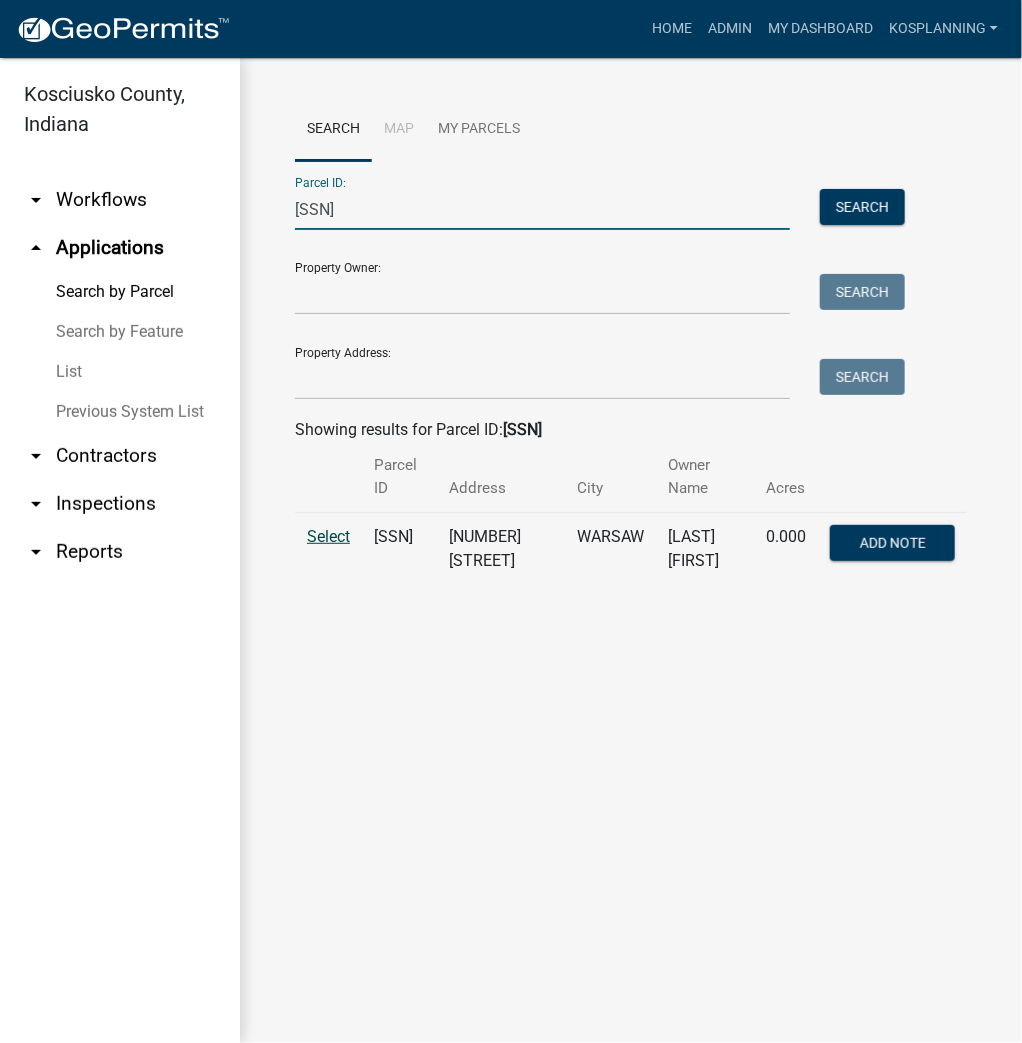 type on "[SSN]" 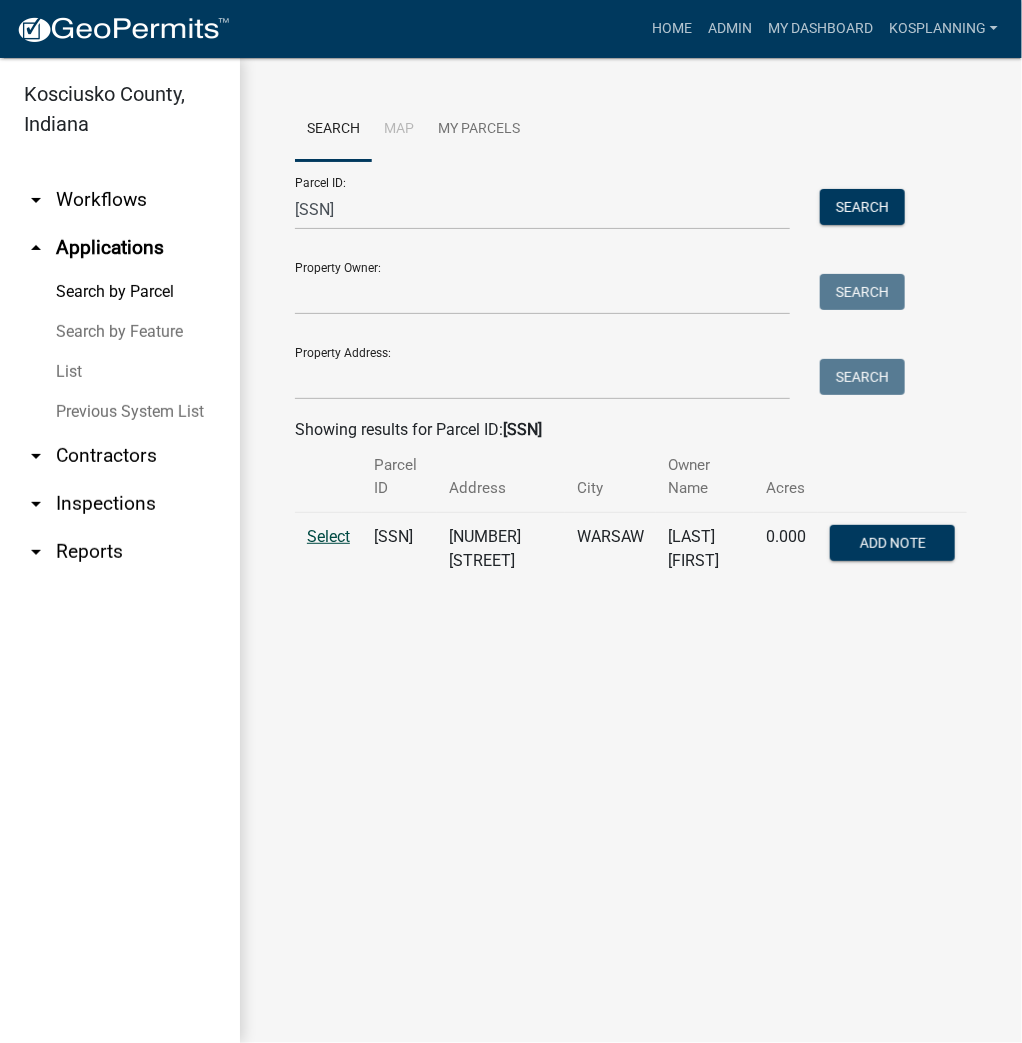 click on "Select" at bounding box center (328, 536) 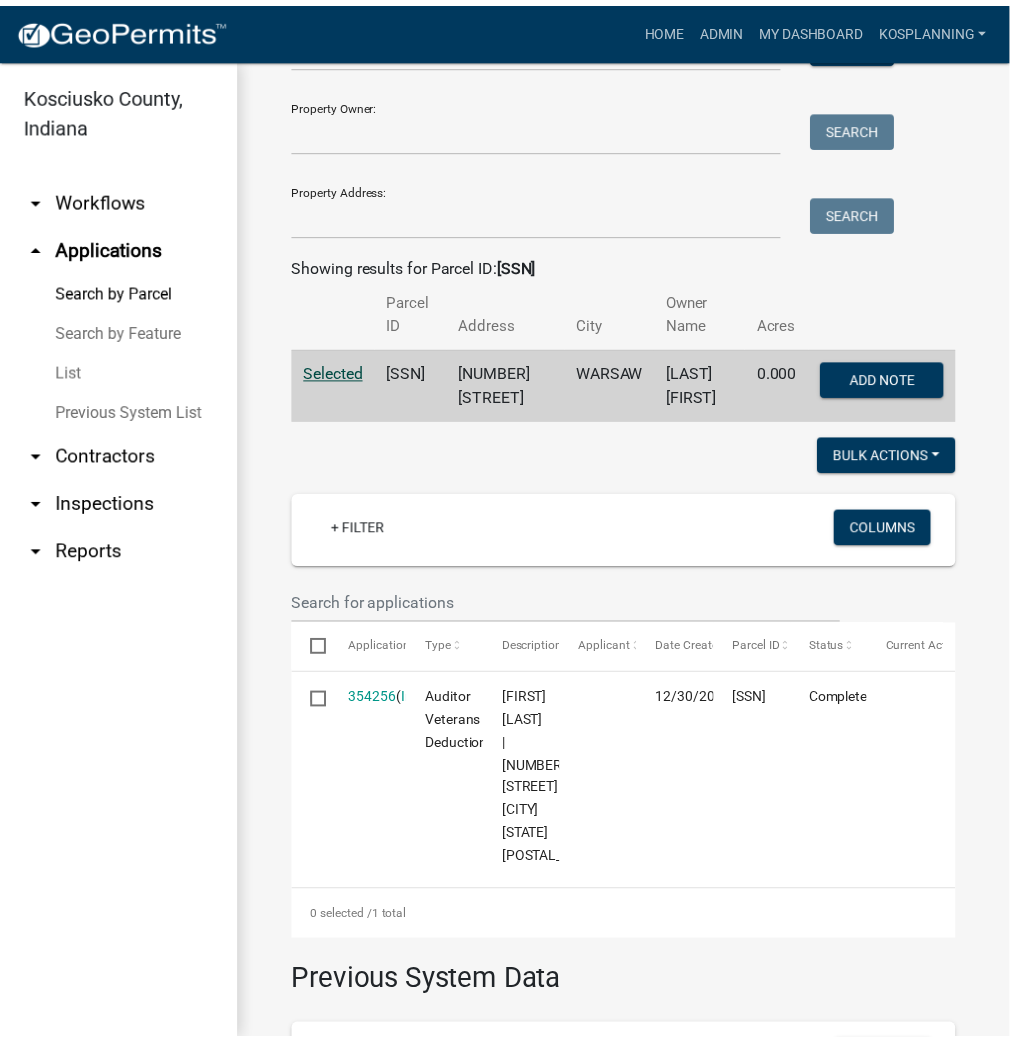 scroll, scrollTop: 0, scrollLeft: 0, axis: both 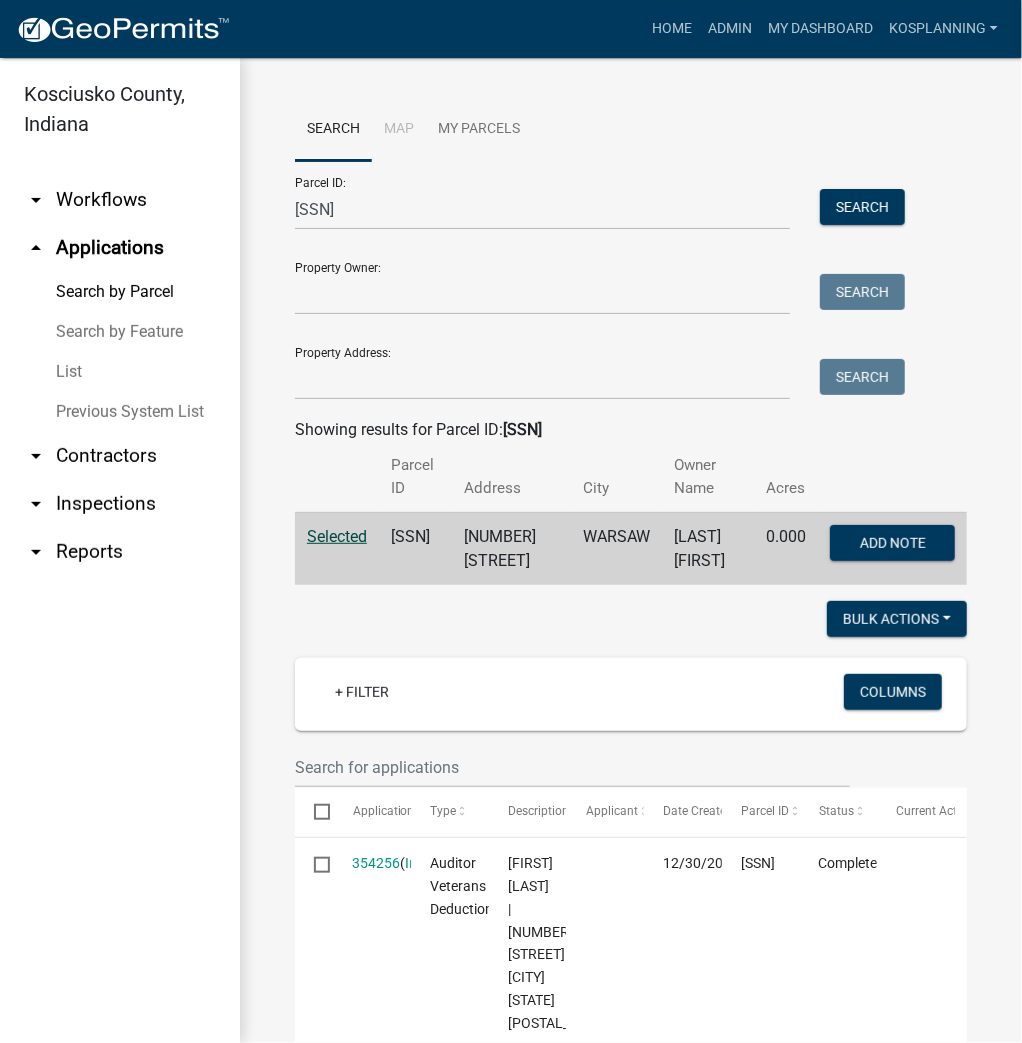 click on "List" at bounding box center [120, 372] 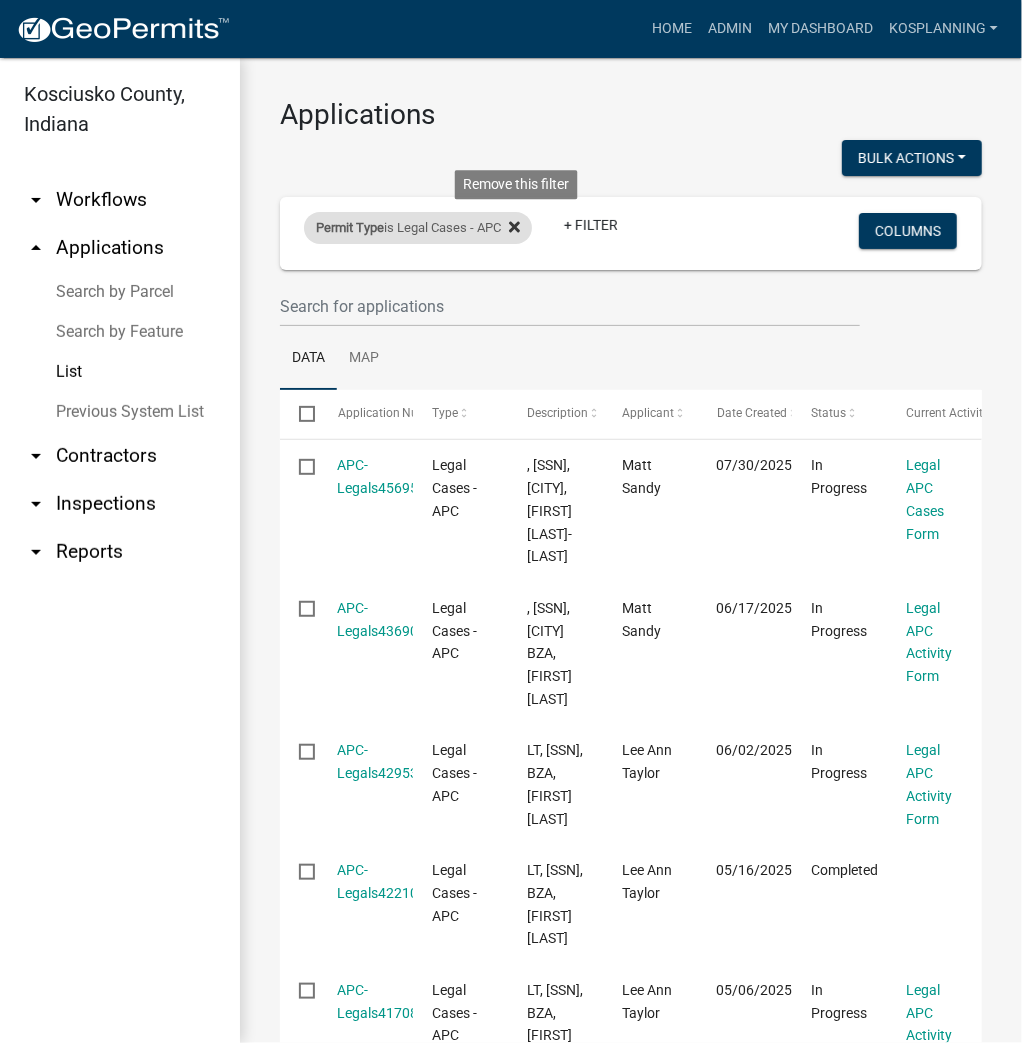 click 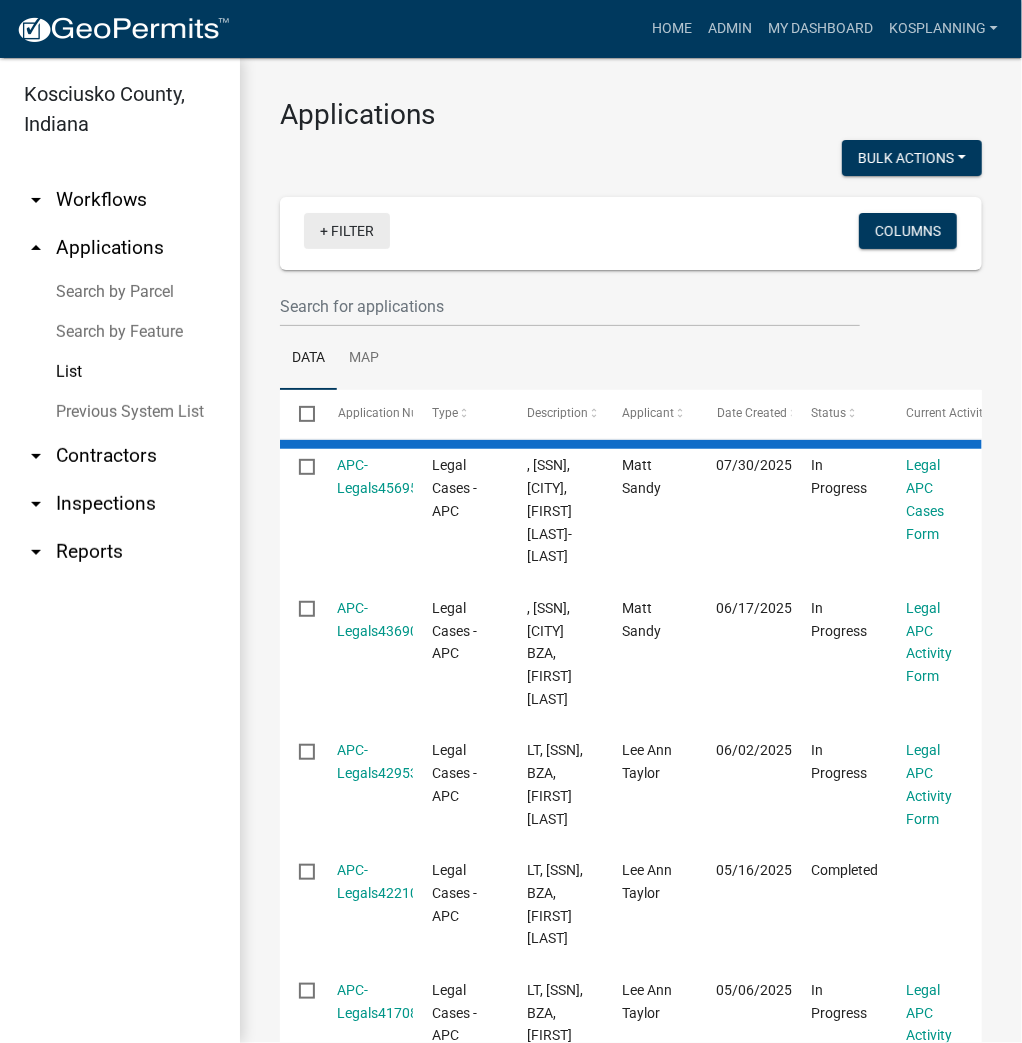 click on "+ Filter" at bounding box center [347, 231] 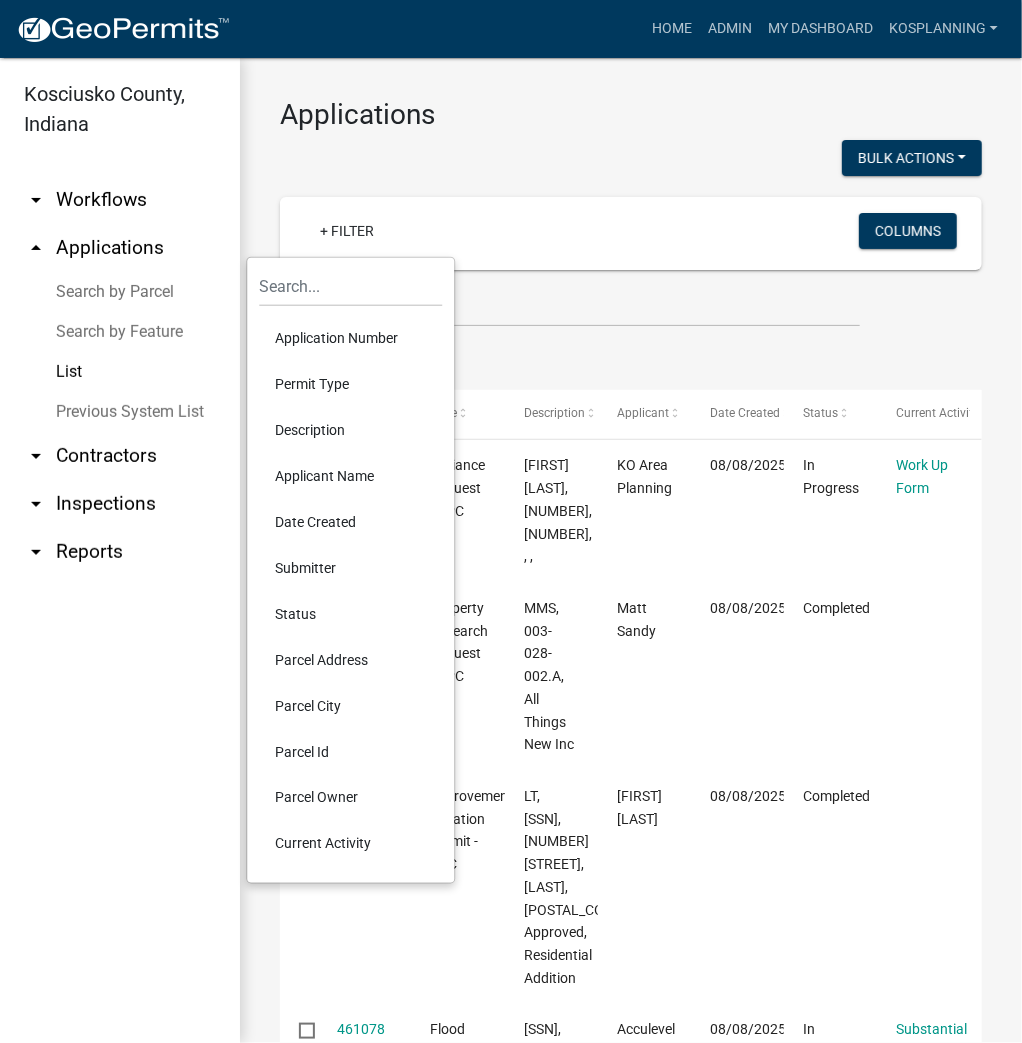 click on "Permit Type" at bounding box center [350, 384] 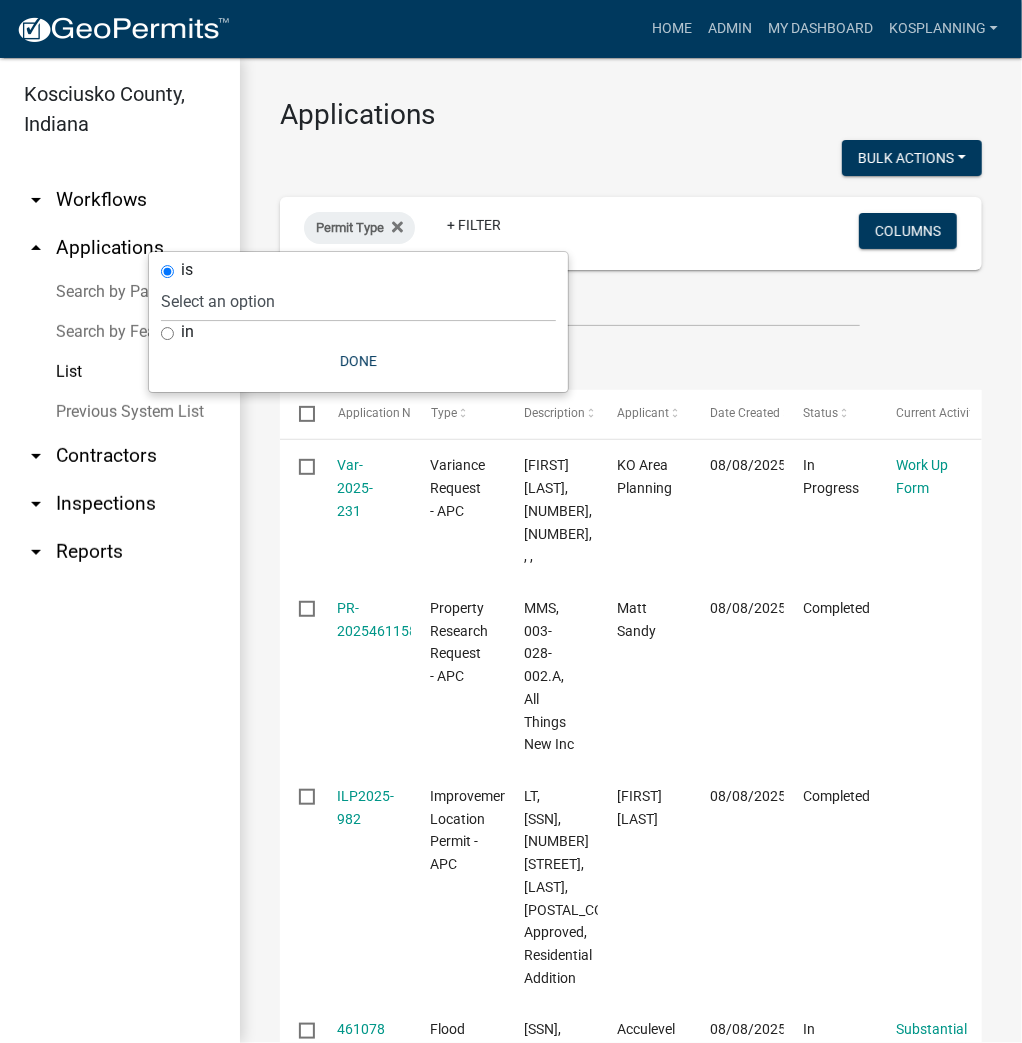 click on "in" at bounding box center (358, 332) 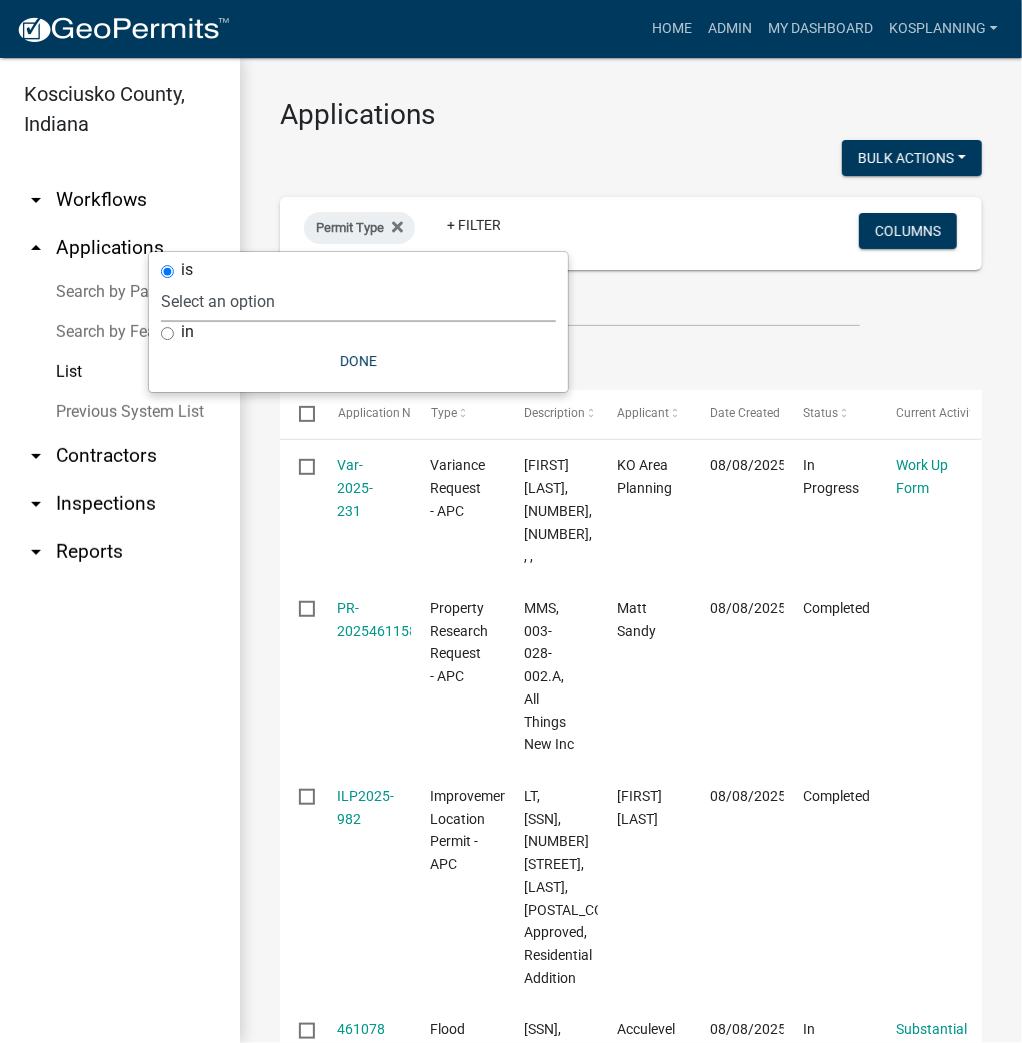 click on "Select an option   6 27 2024 Copy Of - Subdivision Plat Application - APC   APC Address Asignment   APC Appeal   APC Development Plan Review   APC Survey Repository   Auditor Blind Or Disabled   Auditor Blind or Disabled Mobile Home Deduction   Auditor Change of Tax Mailing Address Form   Auditor Energy Systems Deduction   Auditor Heritage Barn   Auditor Homestead Deduction   Auditor Mobile Home Homestead Deduction   Auditor Over 65 Deduction   Auditor Over 65 for Mobile Home Deduction   Auditor Vacation Request   Auditor Veterans Deduction   Auditor Veterans Deduction for Mobile Home   Certificates of Occupancy - APC   Copy Of - FARAs   Copy Of - Improvement Location Permit - APC 1 22 2024   Driveway and Right of Way Work Permit   Exception - APC   FARAs   Flood Development Permit - APC   Flood Zone Inquiry   Flood Zone Inquiry (PRR Copy)   Food Permit   General Contractor (Registration)   General Contractor (Renewal)   HD Sign Off On Sewage & Water   Hoover - Driveway and Right of Way Work Permit" at bounding box center (358, 301) 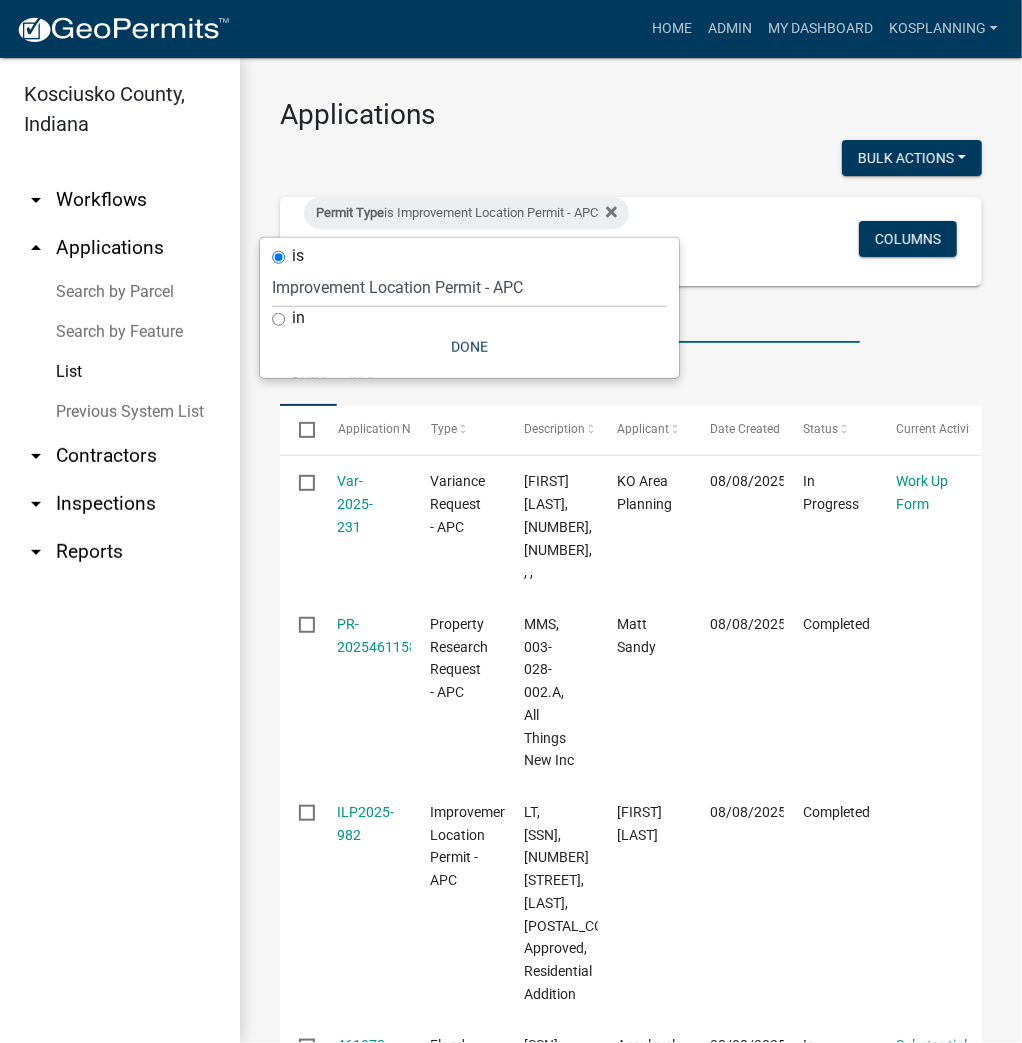 click at bounding box center [570, 322] 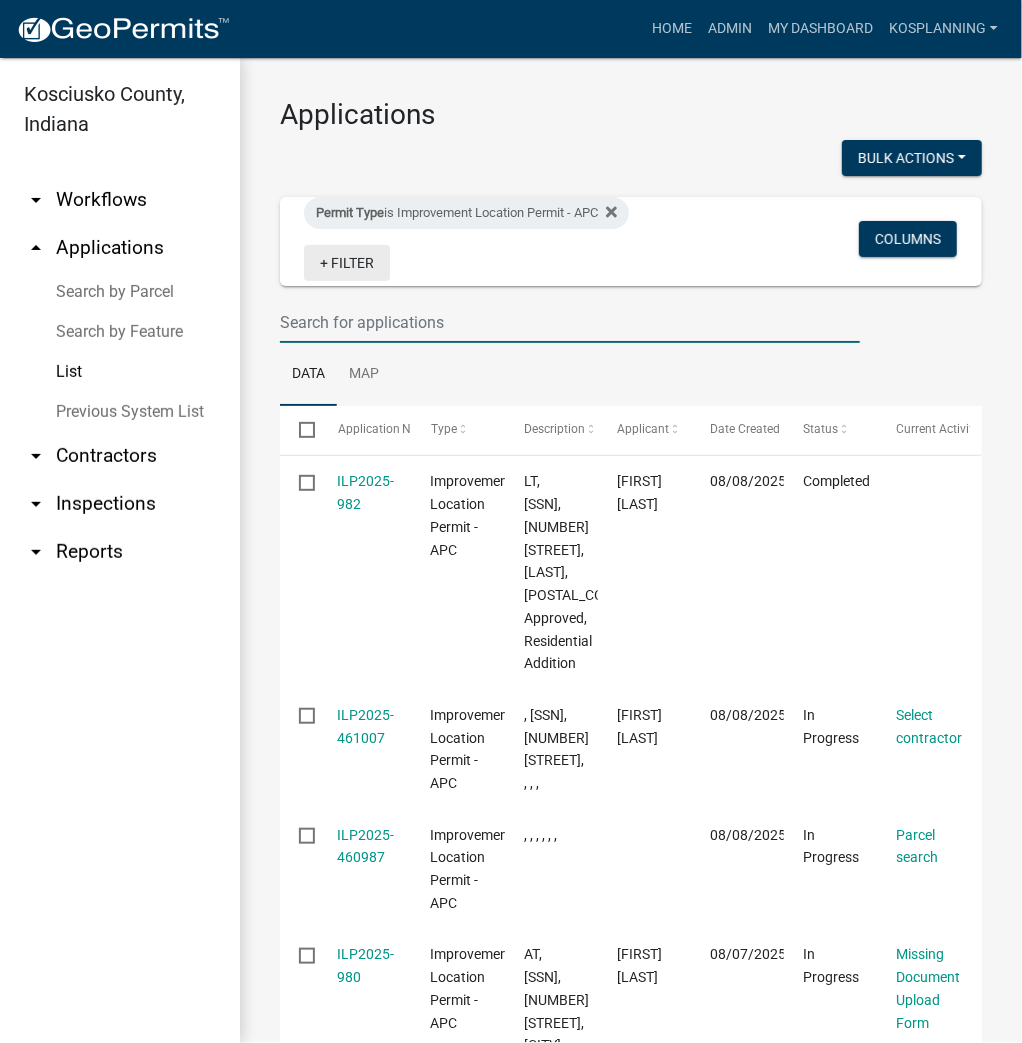click on "+ Filter" at bounding box center (347, 263) 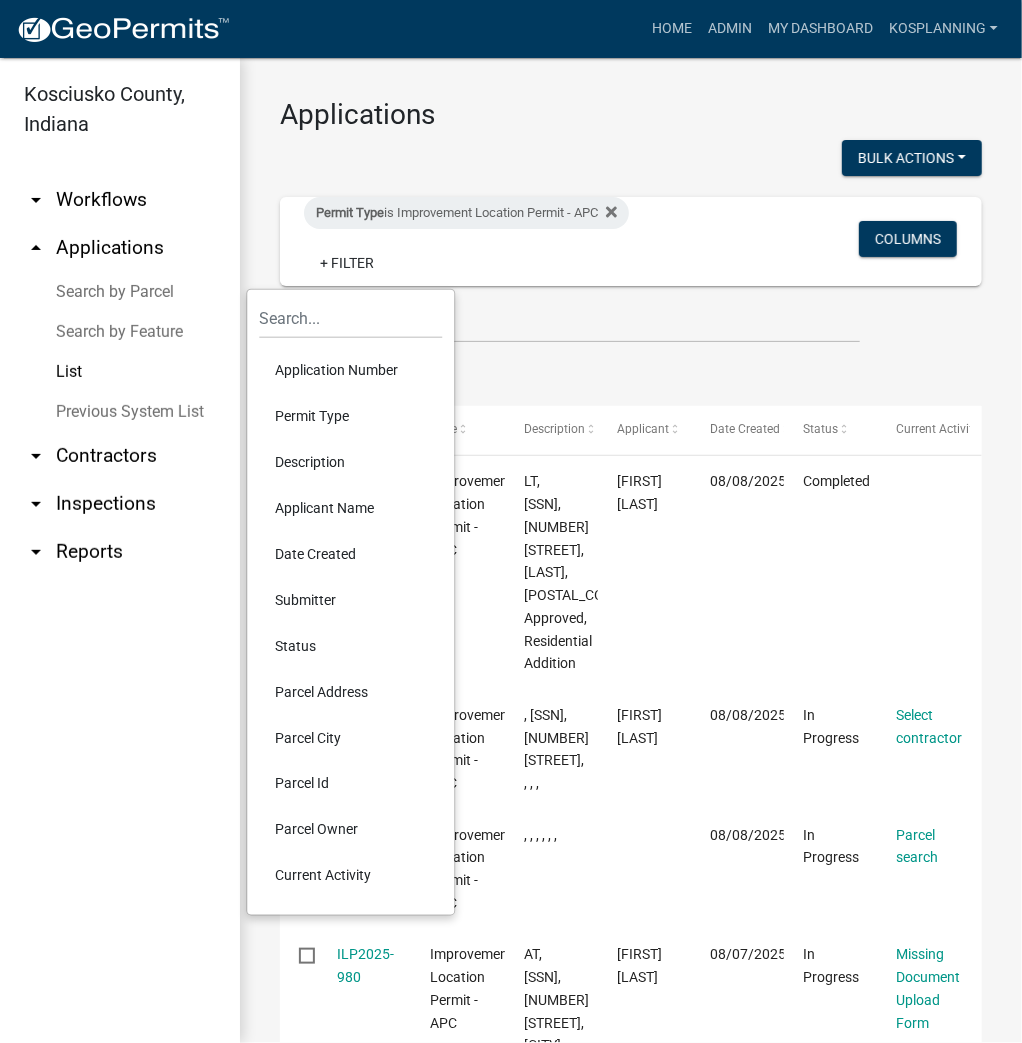 click on "Description" at bounding box center [350, 462] 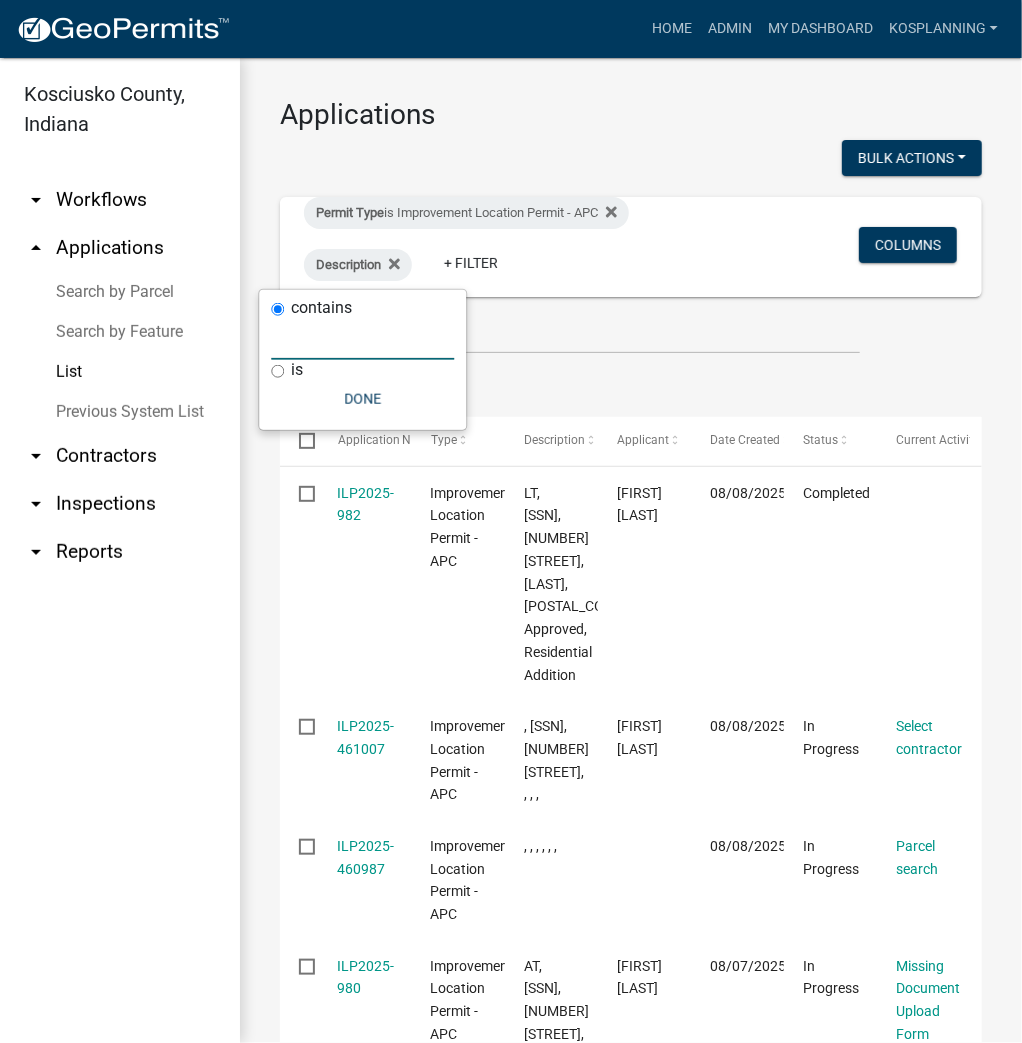 click at bounding box center (362, 339) 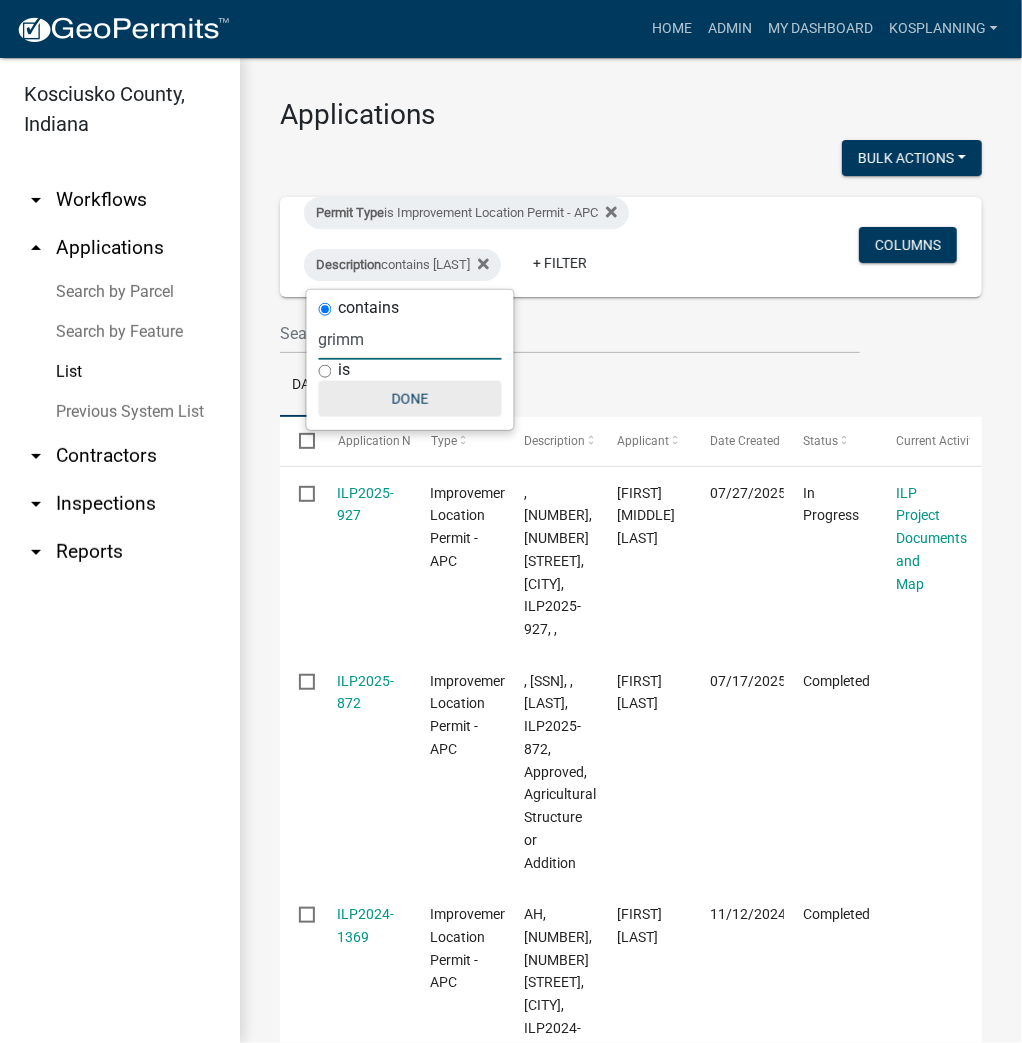 type on "grimm" 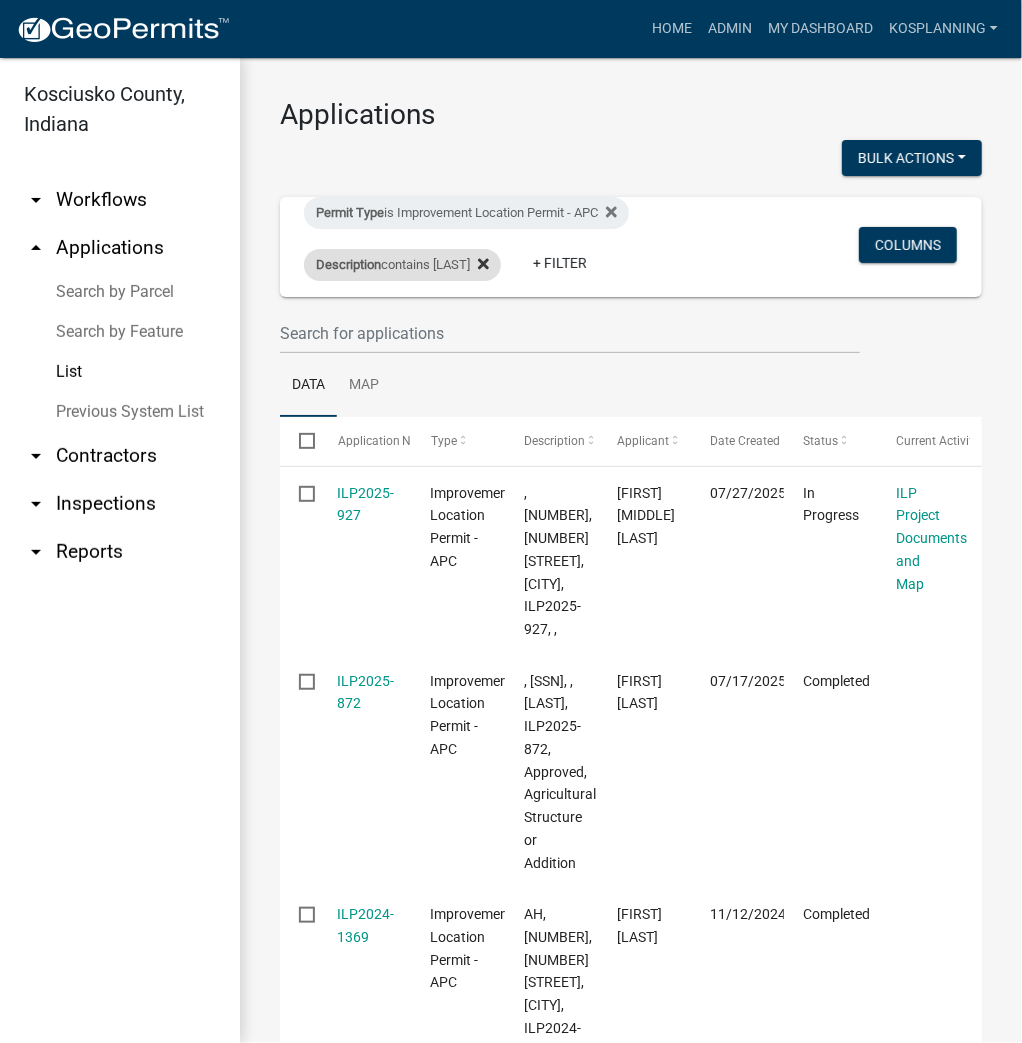 click 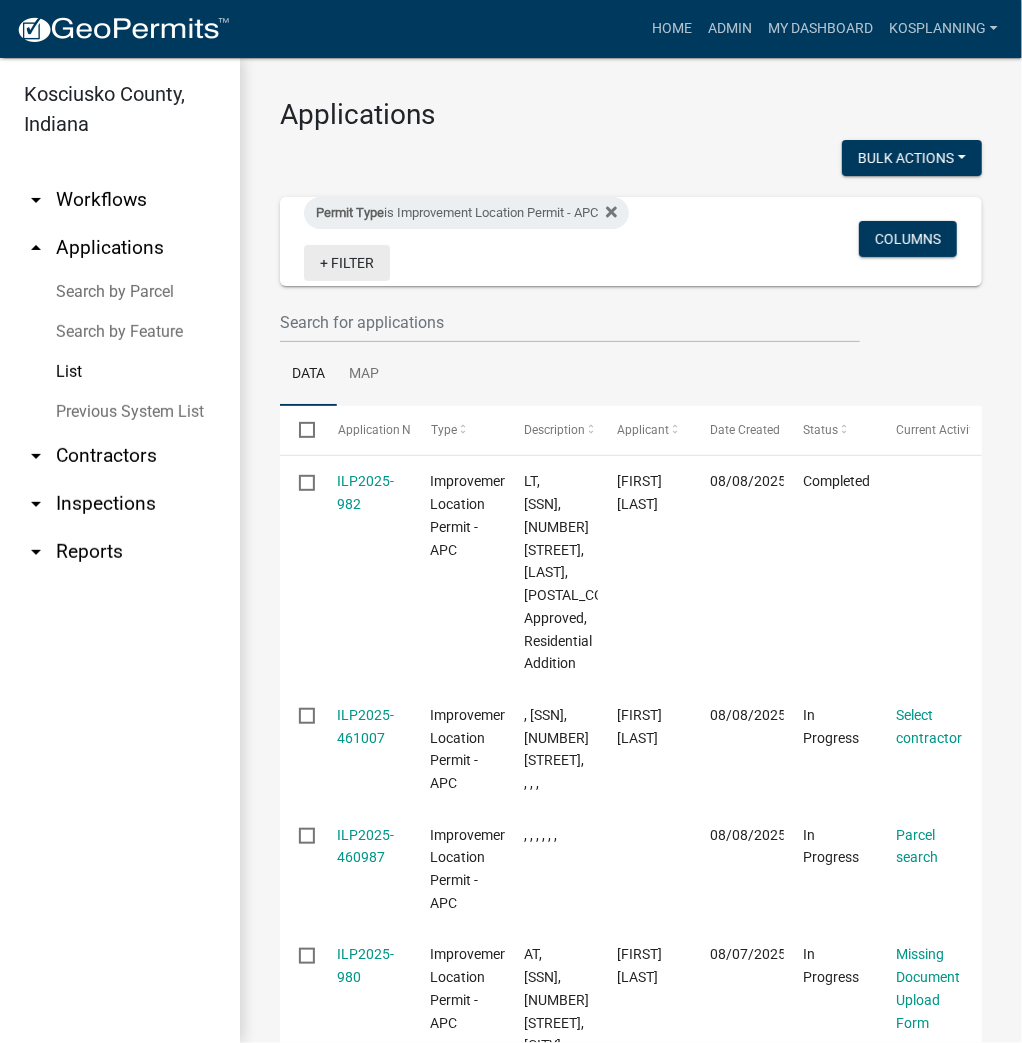 click on "+ Filter" at bounding box center (347, 263) 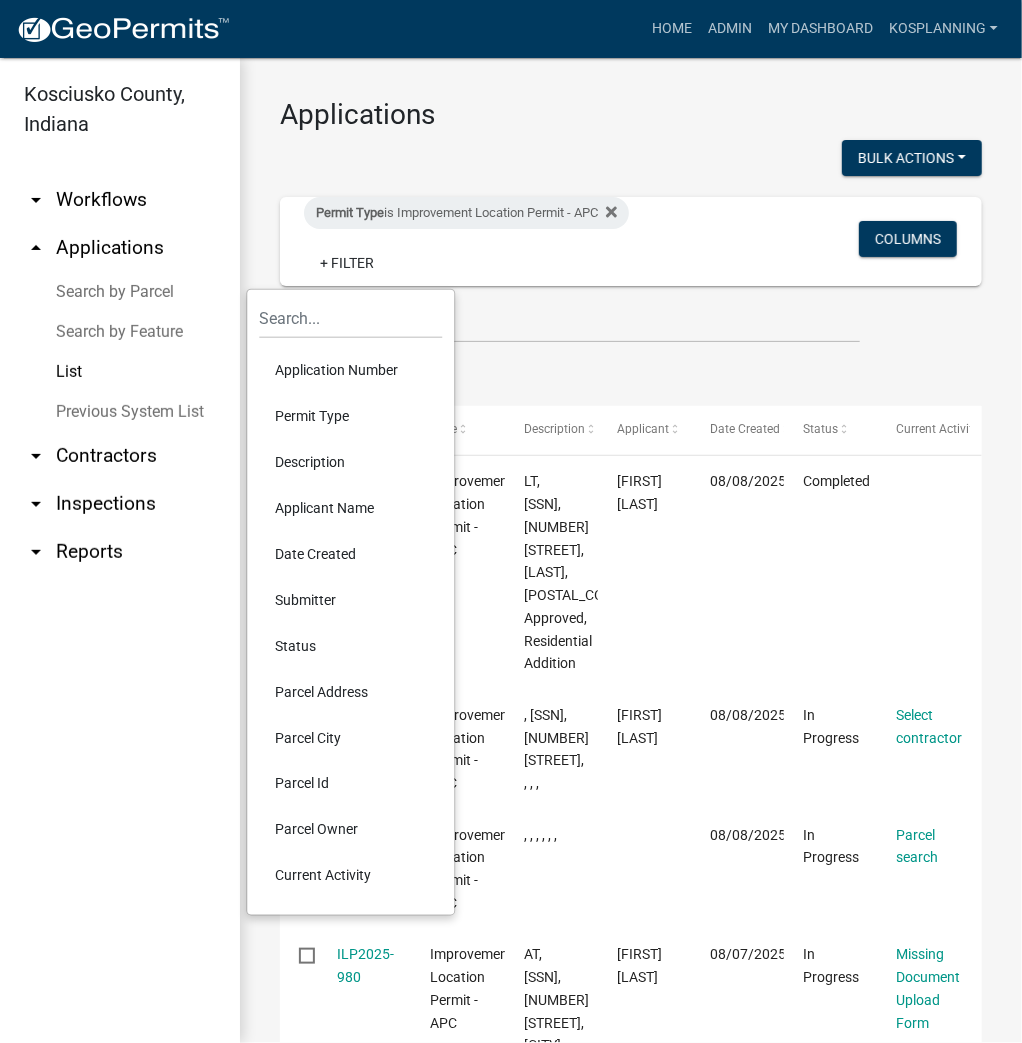 click on "Applicant Name" at bounding box center (350, 508) 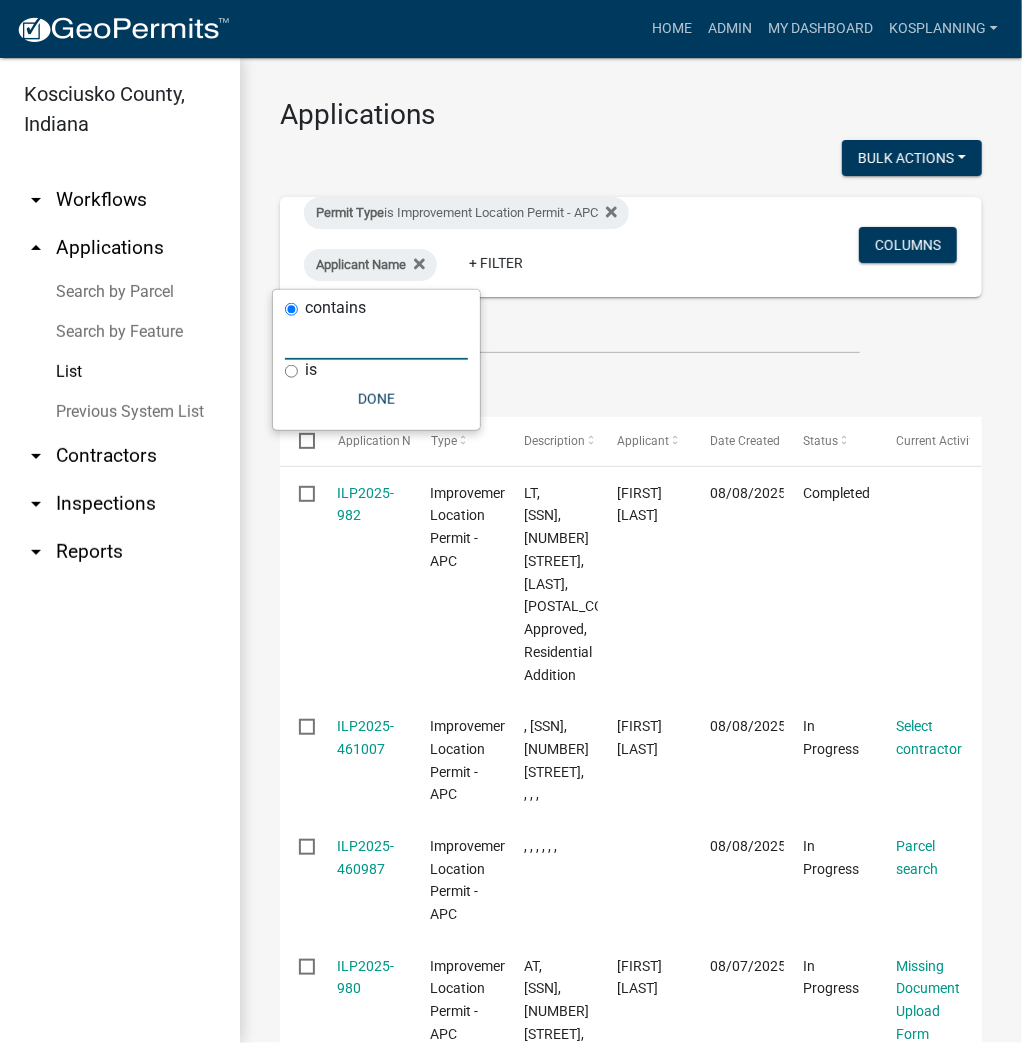 click at bounding box center [376, 339] 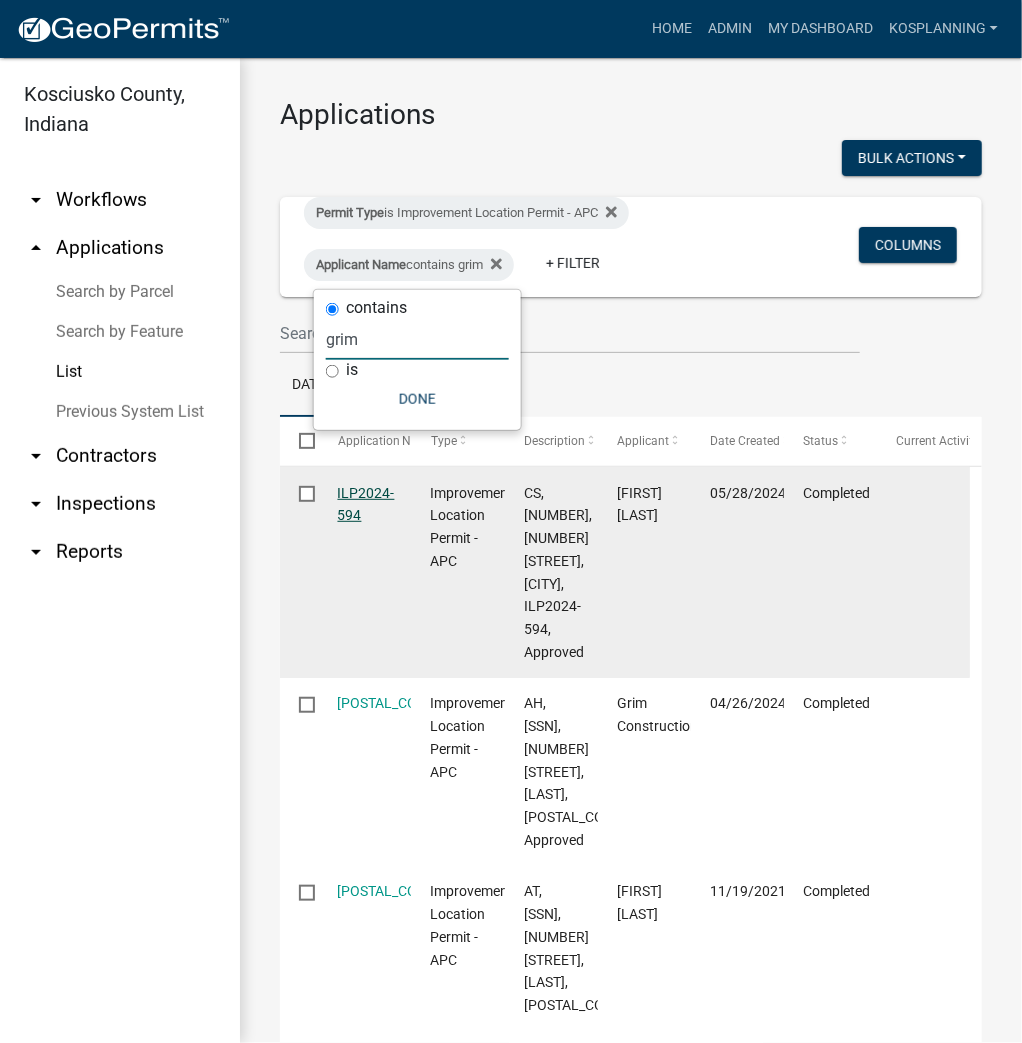 type on "grim" 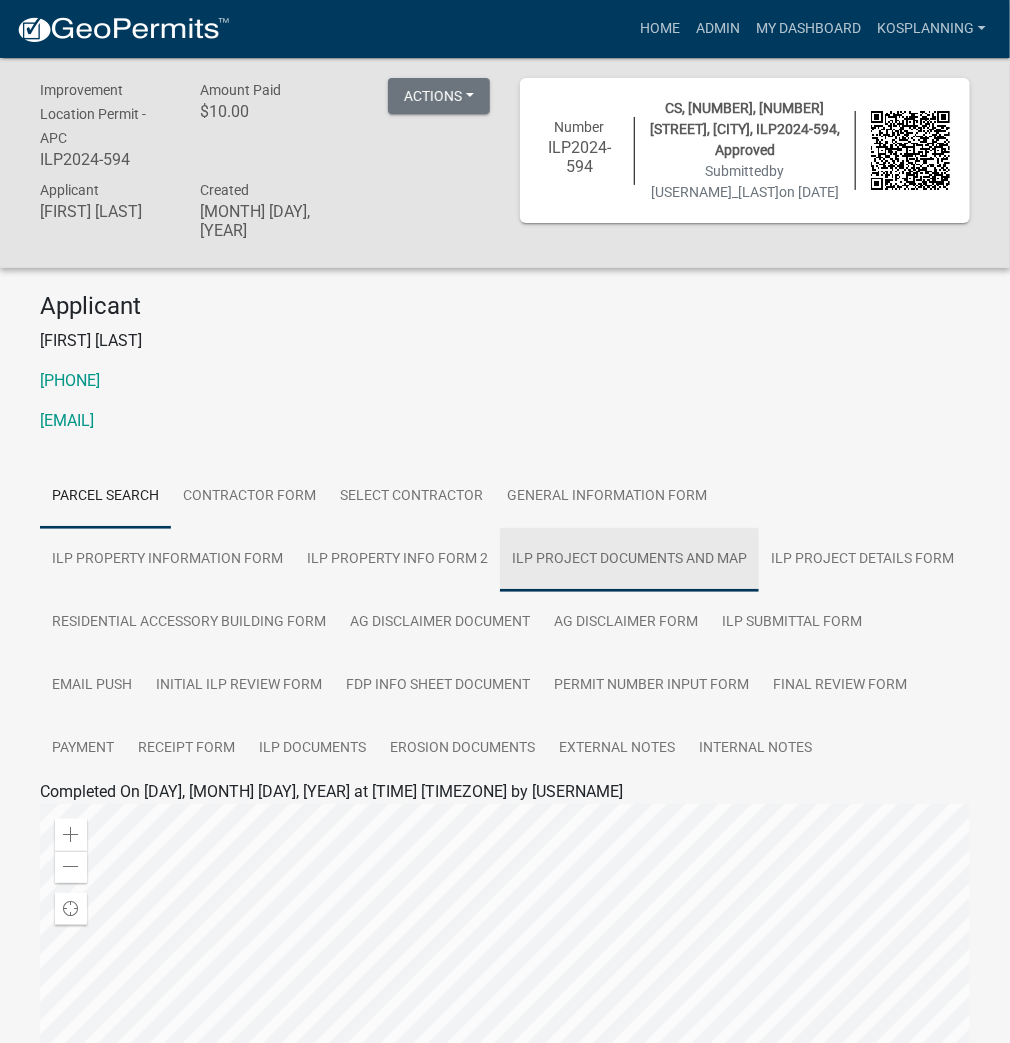 click on "ILP Project Documents and Map" at bounding box center [629, 560] 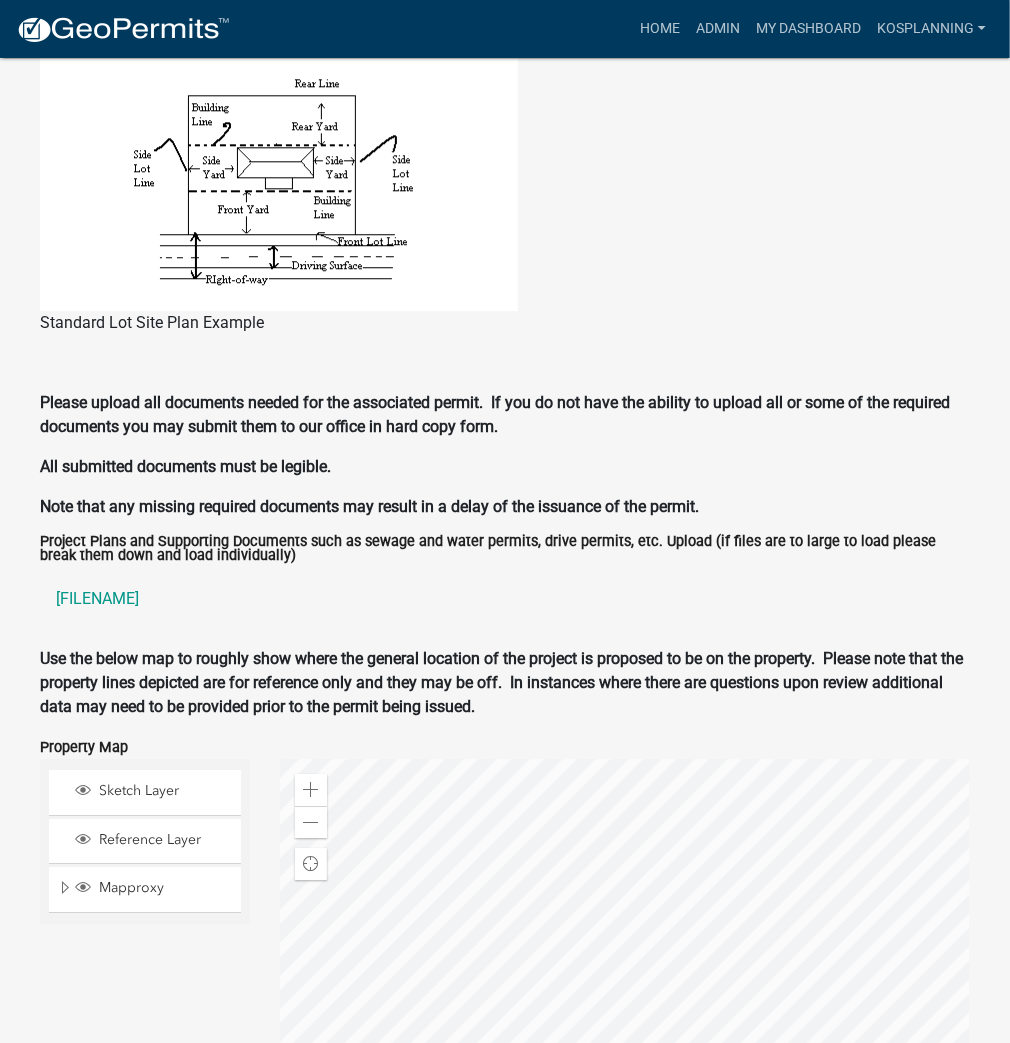 scroll, scrollTop: 1680, scrollLeft: 0, axis: vertical 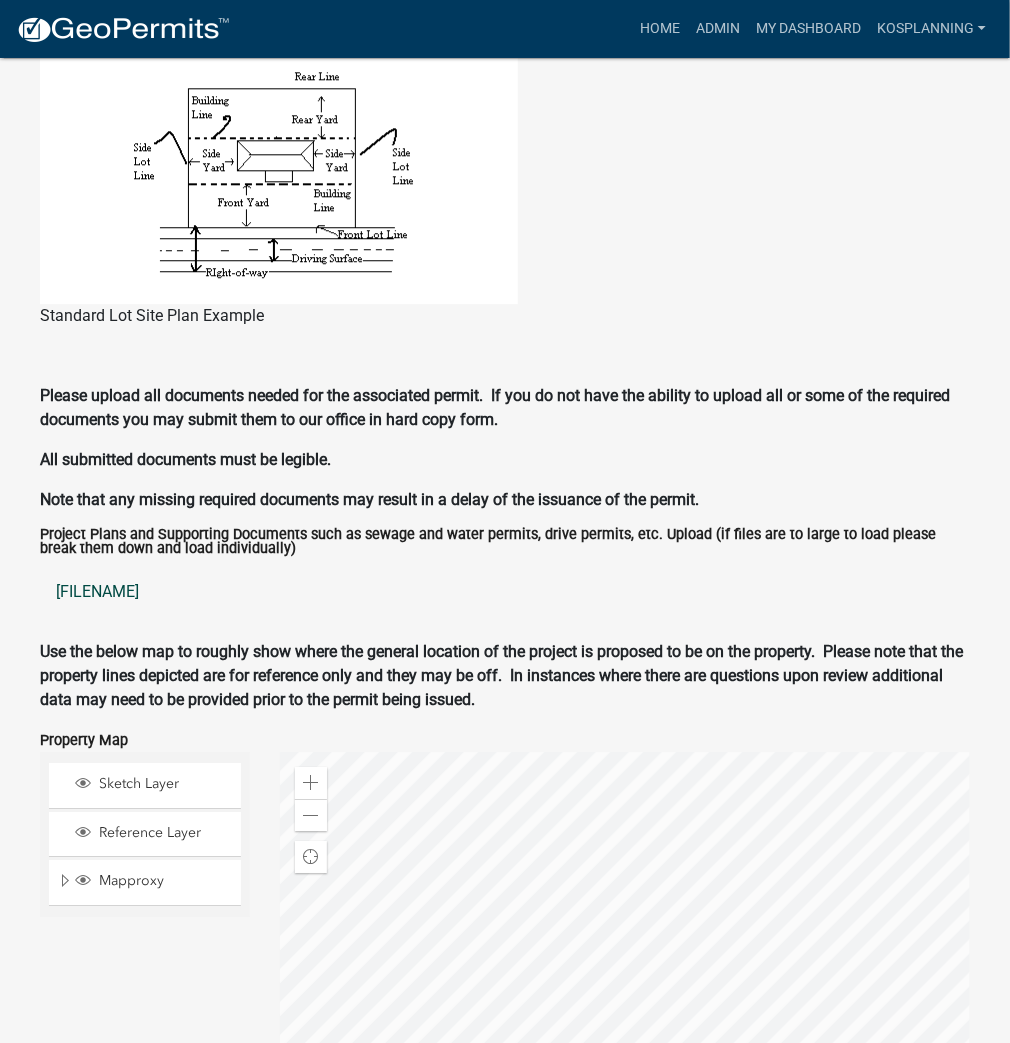 click on "[FILENAME]" 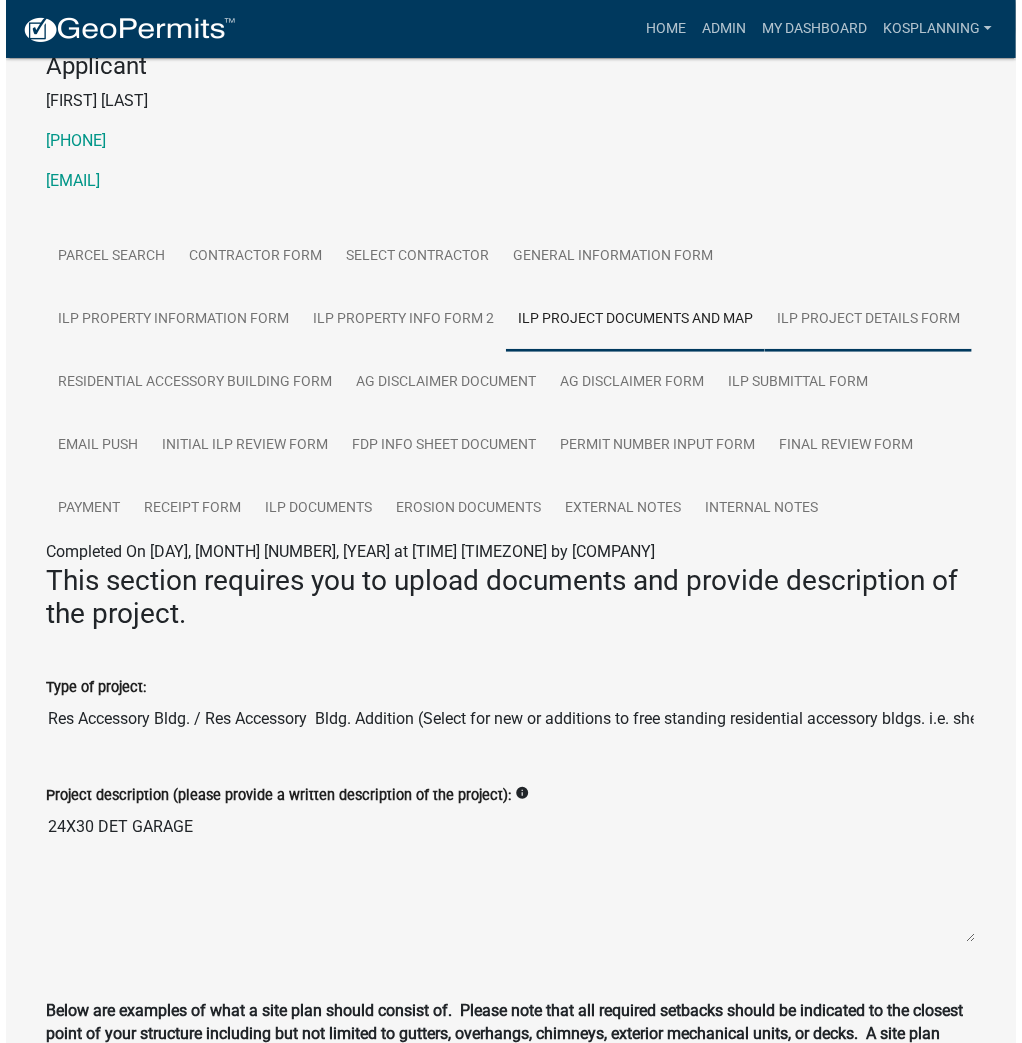scroll, scrollTop: 0, scrollLeft: 0, axis: both 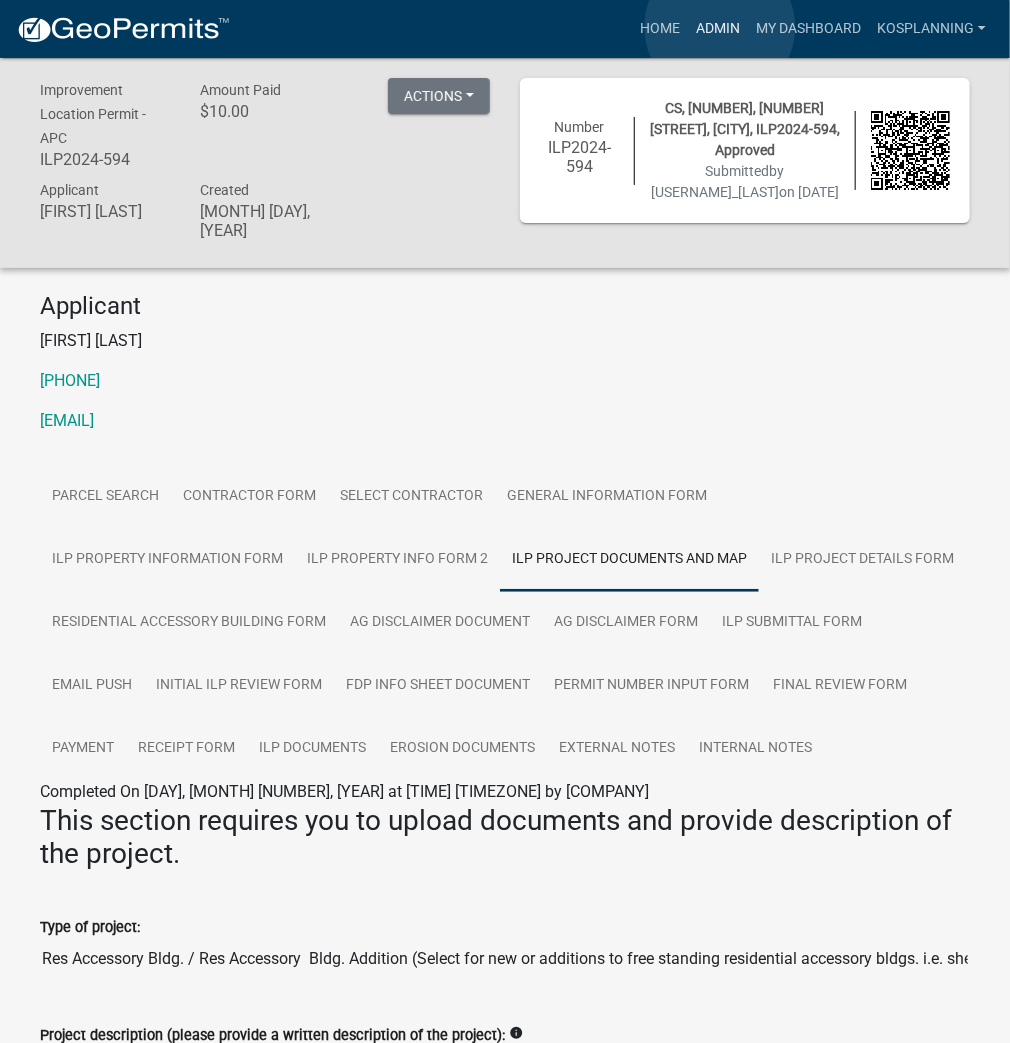 click on "Admin" at bounding box center [718, 29] 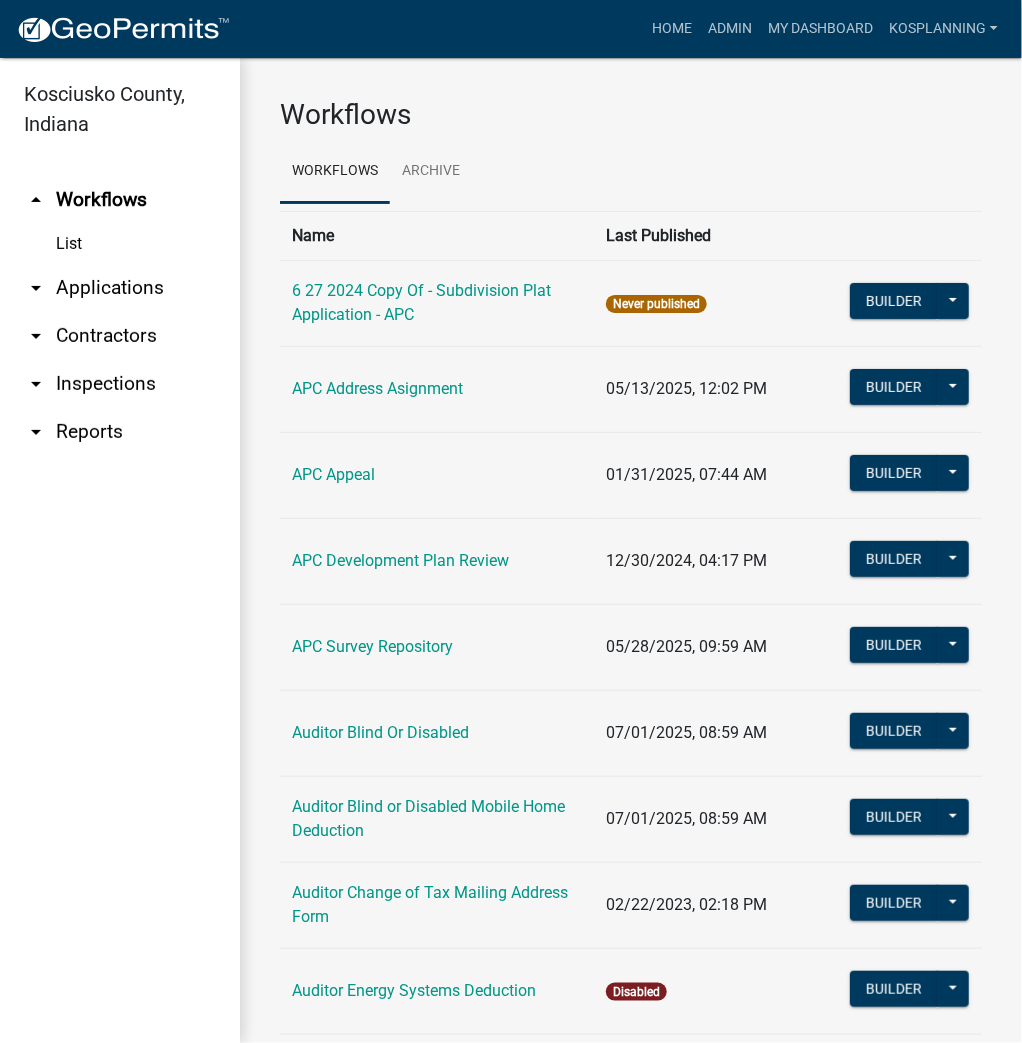 click on "arrow_drop_down   Applications" at bounding box center [120, 288] 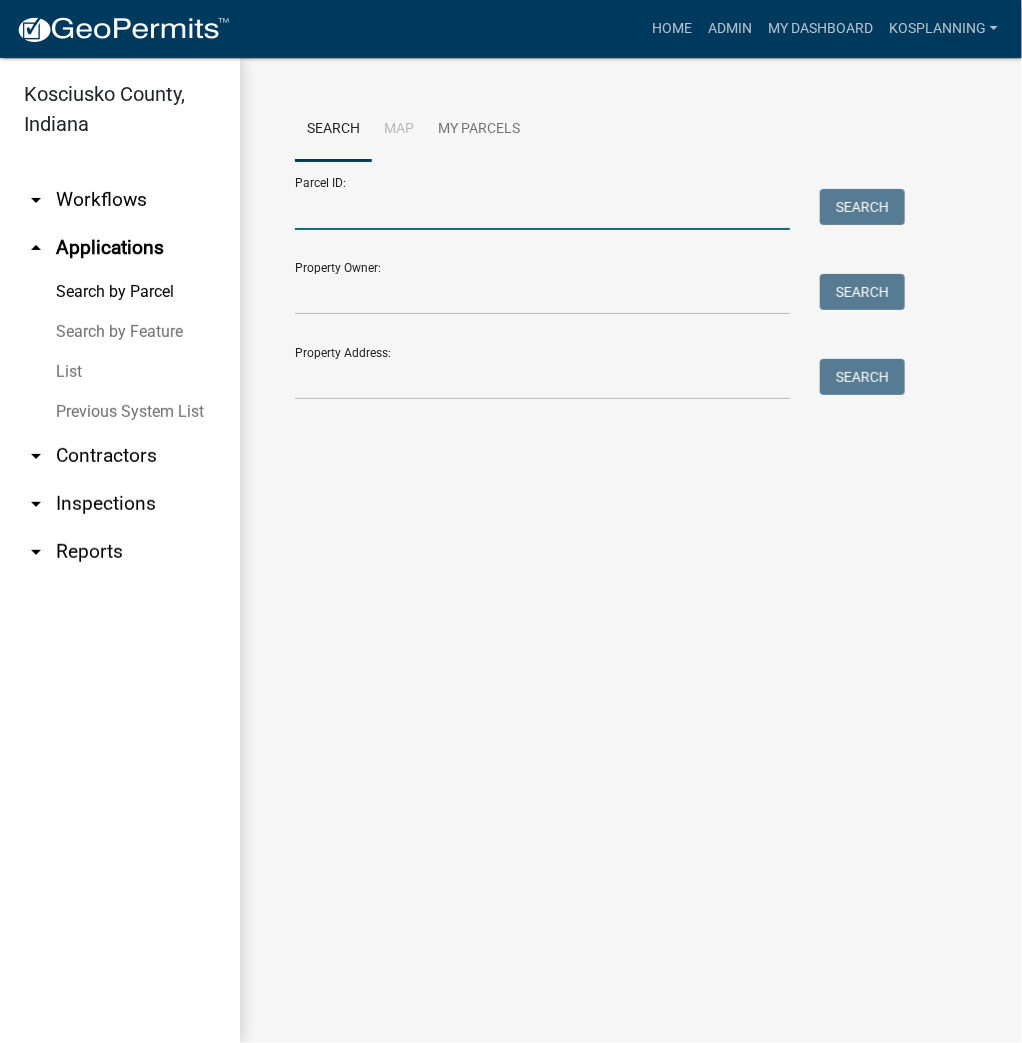 click on "Parcel ID:" at bounding box center (542, 209) 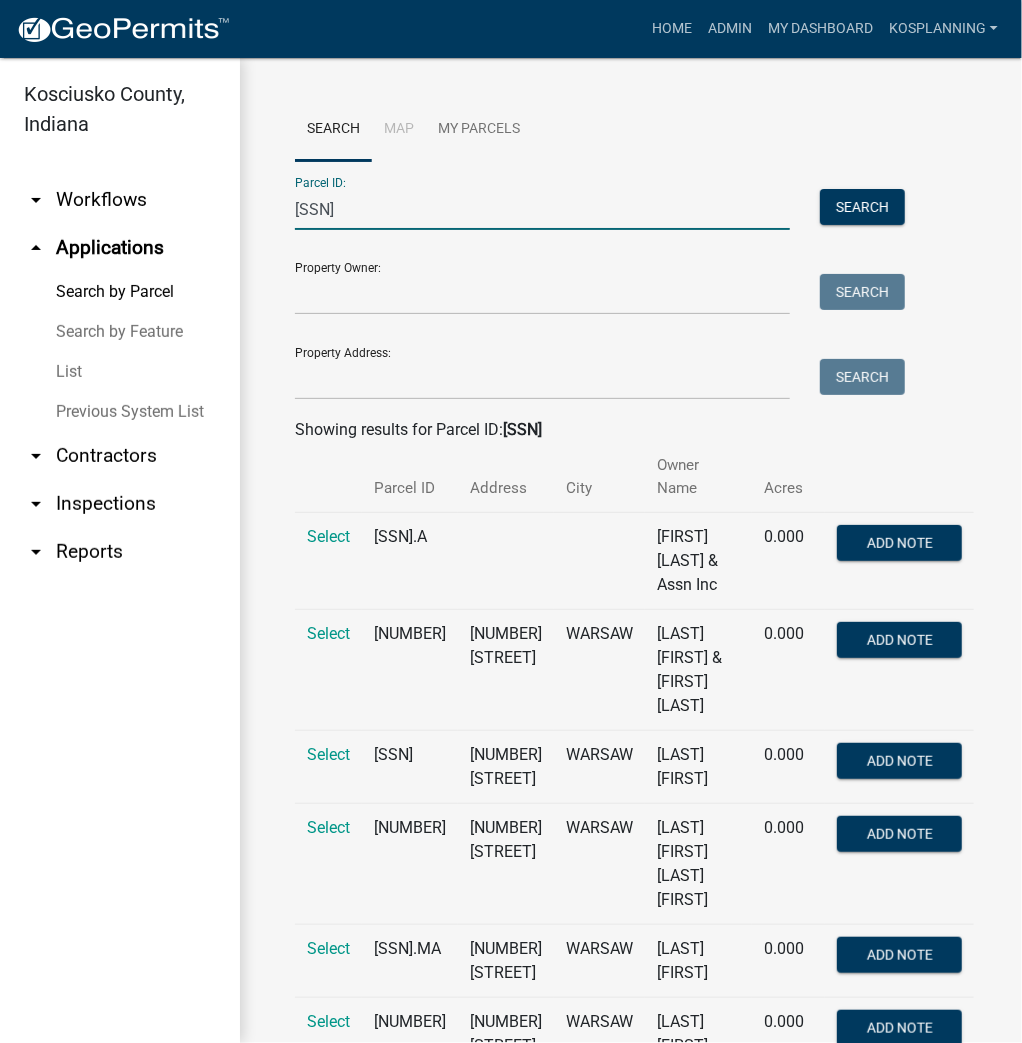 click on "[SSN]" at bounding box center (542, 209) 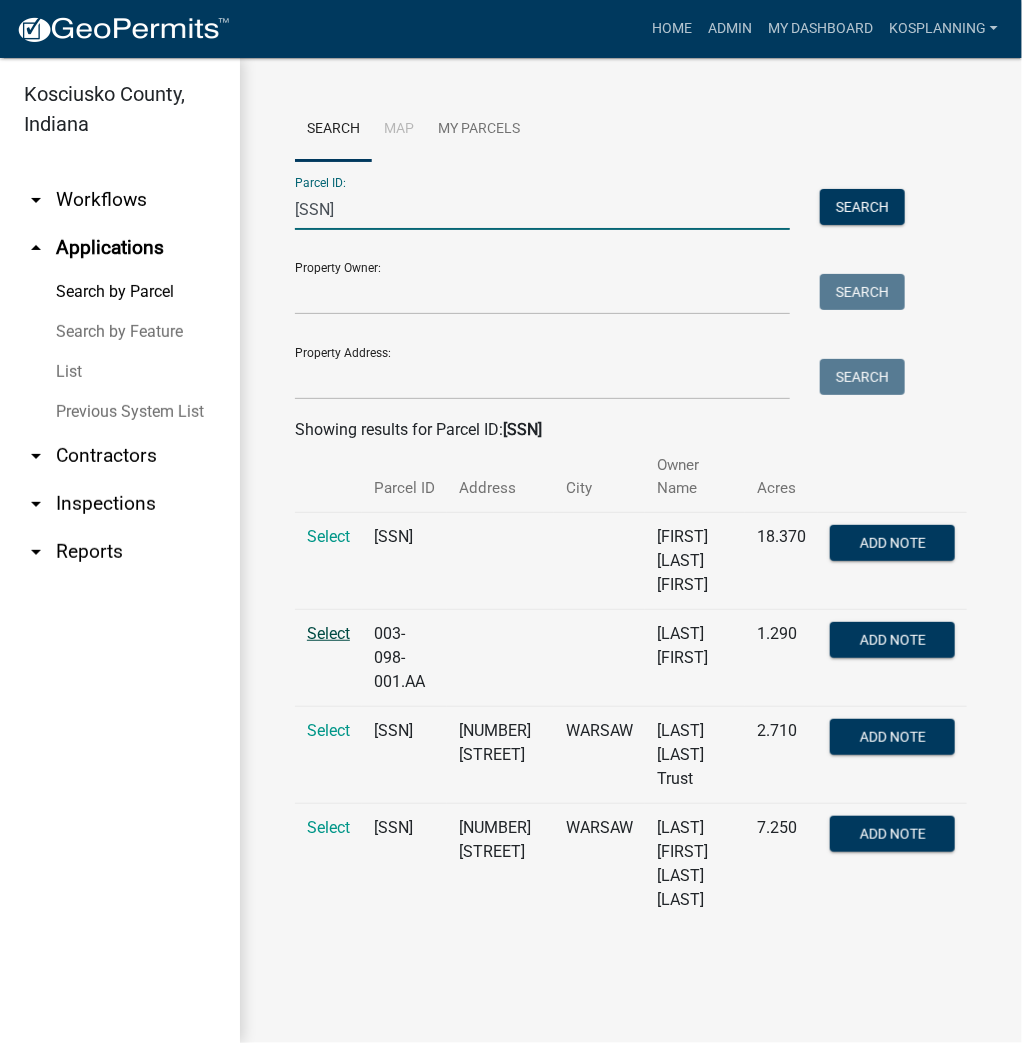 type on "[SSN]" 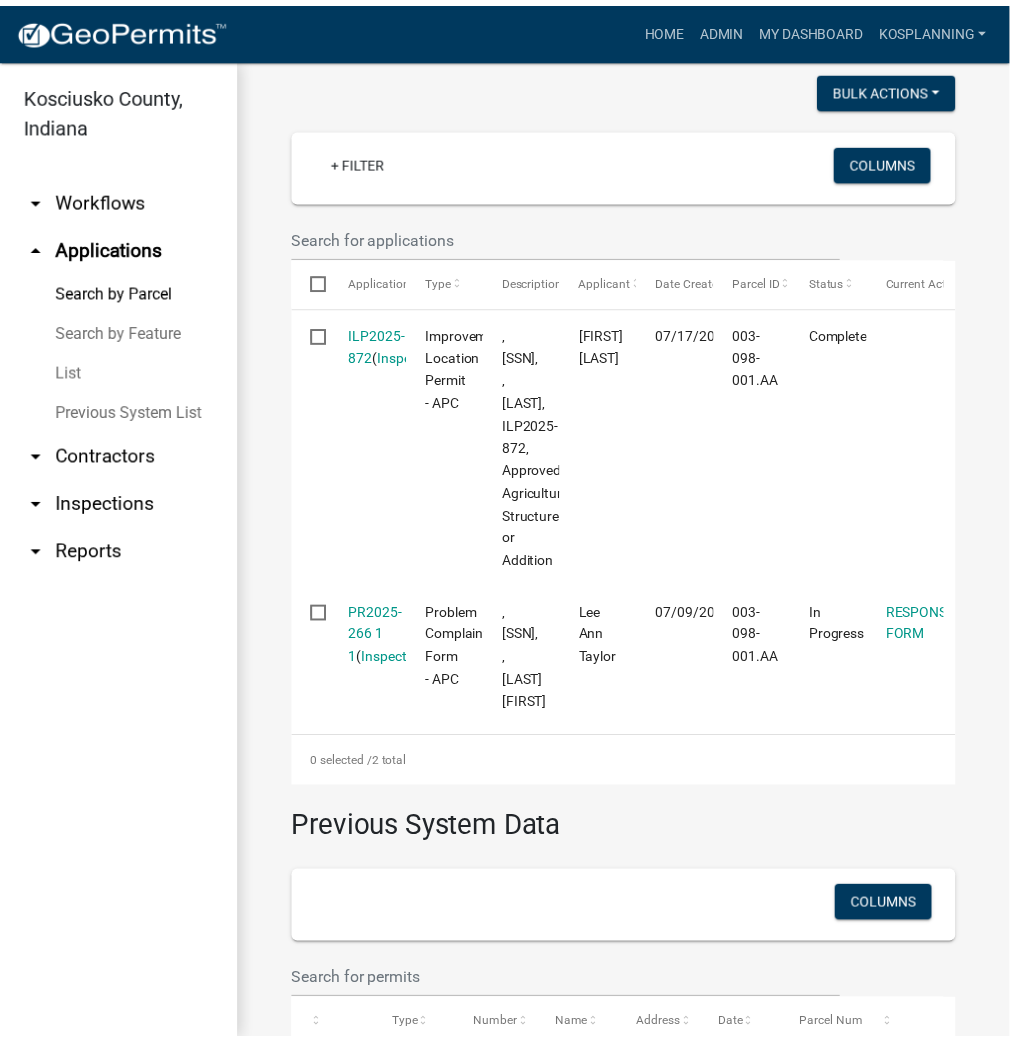 scroll, scrollTop: 560, scrollLeft: 0, axis: vertical 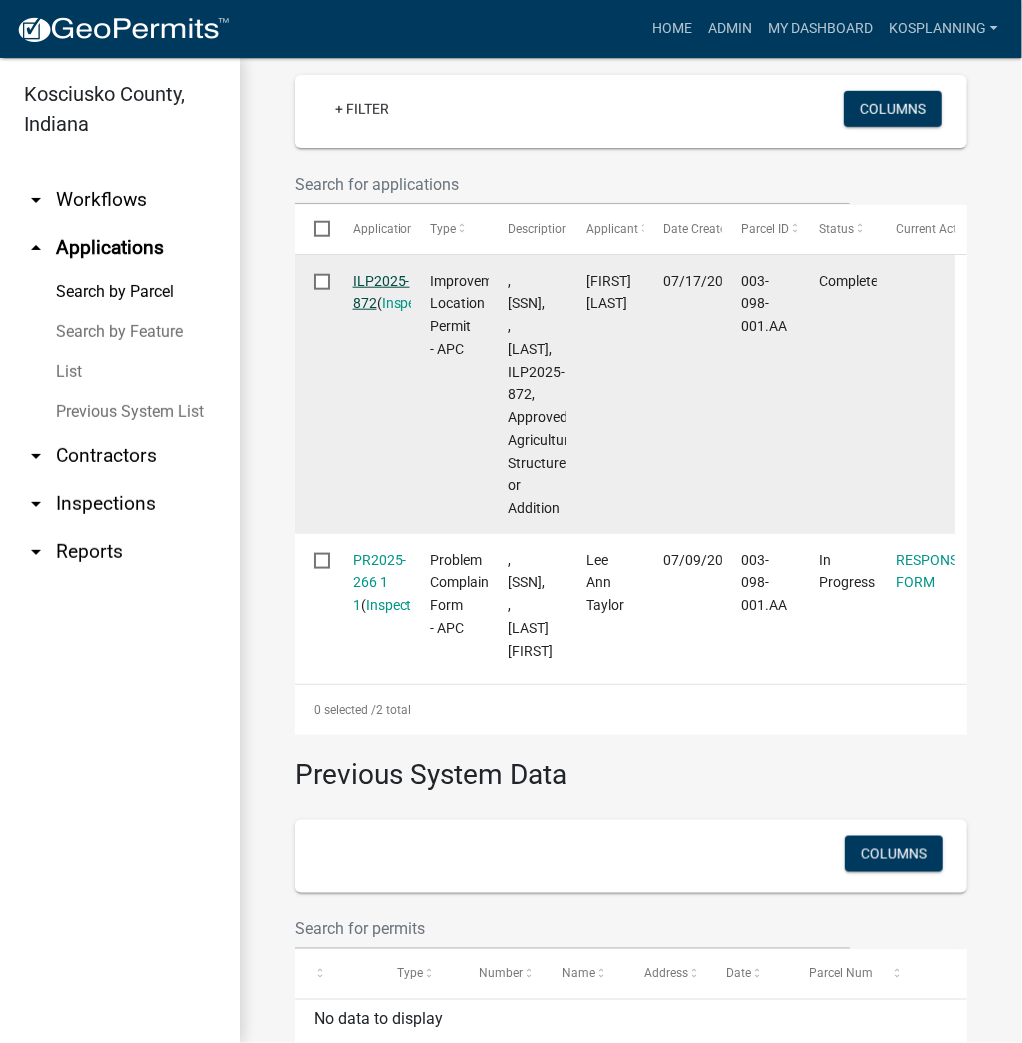 click on "ILP2025-872" 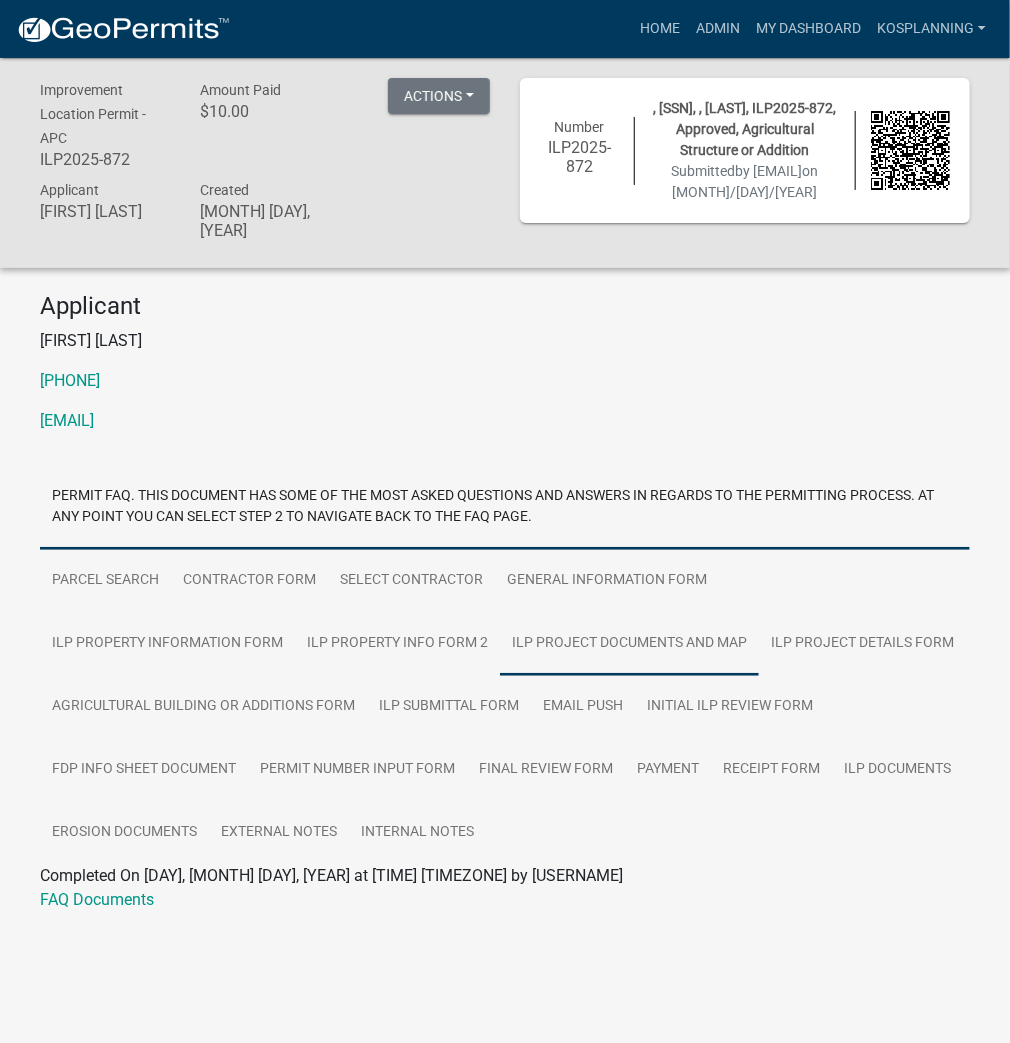 click on "ILP Project Documents and Map" at bounding box center (629, 644) 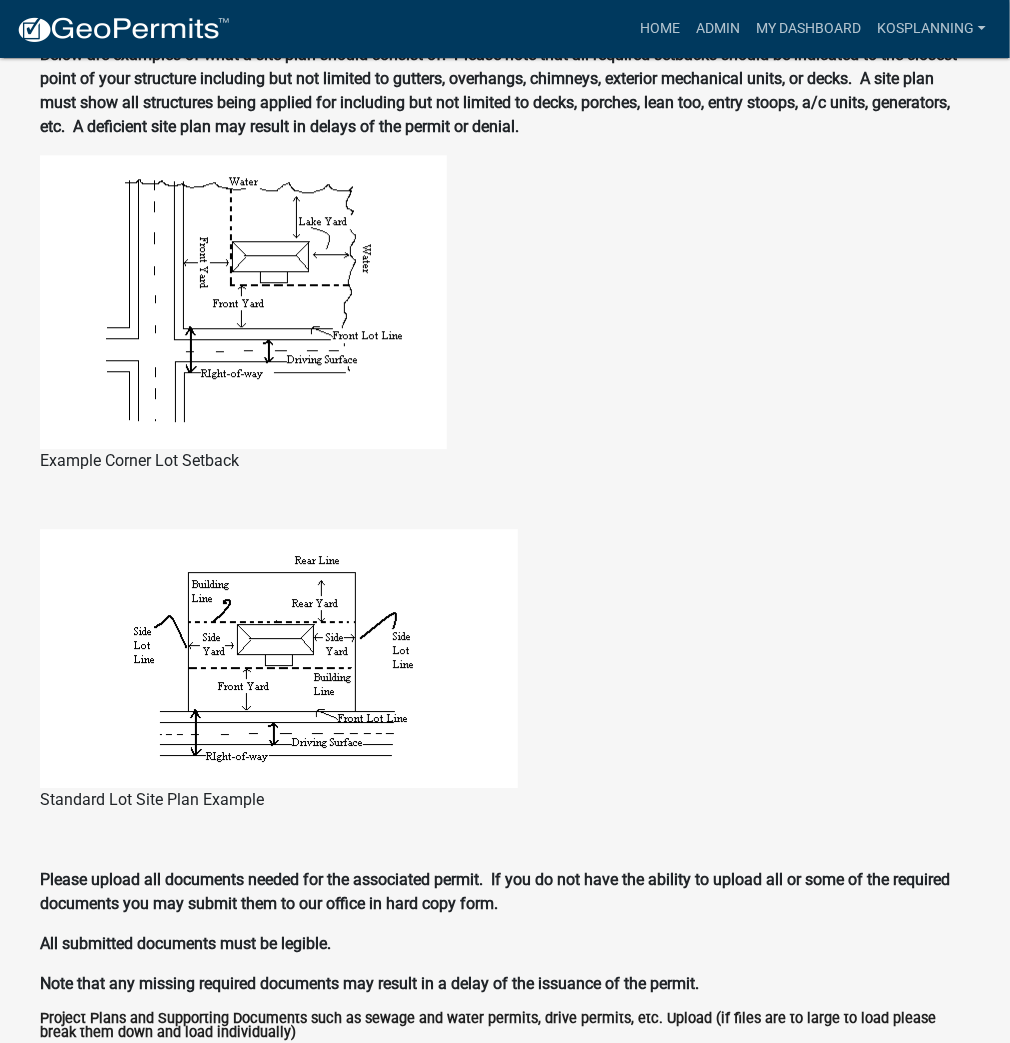 scroll, scrollTop: 2080, scrollLeft: 0, axis: vertical 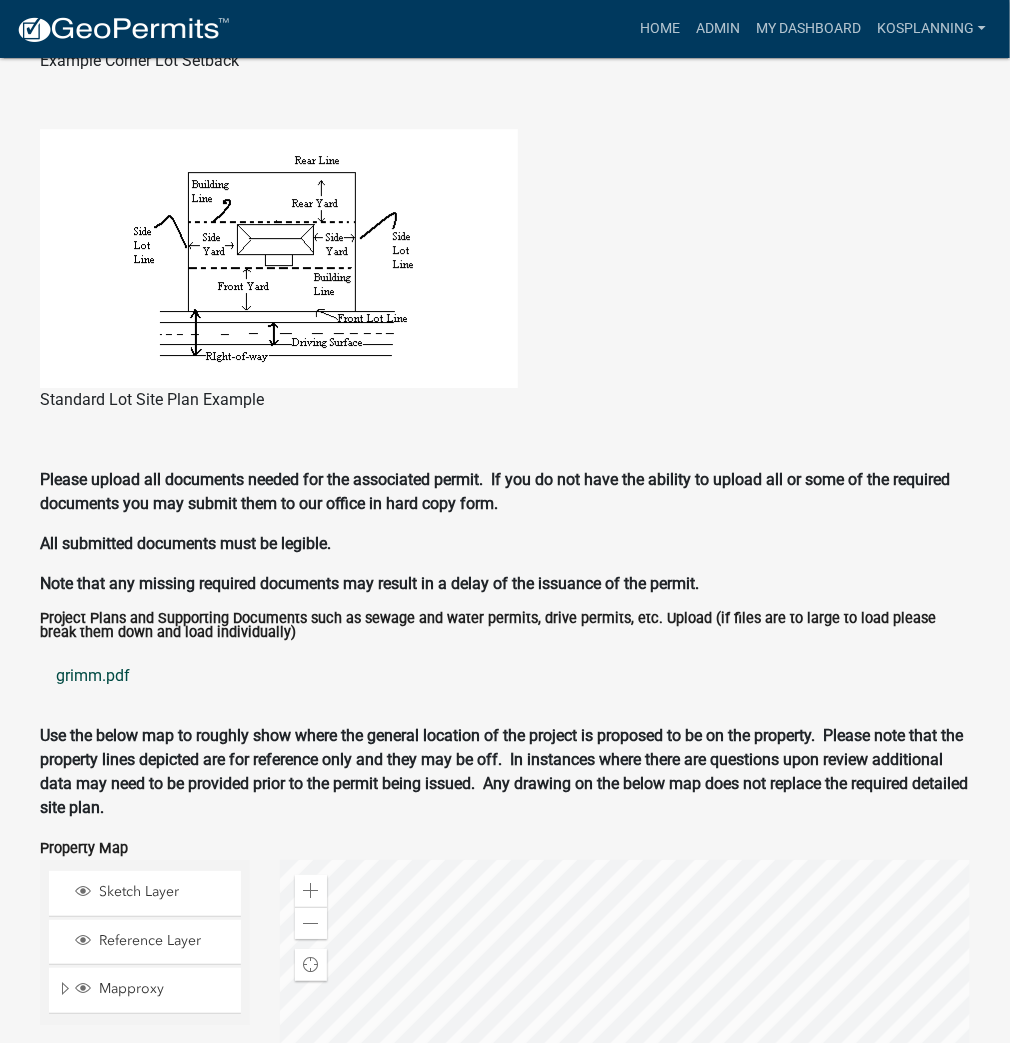 click on "grimm.pdf" 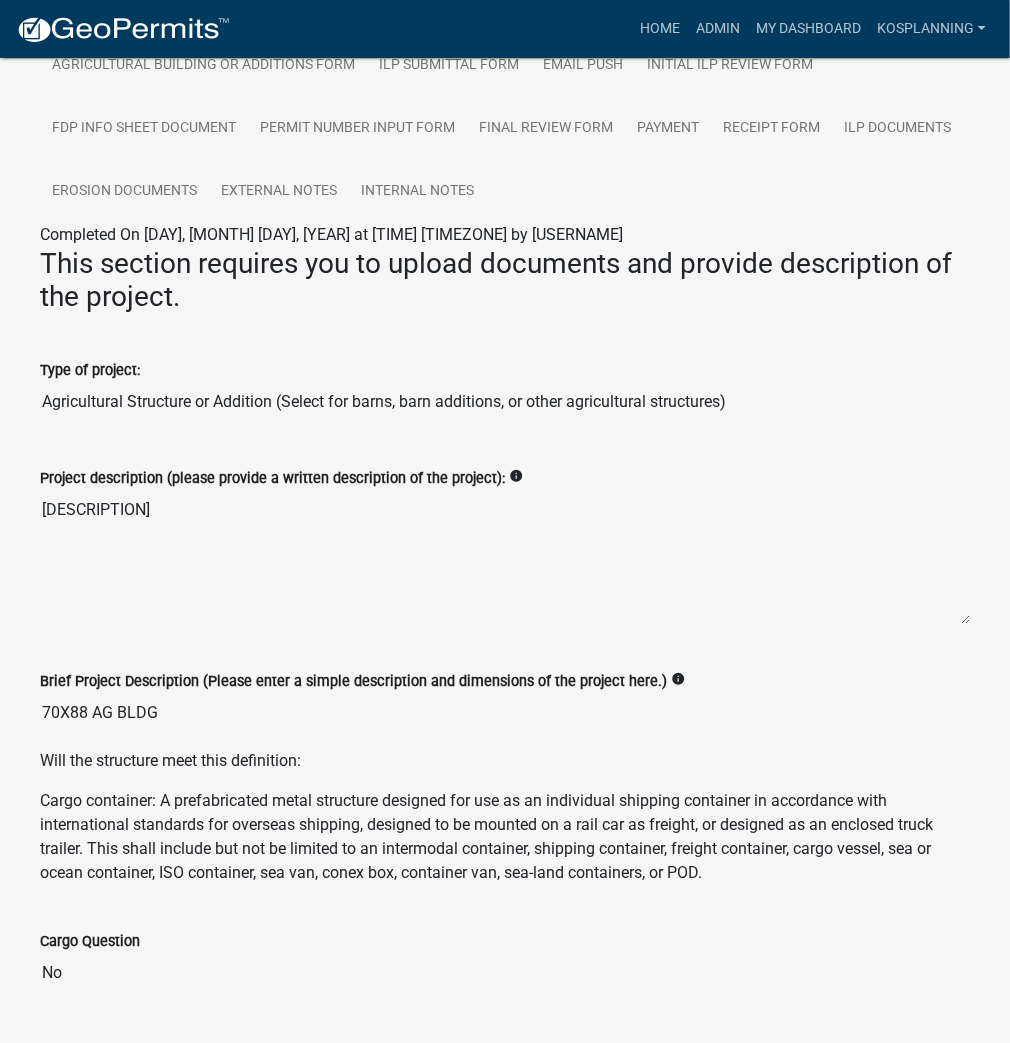 scroll, scrollTop: 480, scrollLeft: 0, axis: vertical 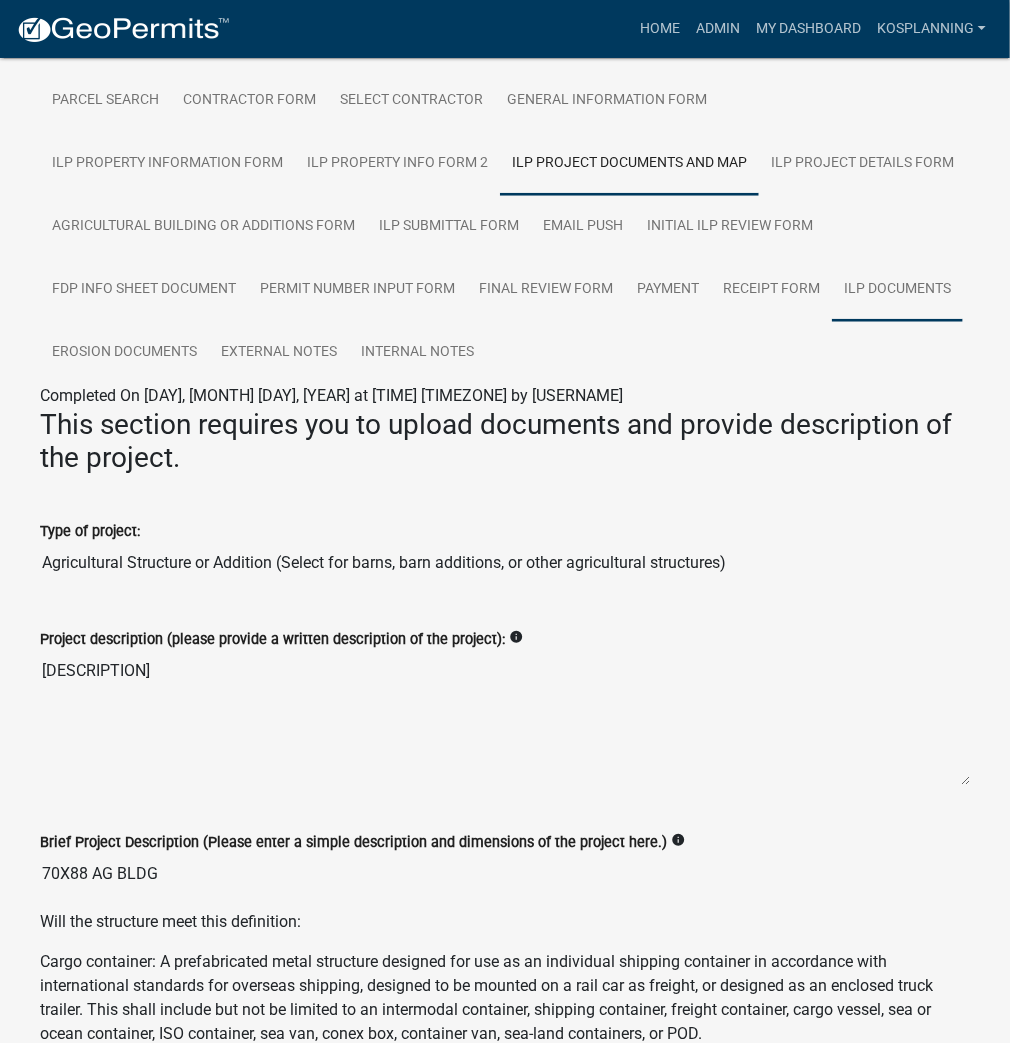 click on "ILP Documents" at bounding box center (897, 290) 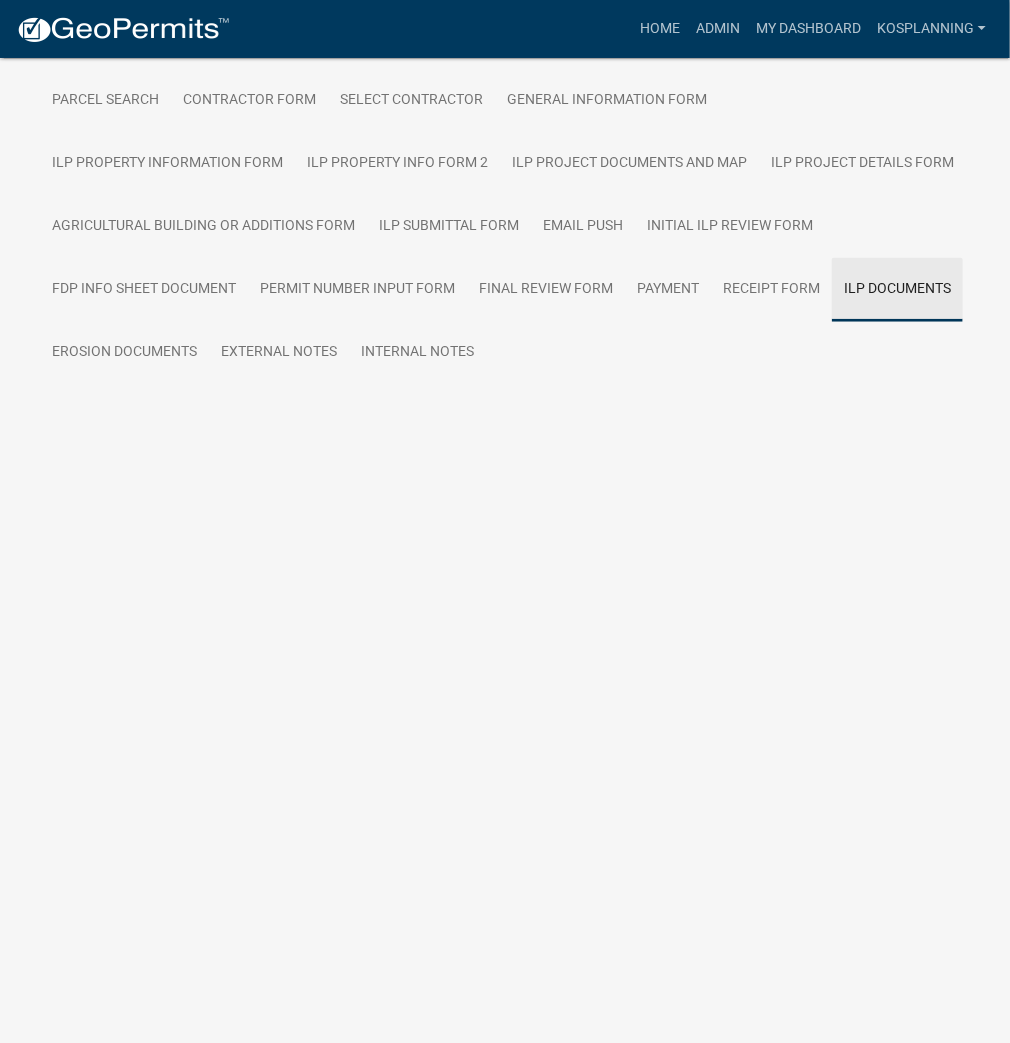 scroll, scrollTop: 58, scrollLeft: 0, axis: vertical 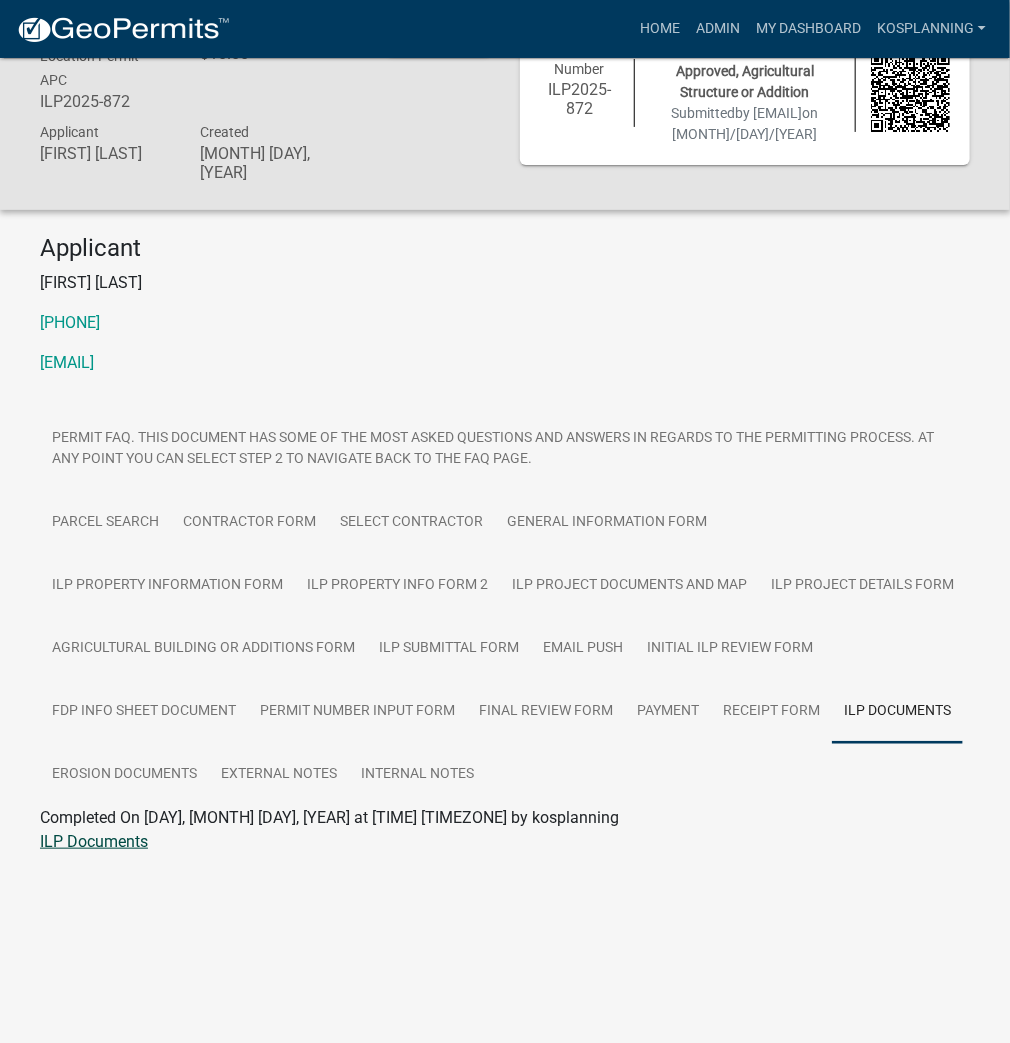 click on "ILP Documents" 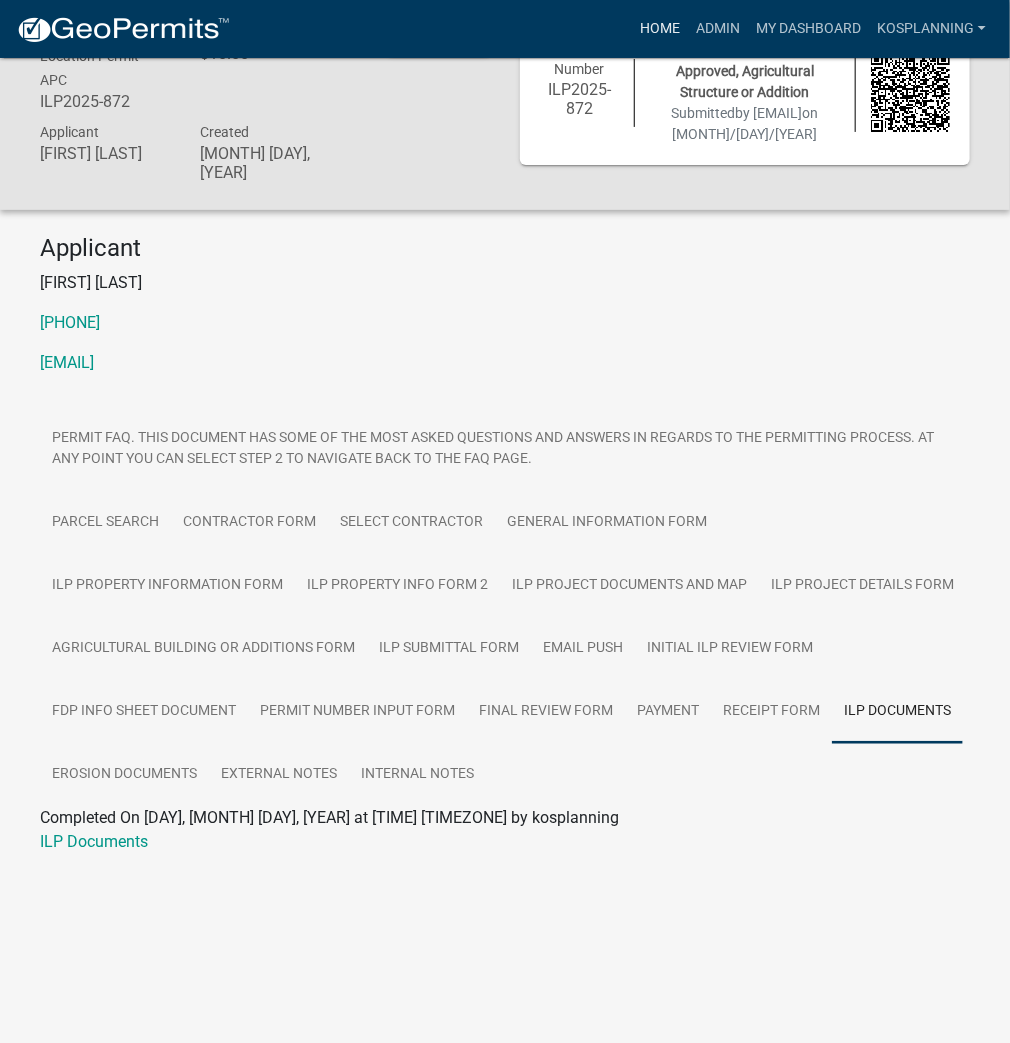 click on "Home" at bounding box center [660, 29] 